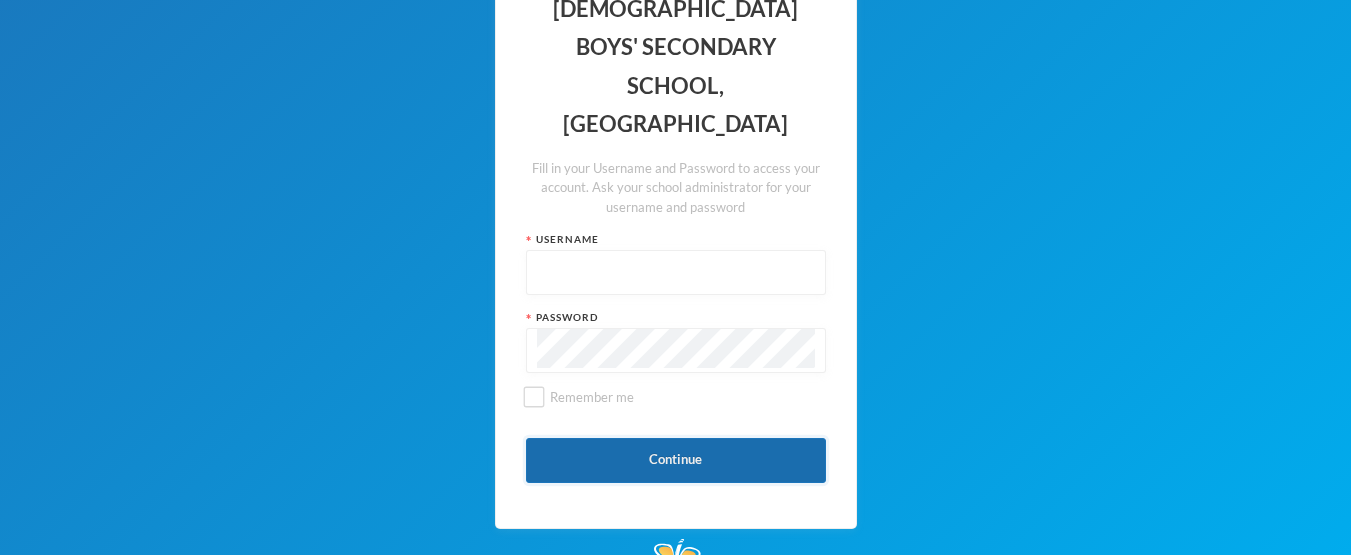 scroll, scrollTop: 132, scrollLeft: 0, axis: vertical 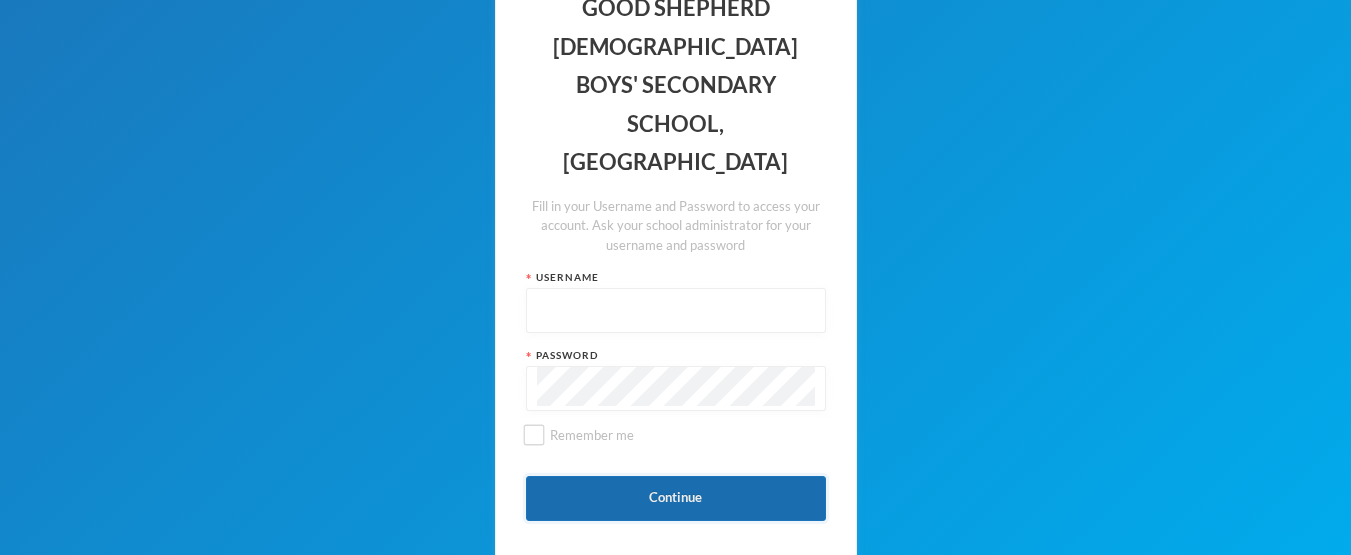 type on "e37" 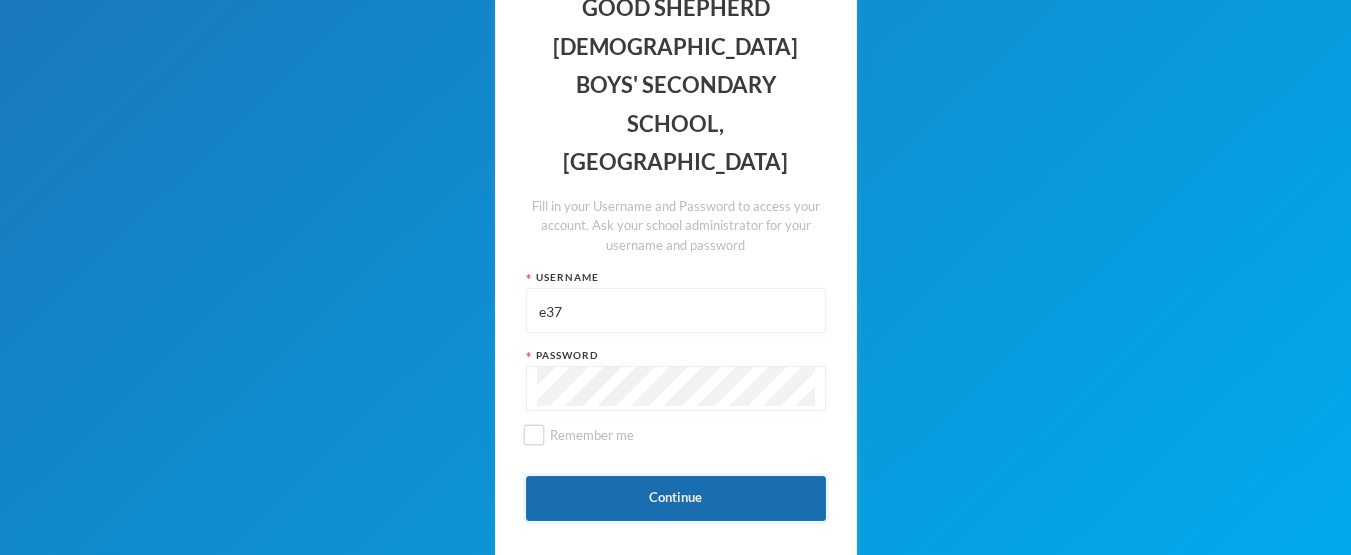 click on "Continue" at bounding box center [676, 498] 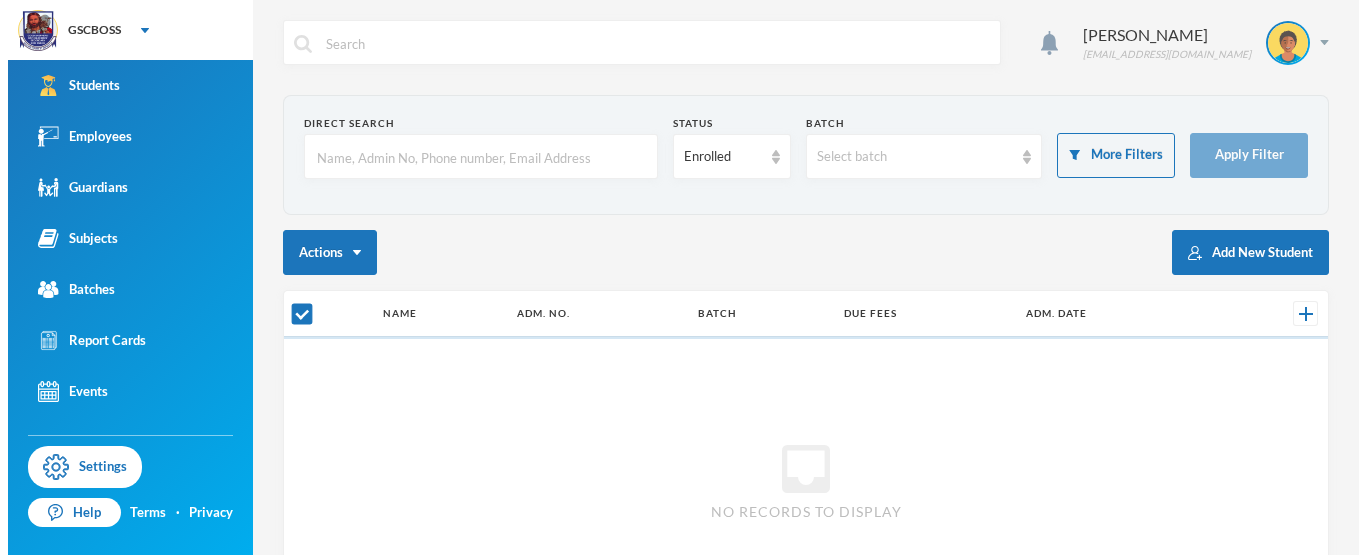 scroll, scrollTop: 0, scrollLeft: 0, axis: both 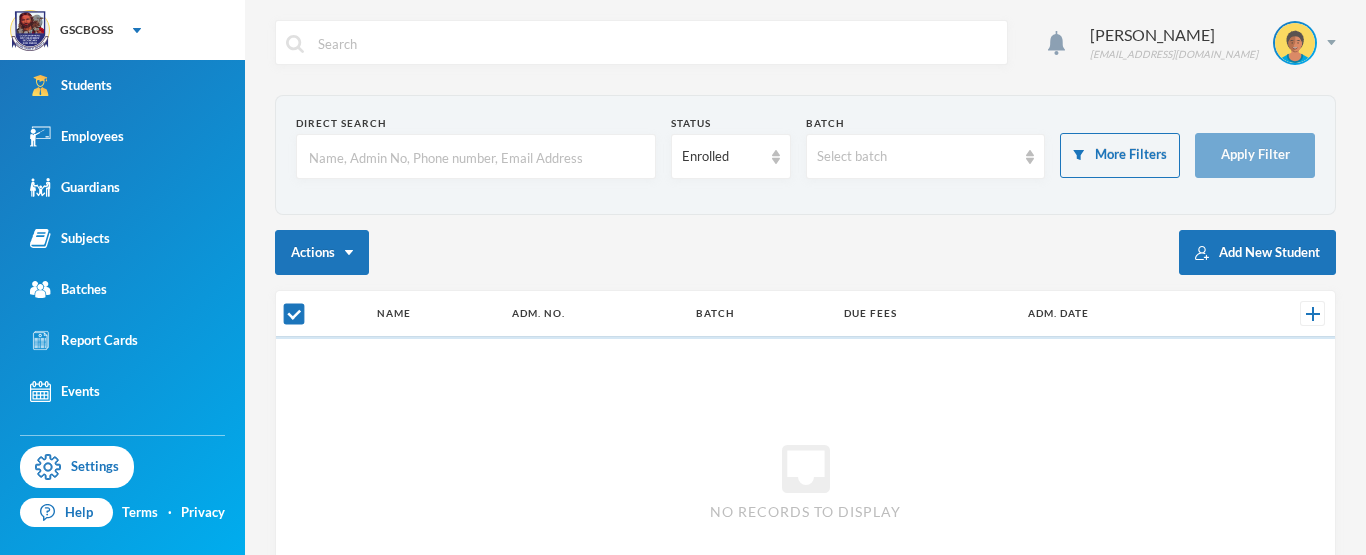 checkbox on "false" 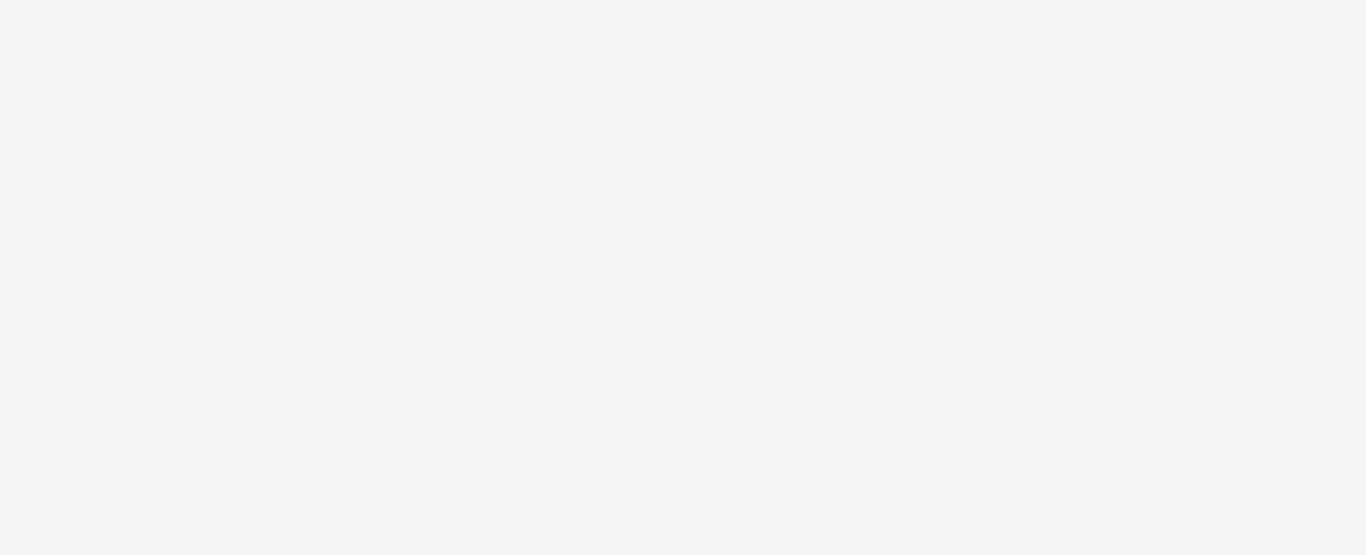 scroll, scrollTop: 0, scrollLeft: 0, axis: both 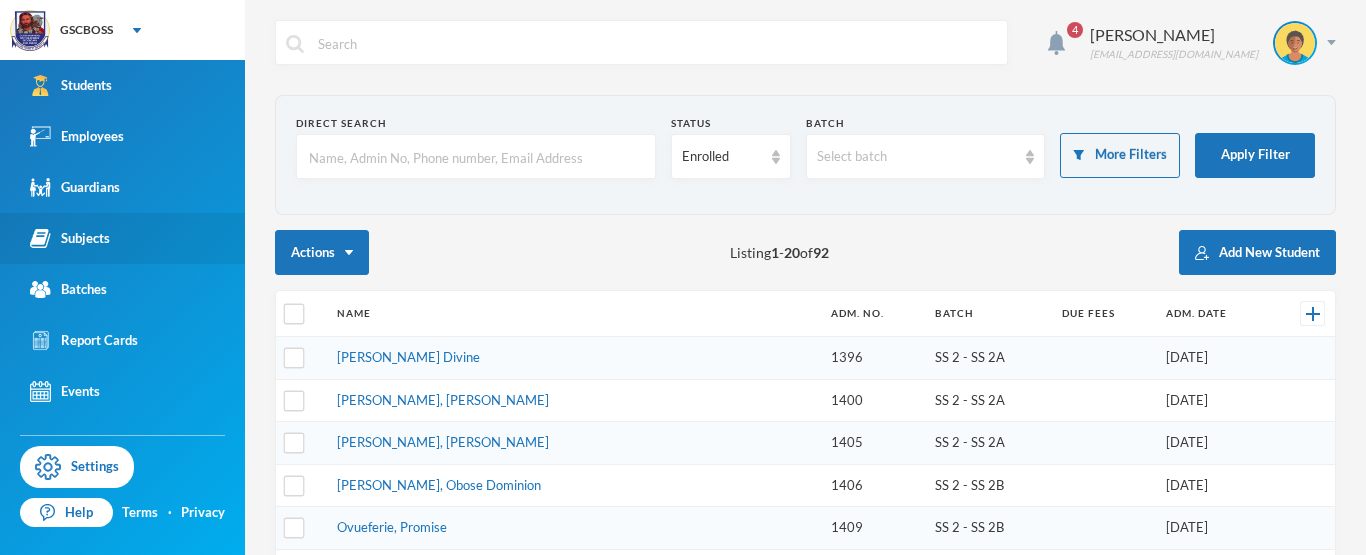click on "Subjects" at bounding box center (70, 238) 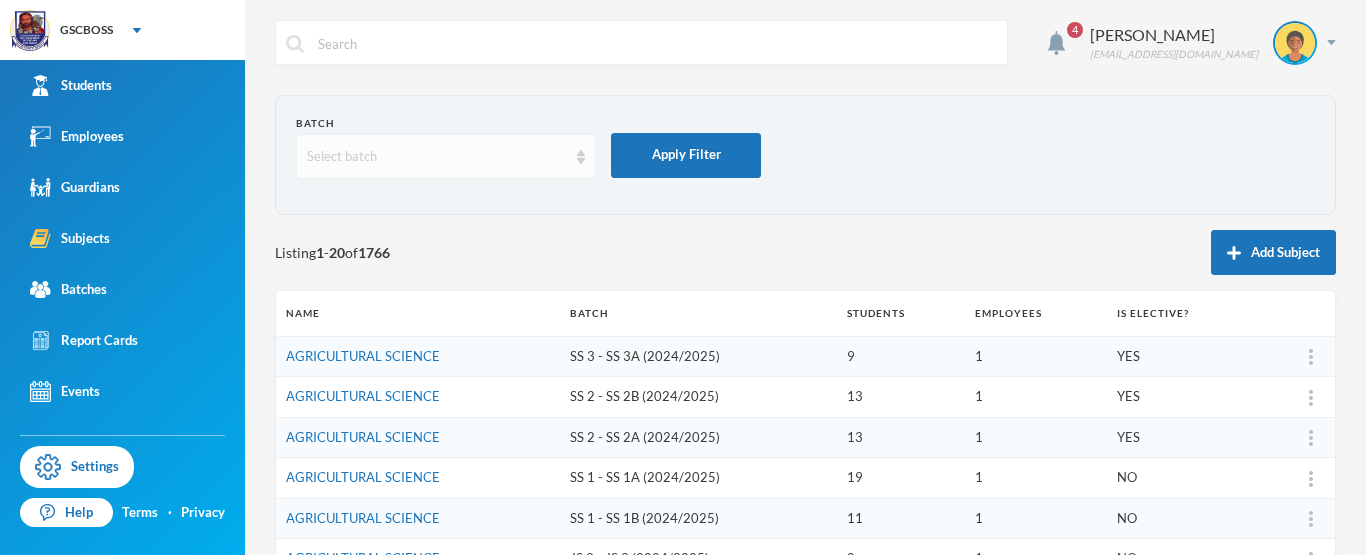 click at bounding box center (581, 157) 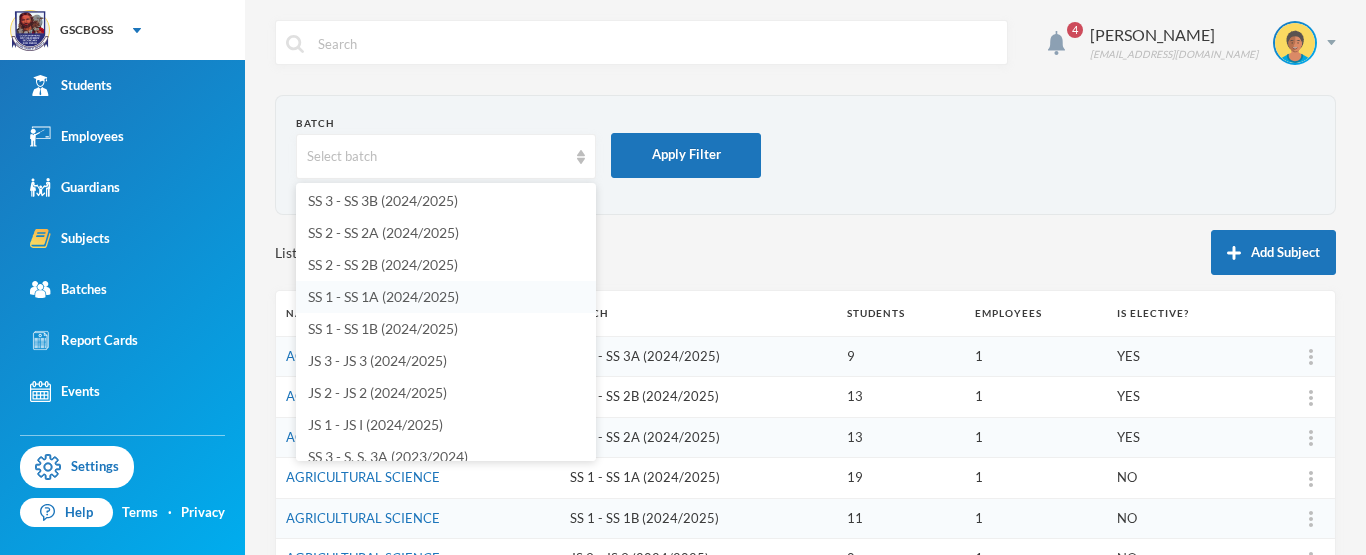 scroll, scrollTop: 100, scrollLeft: 0, axis: vertical 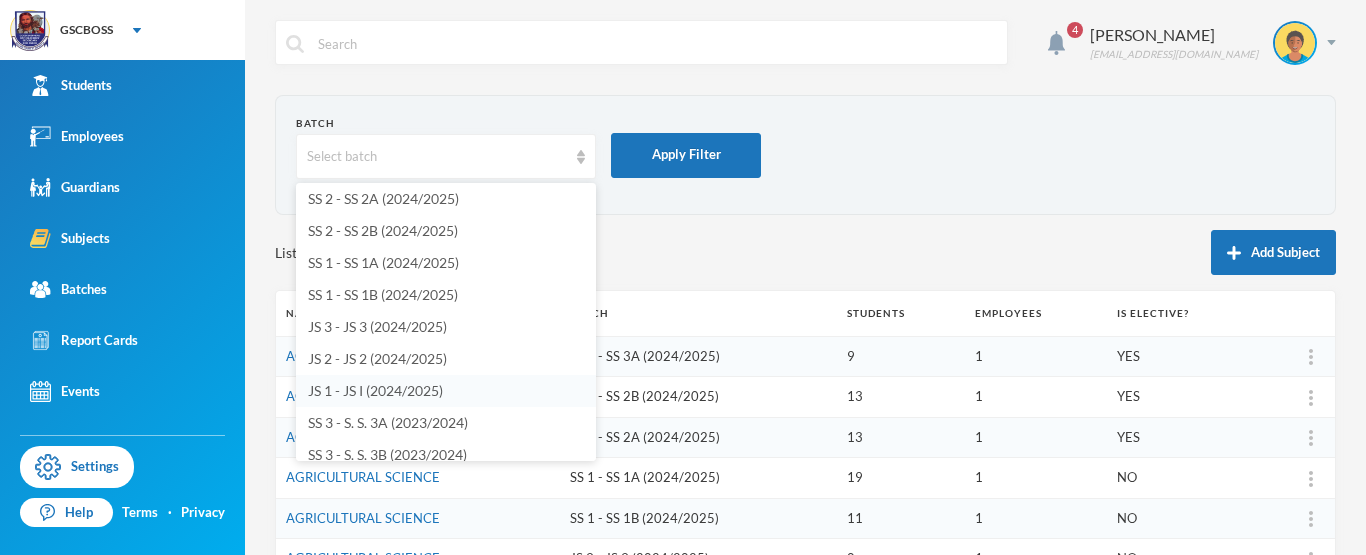 click on "JS 1 - JS I (2024/2025)" at bounding box center [375, 390] 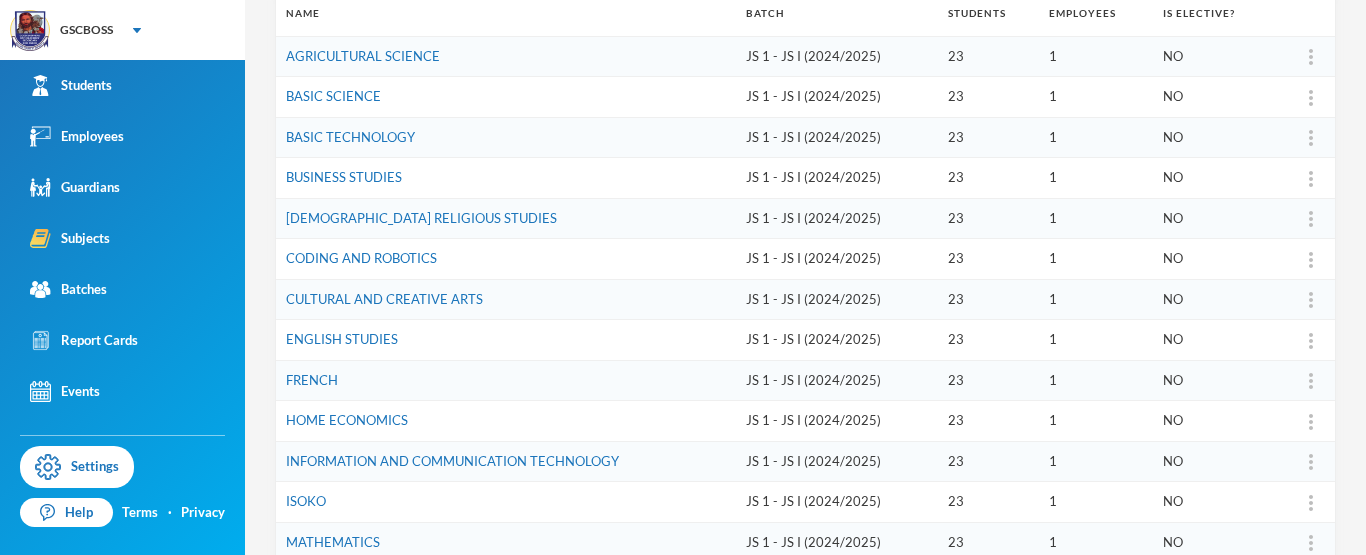 scroll, scrollTop: 400, scrollLeft: 0, axis: vertical 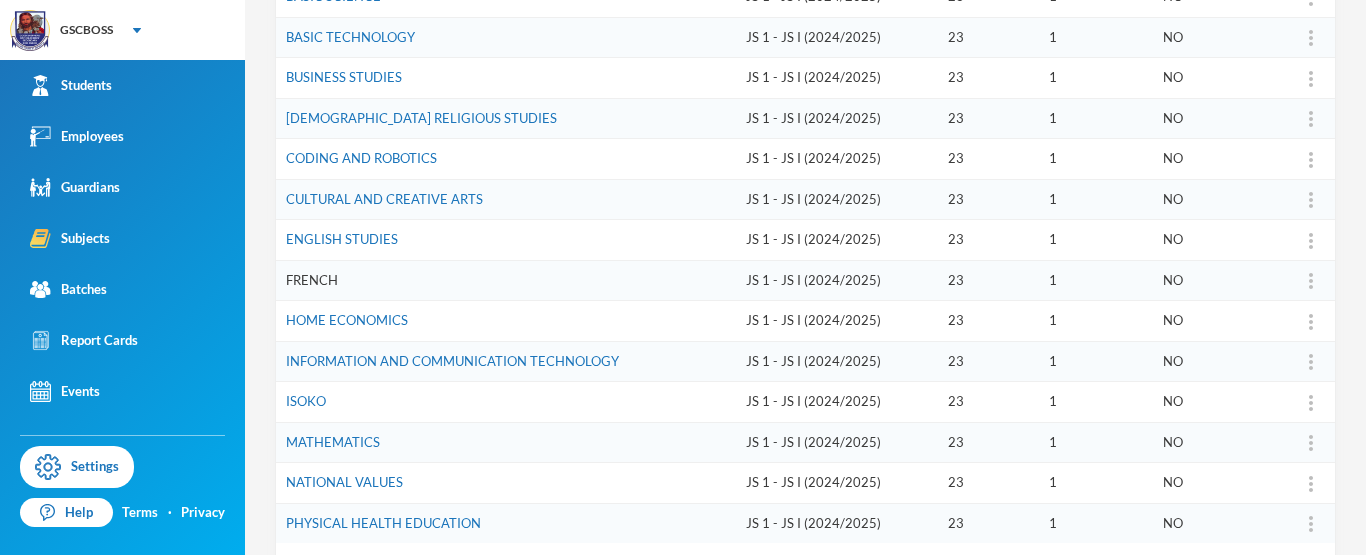 click on "FRENCH" at bounding box center (506, 280) 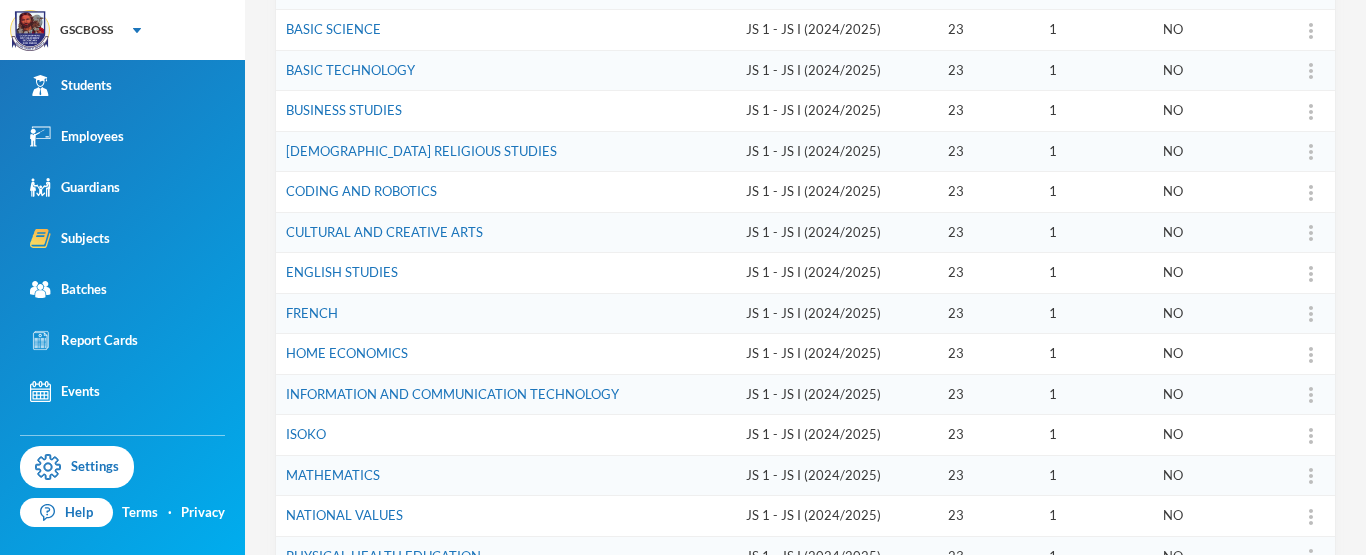 scroll, scrollTop: 512, scrollLeft: 0, axis: vertical 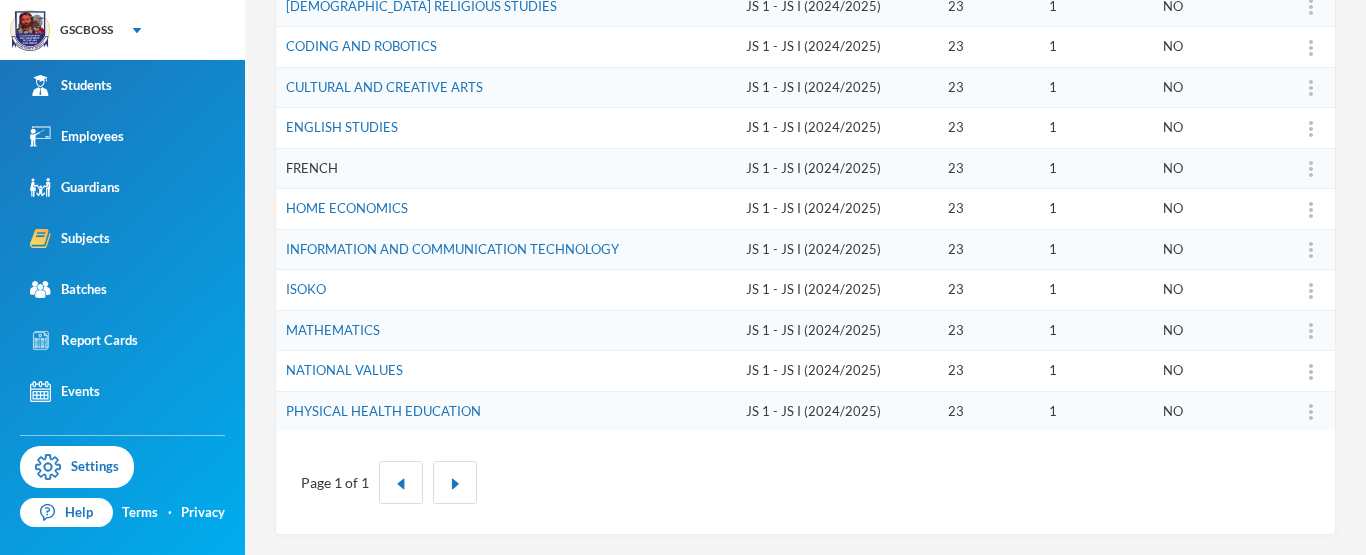 click on "FRENCH" at bounding box center [312, 168] 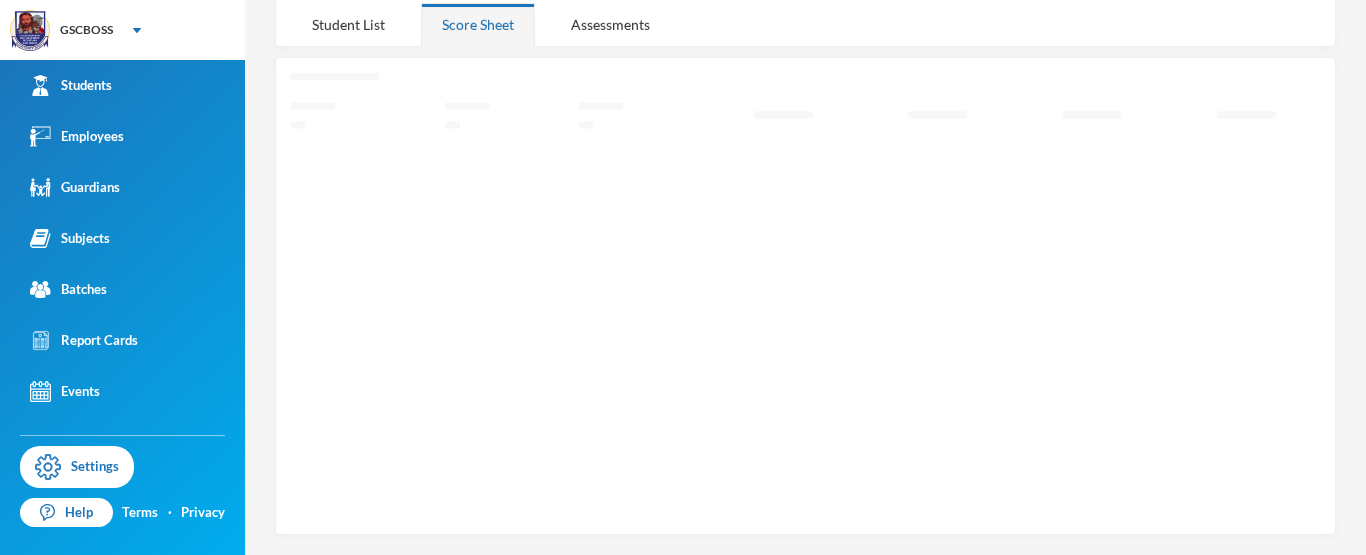 scroll, scrollTop: 158, scrollLeft: 0, axis: vertical 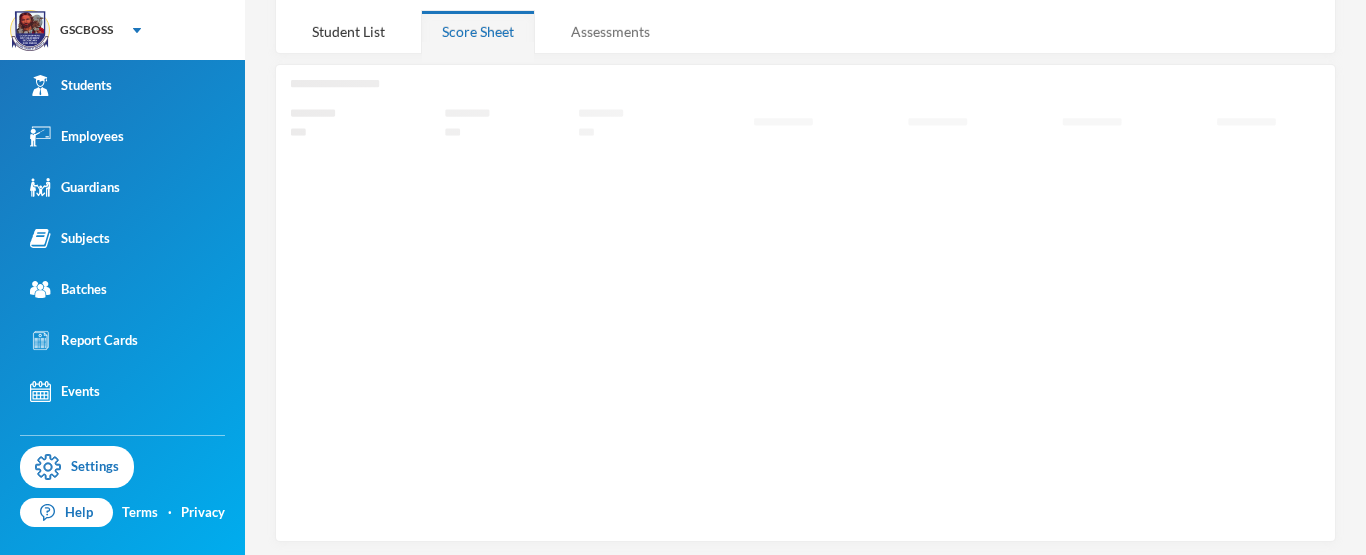 click on "Assessments" at bounding box center [610, 31] 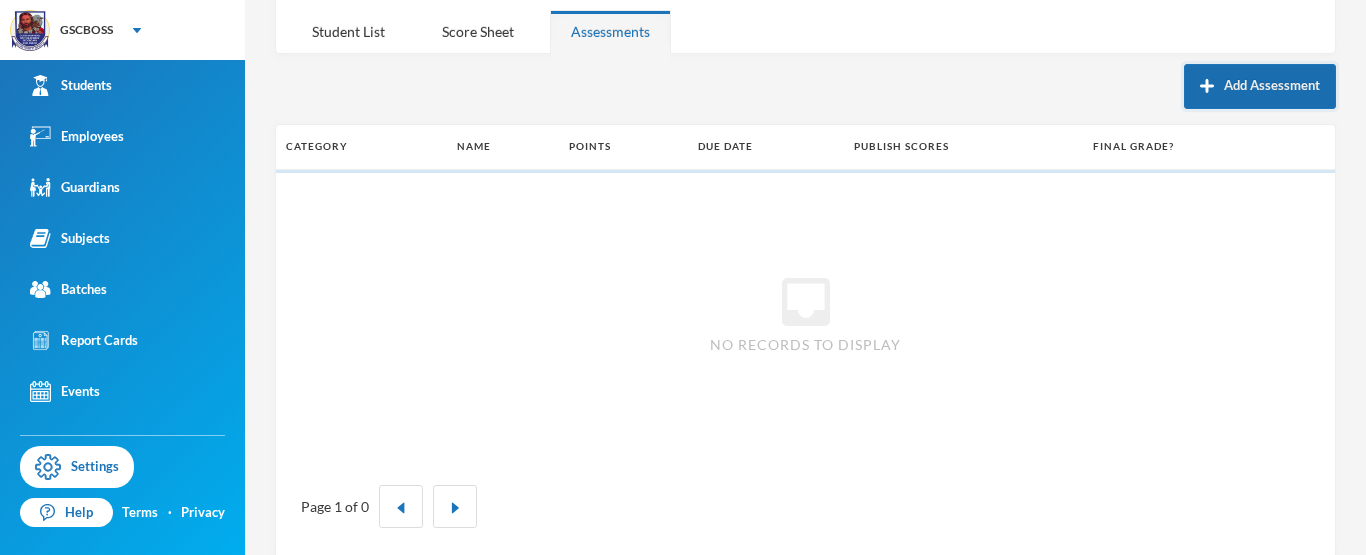 click on "Add Assessment" at bounding box center (1260, 86) 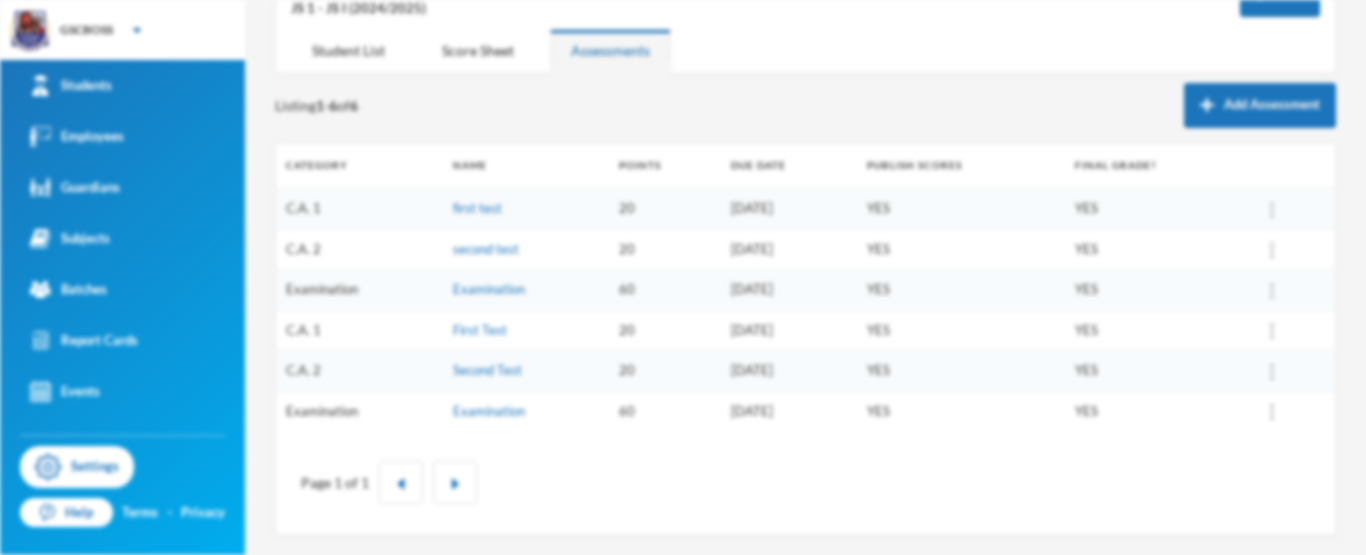 scroll, scrollTop: 139, scrollLeft: 0, axis: vertical 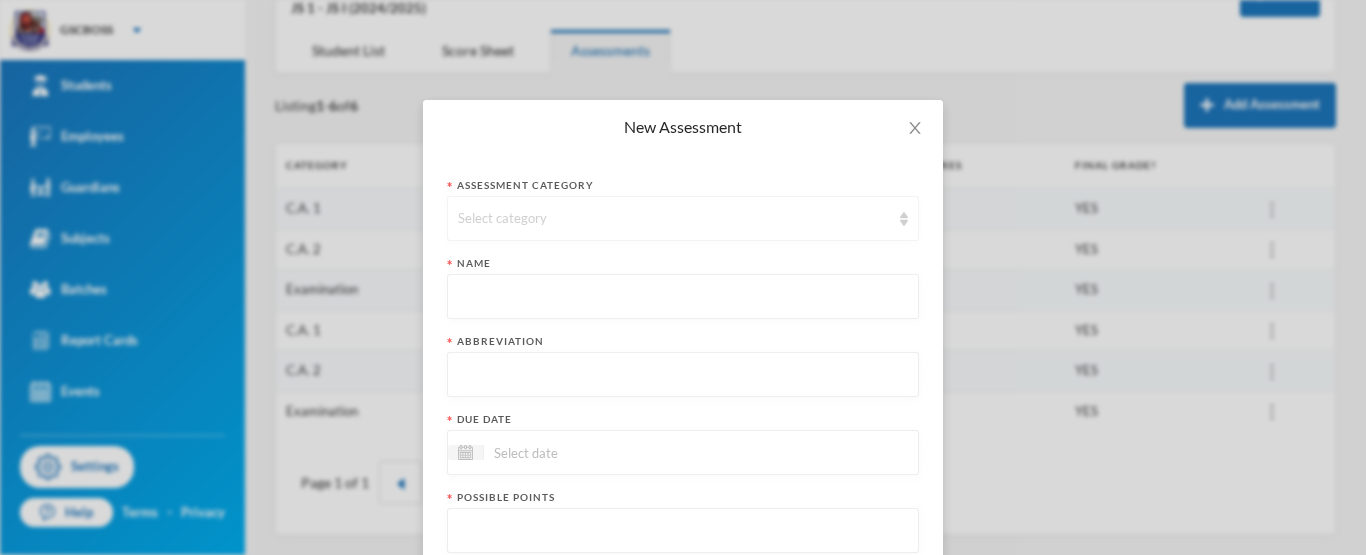 click at bounding box center (904, 219) 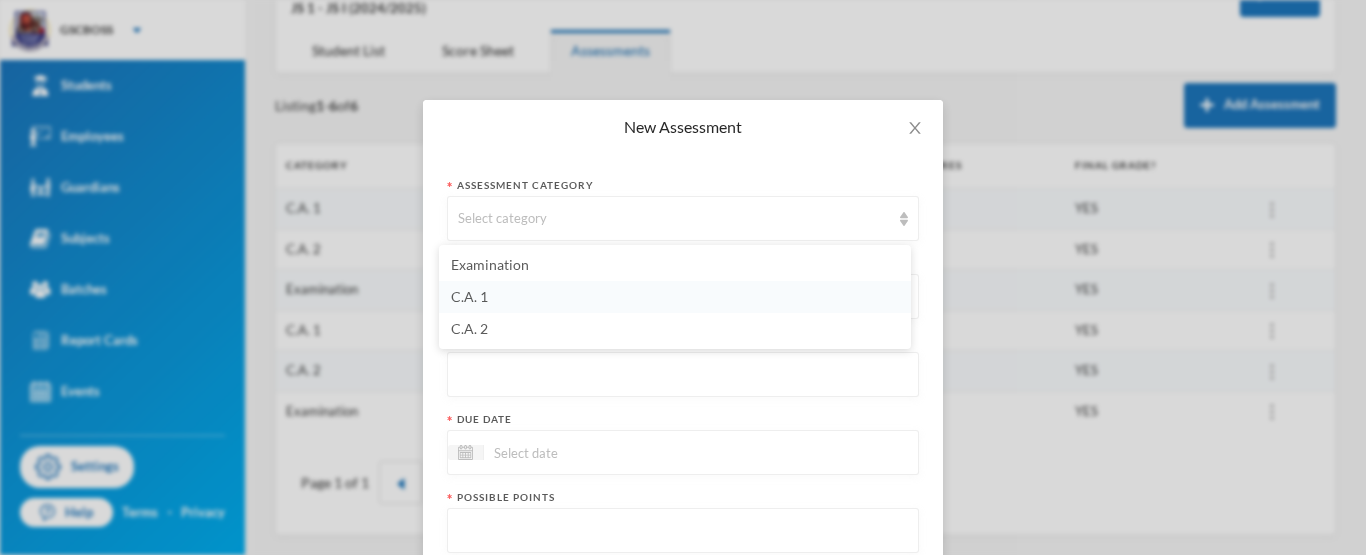 click on "C.A. 1" at bounding box center [675, 297] 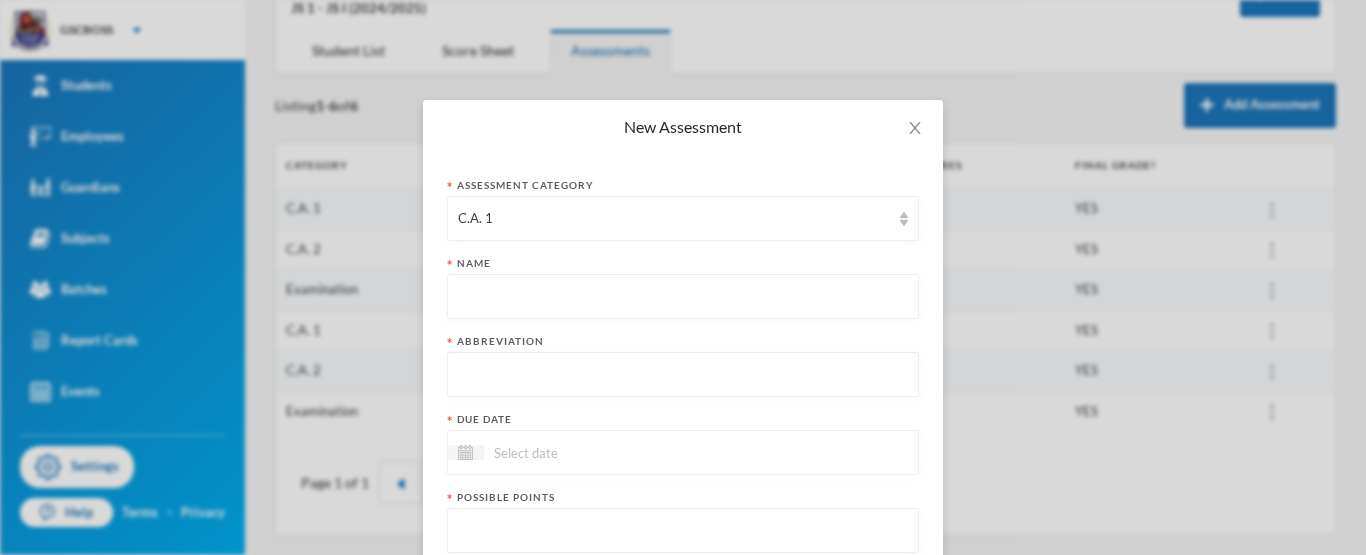 click at bounding box center (683, 297) 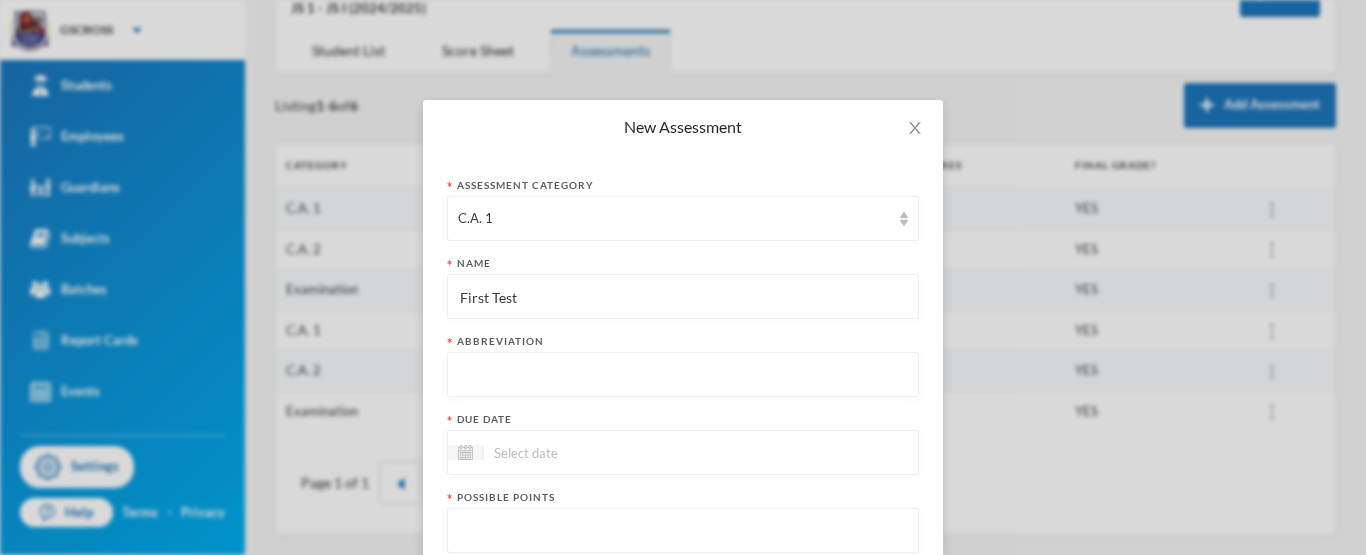 type on "First Test" 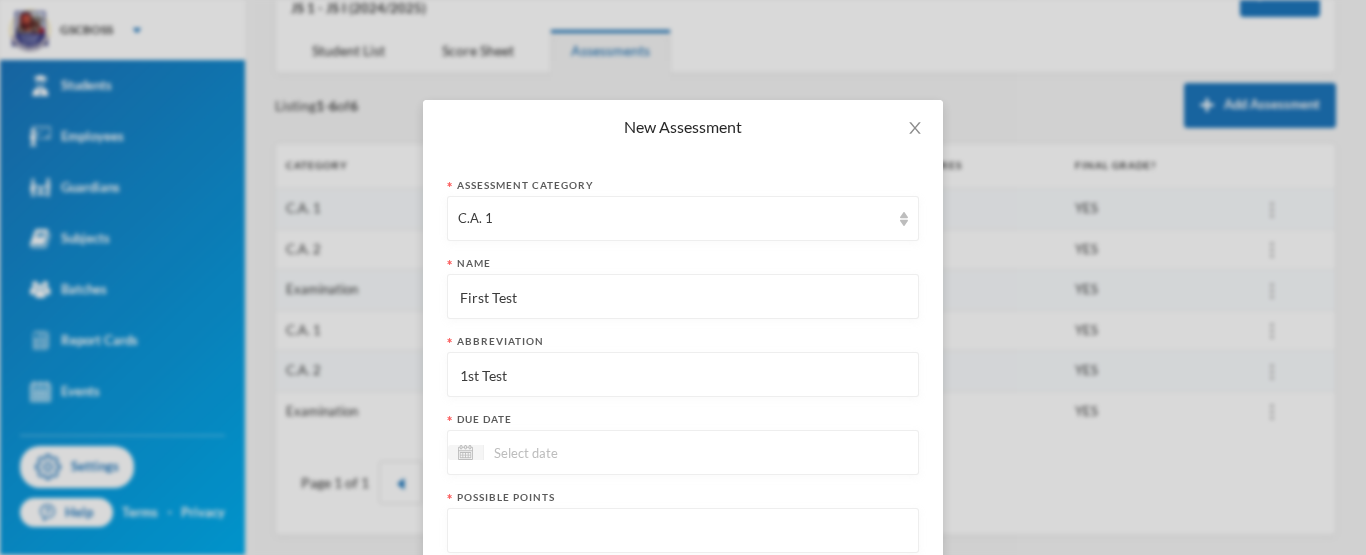 type on "1st Test" 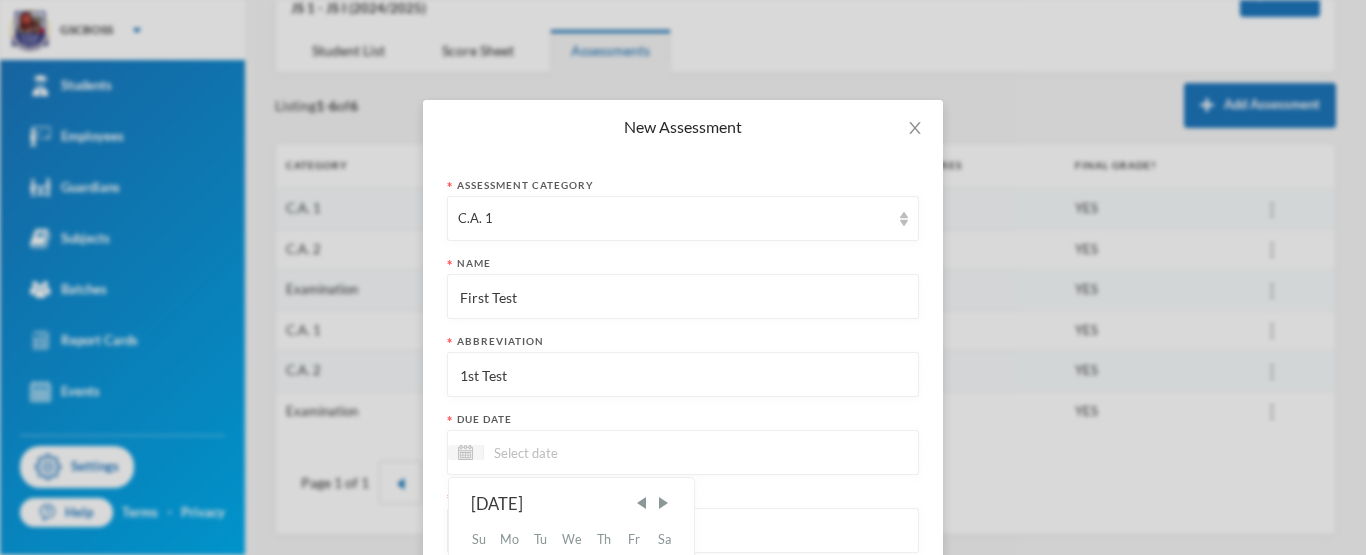 scroll, scrollTop: 200, scrollLeft: 0, axis: vertical 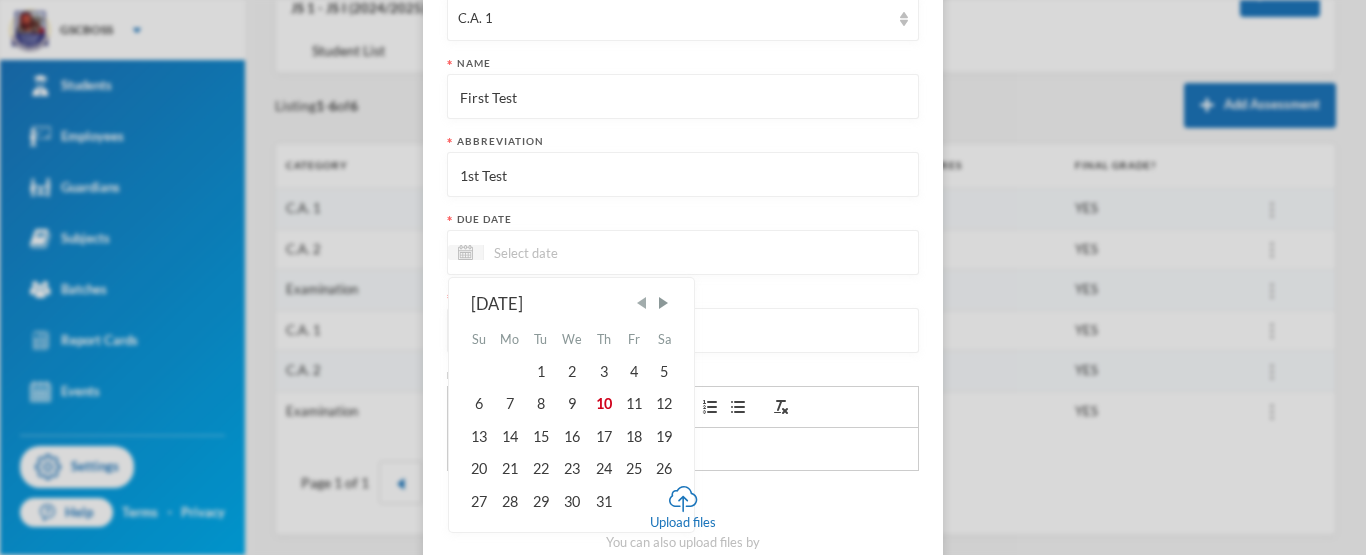 click at bounding box center (642, 303) 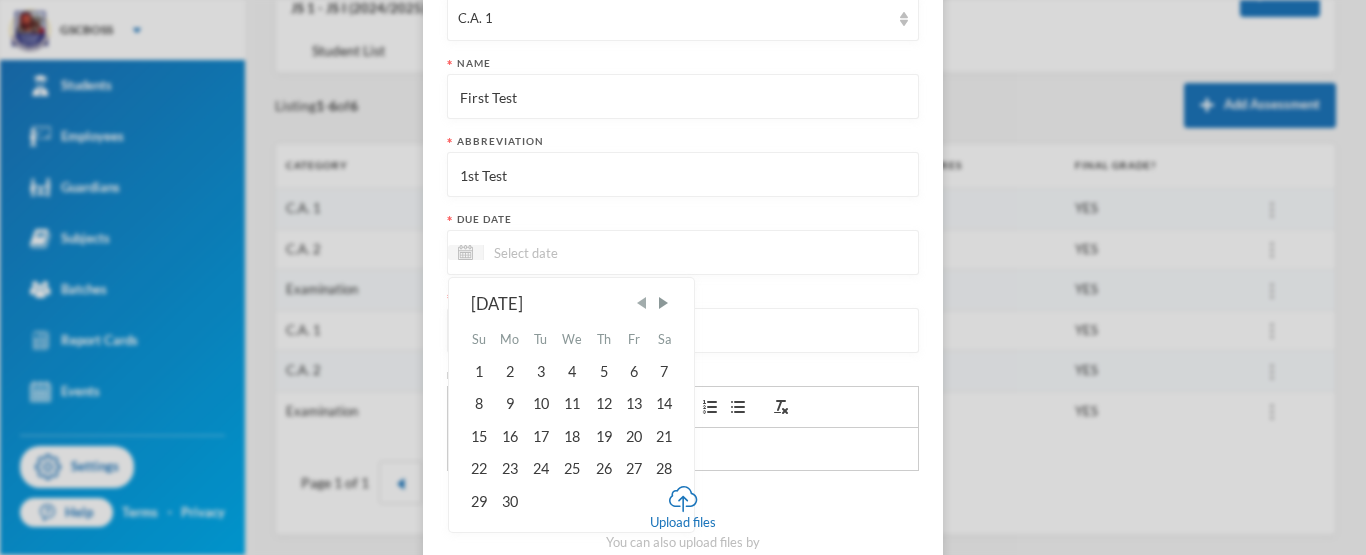 click at bounding box center (642, 303) 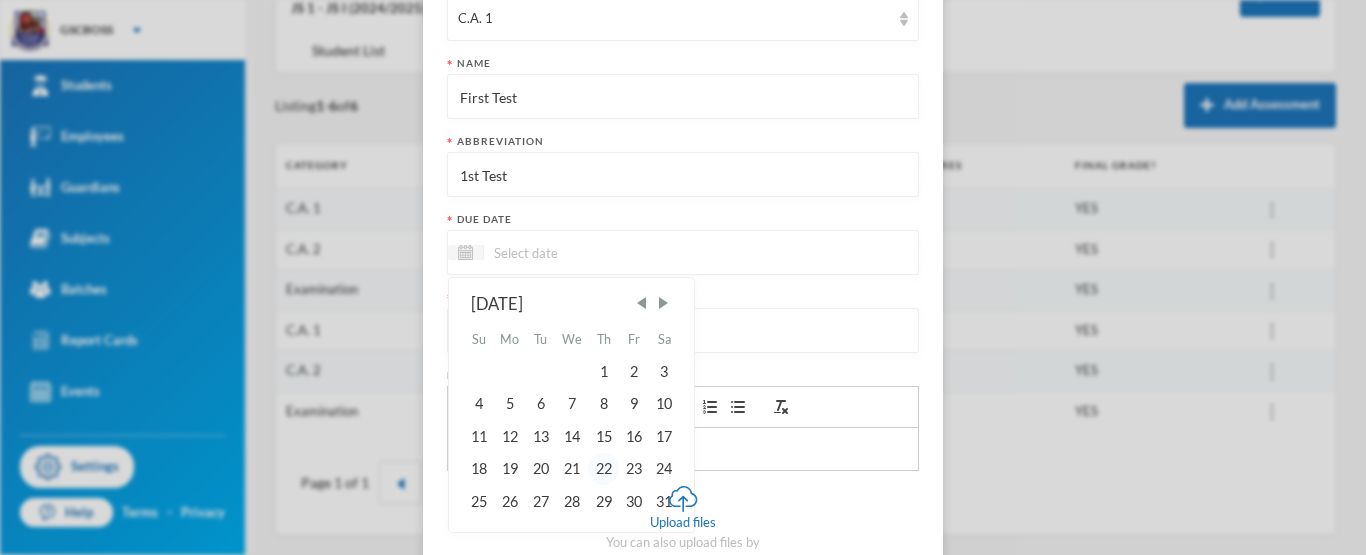click on "22" at bounding box center (603, 469) 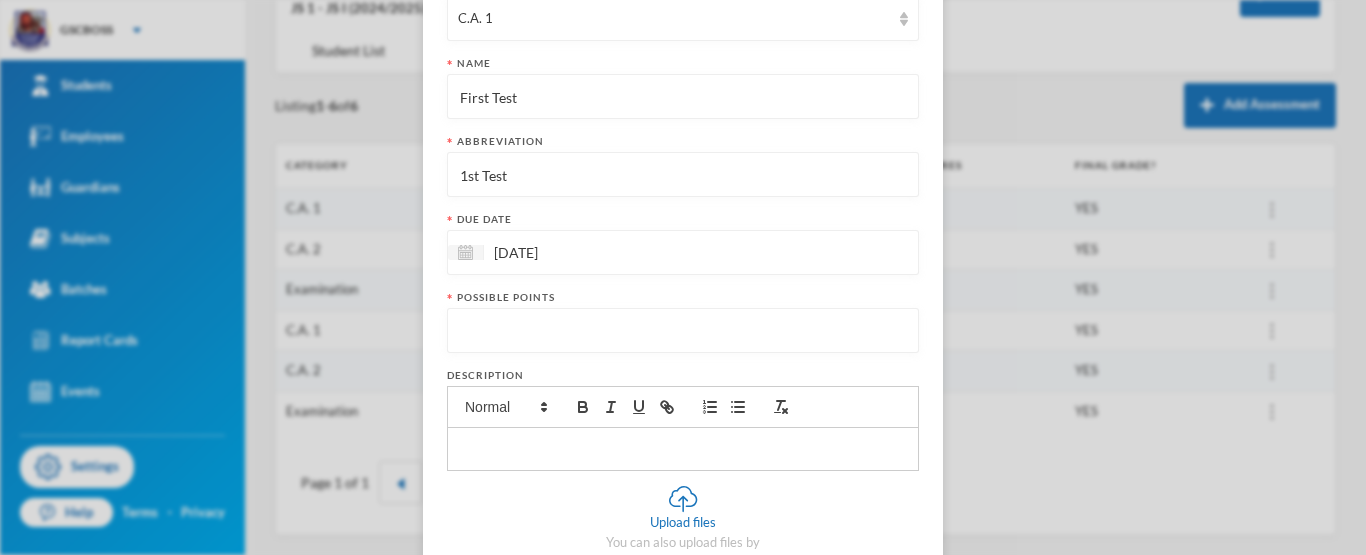 click at bounding box center (683, 331) 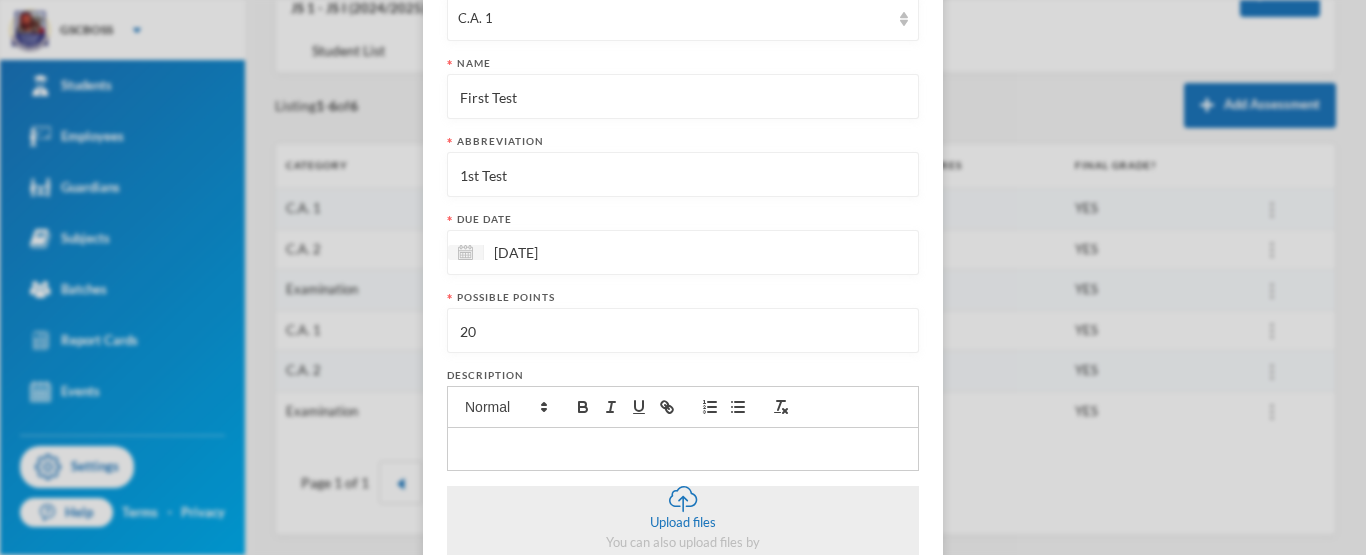 scroll, scrollTop: 364, scrollLeft: 0, axis: vertical 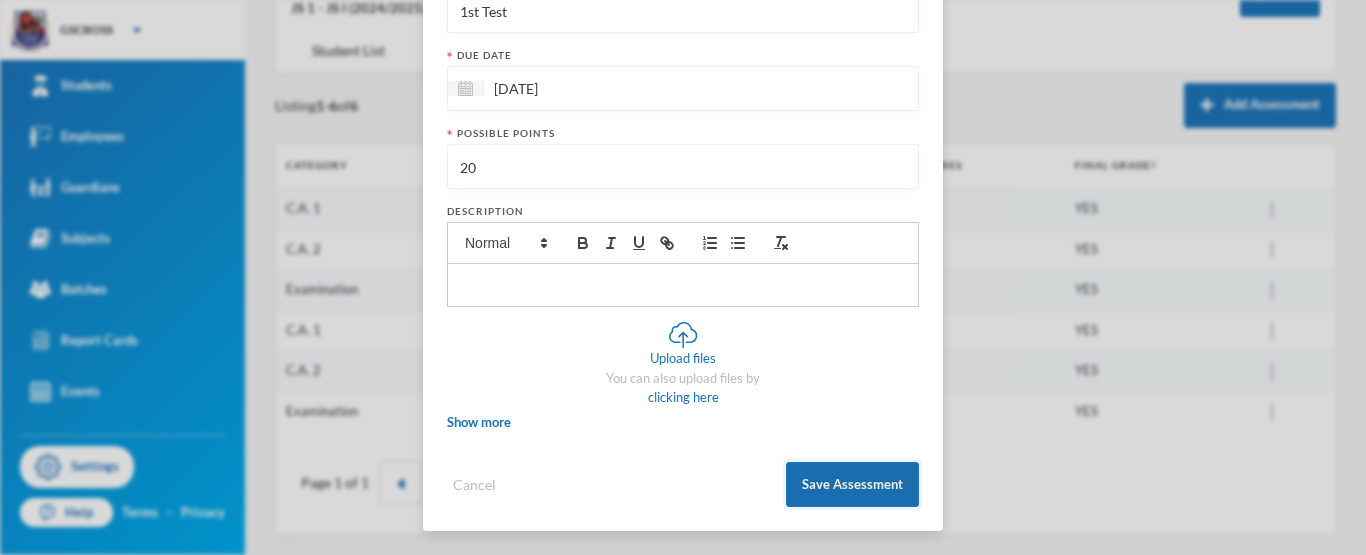 type on "20" 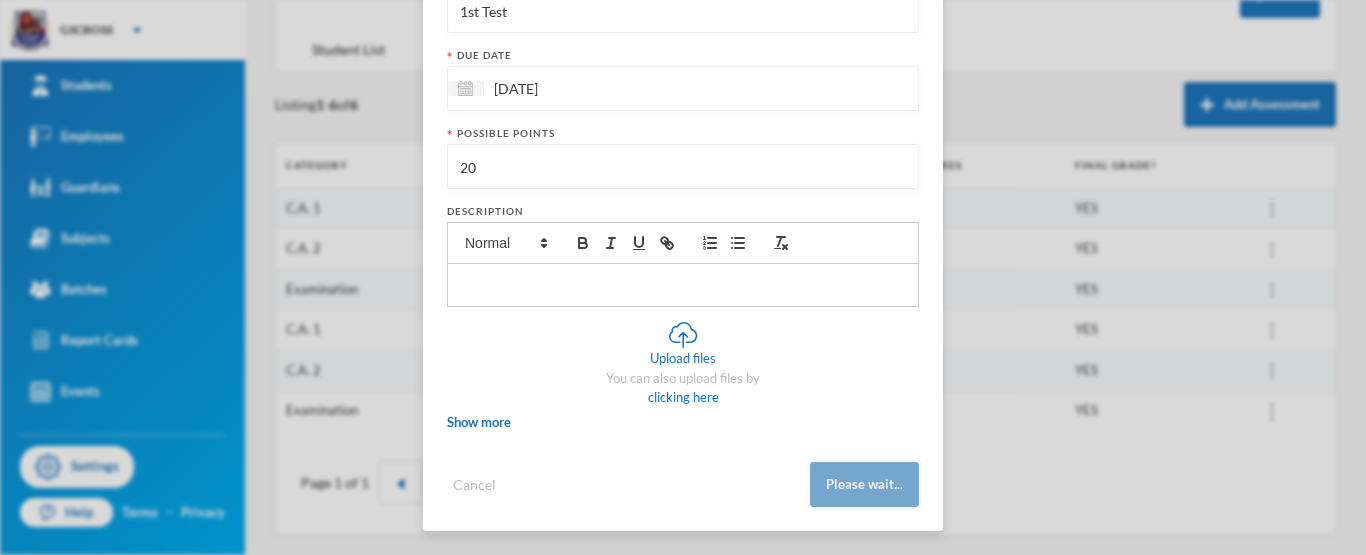scroll, scrollTop: 138, scrollLeft: 0, axis: vertical 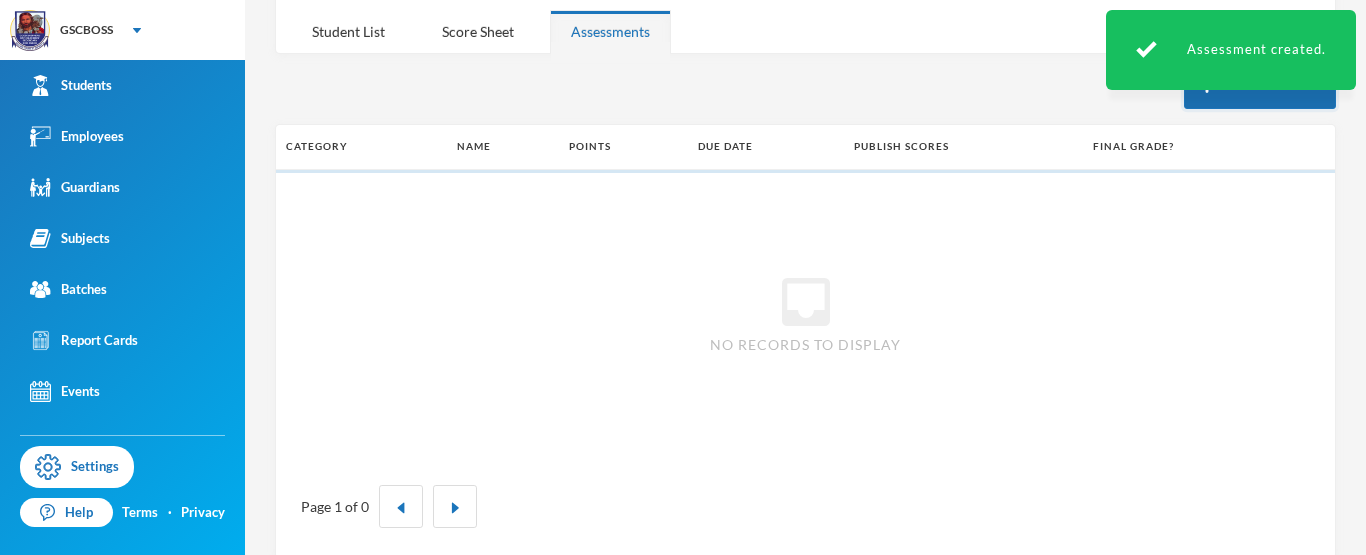 click on "Add Assessment" at bounding box center (1260, 86) 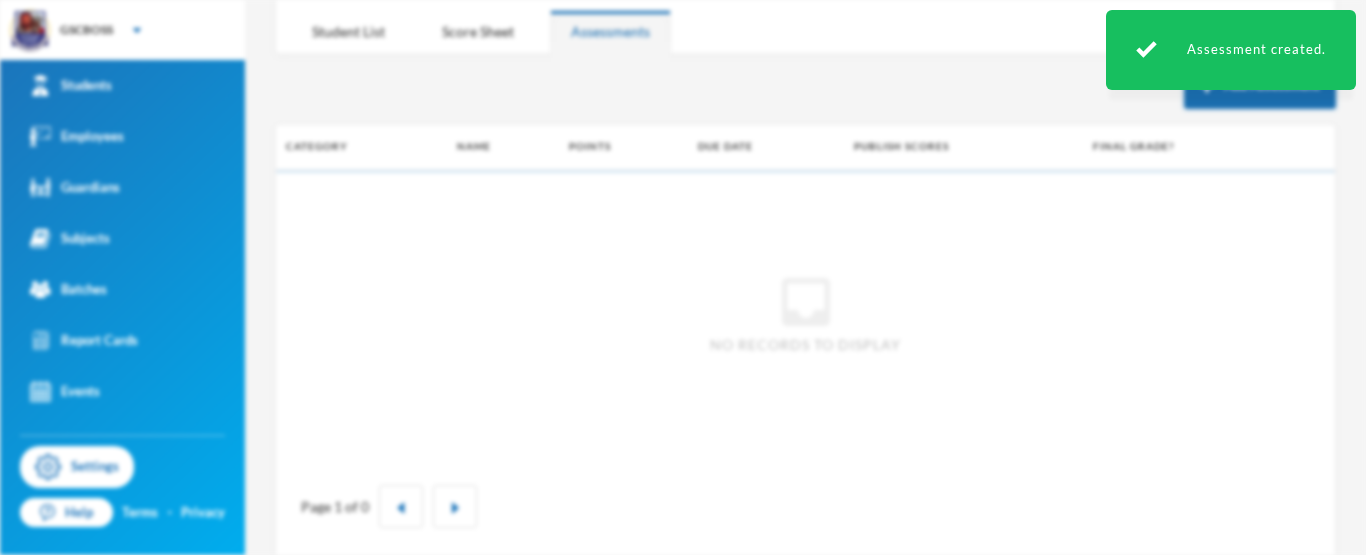 scroll, scrollTop: 0, scrollLeft: 0, axis: both 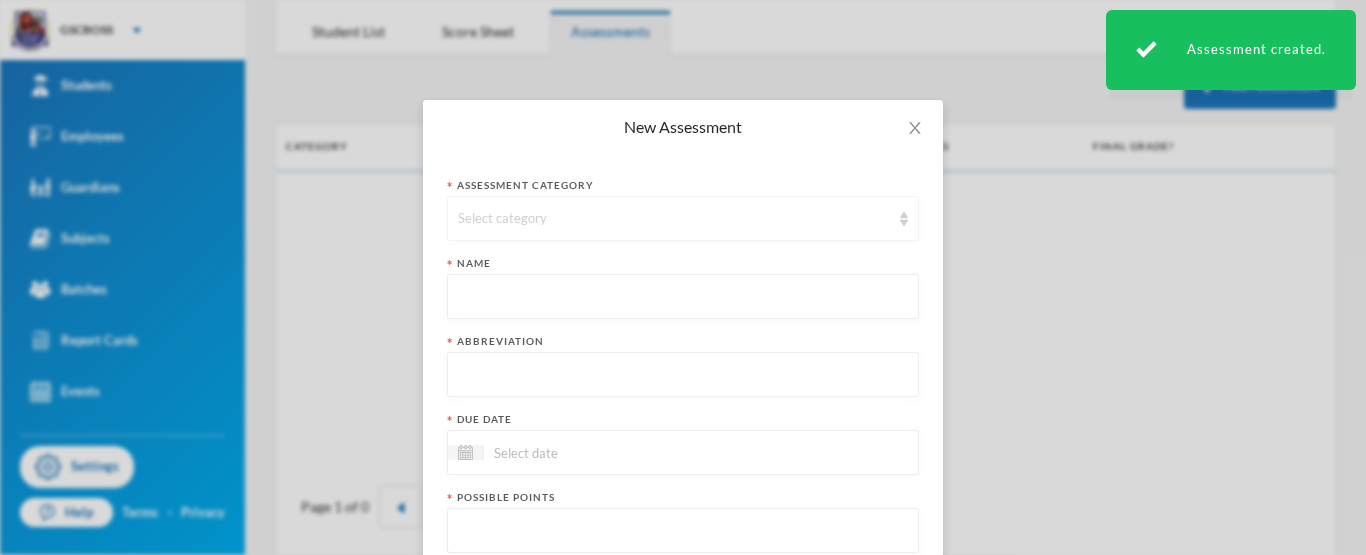 click on "Select category" at bounding box center [683, 218] 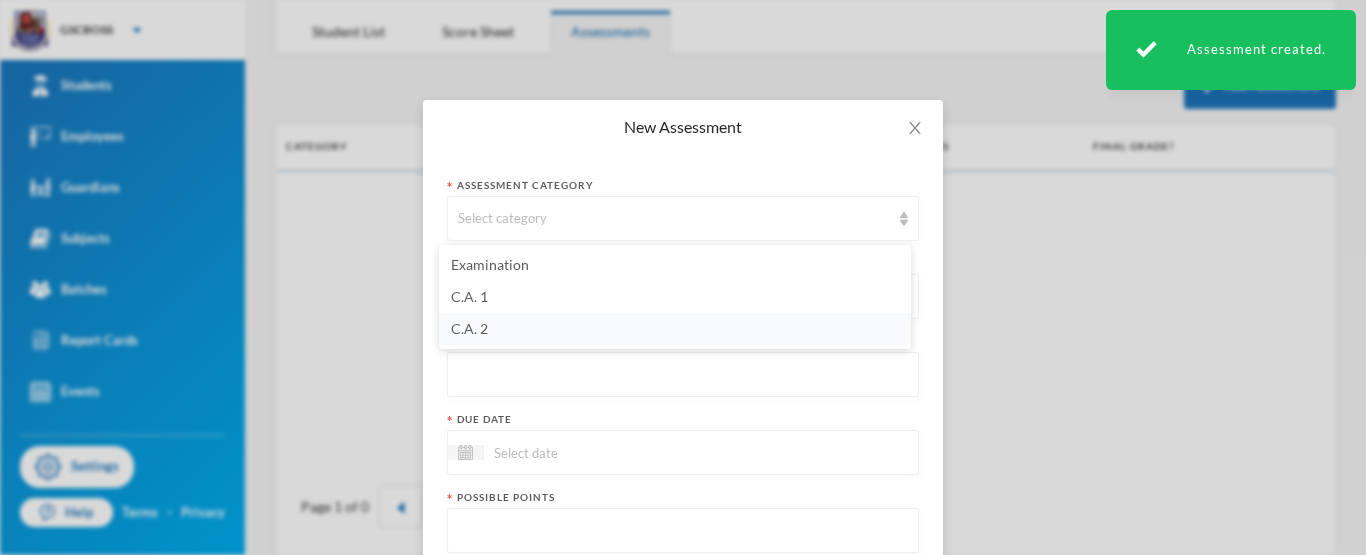 click on "C.A. 2" at bounding box center (469, 328) 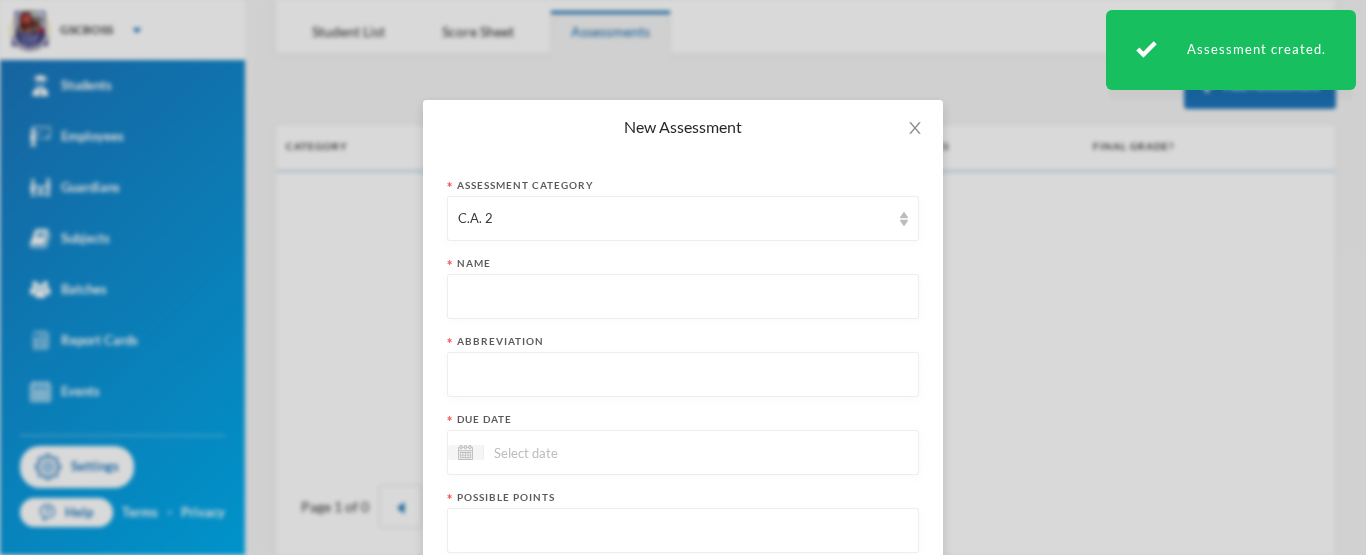 click at bounding box center (683, 297) 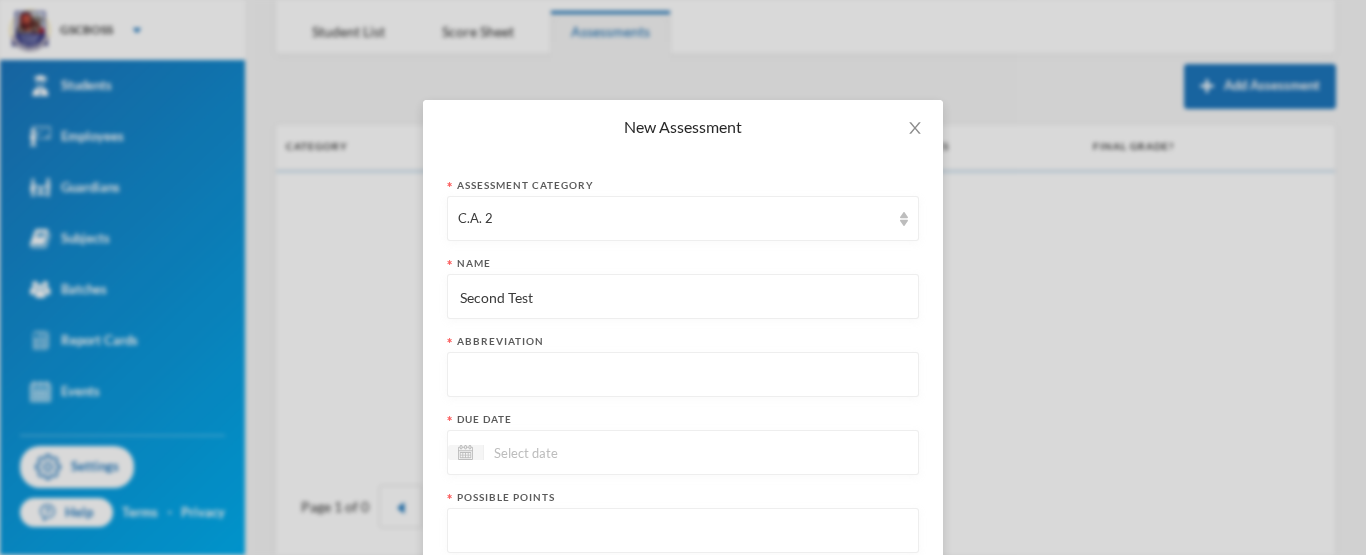 type on "Second Test" 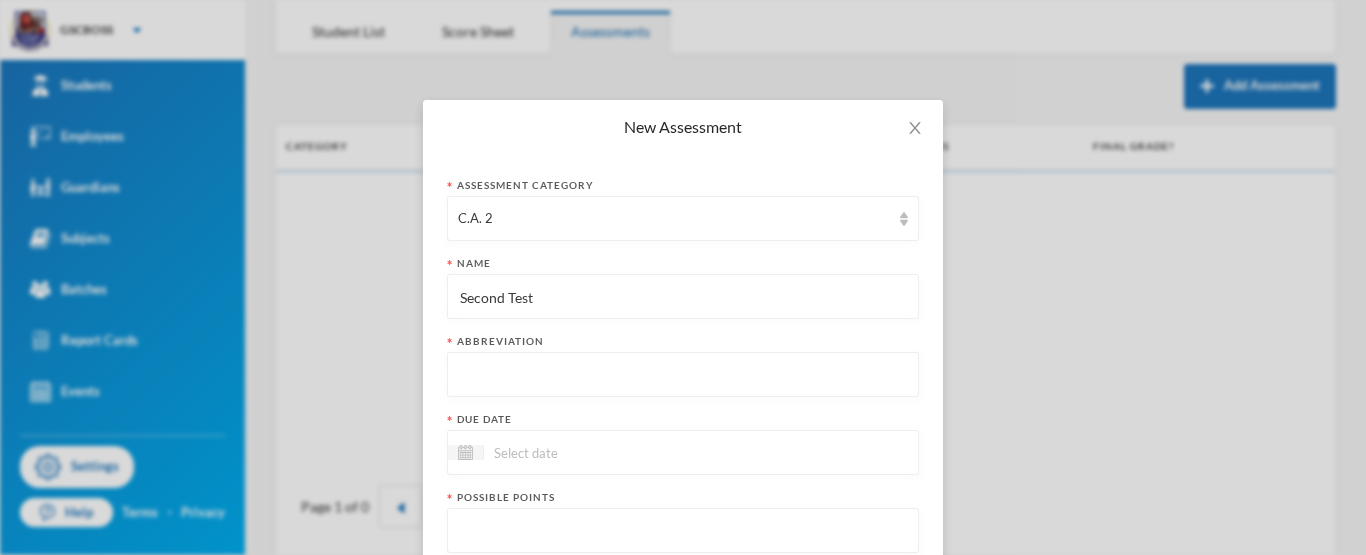 click at bounding box center [683, 375] 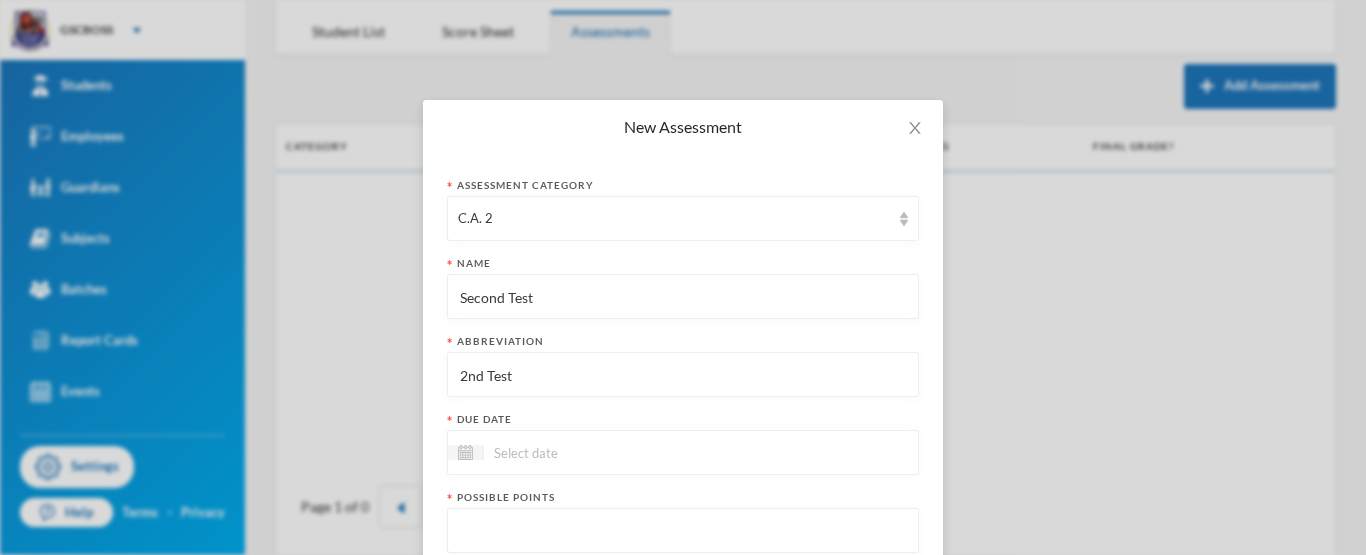 type on "2nd Test" 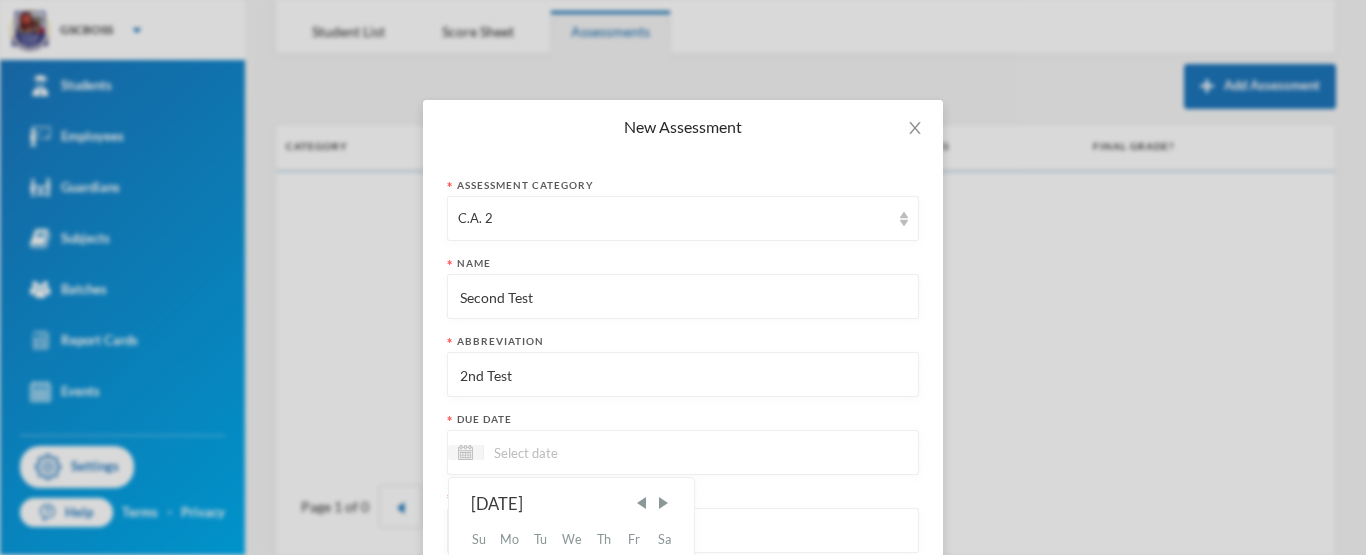 click at bounding box center (568, 452) 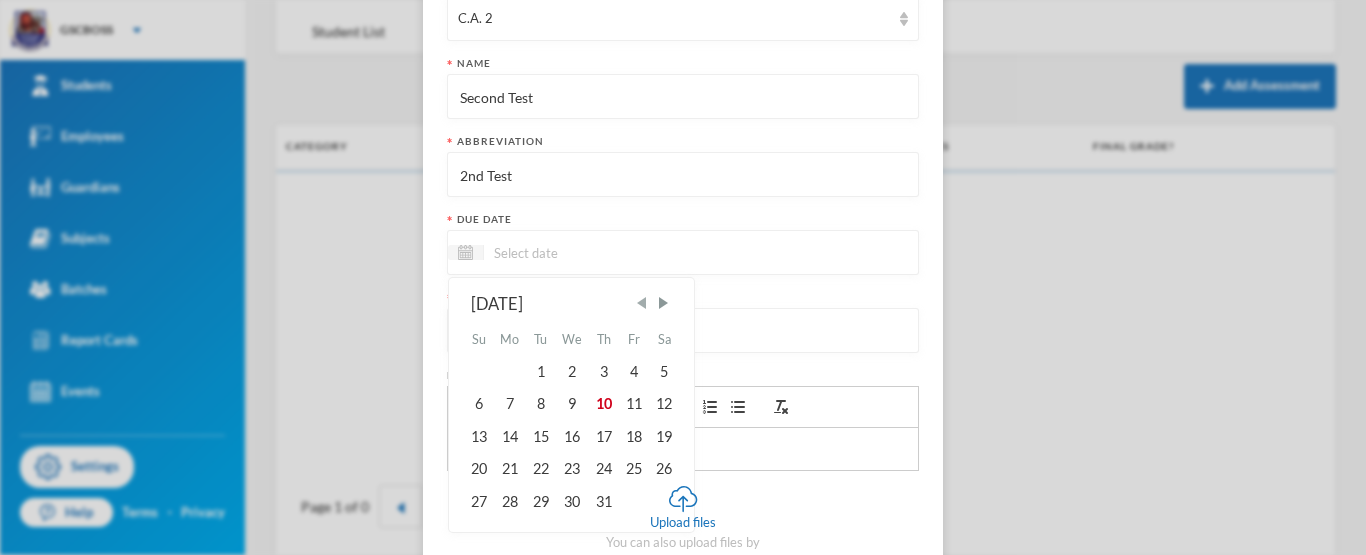 click at bounding box center [642, 303] 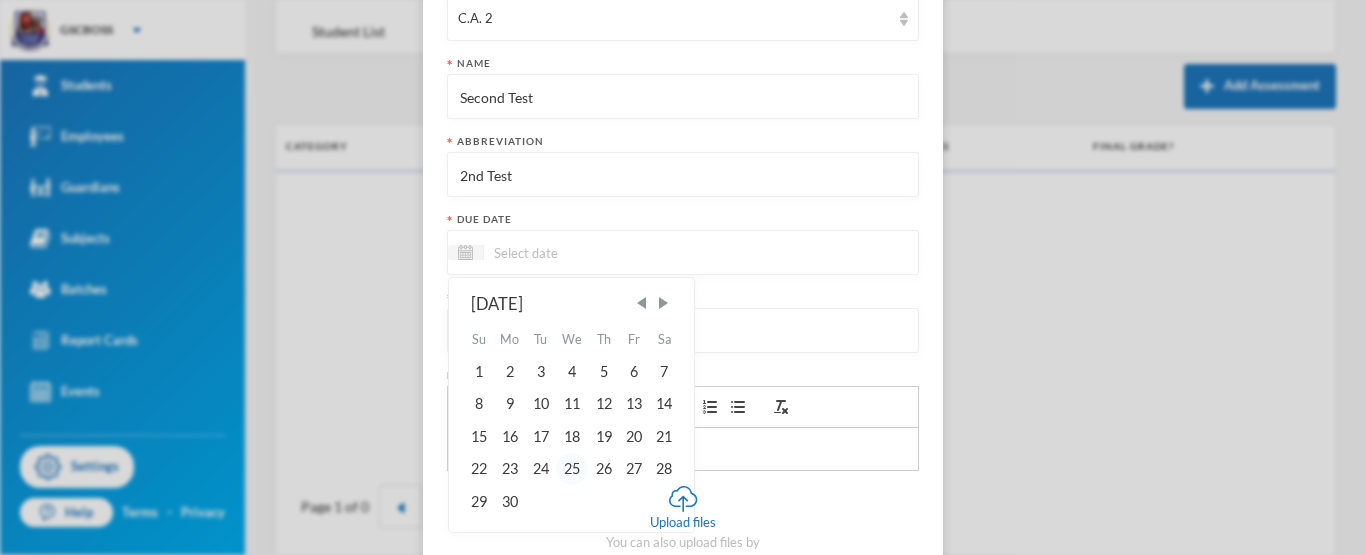 click on "25" at bounding box center [572, 469] 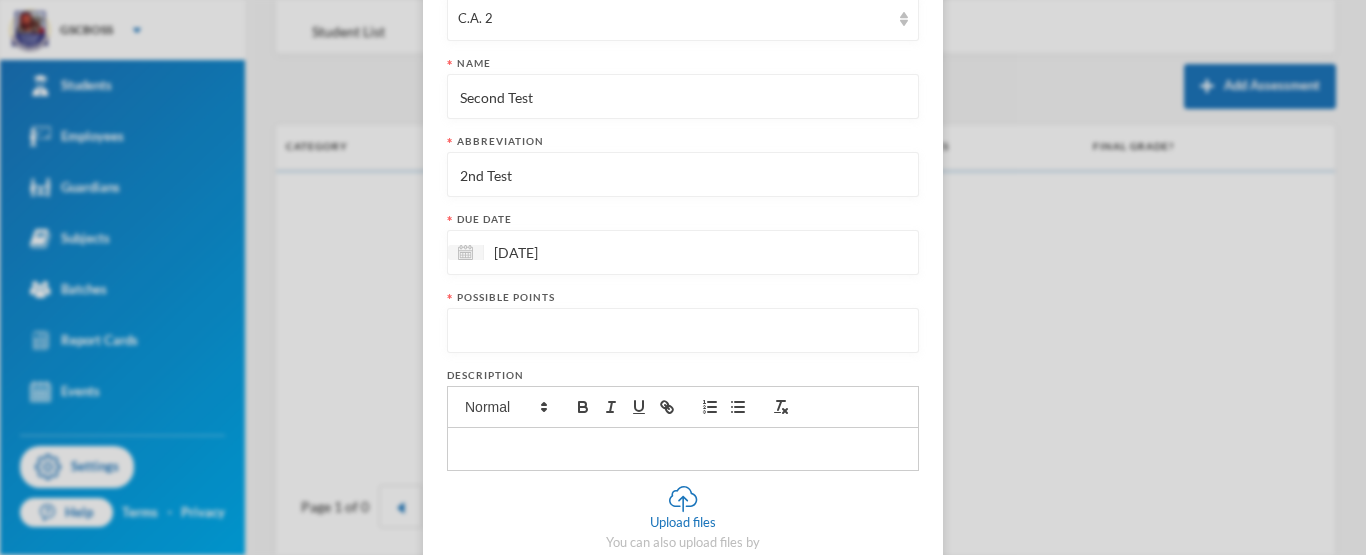 click at bounding box center (683, 331) 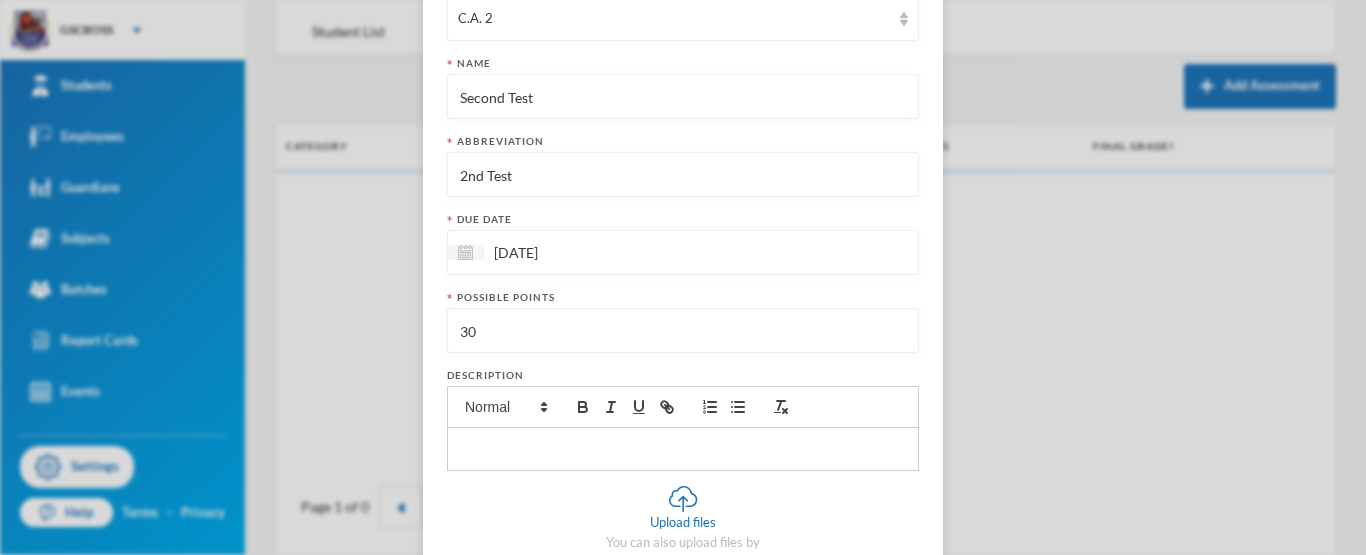 type on "3" 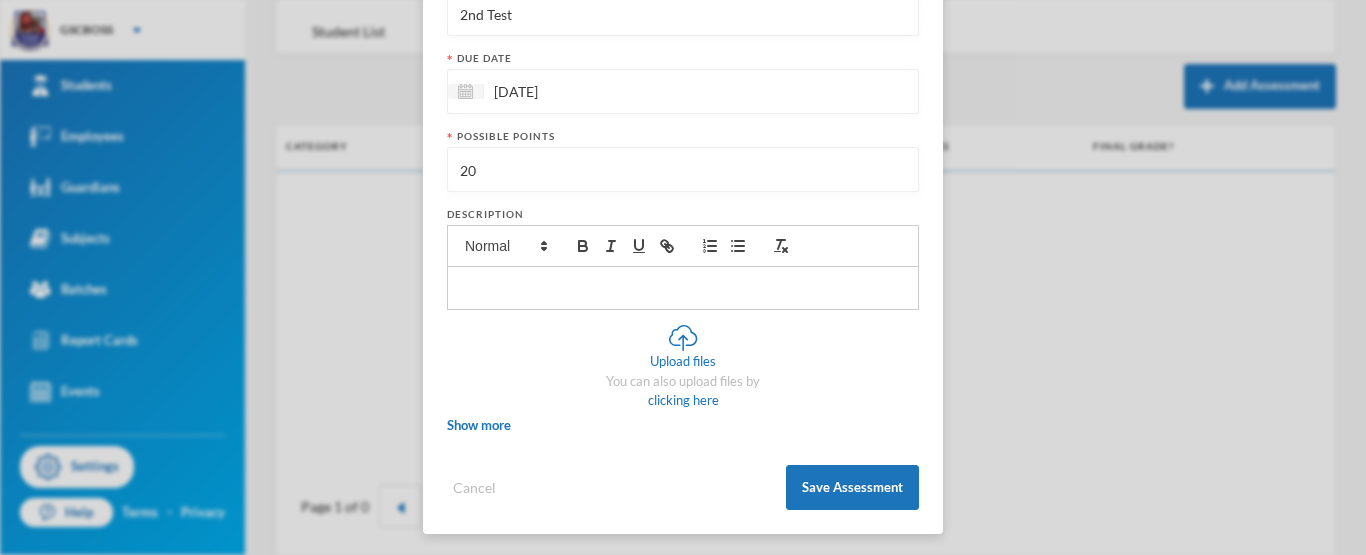 scroll, scrollTop: 364, scrollLeft: 0, axis: vertical 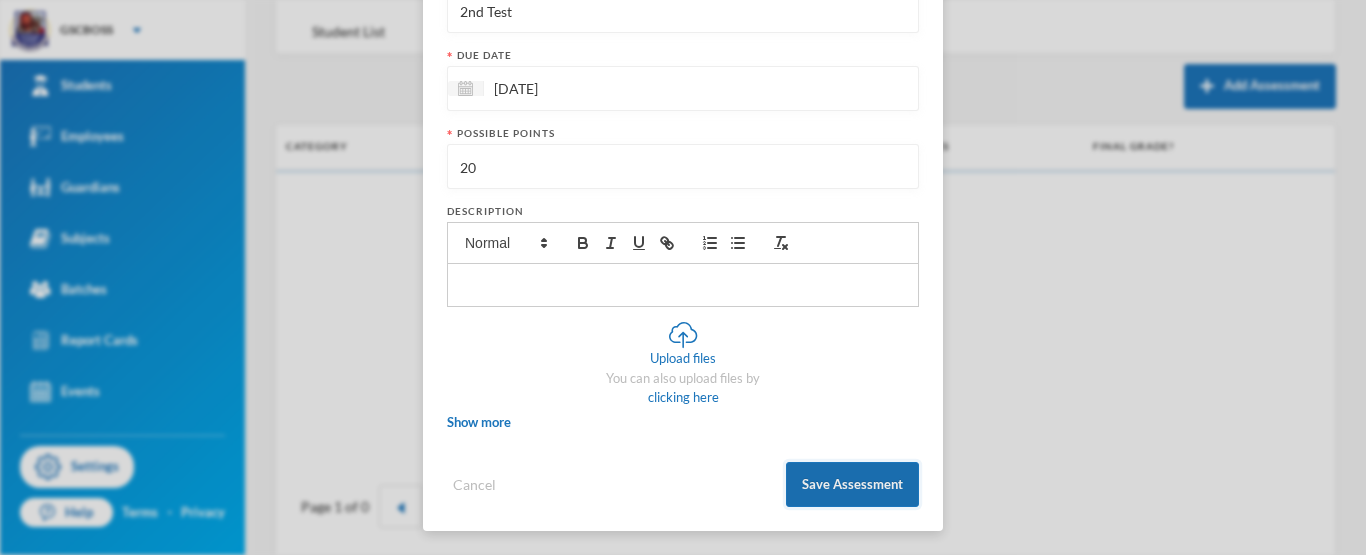type on "20" 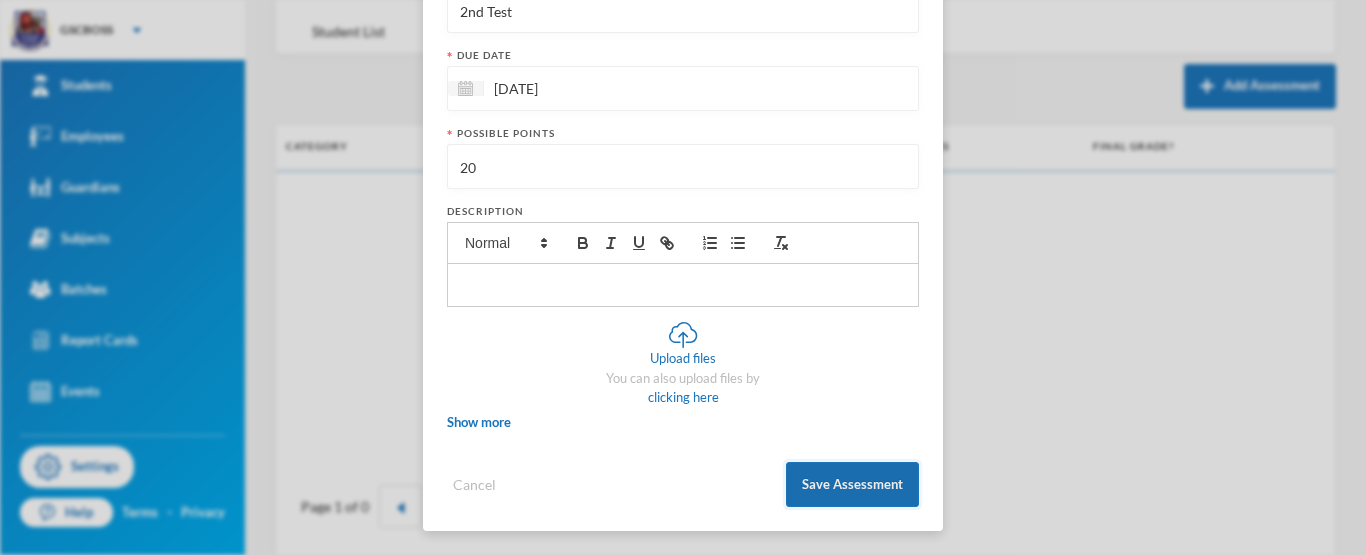 click on "Save Assessment" at bounding box center (852, 484) 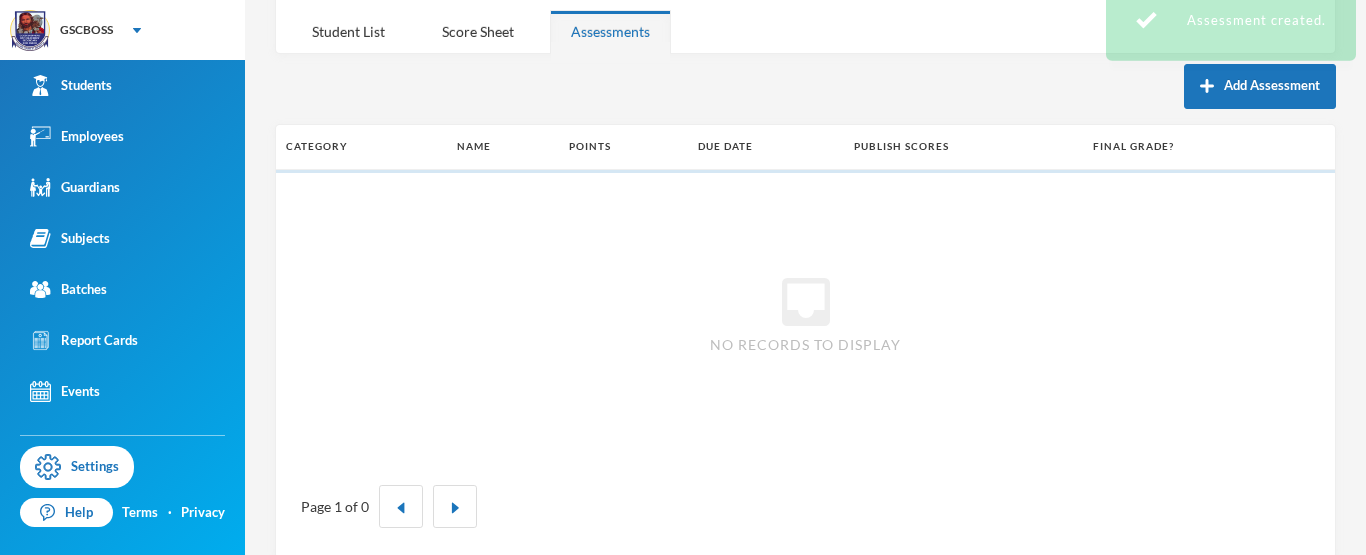 scroll, scrollTop: 264, scrollLeft: 0, axis: vertical 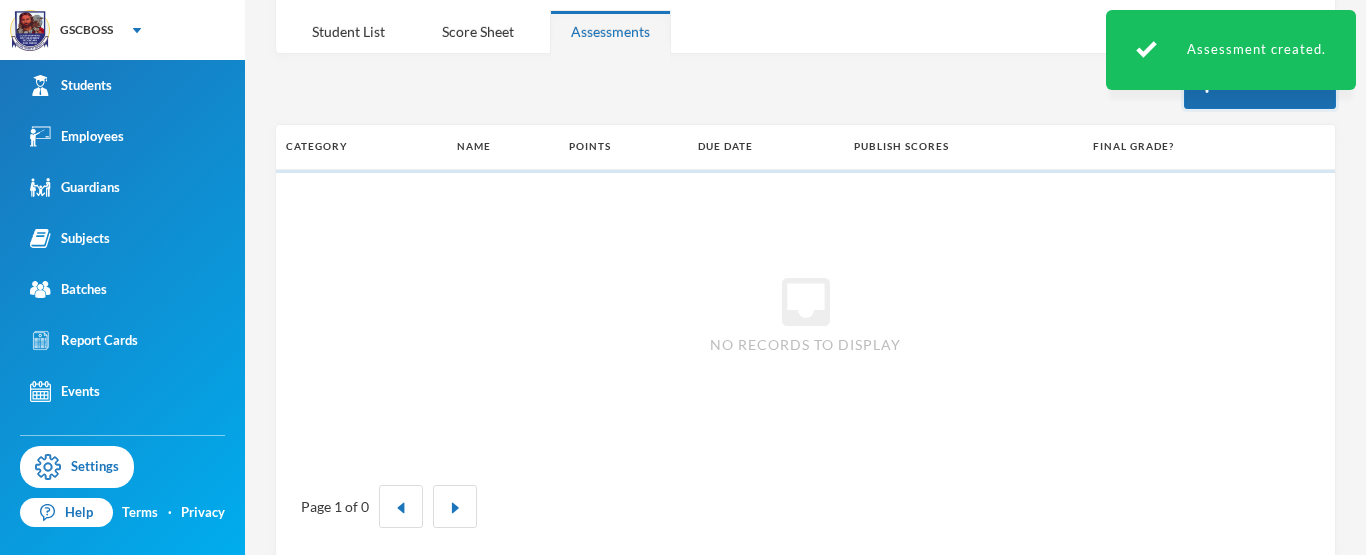 click on "Add Assessment" at bounding box center (1260, 86) 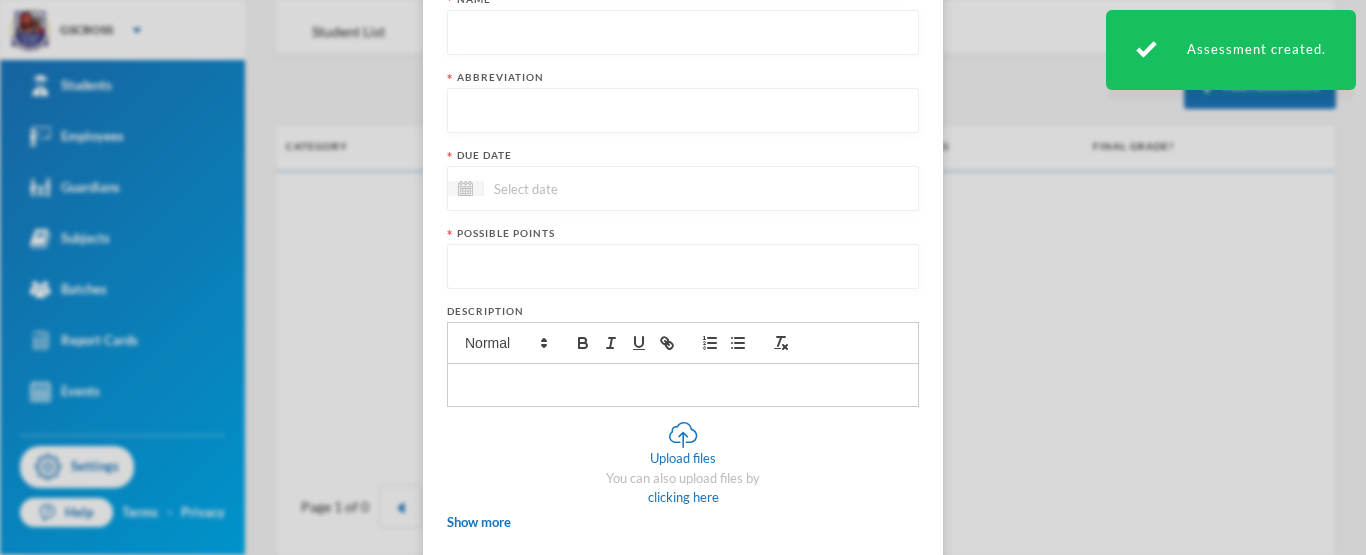 scroll, scrollTop: 0, scrollLeft: 0, axis: both 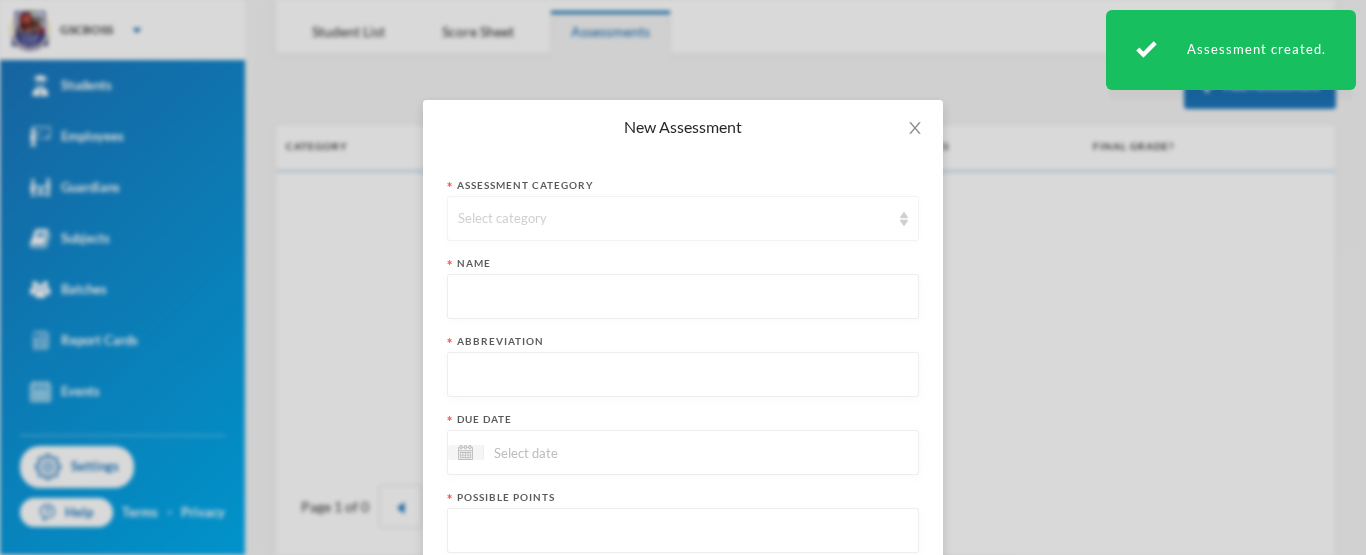 click on "Select category" at bounding box center (674, 219) 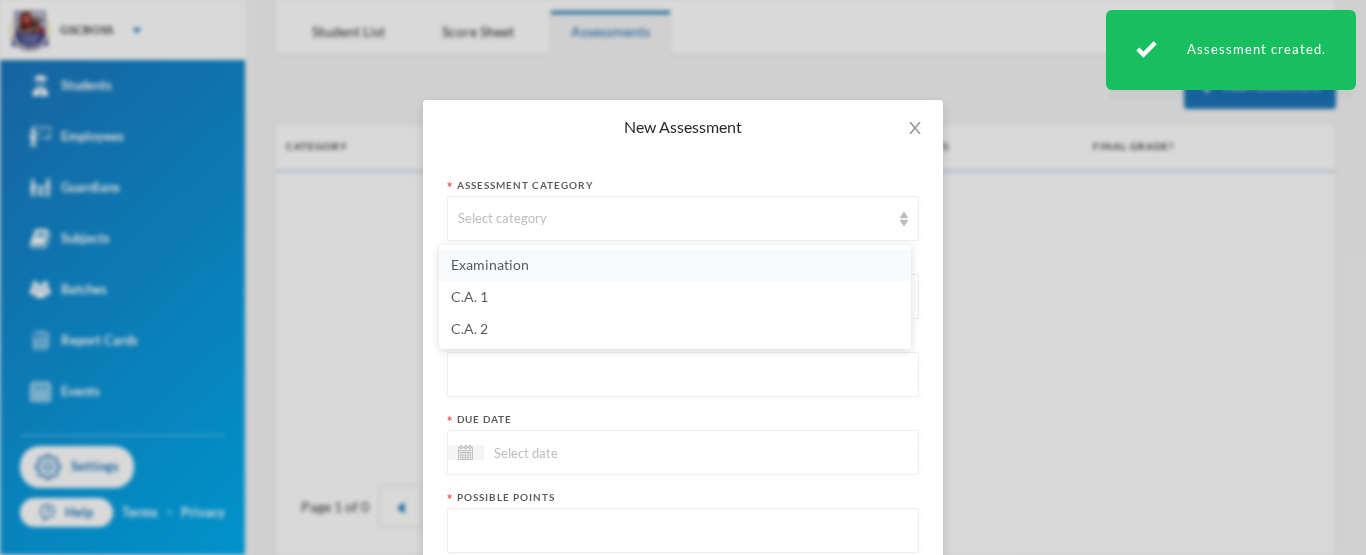 click on "Examination" at bounding box center [675, 265] 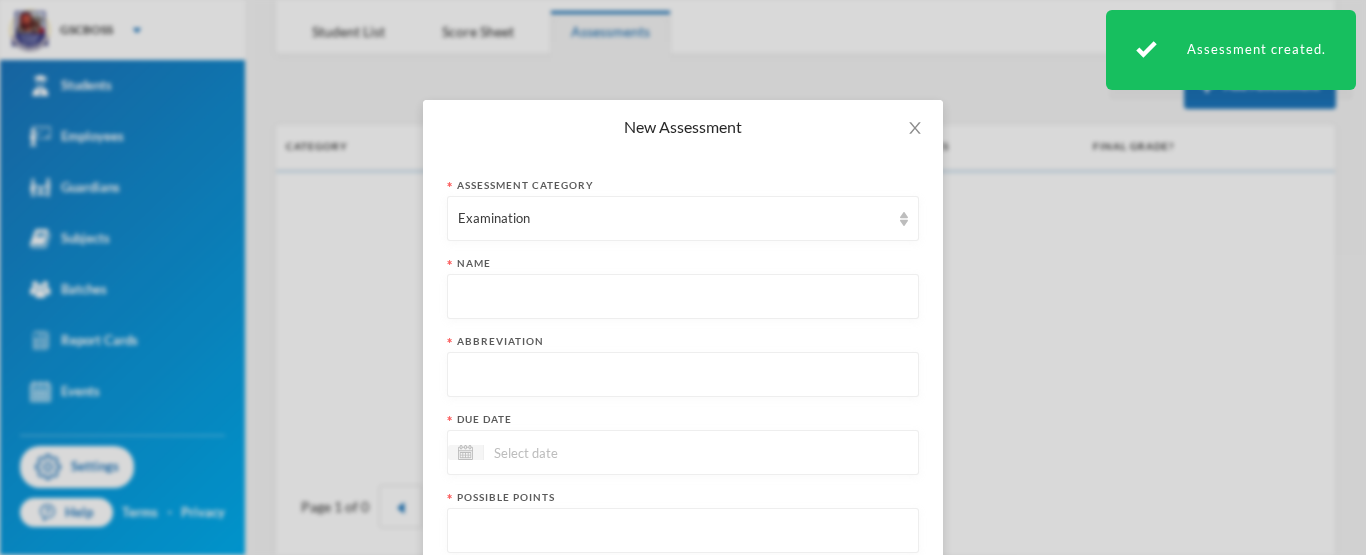 click at bounding box center [683, 297] 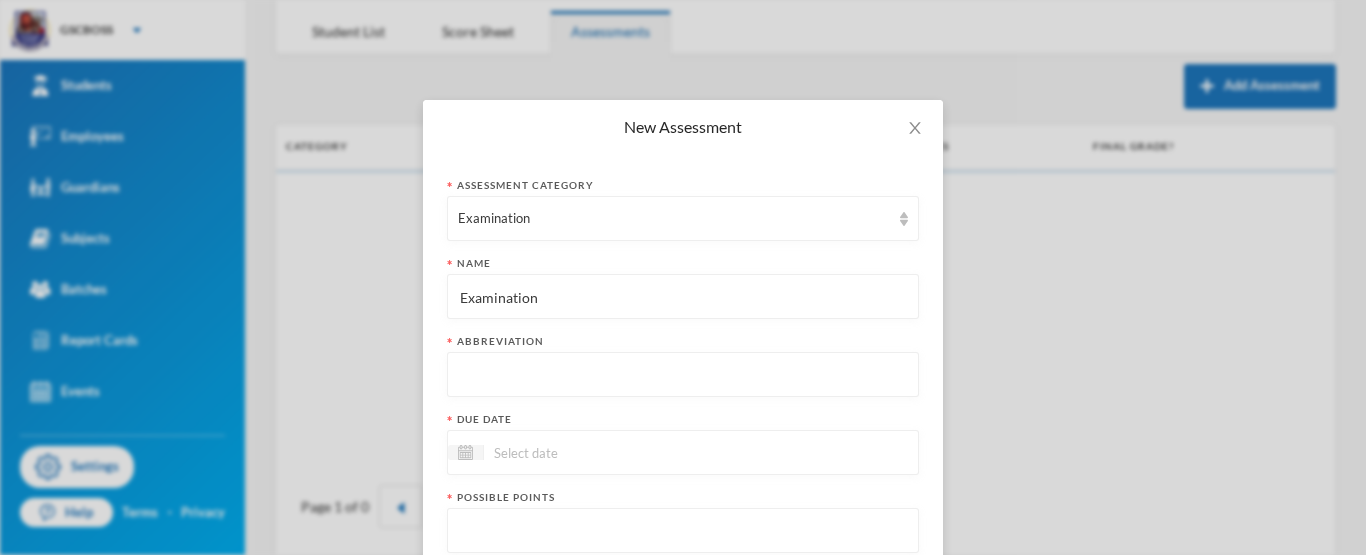 type on "Examination" 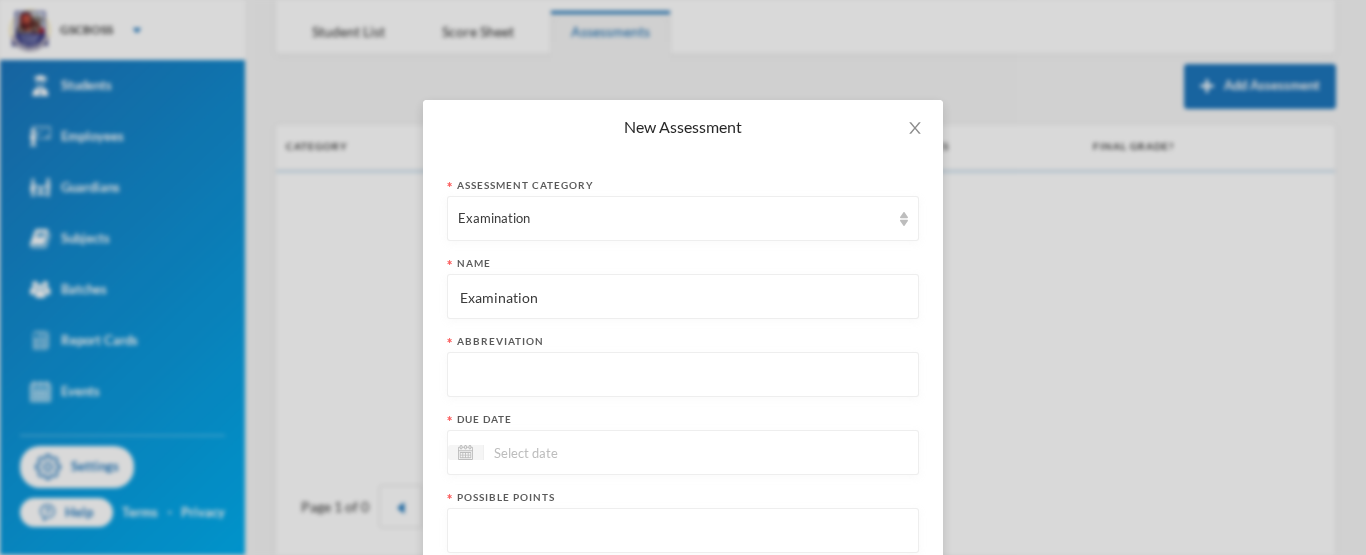 click at bounding box center (683, 375) 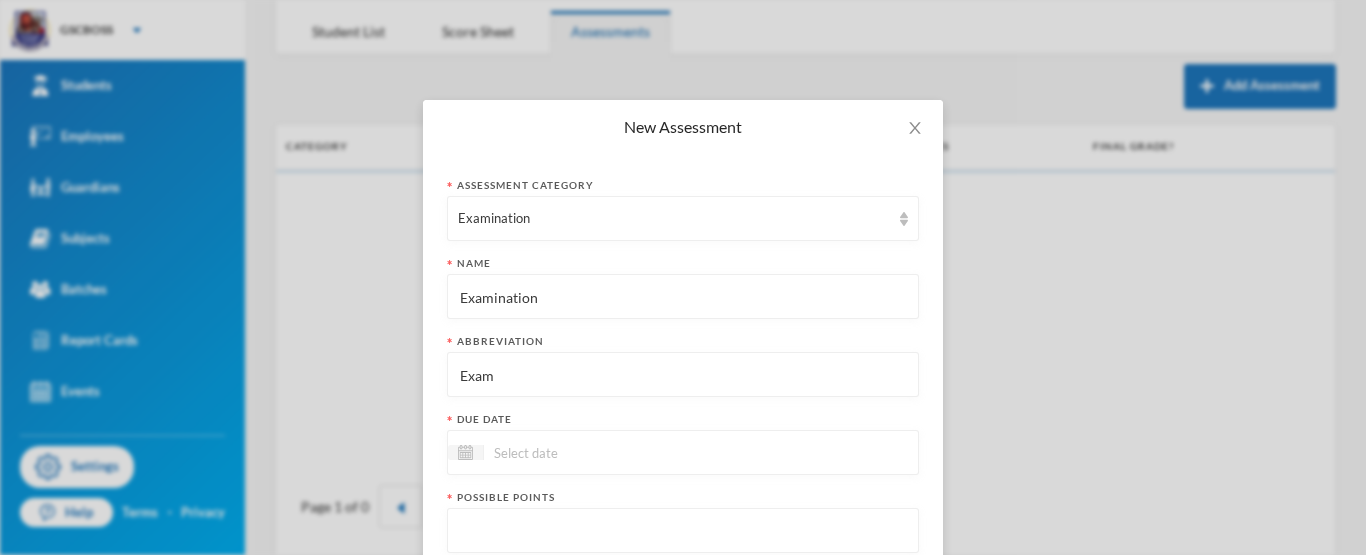 type on "Exam" 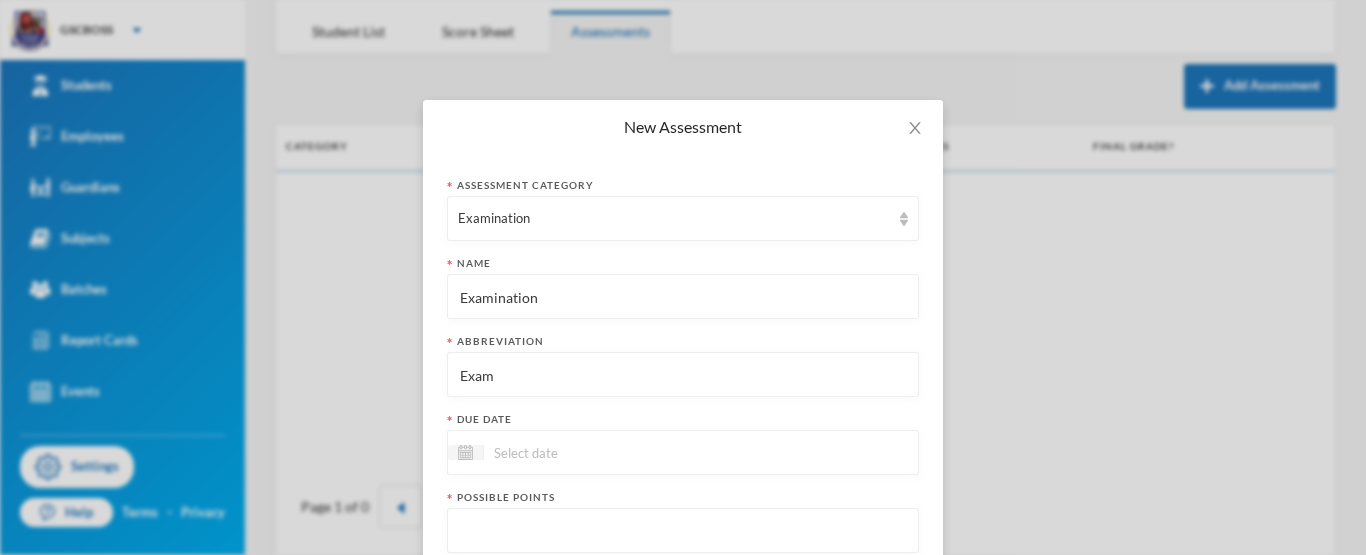 click at bounding box center (683, 452) 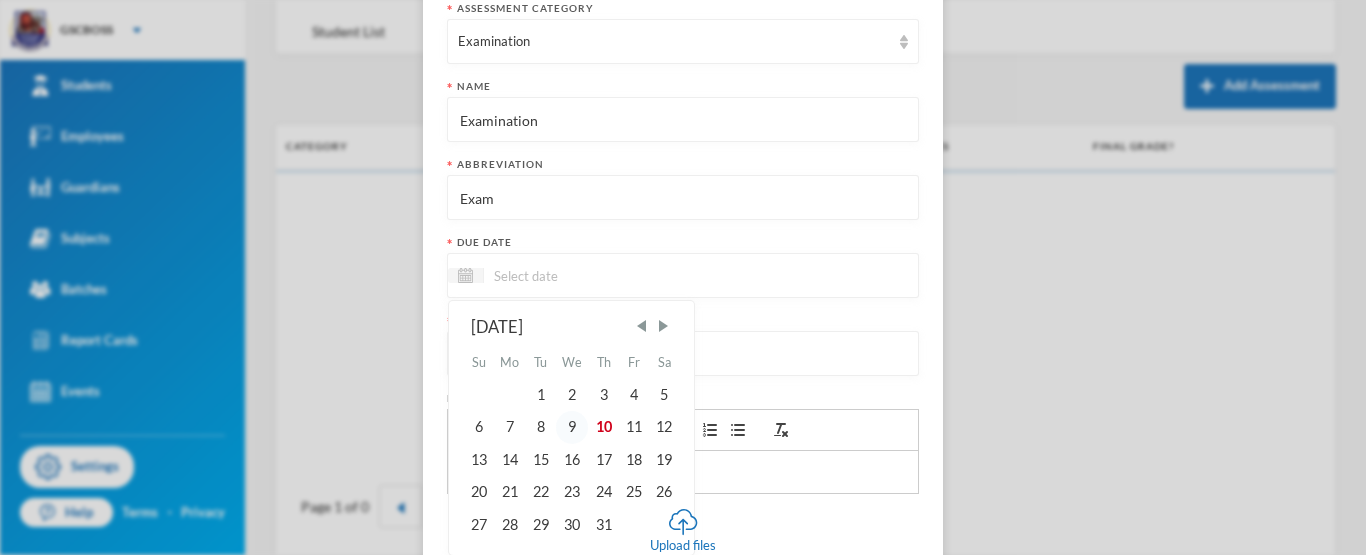scroll, scrollTop: 200, scrollLeft: 0, axis: vertical 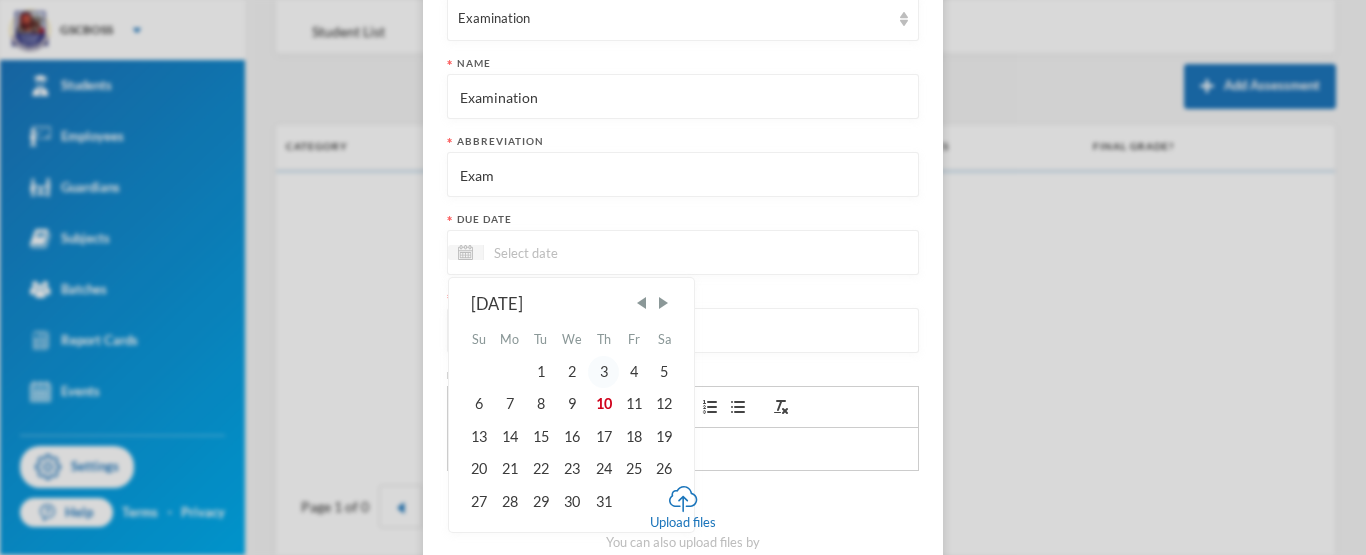 click on "3" at bounding box center (603, 372) 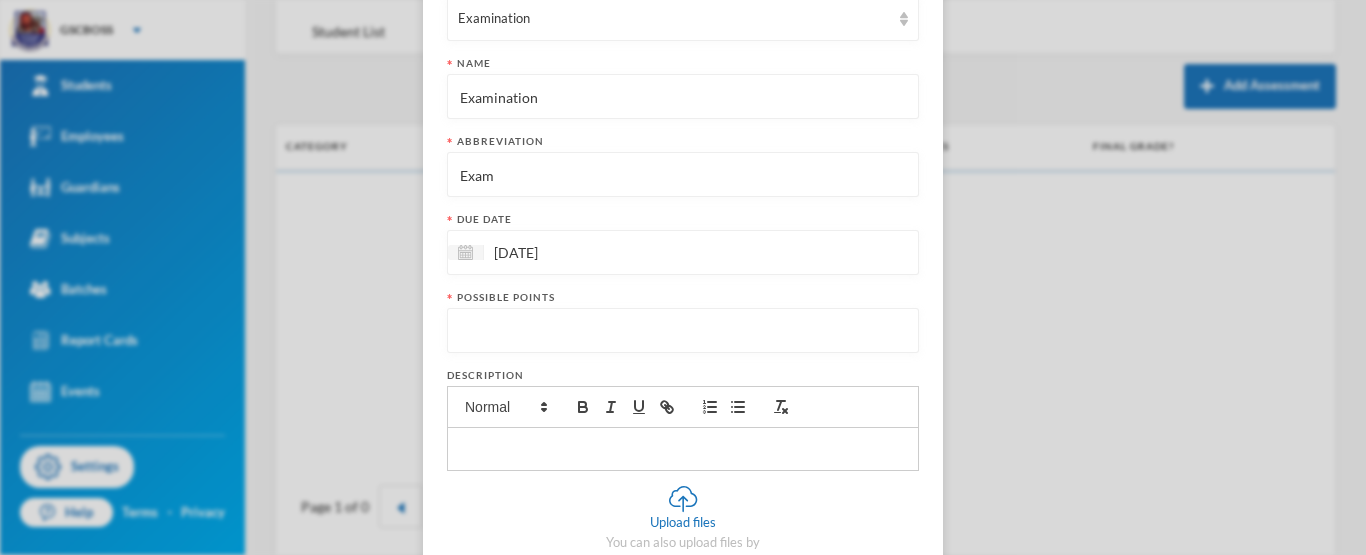 click at bounding box center (683, 331) 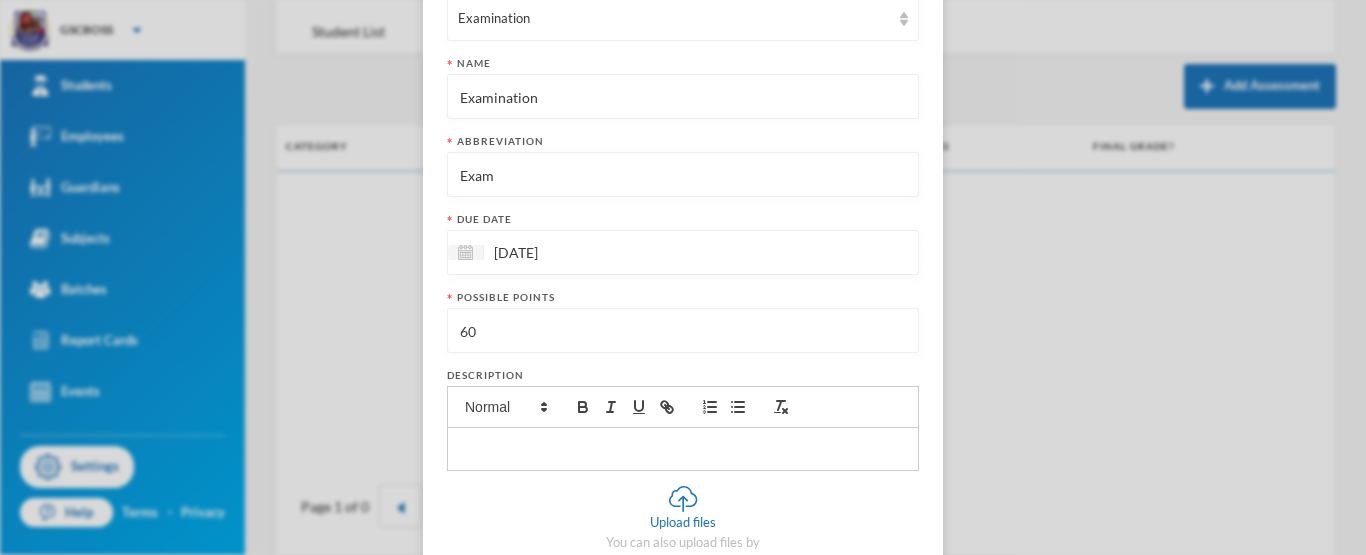 scroll, scrollTop: 364, scrollLeft: 0, axis: vertical 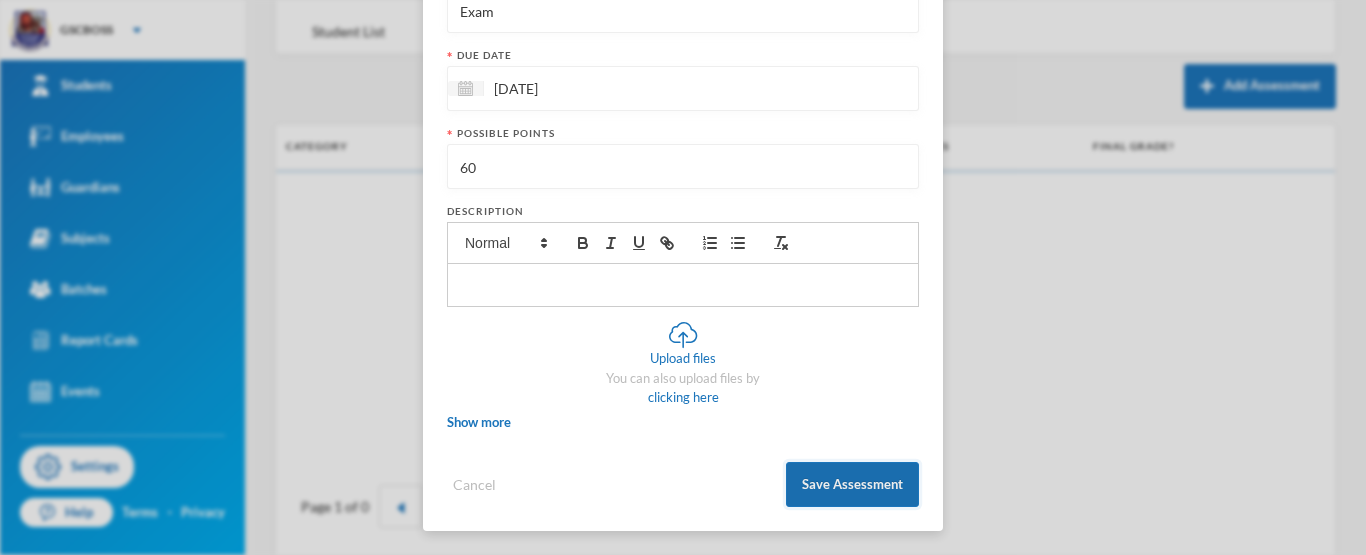 type on "60" 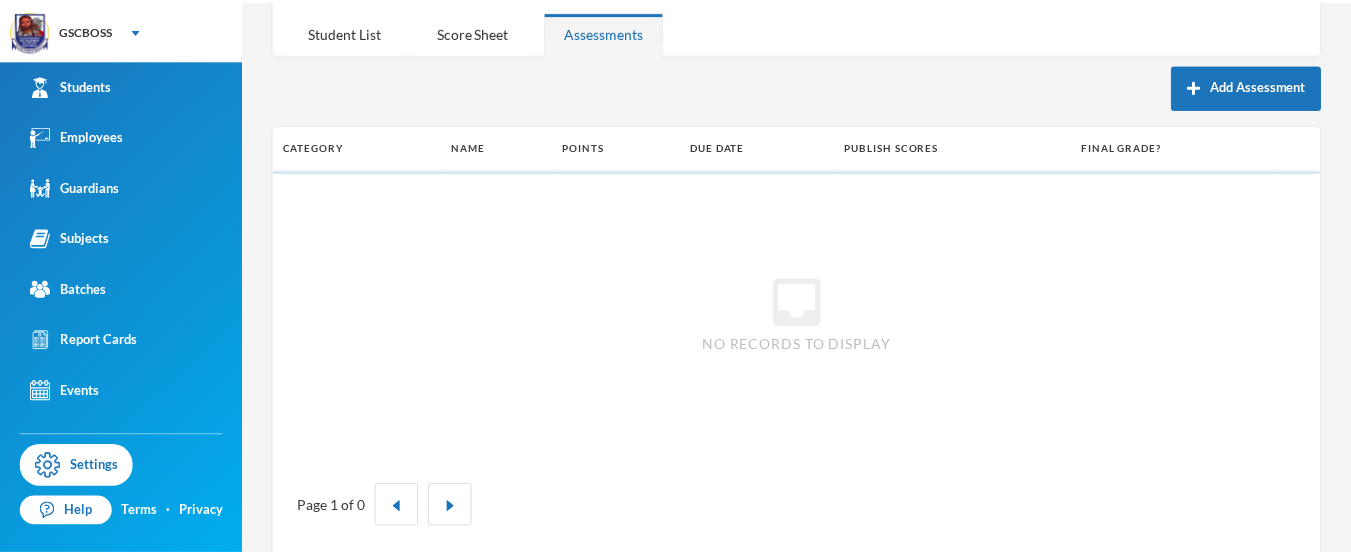 scroll, scrollTop: 264, scrollLeft: 0, axis: vertical 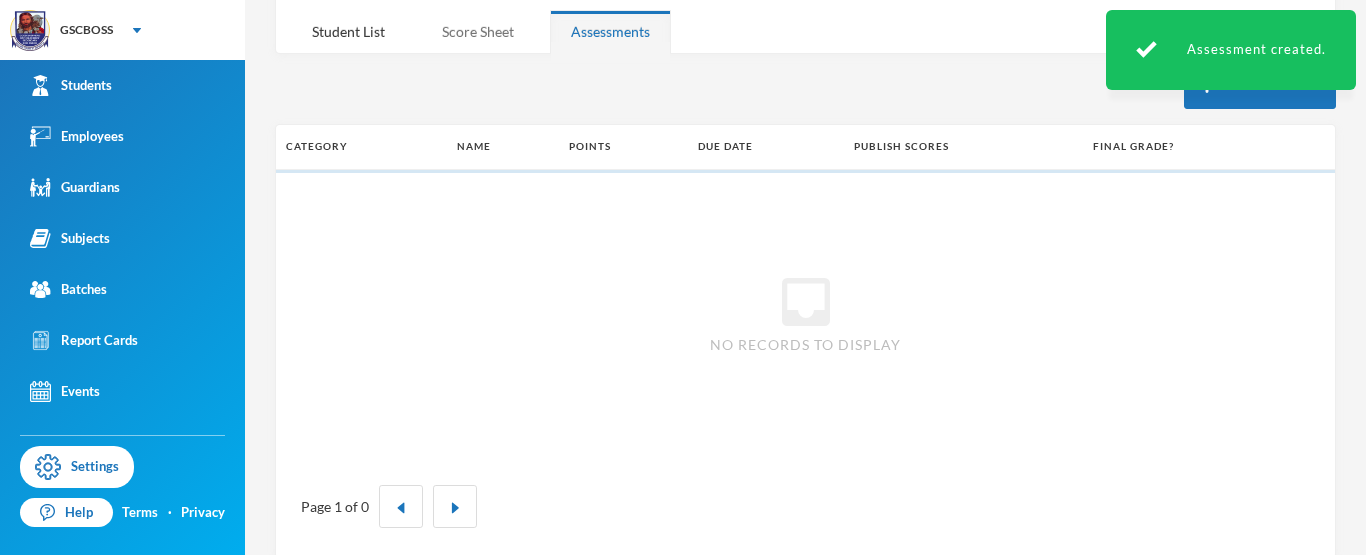 click on "Score Sheet" at bounding box center (478, 31) 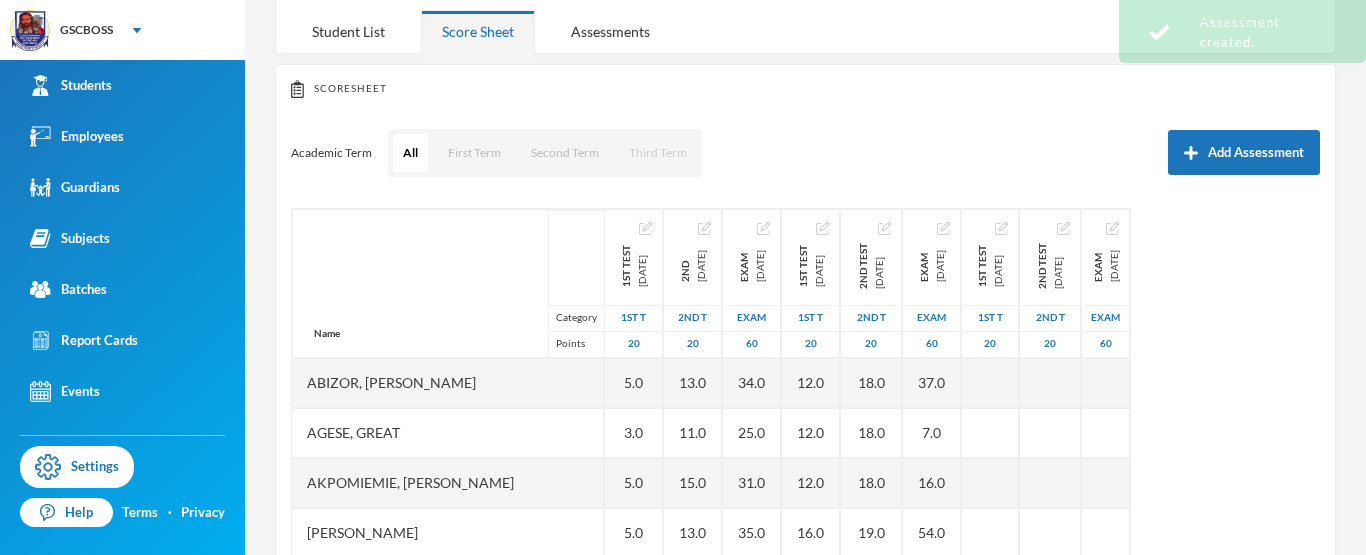 click on "Third Term" at bounding box center [658, 153] 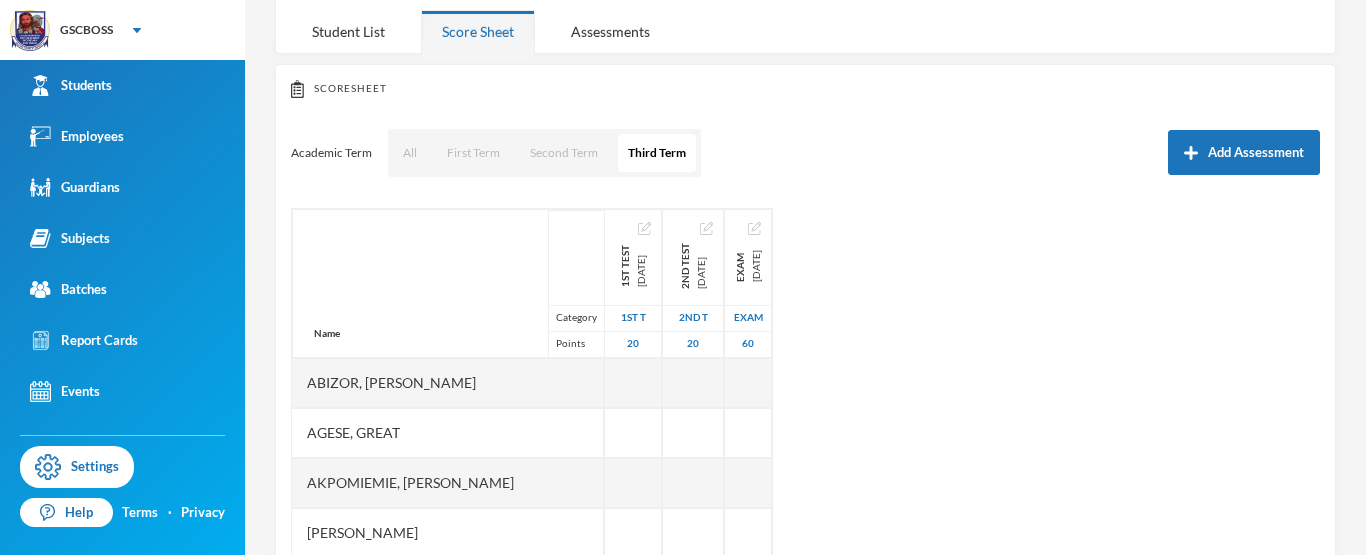 click on "Abizor, Destiny Omoghagha" at bounding box center [448, 383] 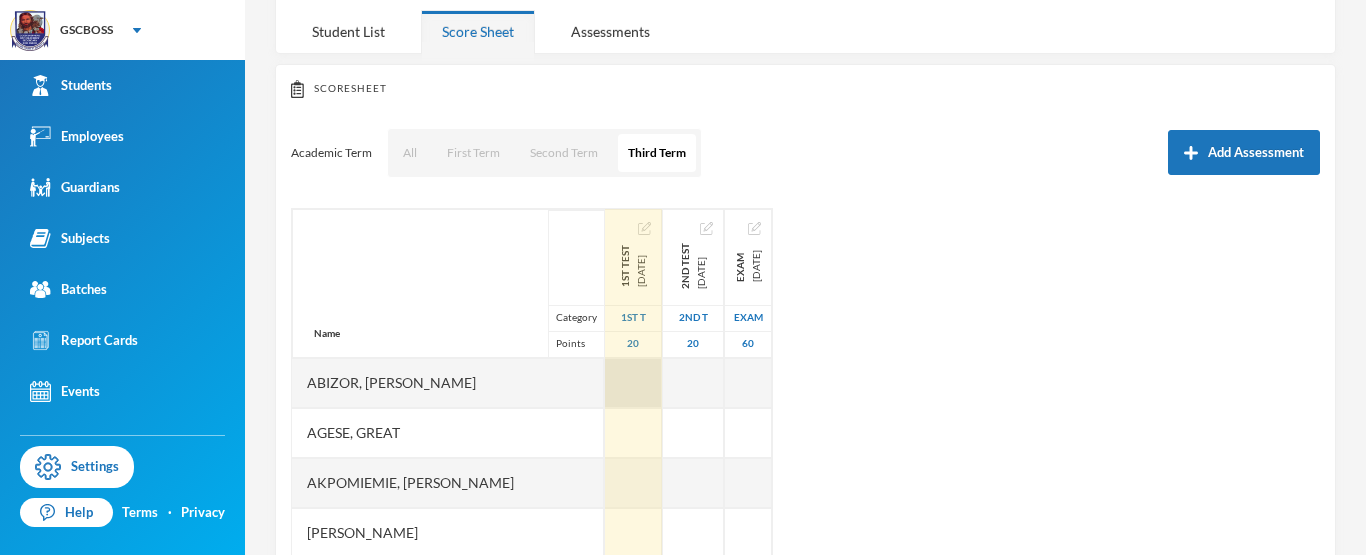 click at bounding box center [633, 383] 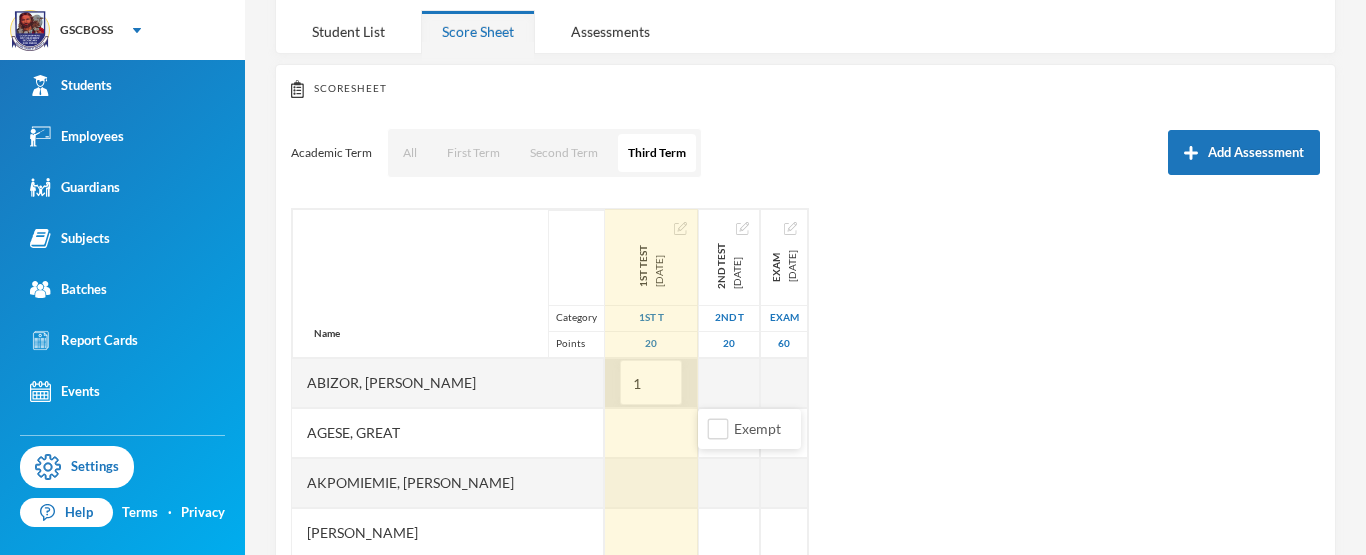 type on "10" 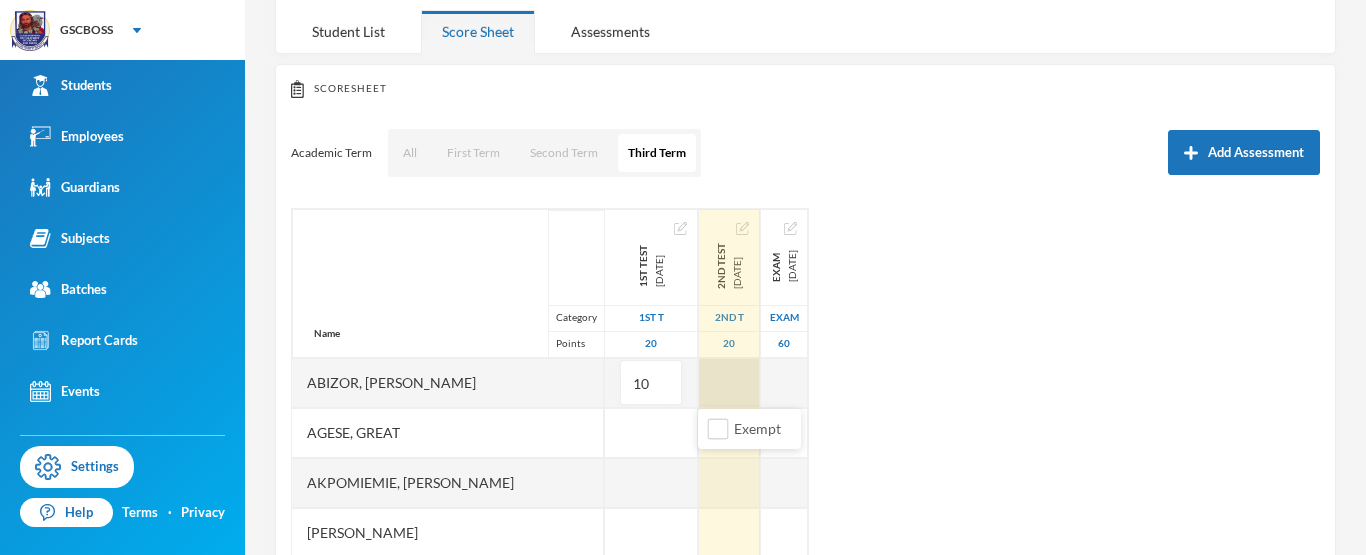 click at bounding box center (729, 383) 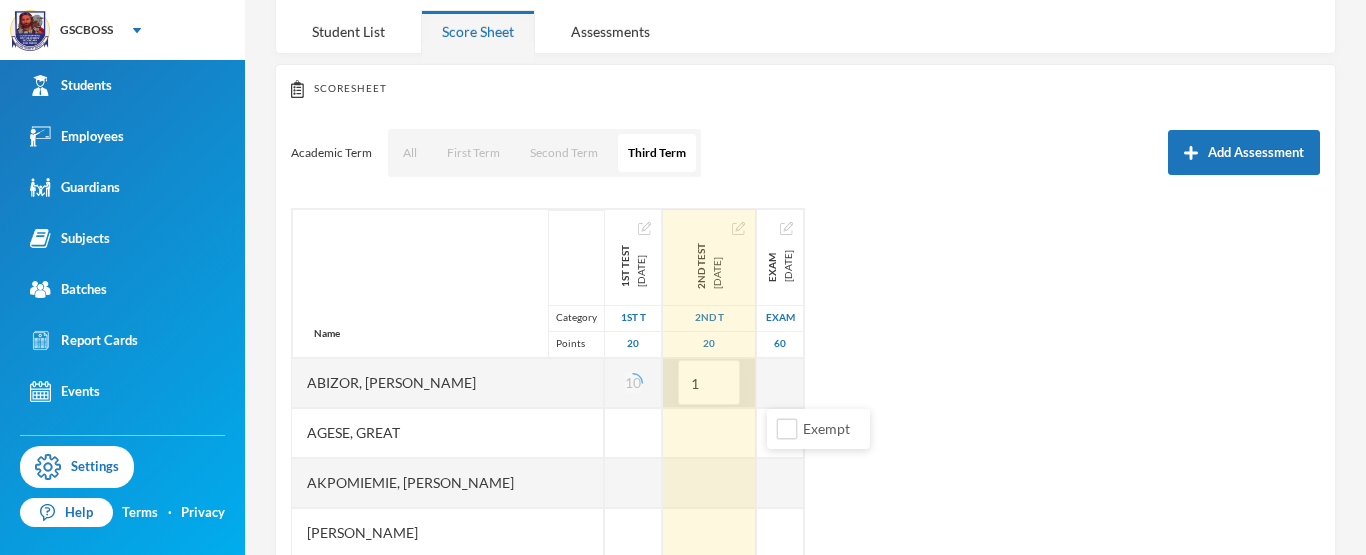 type on "12" 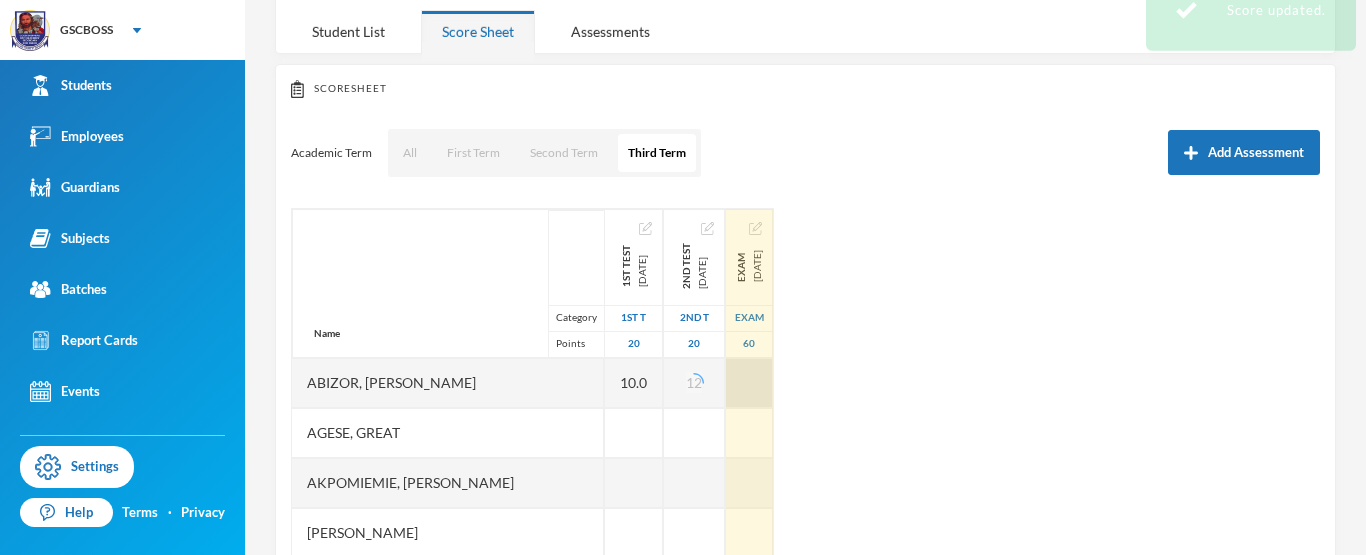 click at bounding box center (749, 383) 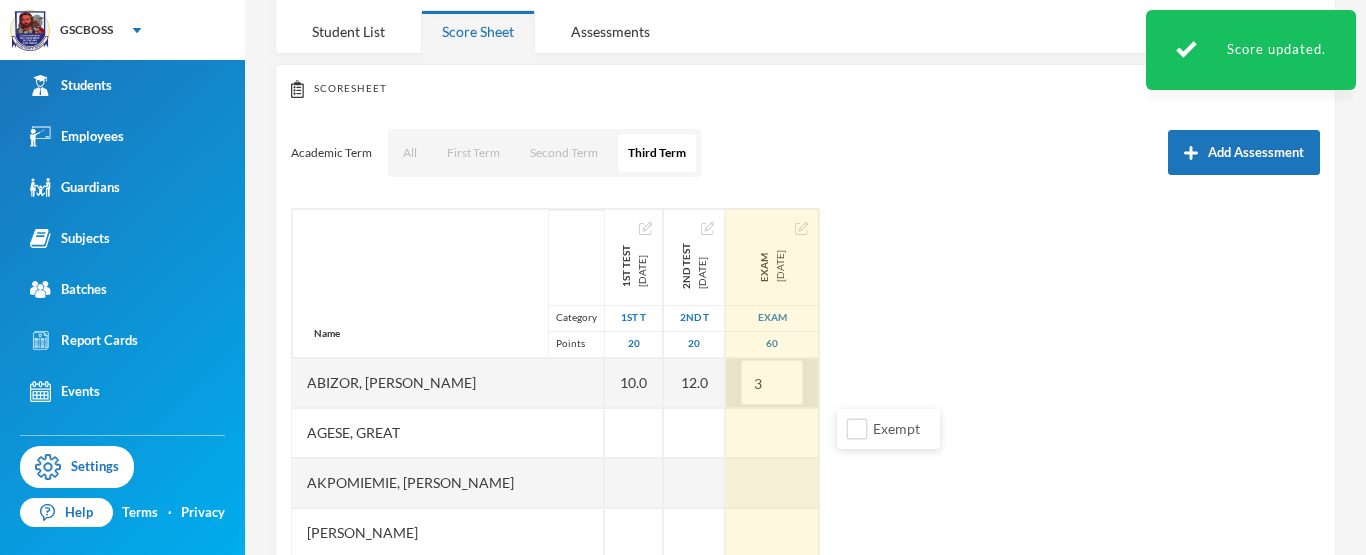 type on "31" 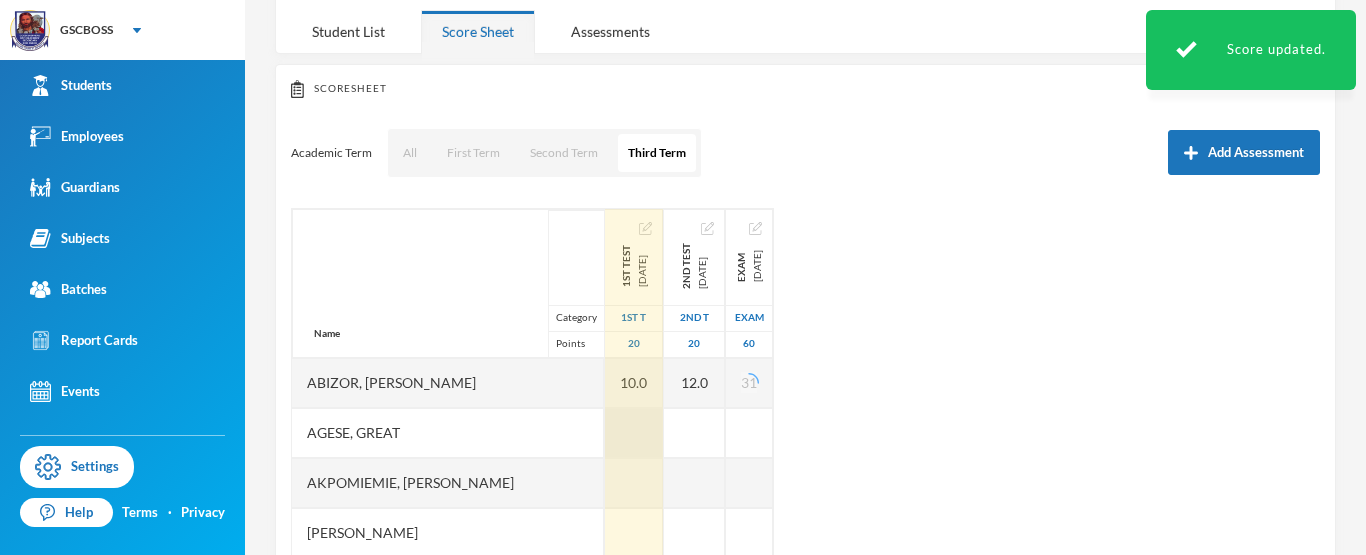 click at bounding box center (634, 433) 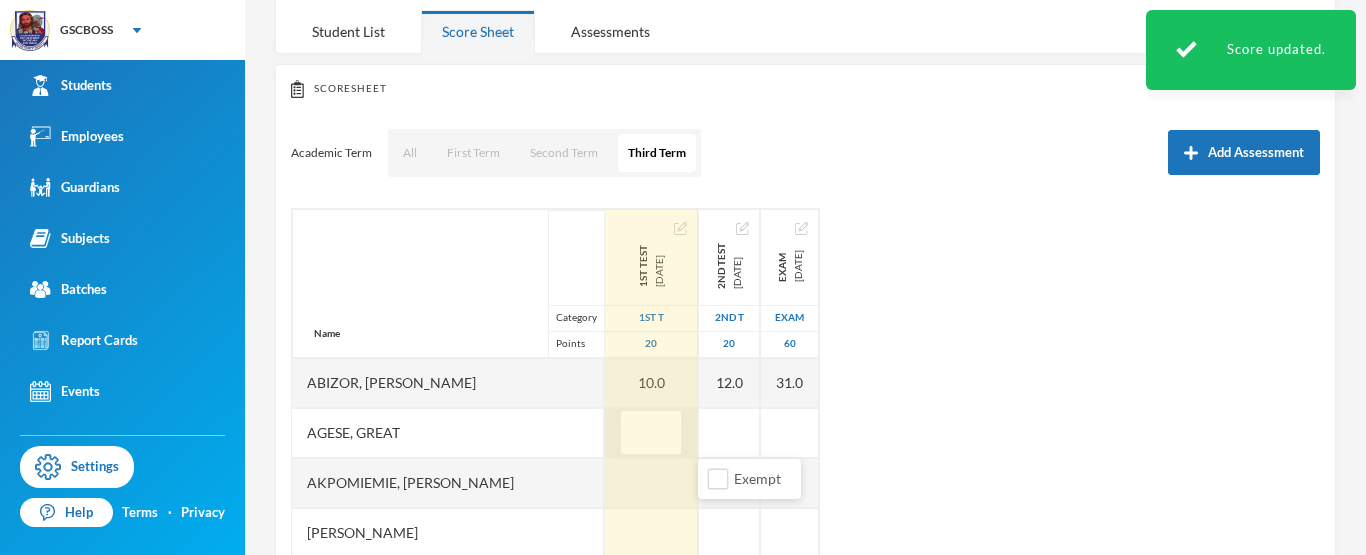 type on "8" 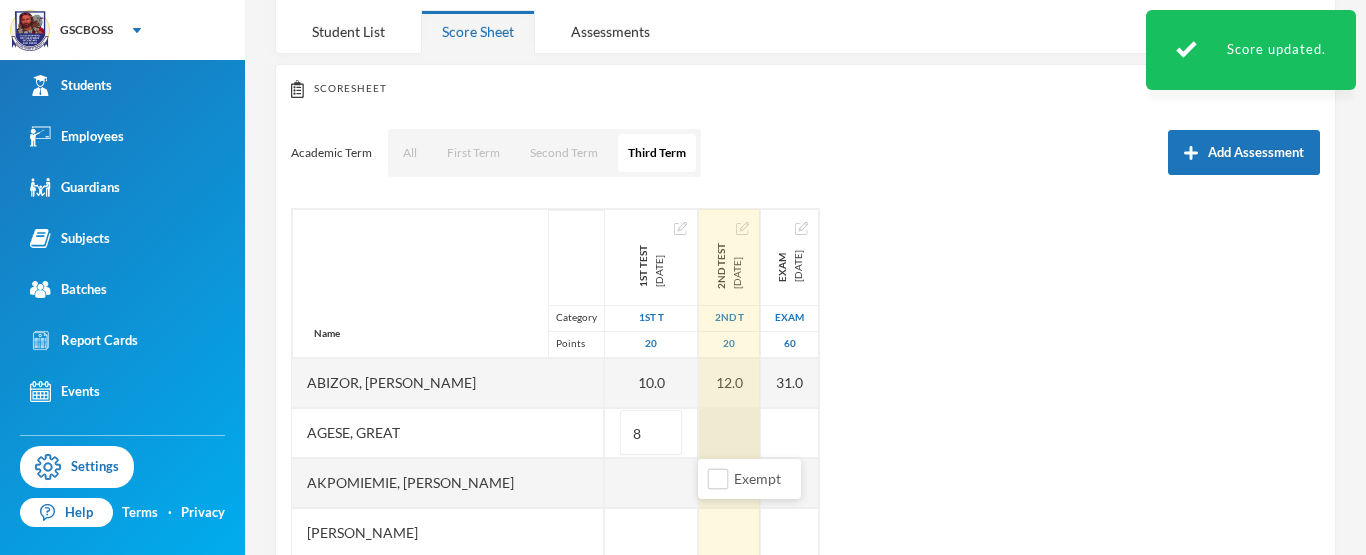 click at bounding box center (729, 433) 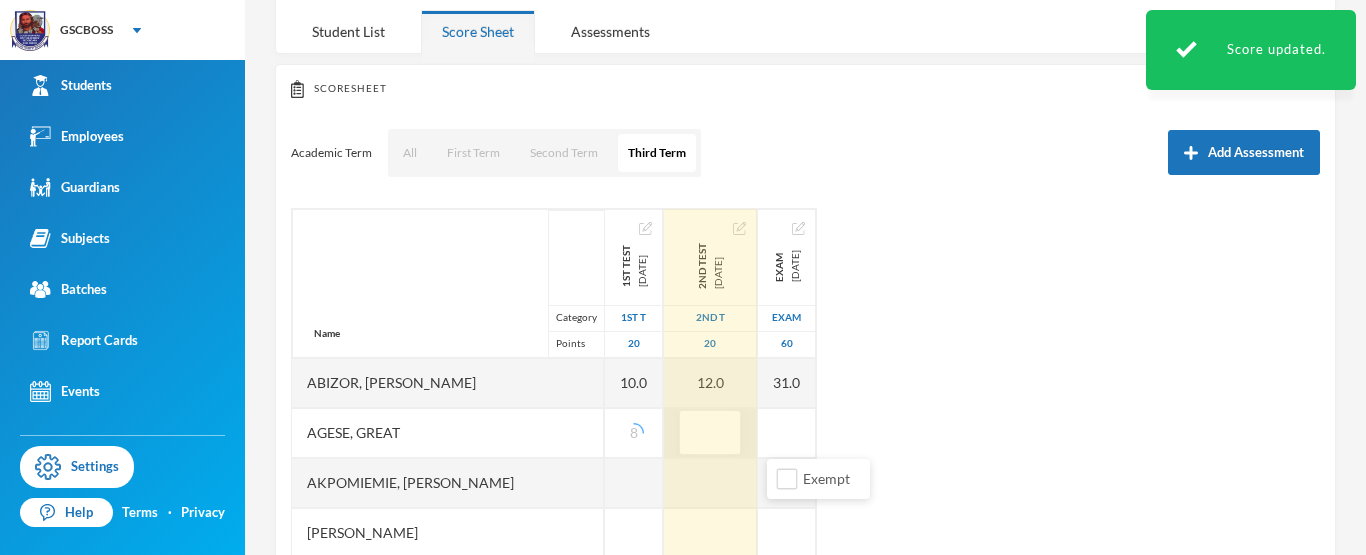 type on "4" 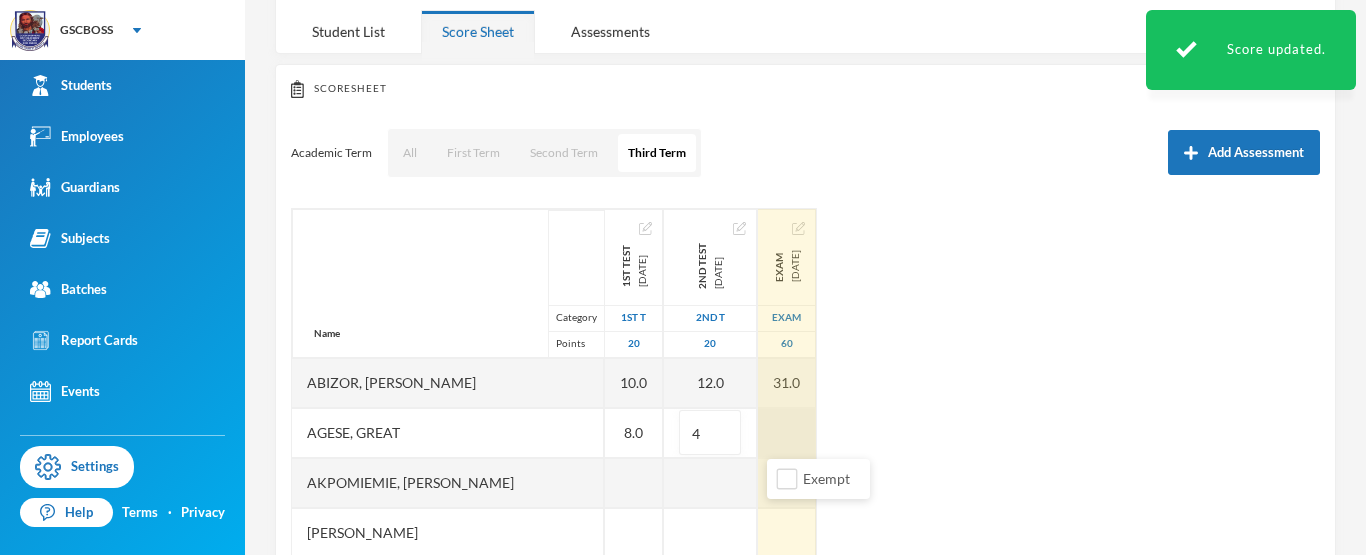 click at bounding box center (787, 433) 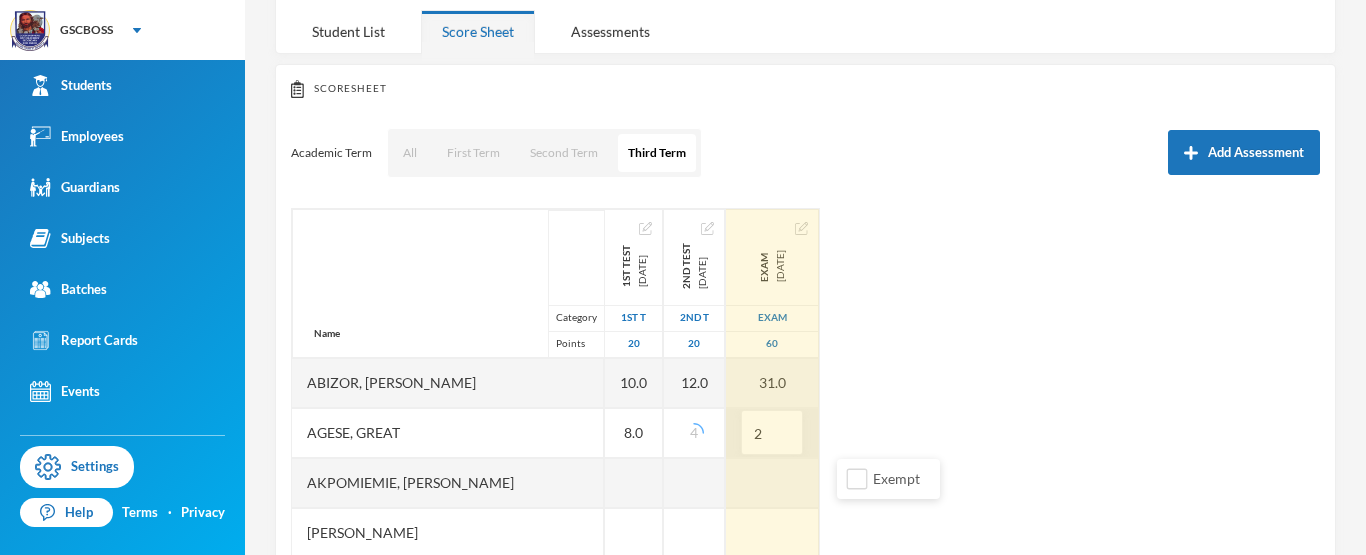 type on "20" 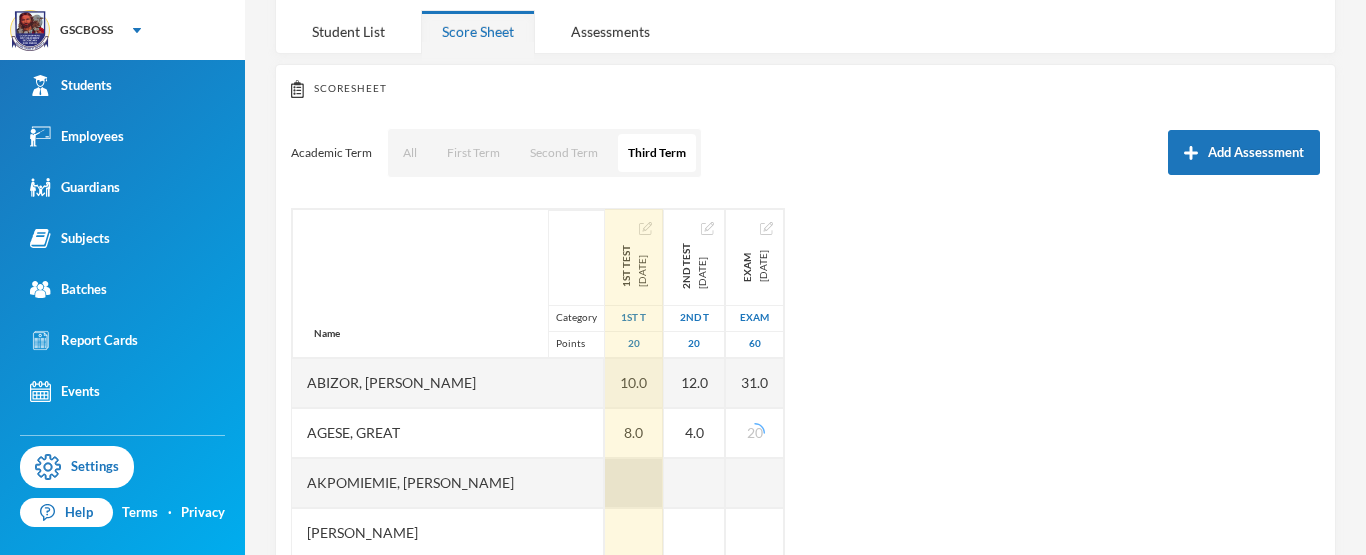 click at bounding box center (634, 483) 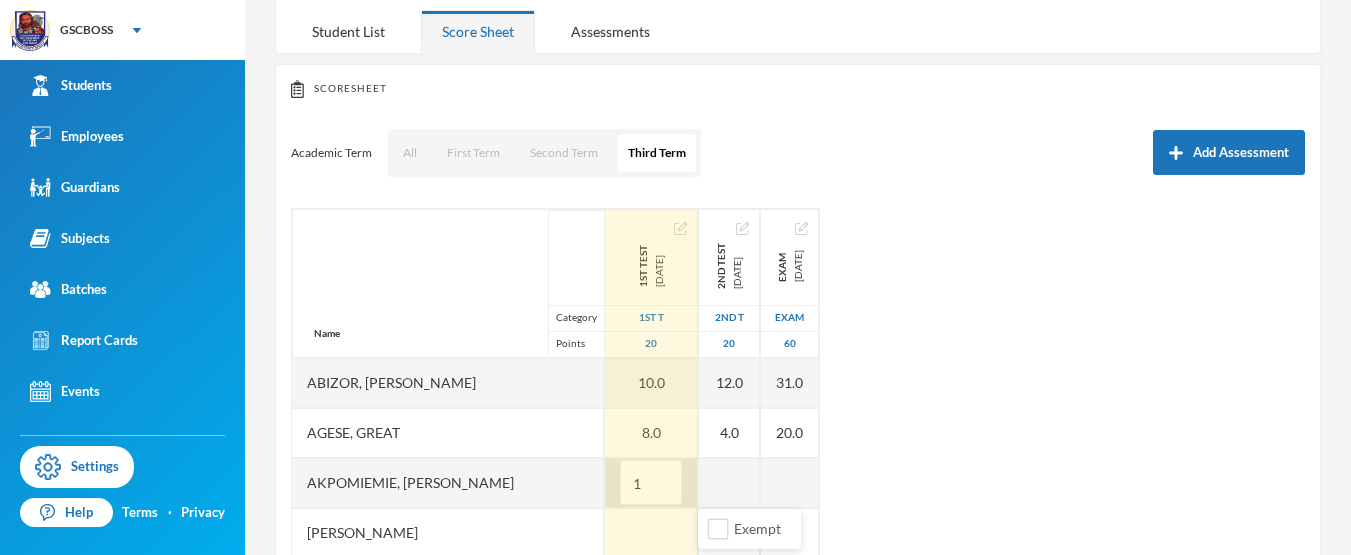 type on "16" 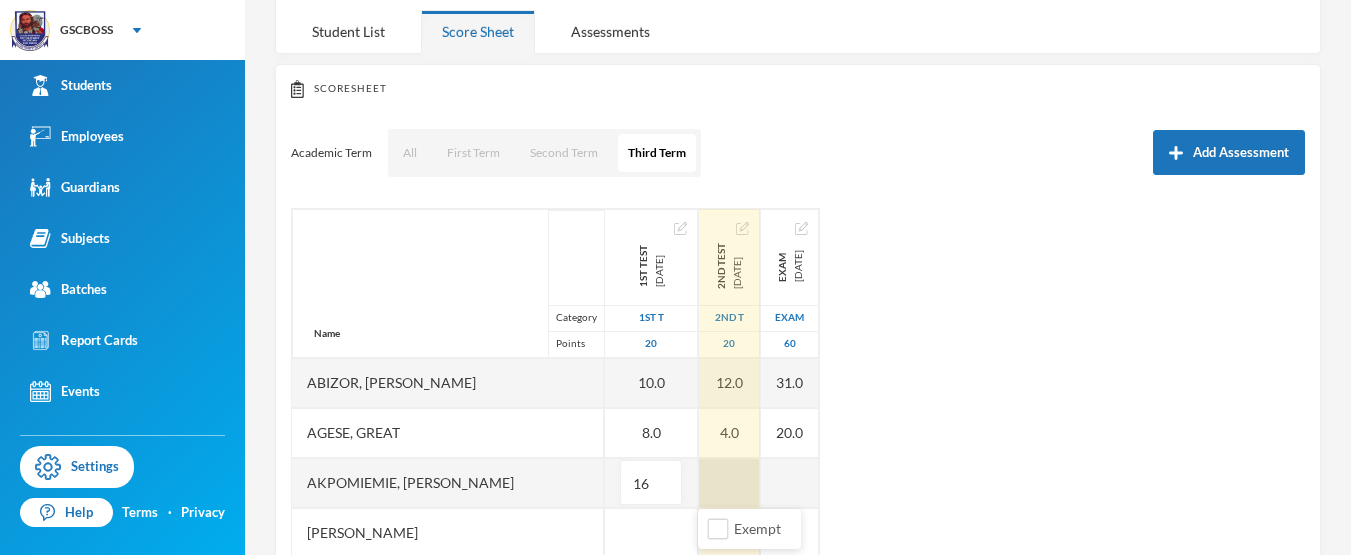 click at bounding box center (729, 483) 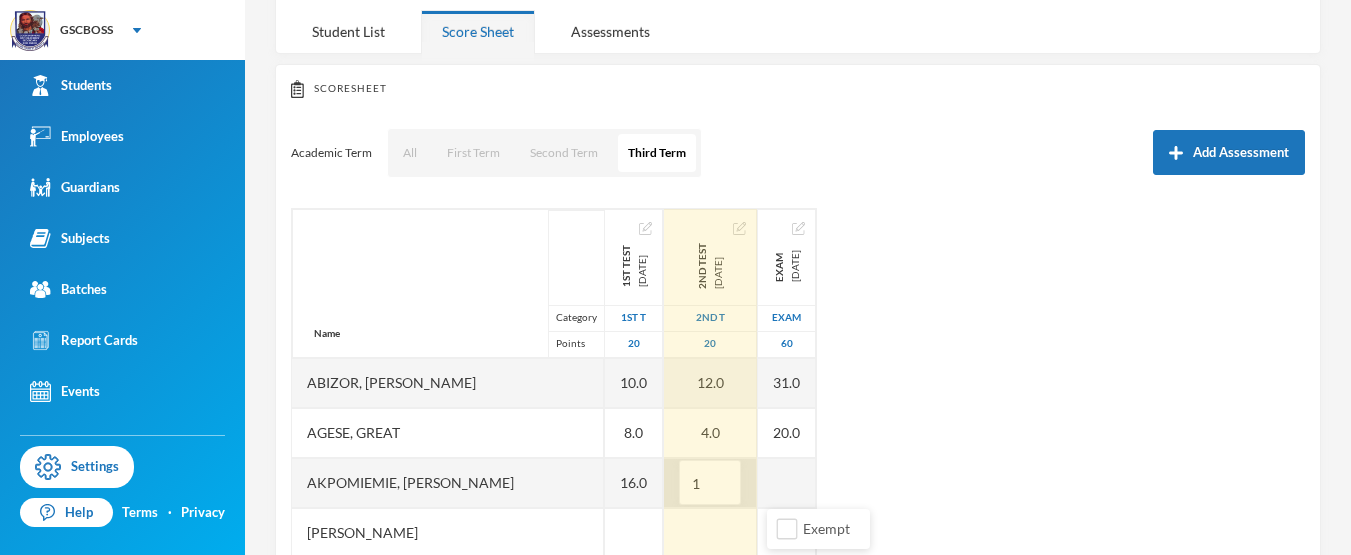 type on "18" 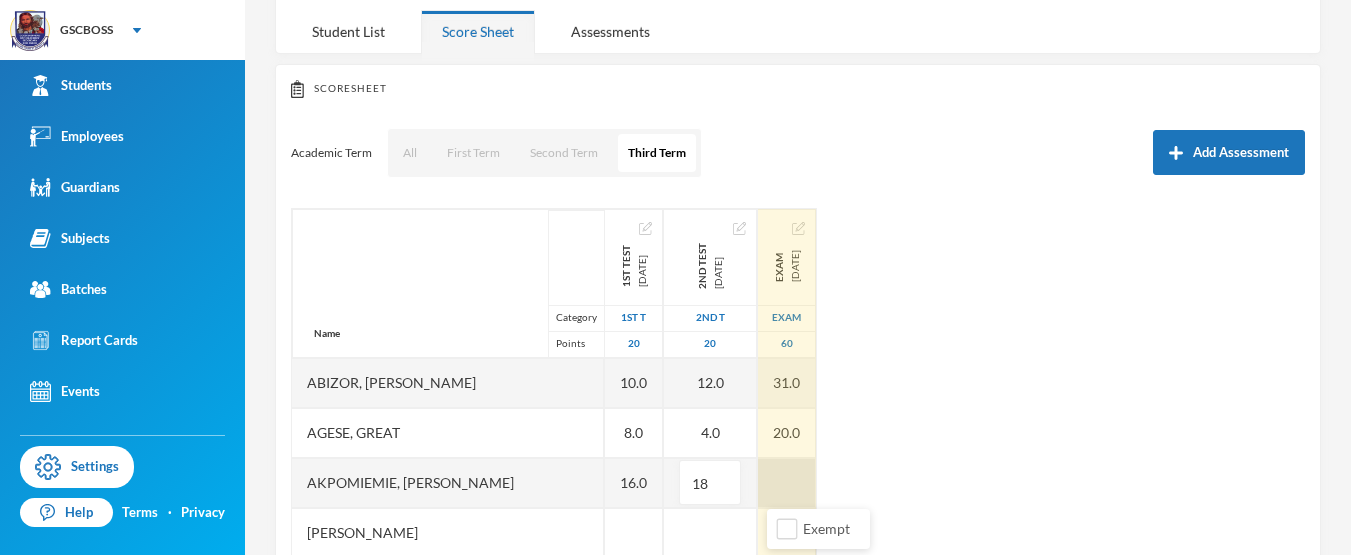 click at bounding box center (787, 483) 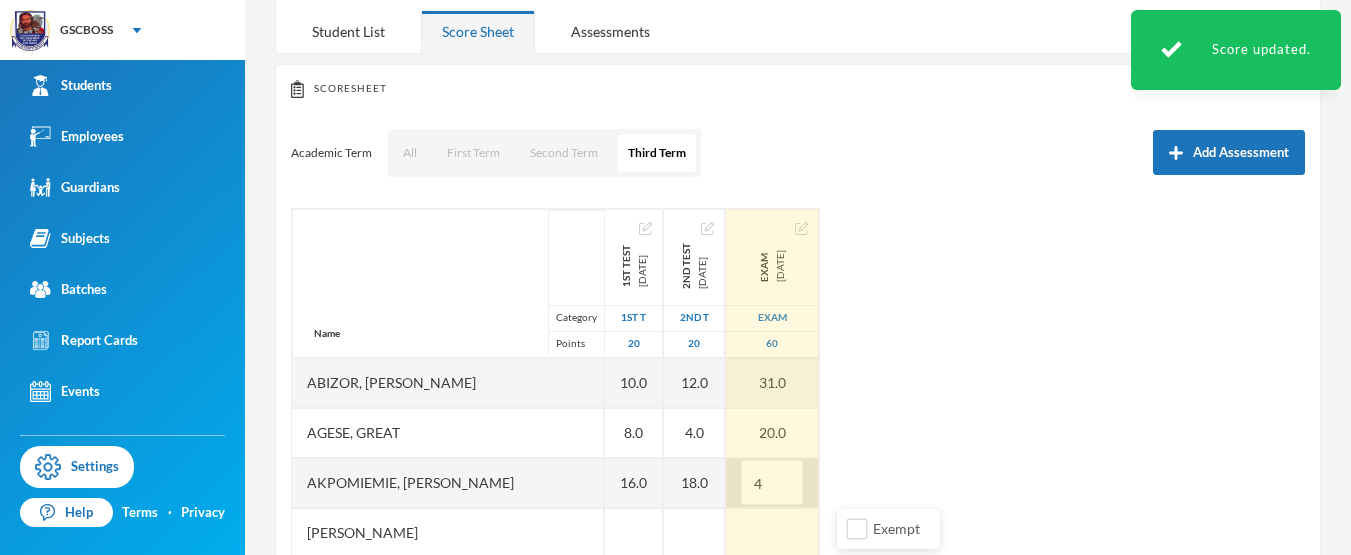 type on "48" 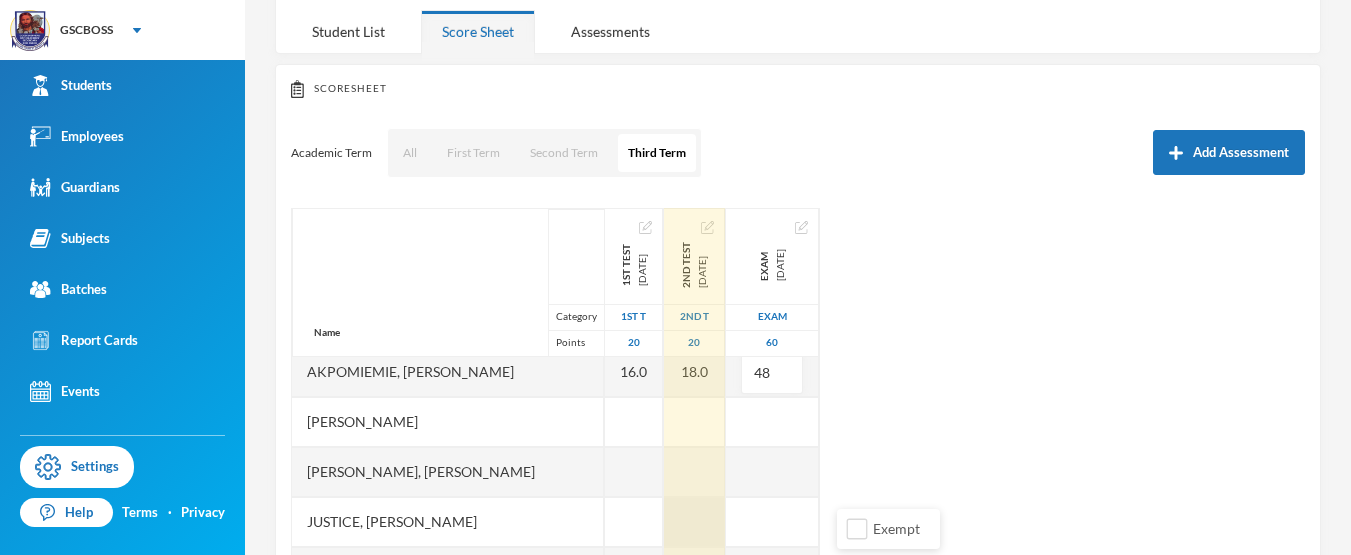 scroll, scrollTop: 100, scrollLeft: 0, axis: vertical 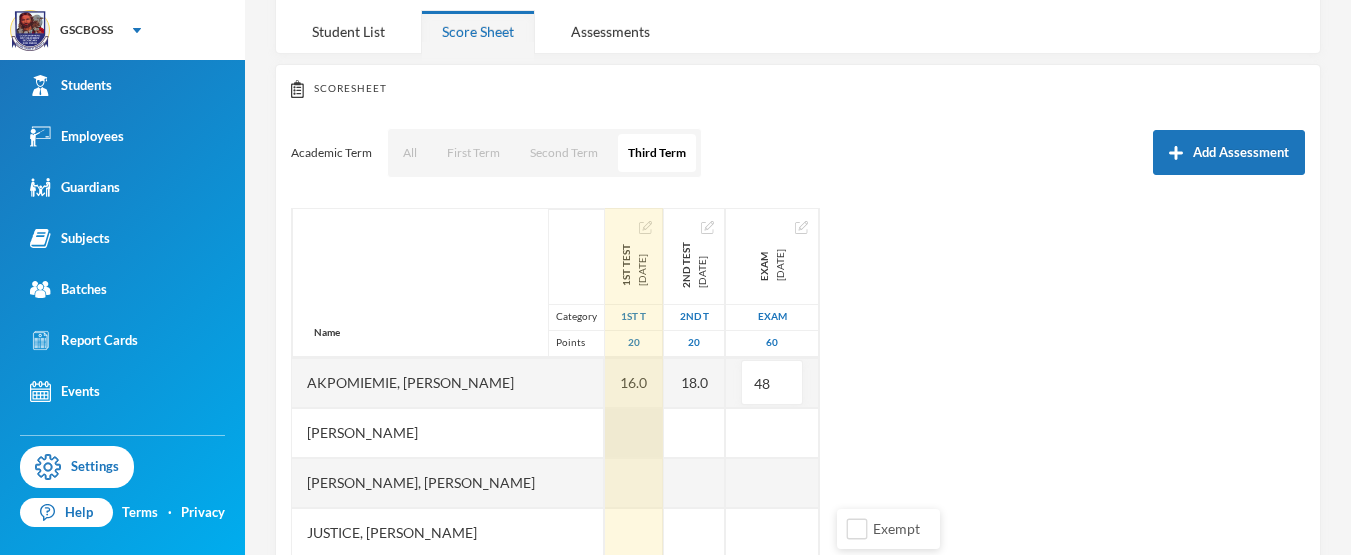 click at bounding box center (634, 433) 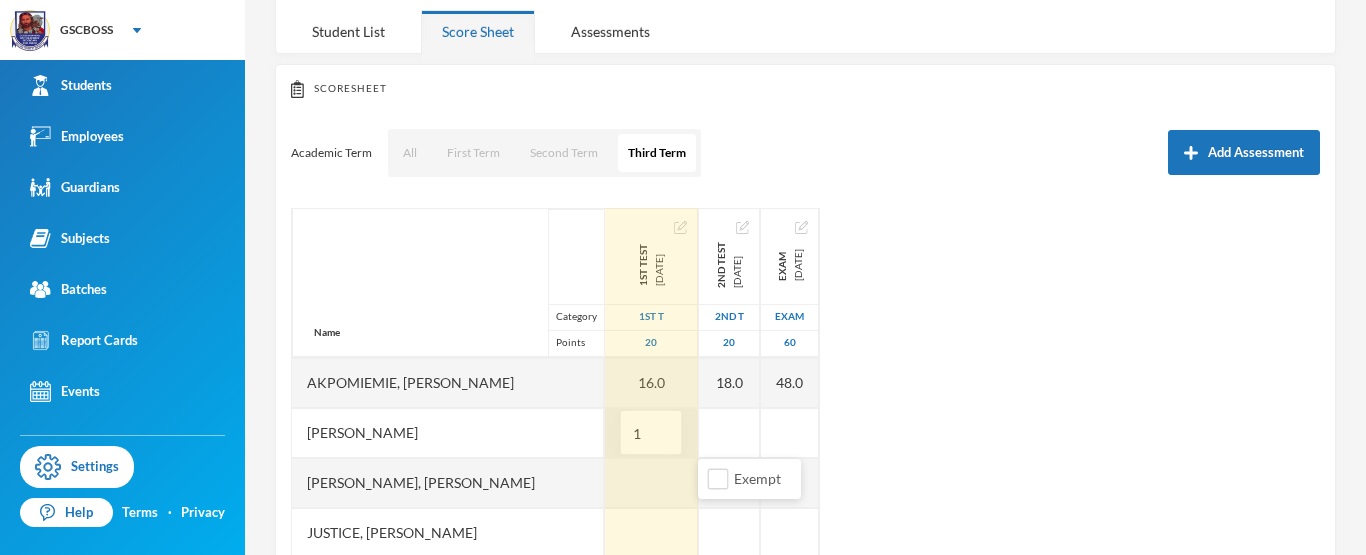type on "18" 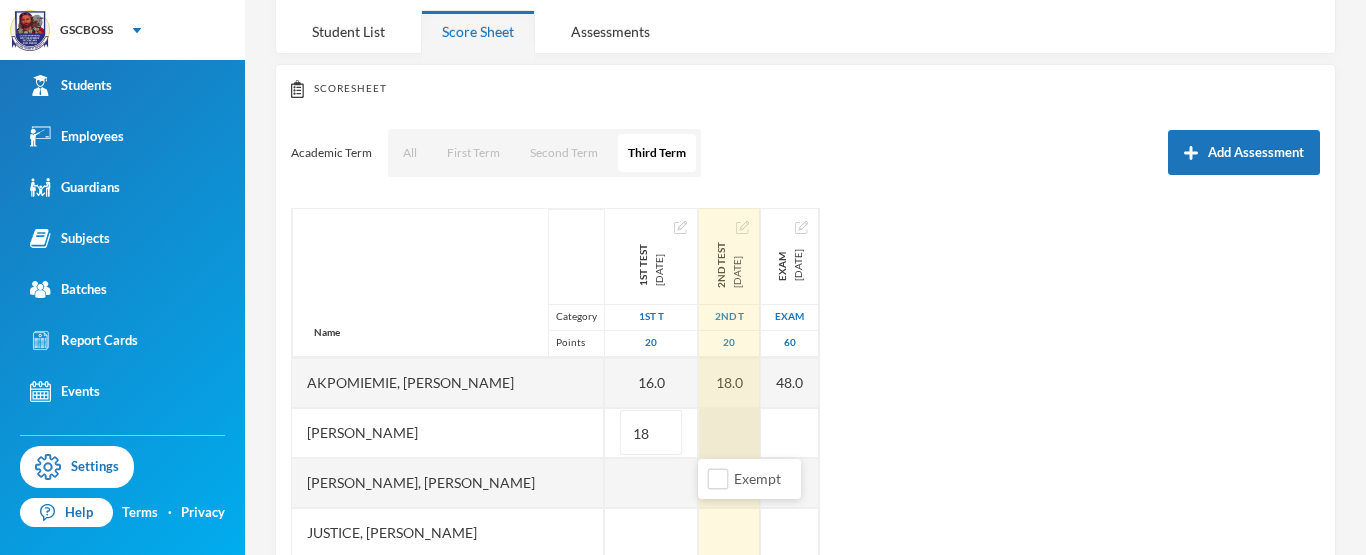 click on "Name   Category Points Abizor, Destiny Omoghagha Agese, Great Akpomiemie, Eferuvie Hansel Chukwuma, Patrick Johnson, Hilson Justice, David Jamal Nwachukwu, Charles Somtochukwu Nzekwe-ebonwu, Uchechukwu James Oboh, Destiny Odhe, Anthony Omena Oghenekaro, Onome Kenneth Ogum, Chibuike Jesse Ohwofaria, Haniel Okpurughre-ufuoma, Emmanuel Oghenesuvwe Onowojor, Neriah Osiobe, Rusthein Oghenevwegba Osuya, Jaden Owodeha, Charles Peretiemo, Nigel Peter, Awerosuoghene Totore, Ogheneyoma Thaddeus Uhegbu, Francis Washington, Rain Osioghene 1st Test 2025-05-22 1st T 20 10.0 8.0 16.0 18 2nd Test 2025-06-25 2nd T 20 12.0 4.0 18.0 Exam 2025-07-03 Exam 60 31.0 20.0 48.0" at bounding box center (805, 458) 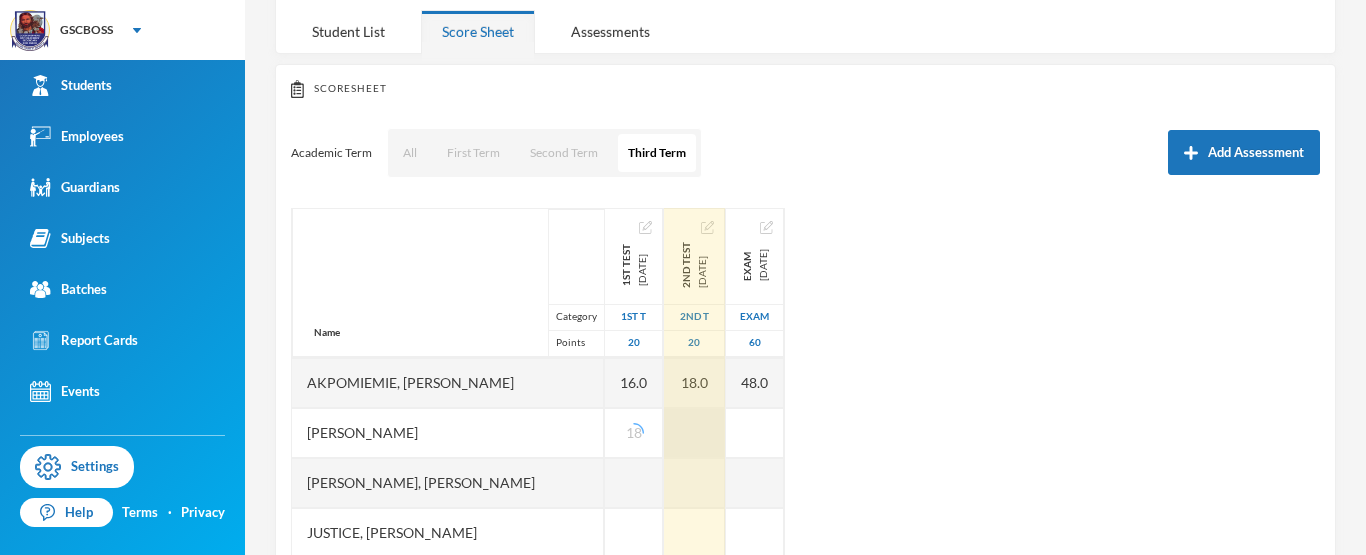 click at bounding box center [694, 433] 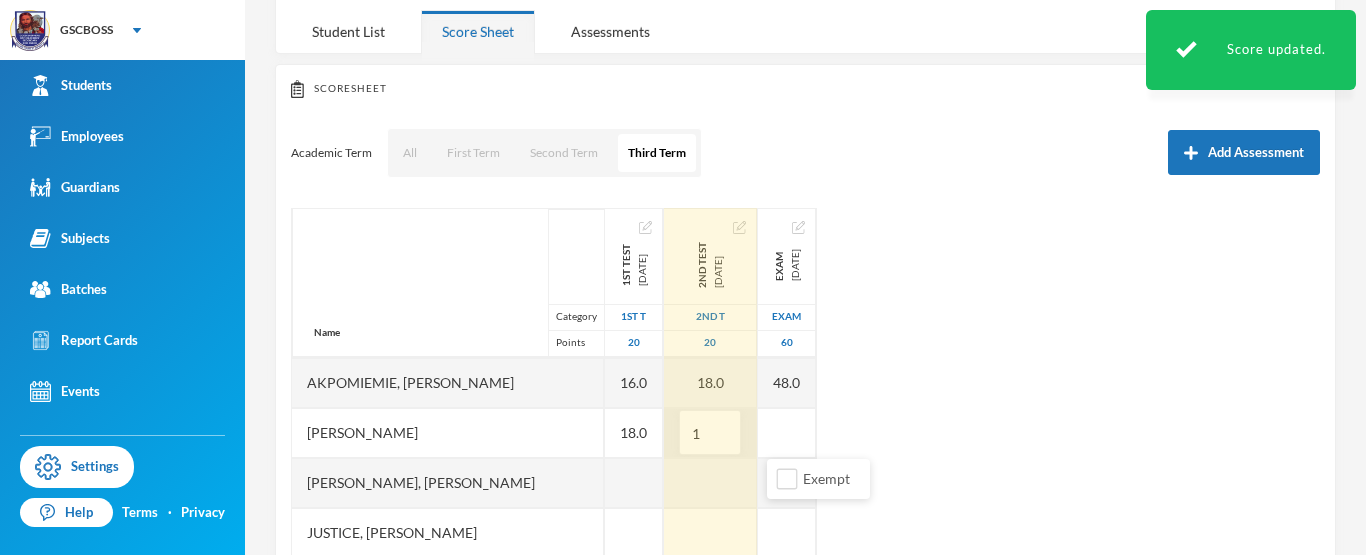 type on "16" 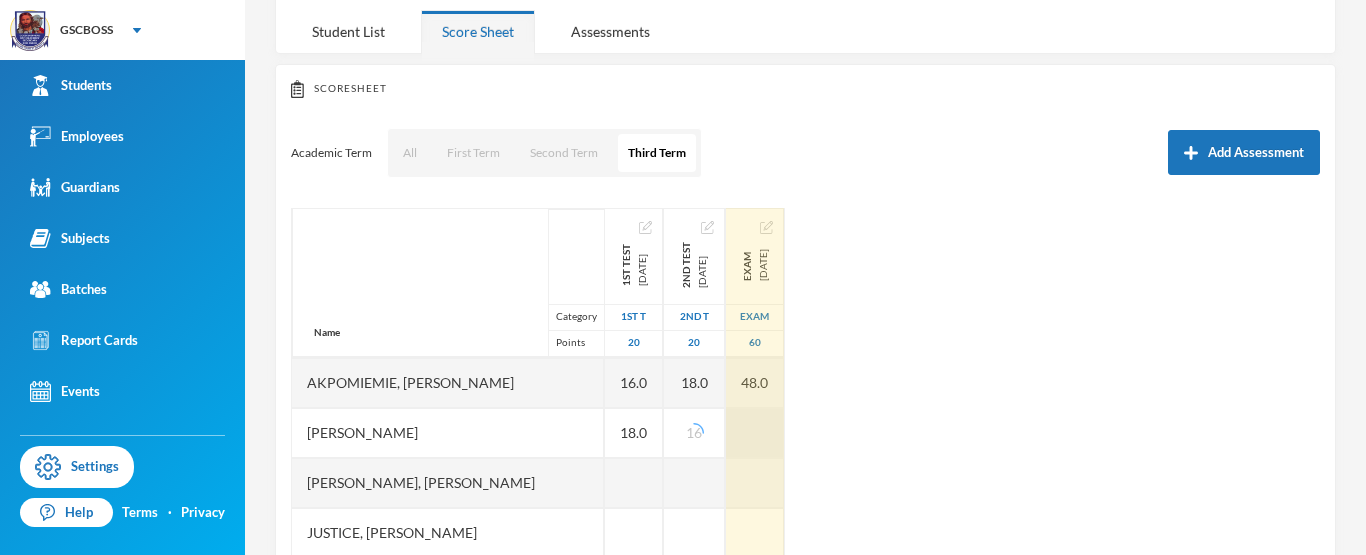 click at bounding box center (755, 433) 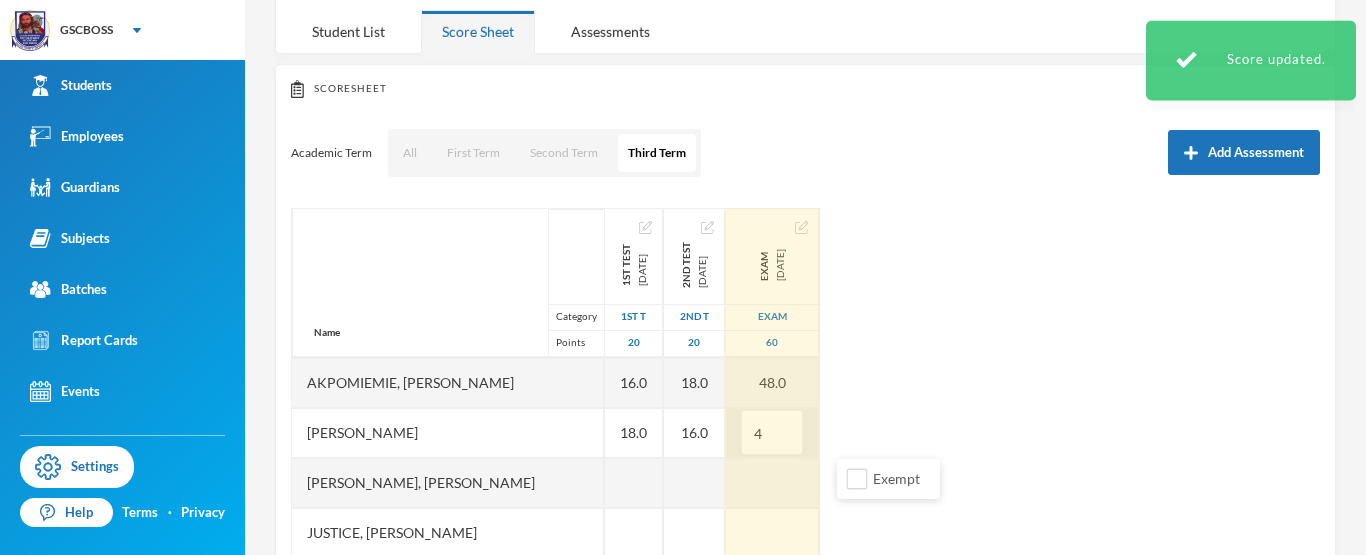 type on "48" 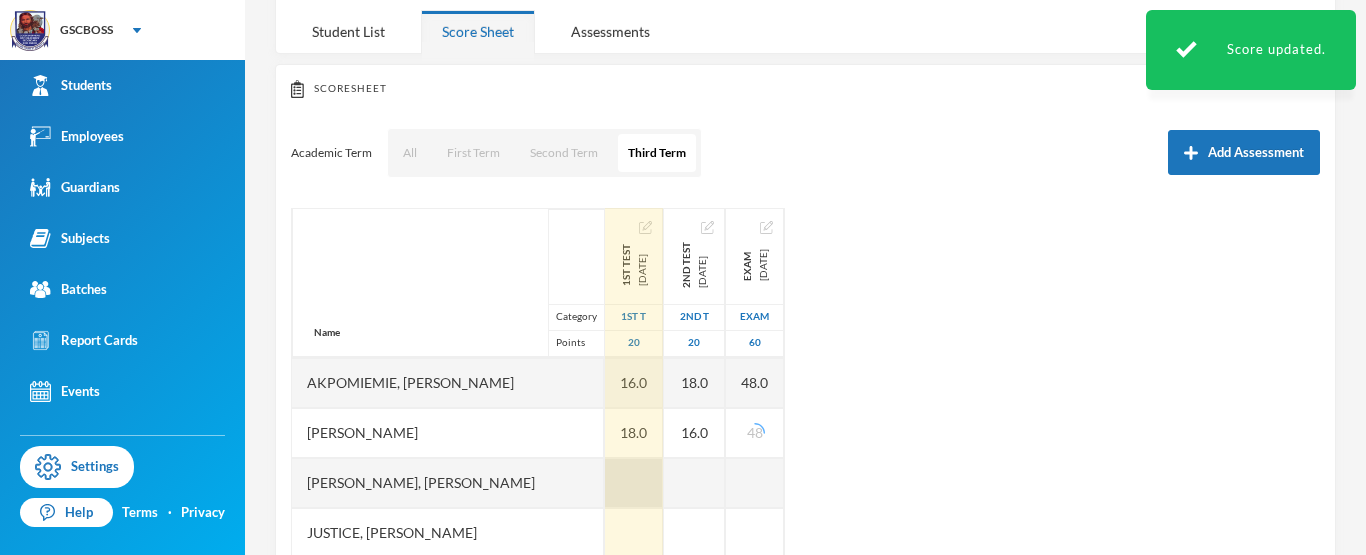 click at bounding box center [634, 483] 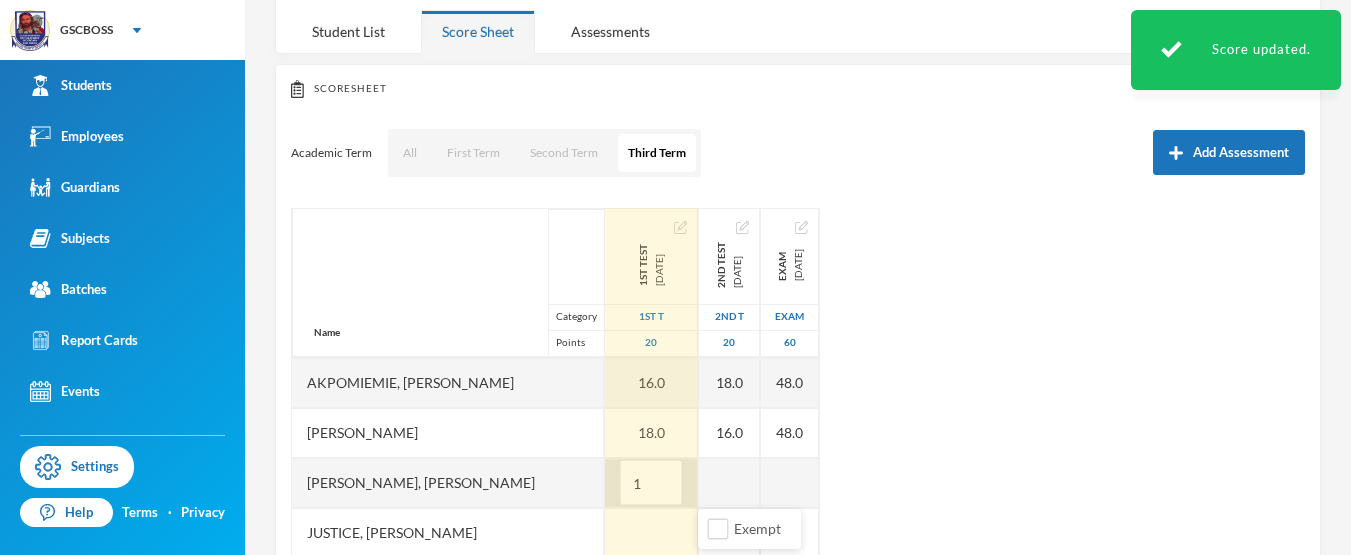 type on "12" 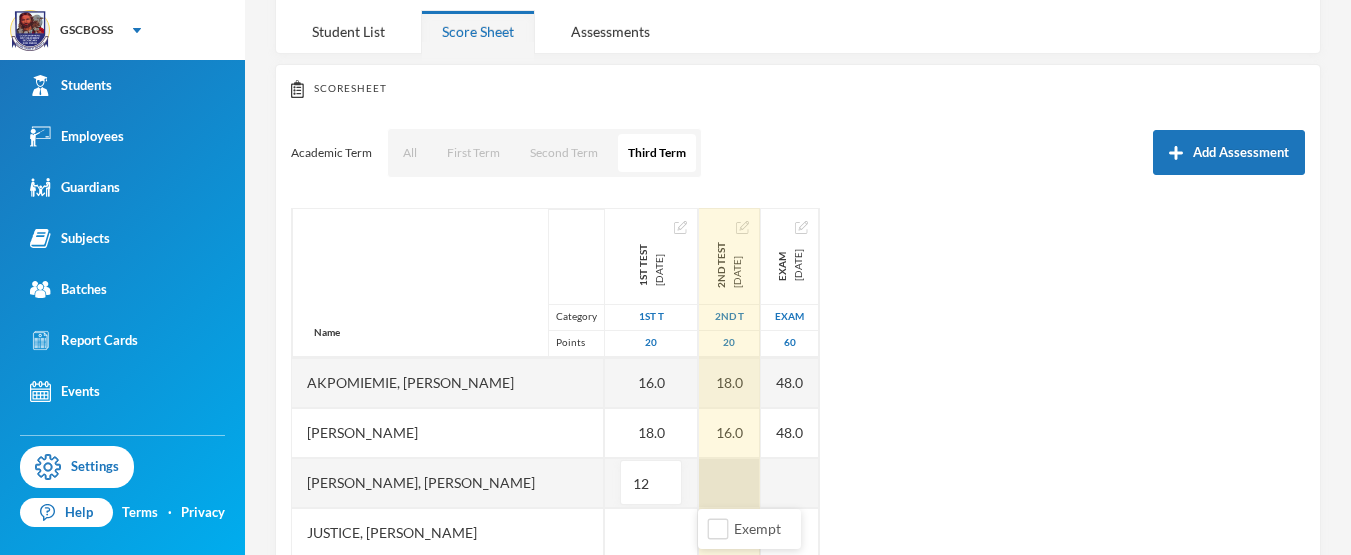 click at bounding box center [729, 483] 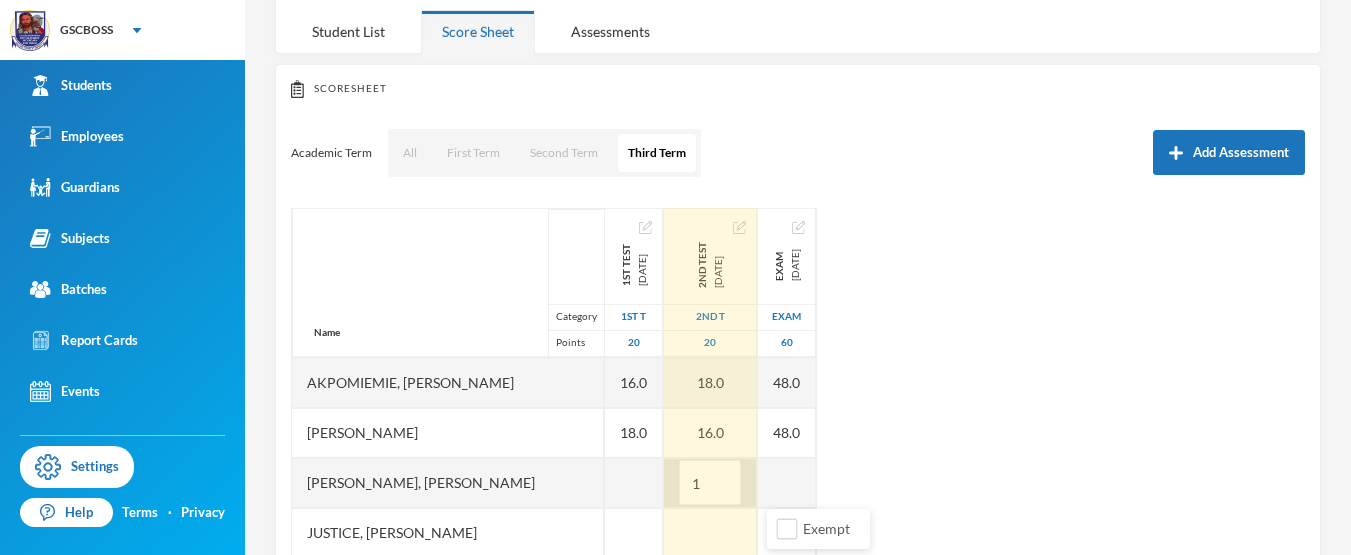 type on "10" 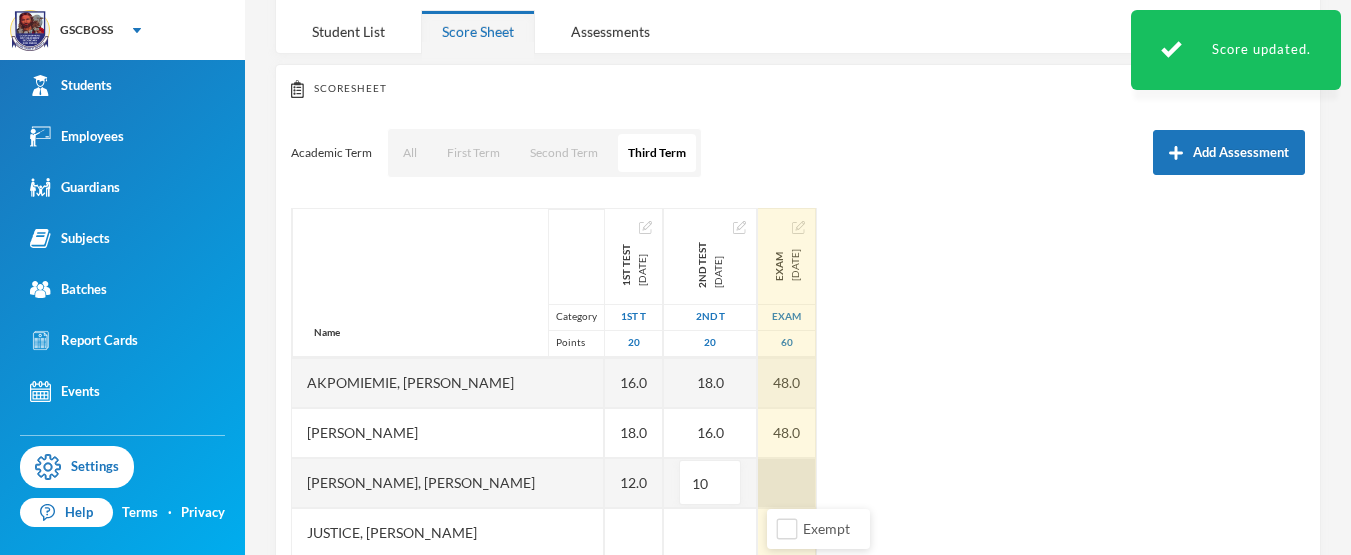 click at bounding box center (787, 483) 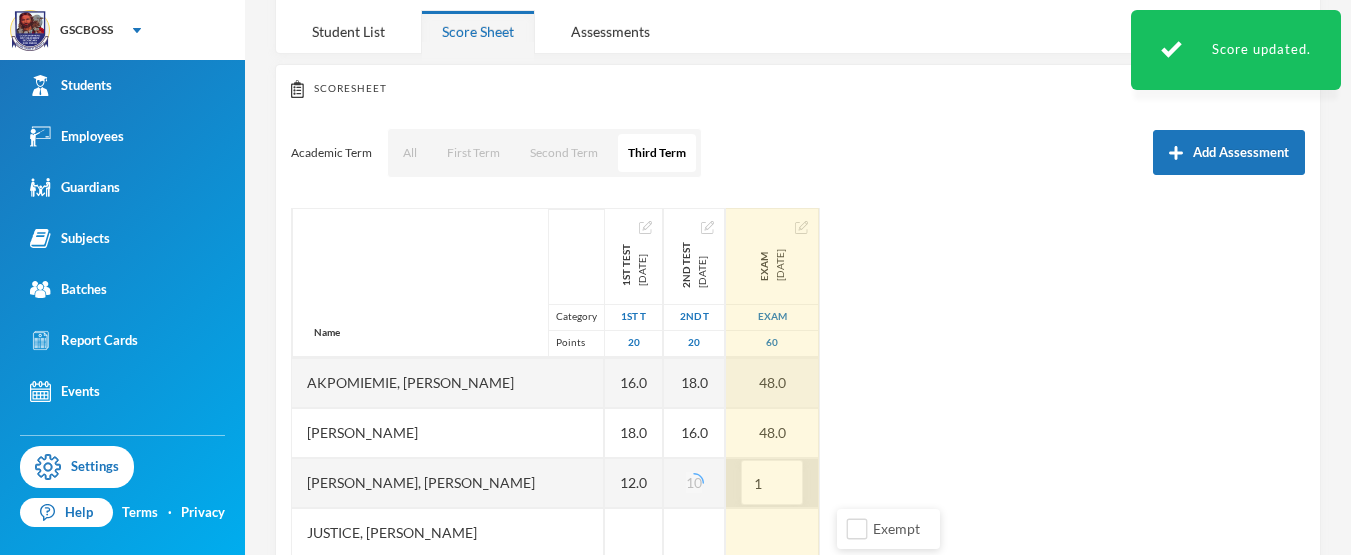 type on "16" 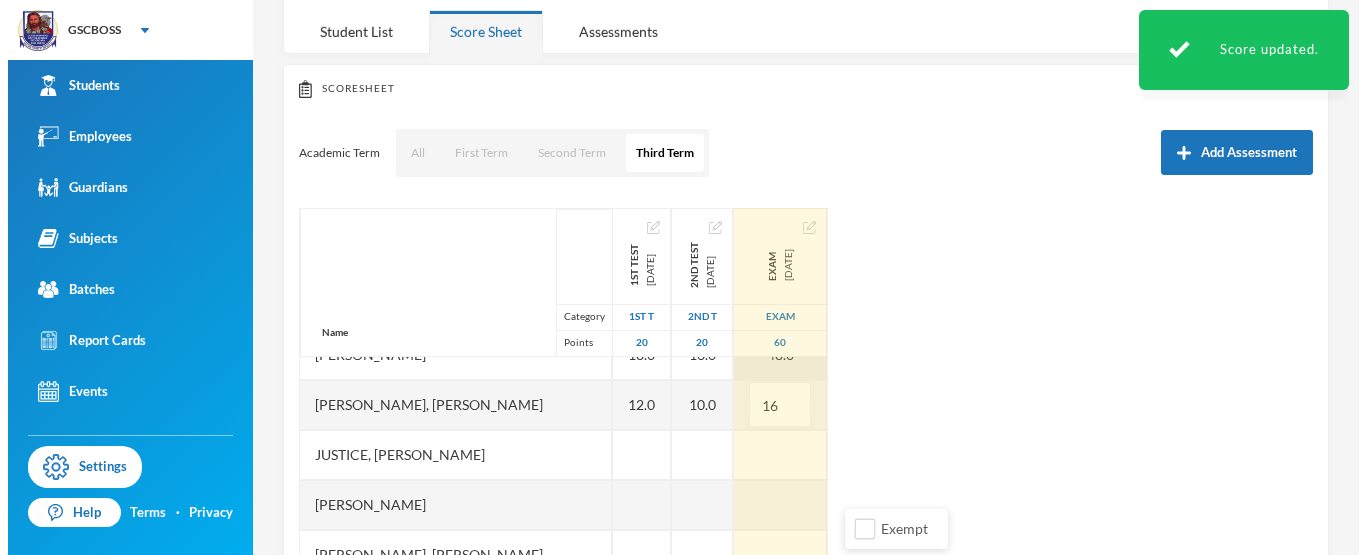 scroll, scrollTop: 200, scrollLeft: 0, axis: vertical 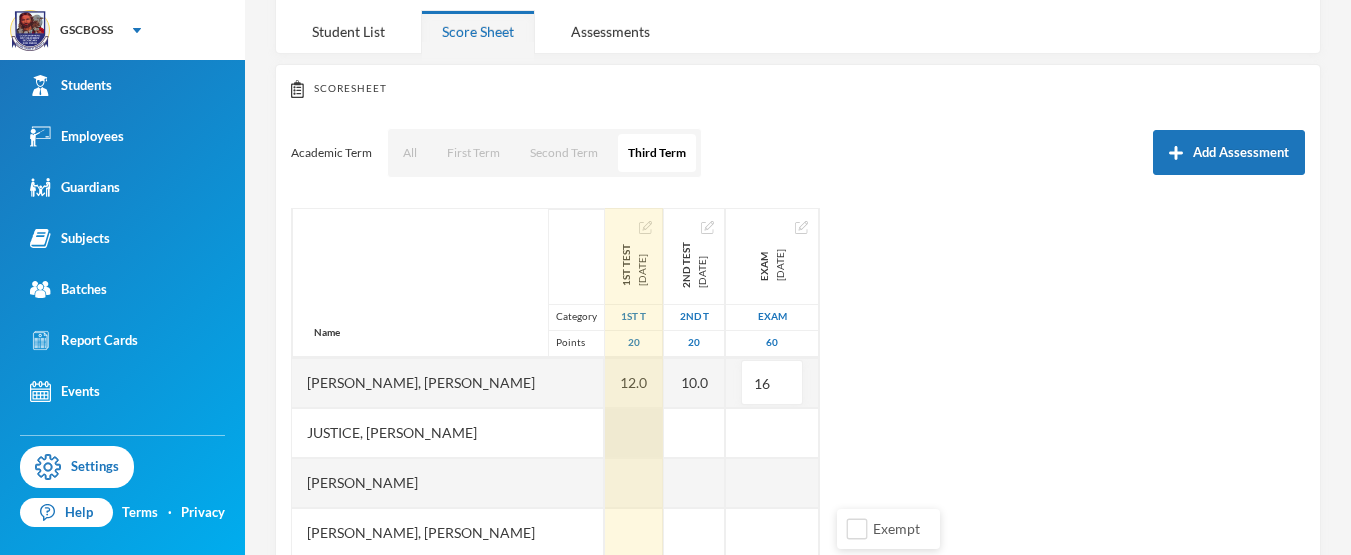 click at bounding box center (634, 433) 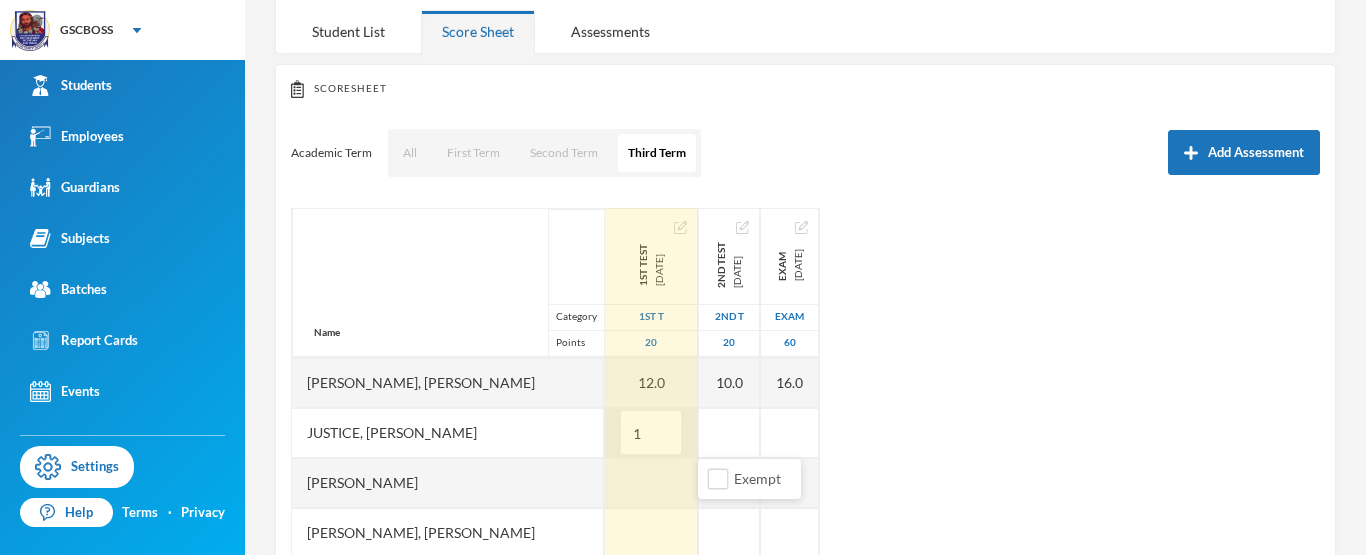 type on "10" 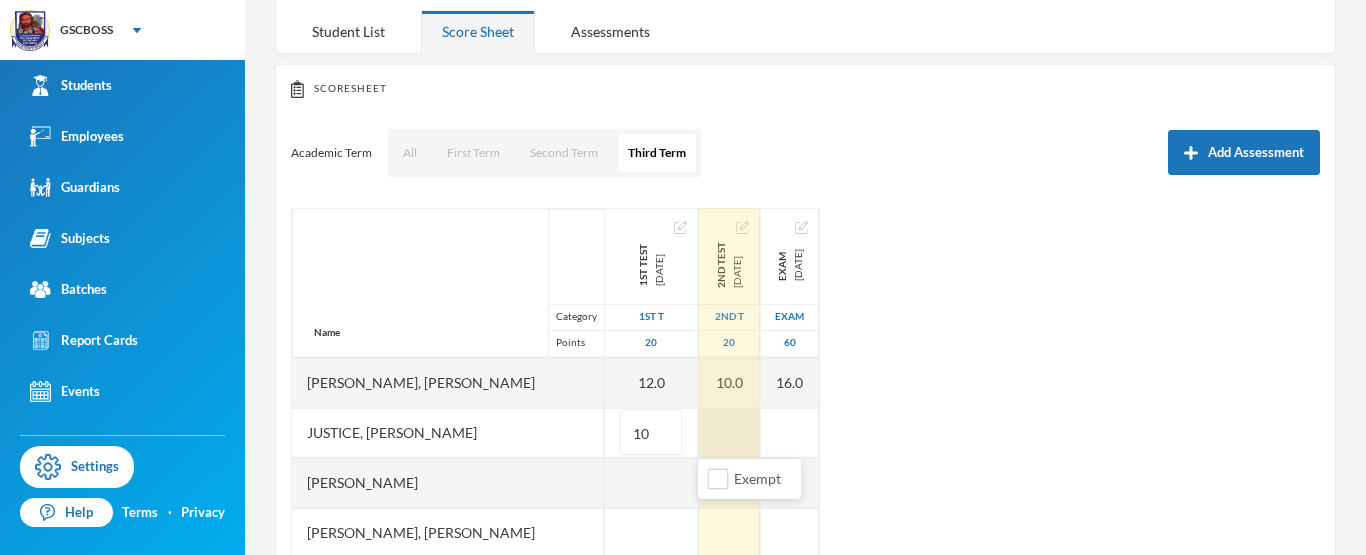 click at bounding box center [729, 433] 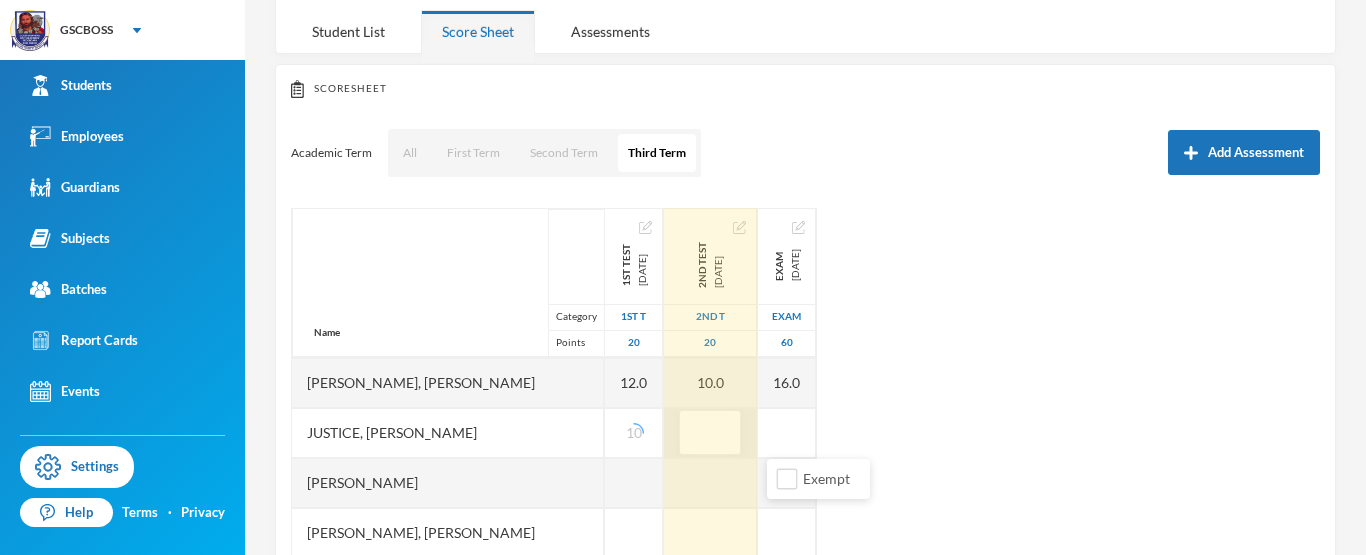 type on "8" 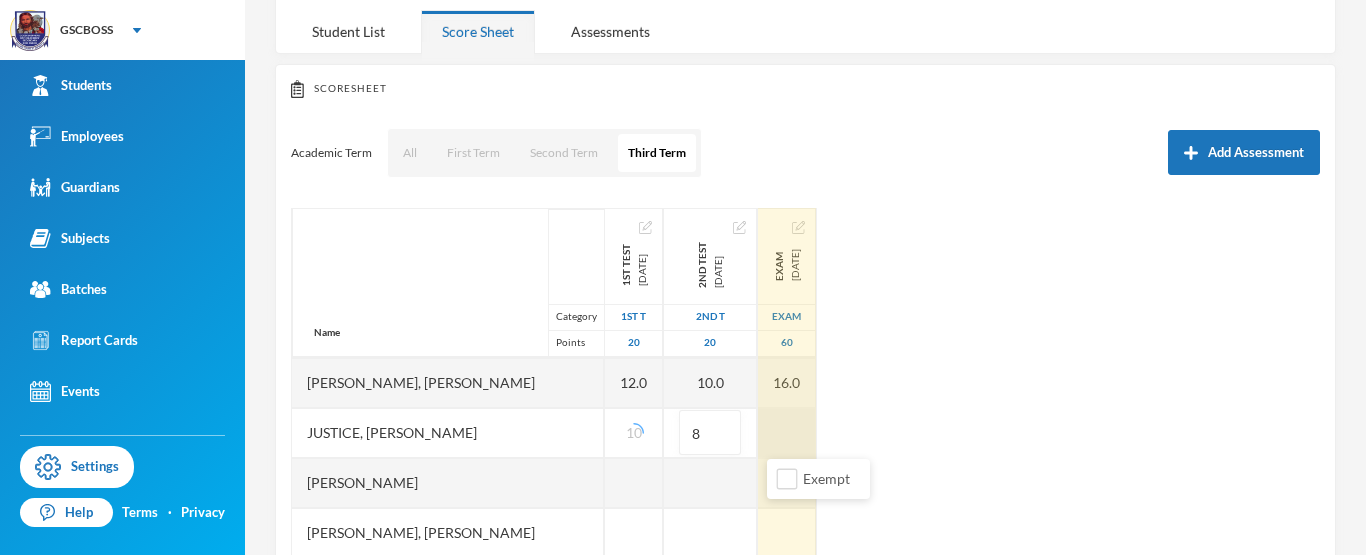 click at bounding box center [787, 433] 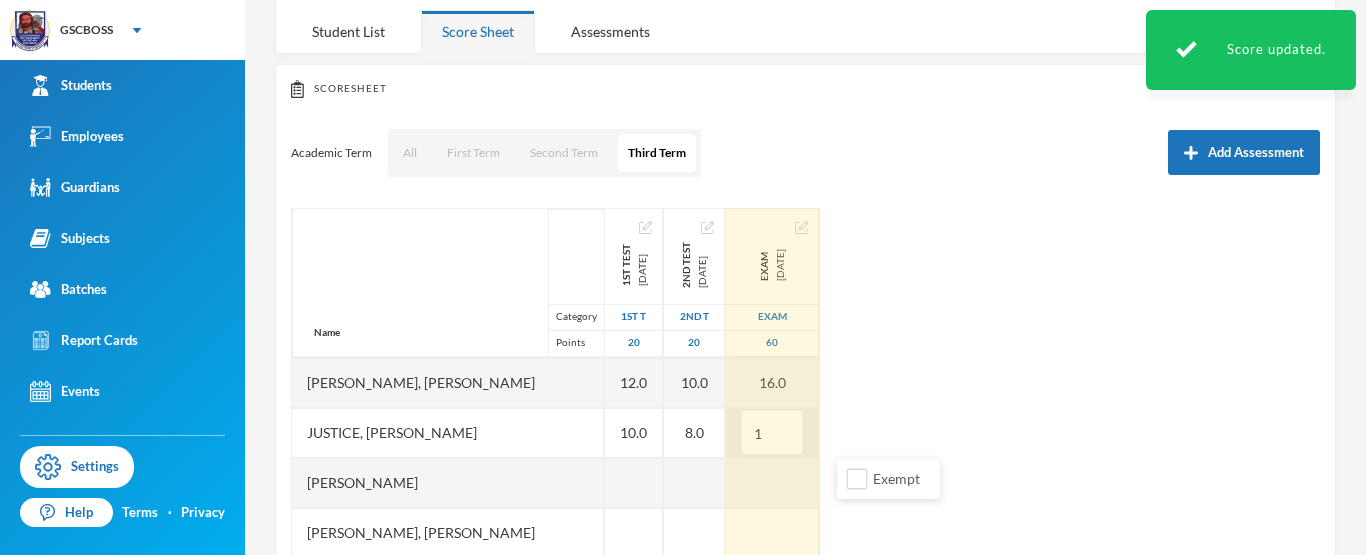 type on "16" 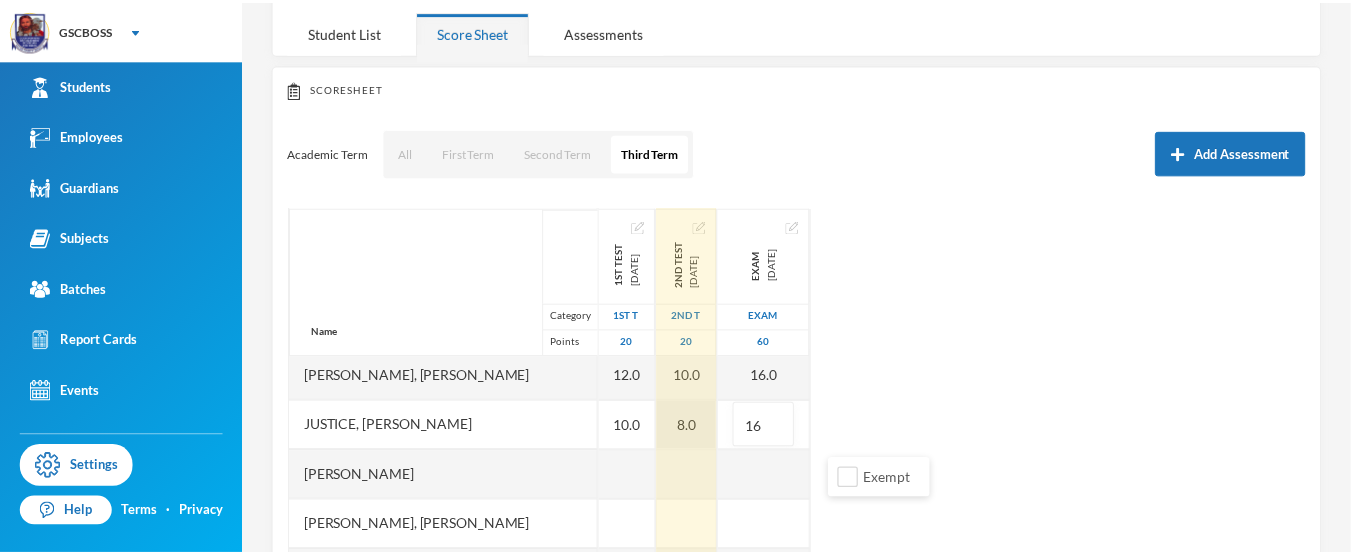 scroll, scrollTop: 200, scrollLeft: 0, axis: vertical 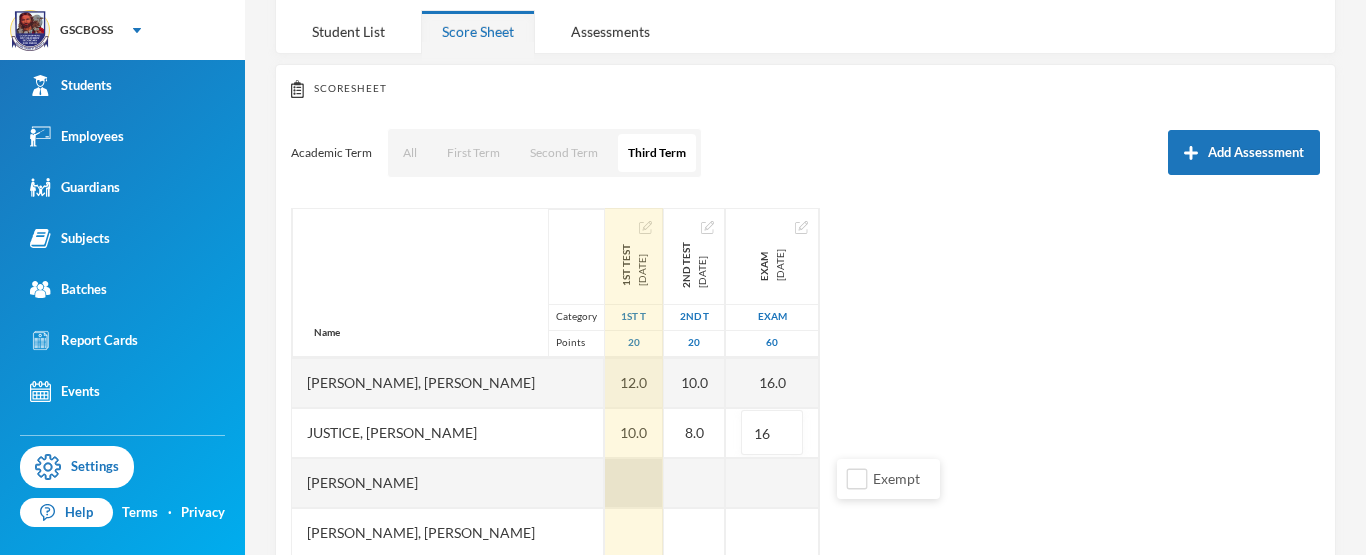 click at bounding box center [634, 483] 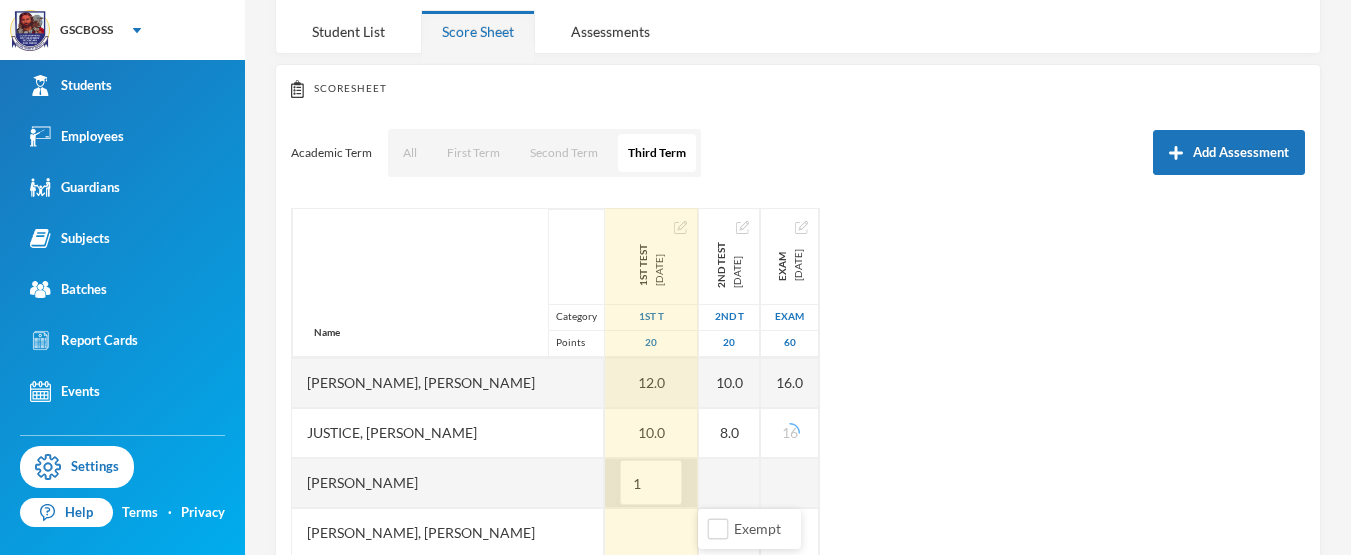type on "12" 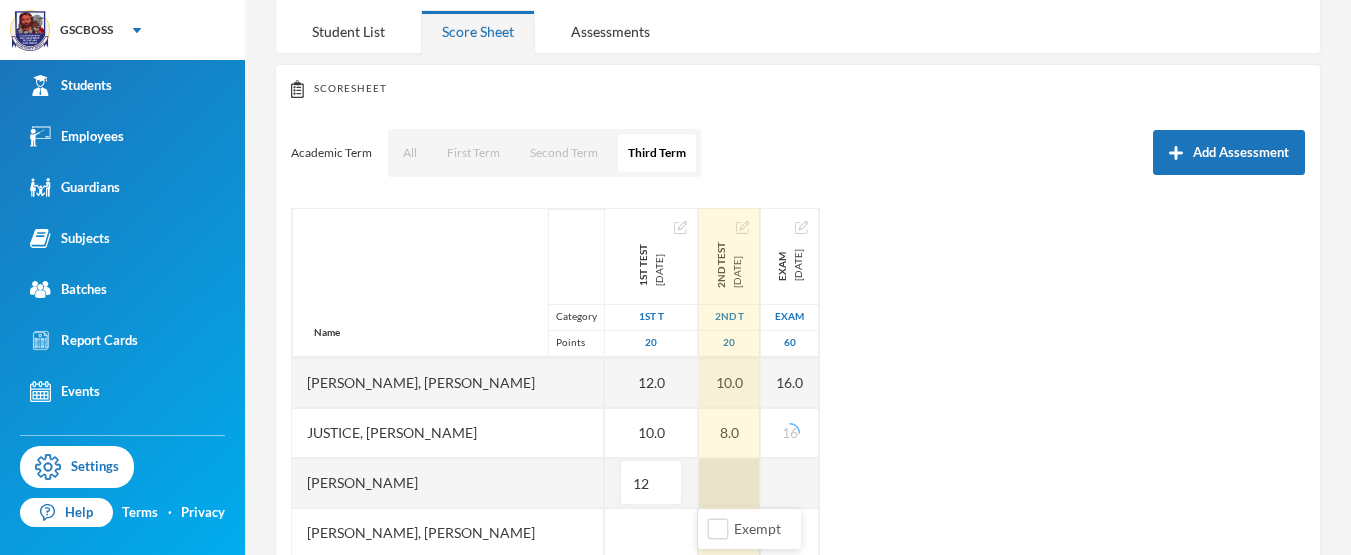 click at bounding box center [729, 483] 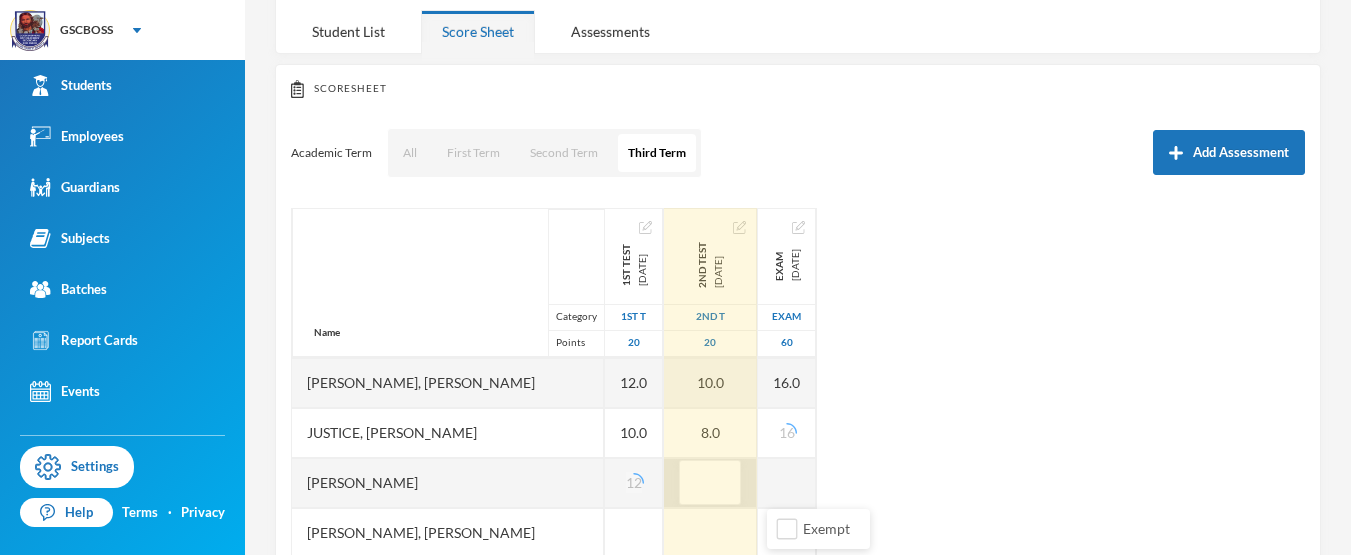 type on "8" 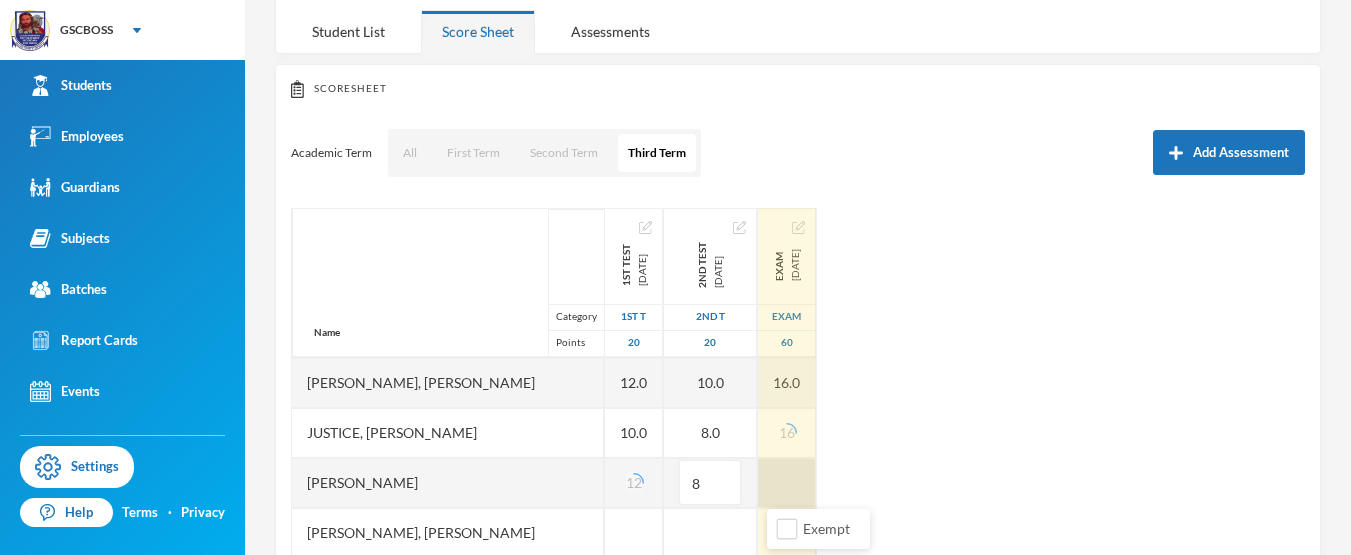 click at bounding box center [787, 483] 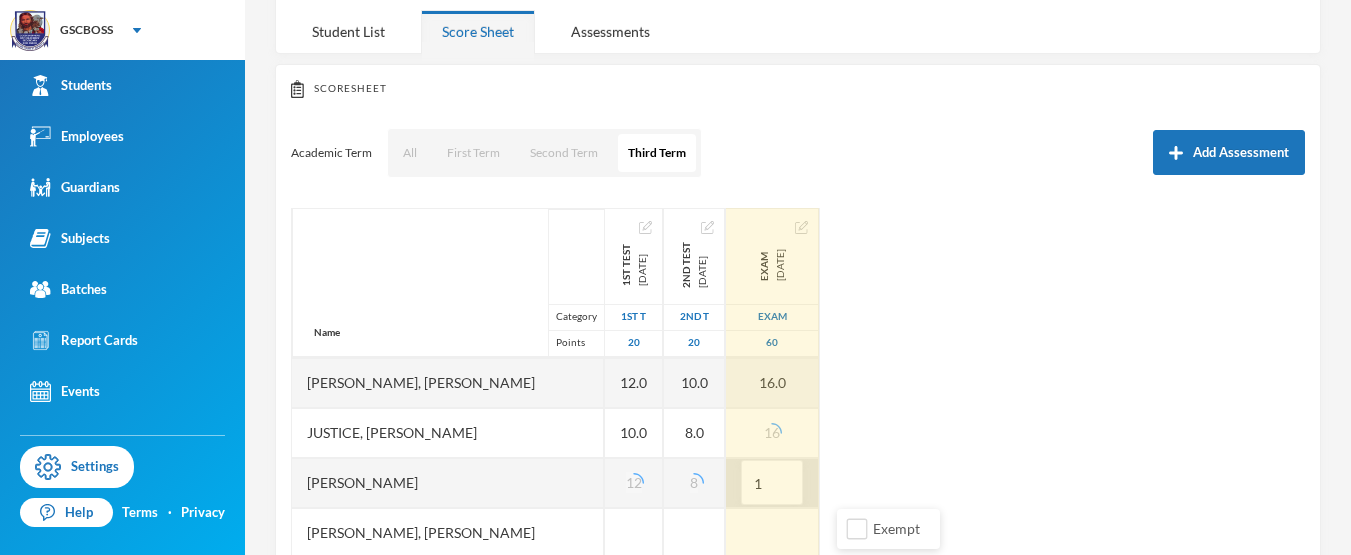 type on "11" 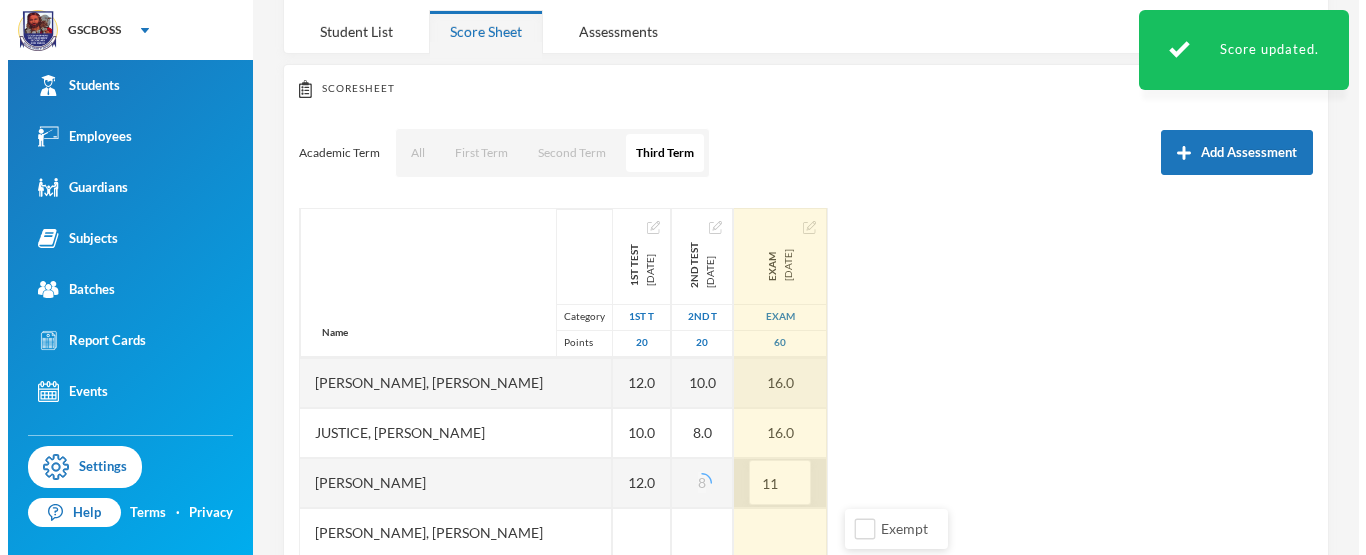 scroll, scrollTop: 300, scrollLeft: 0, axis: vertical 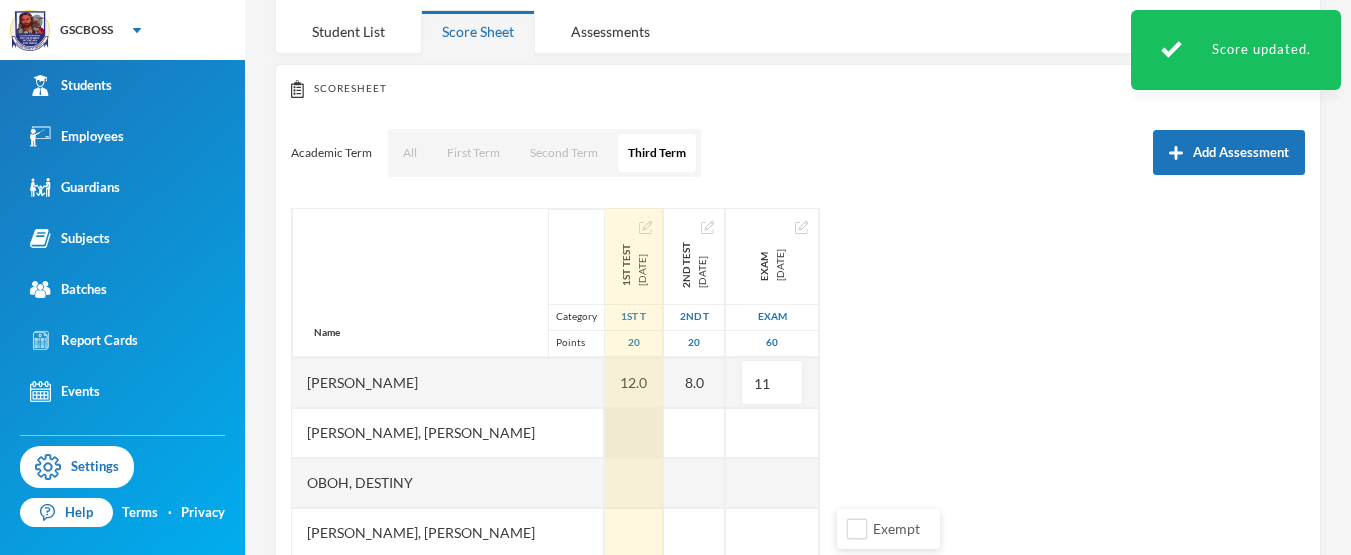 click at bounding box center (634, 433) 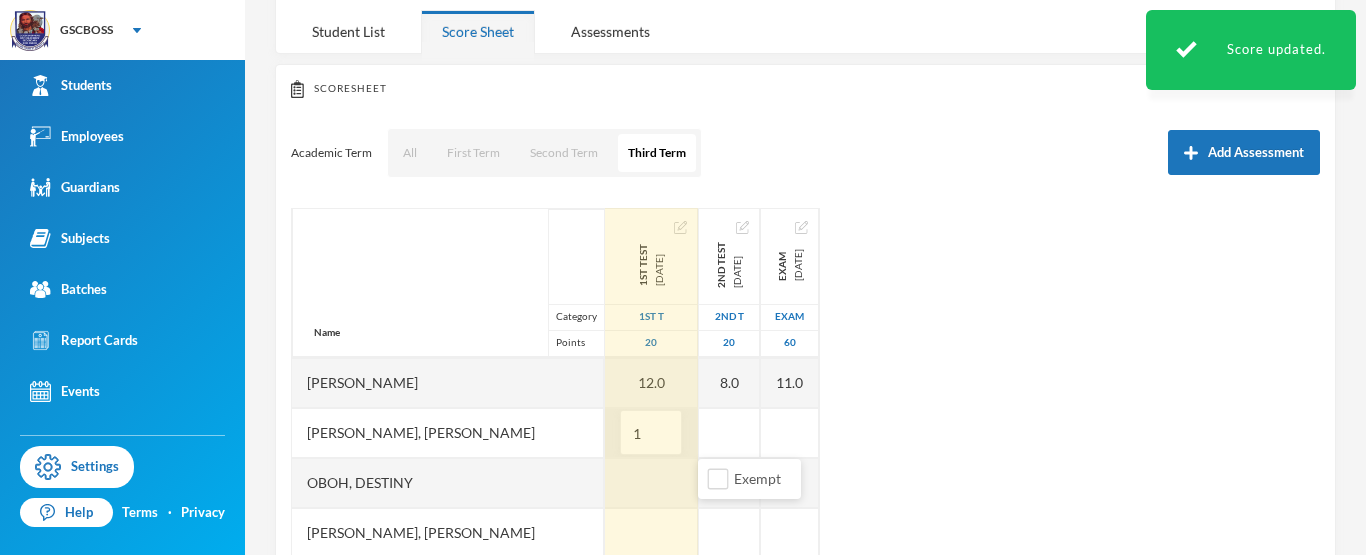 type on "18" 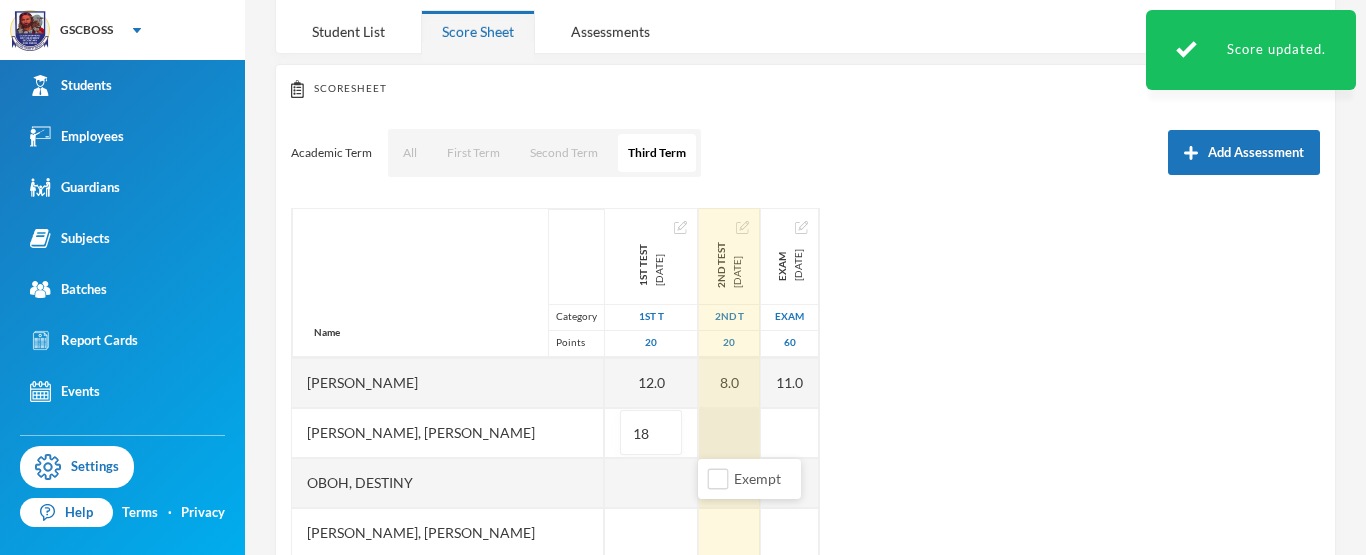click at bounding box center (729, 433) 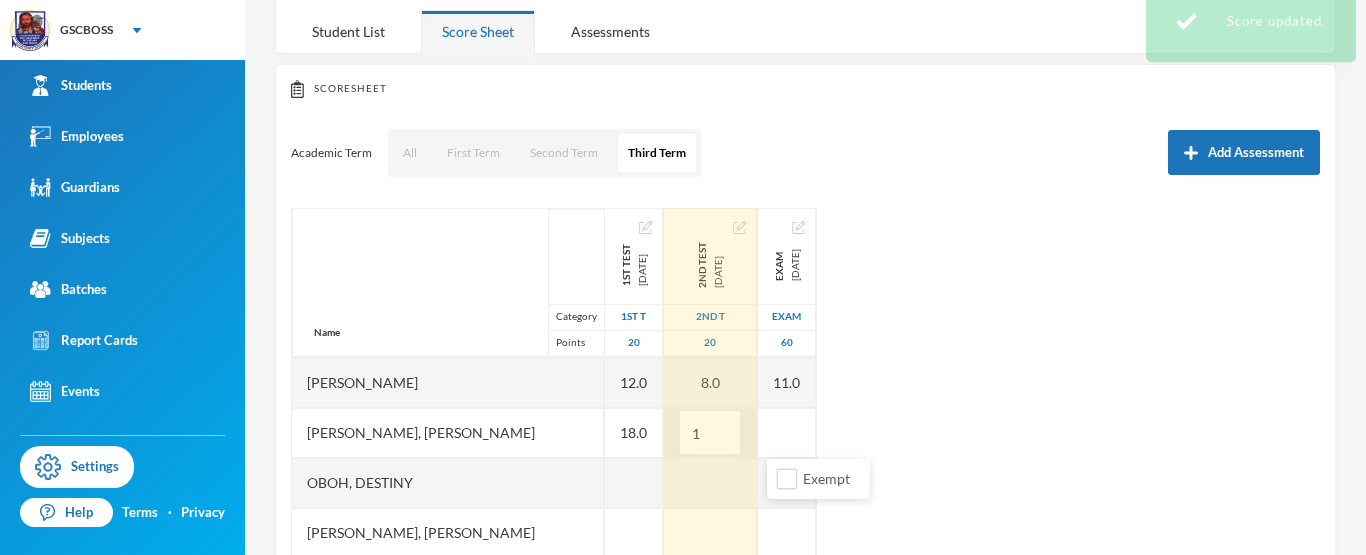 type on "16" 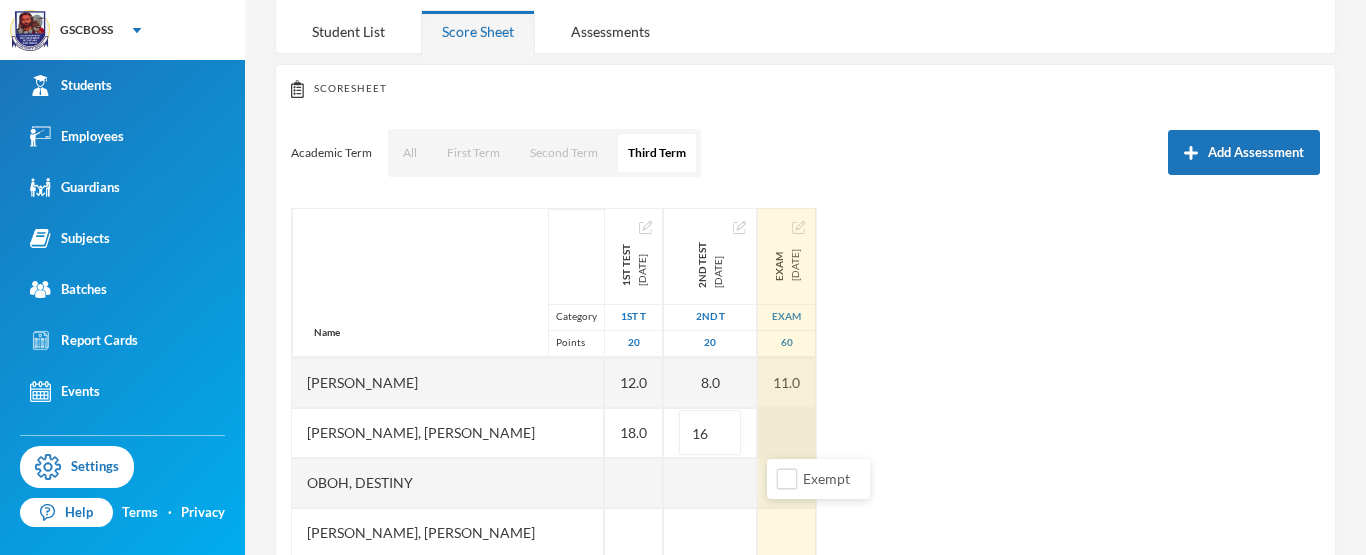 click at bounding box center [787, 433] 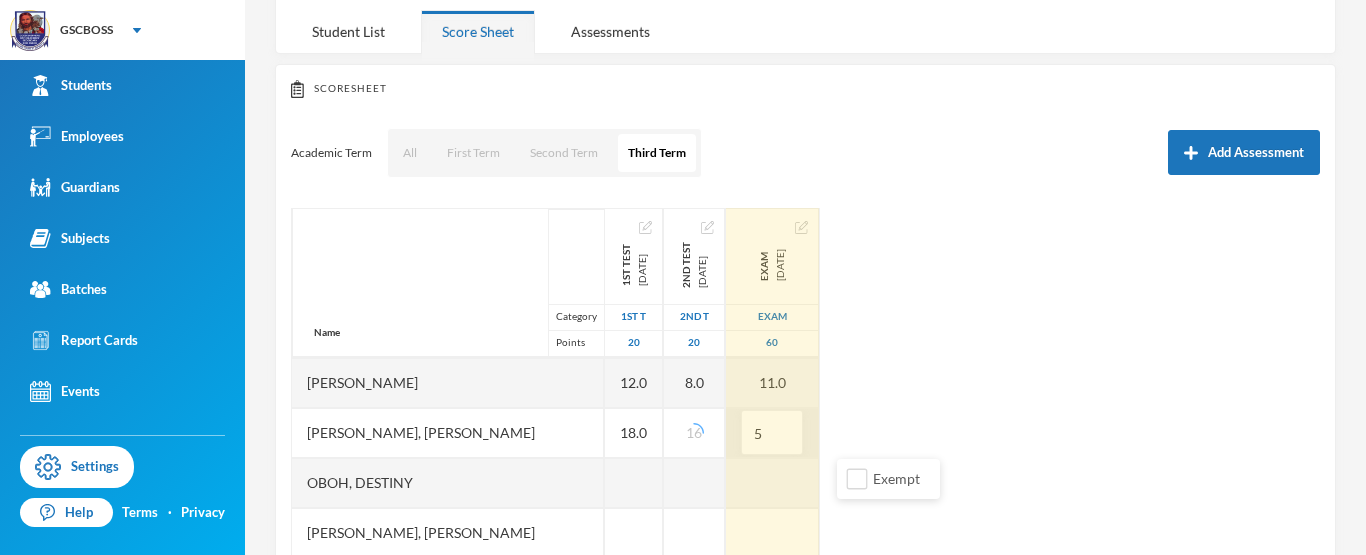 type on "50" 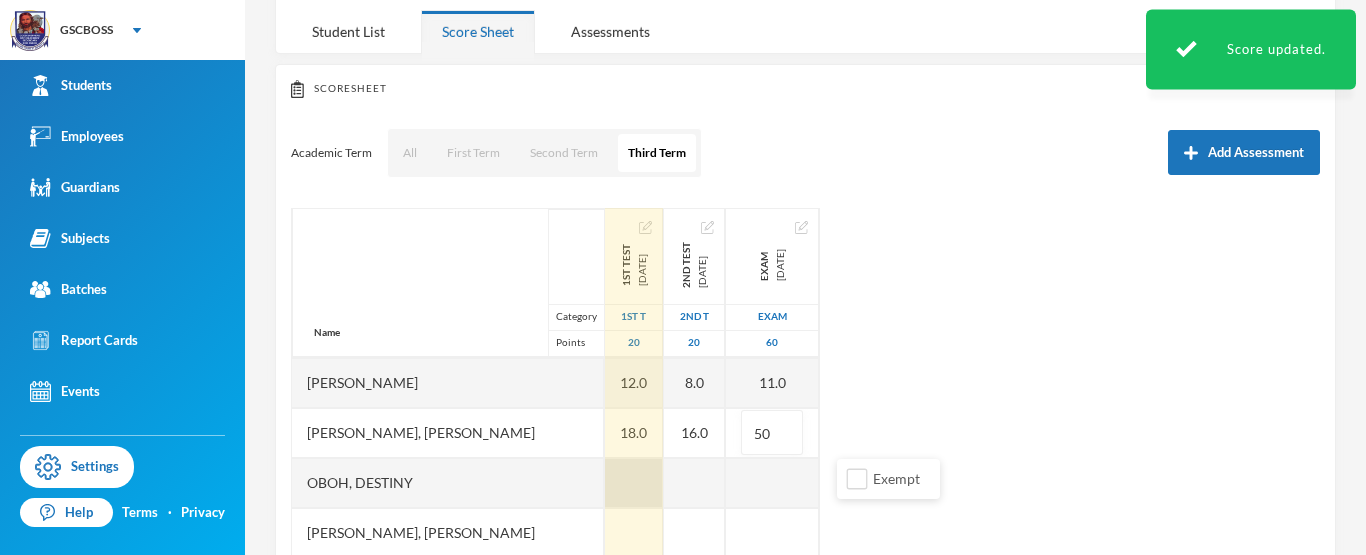 click at bounding box center (634, 483) 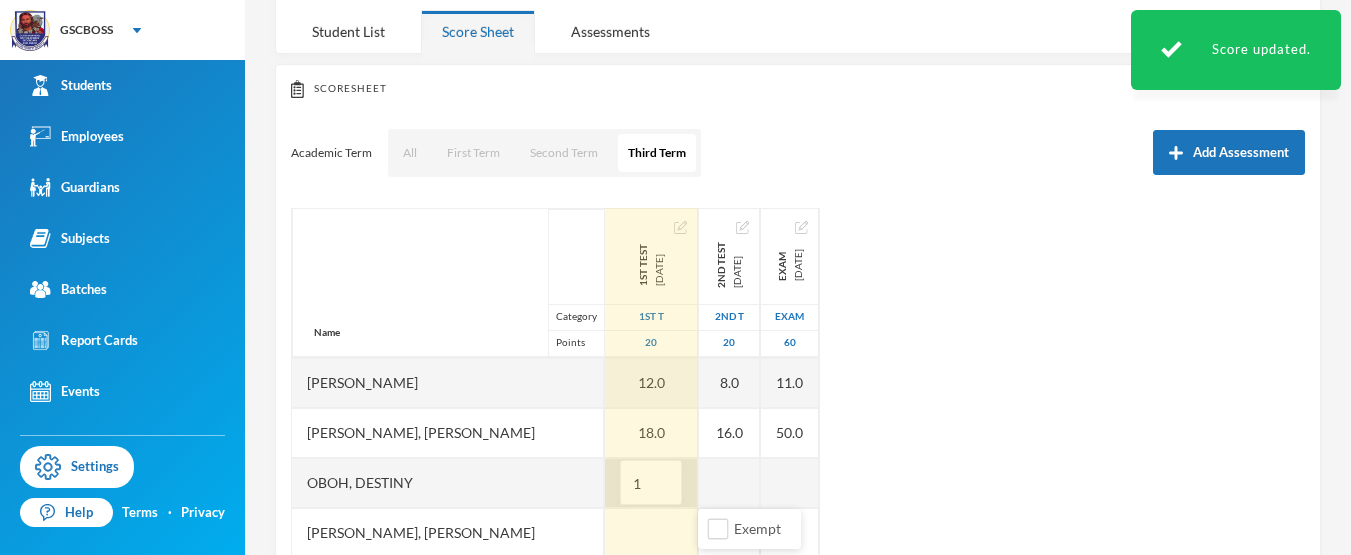 type on "18" 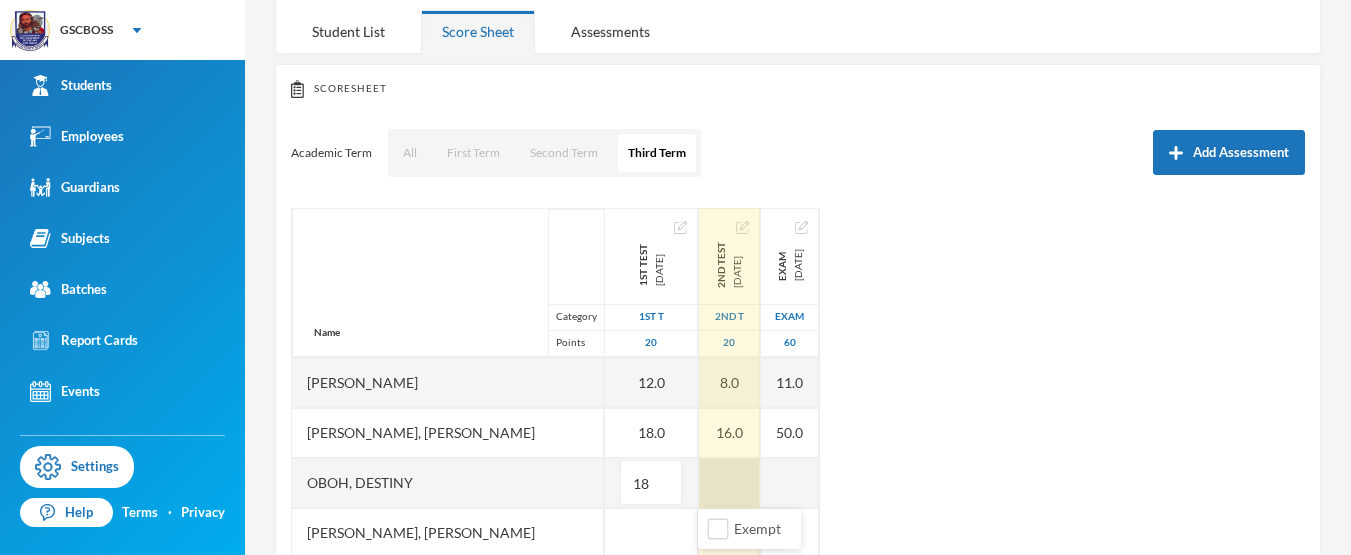click at bounding box center [729, 483] 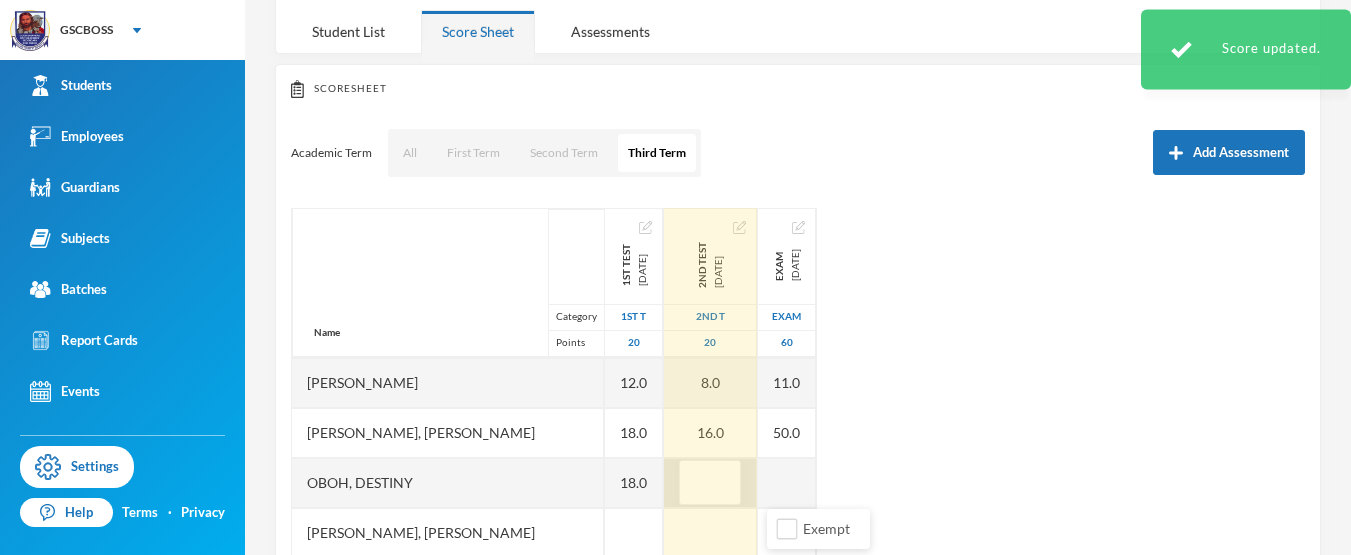 type on "6" 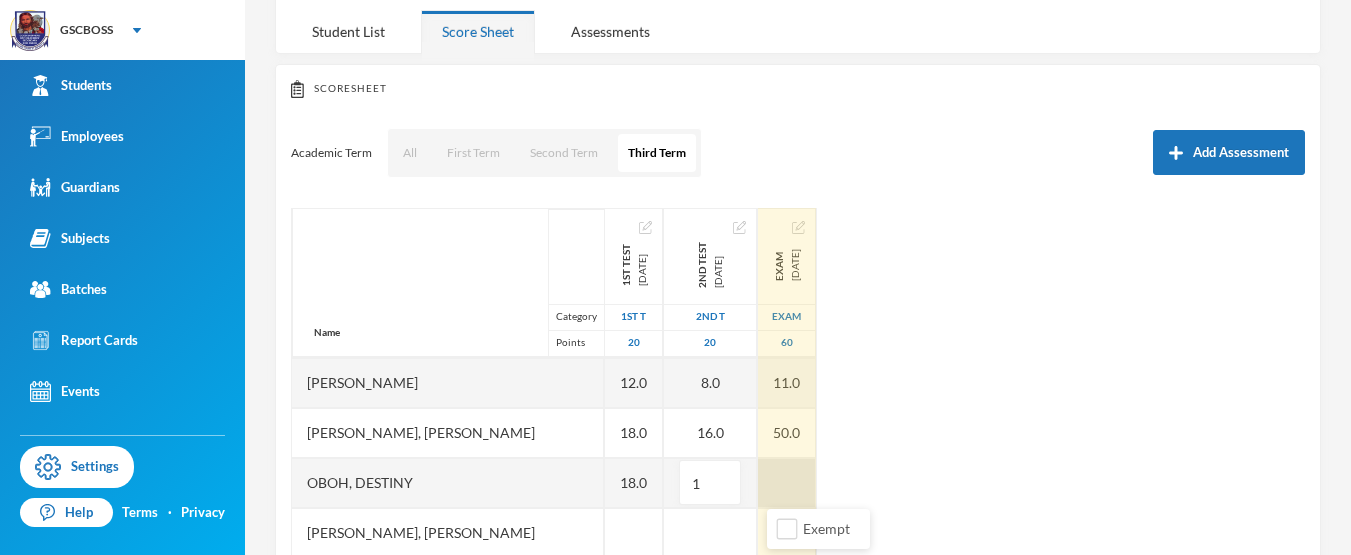 type on "16" 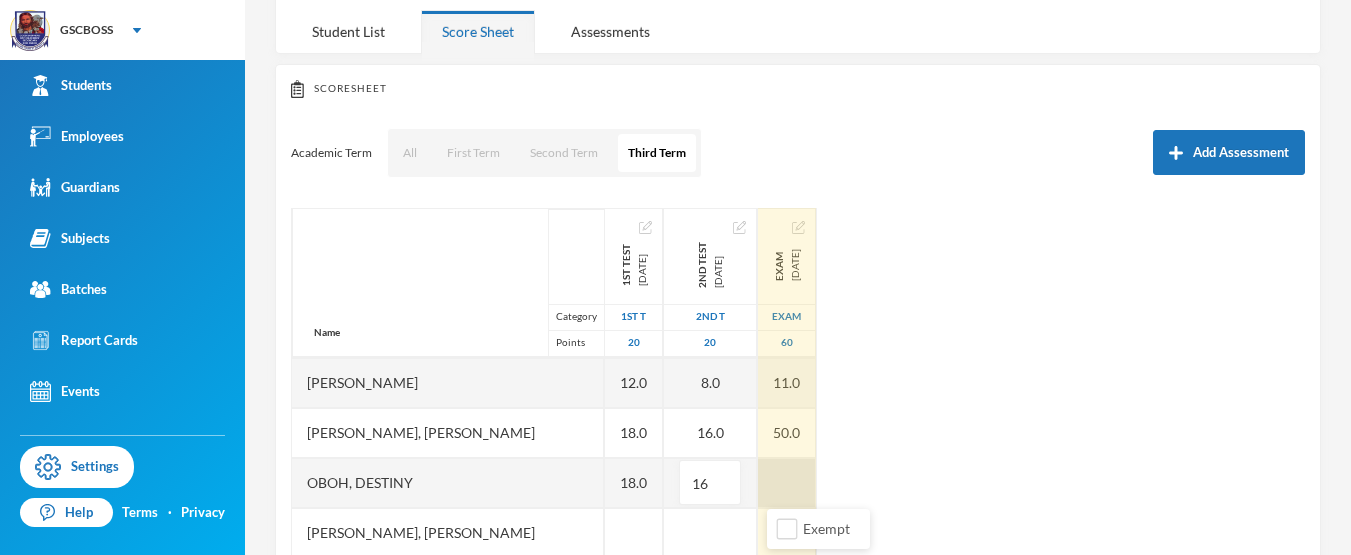 click at bounding box center [787, 483] 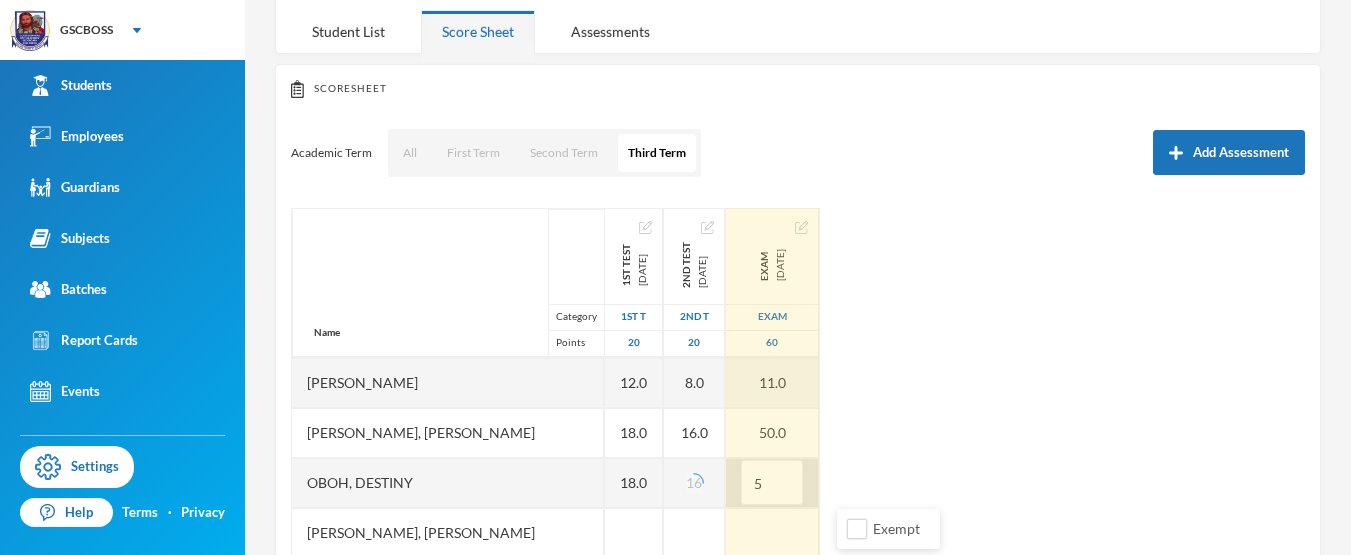 type on "50" 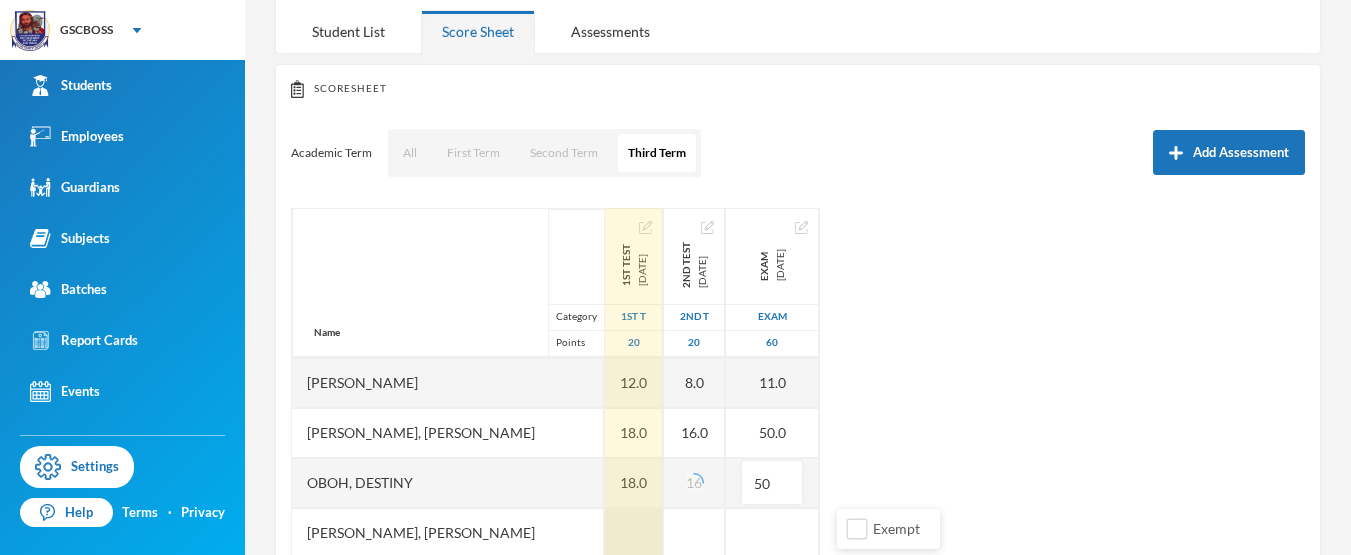 click at bounding box center [634, 533] 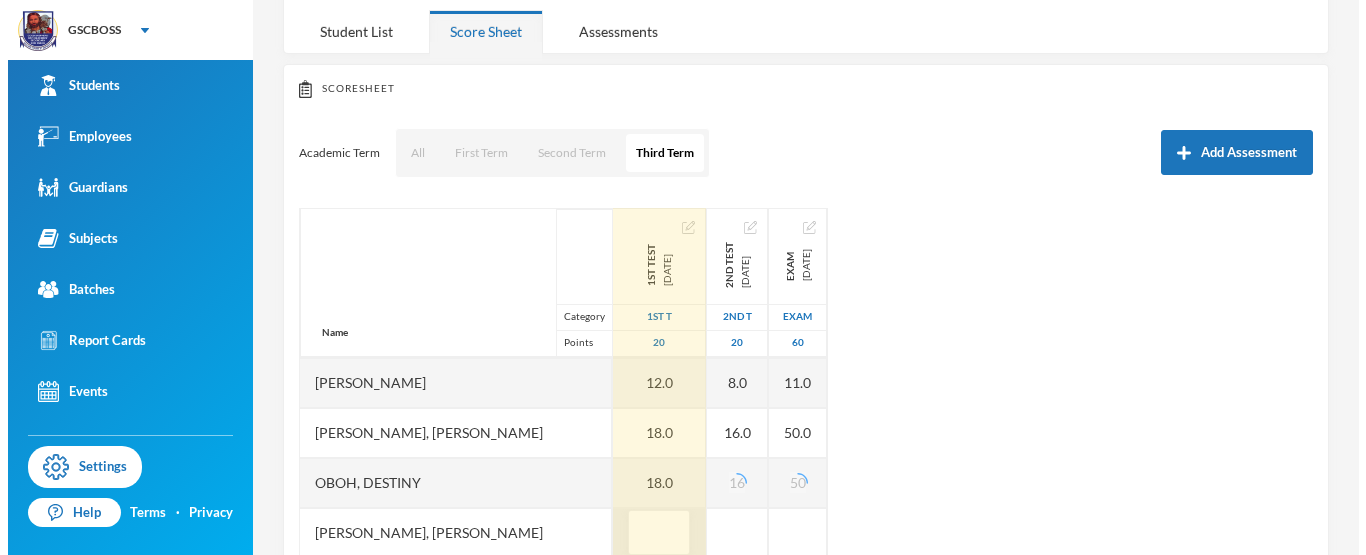 scroll, scrollTop: 159, scrollLeft: 0, axis: vertical 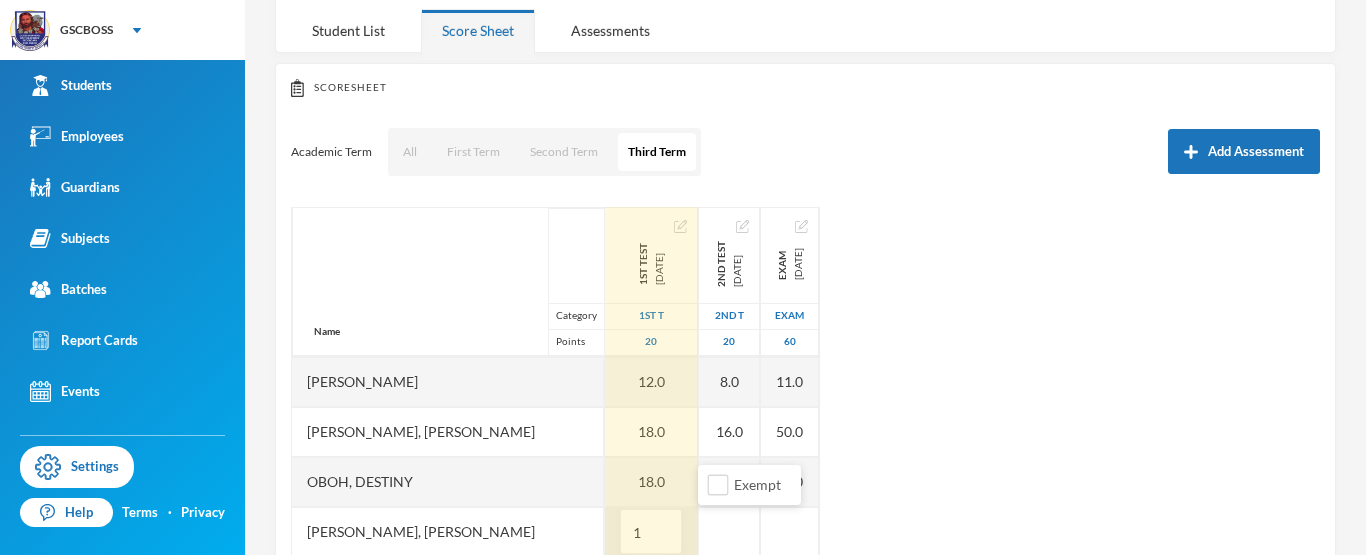 type on "18" 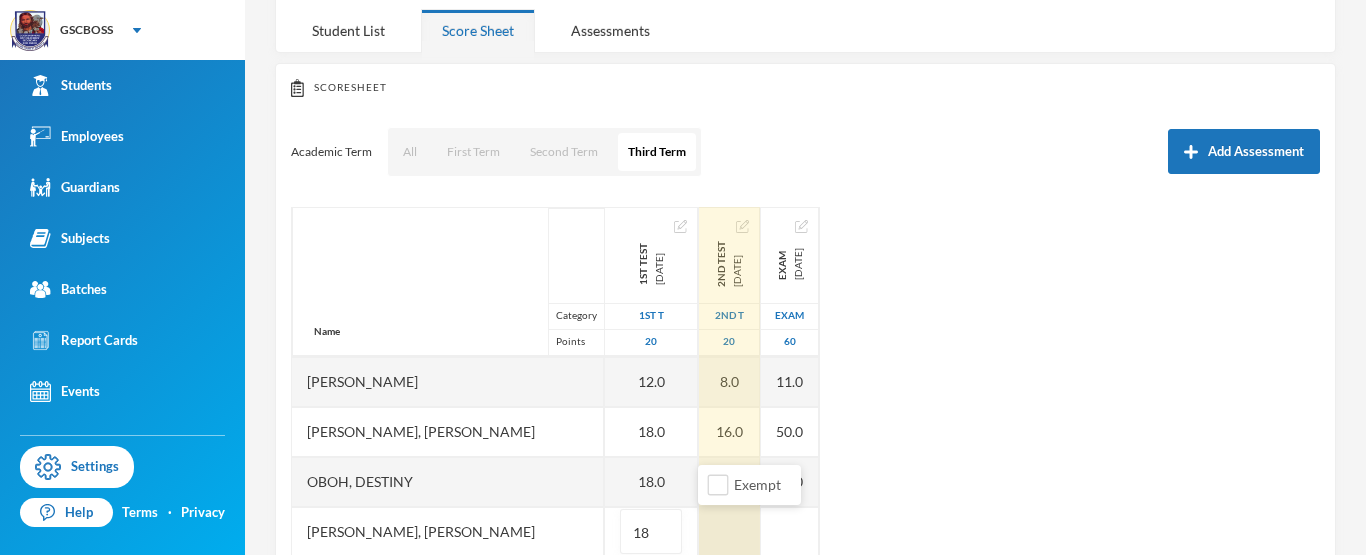 click at bounding box center [729, 532] 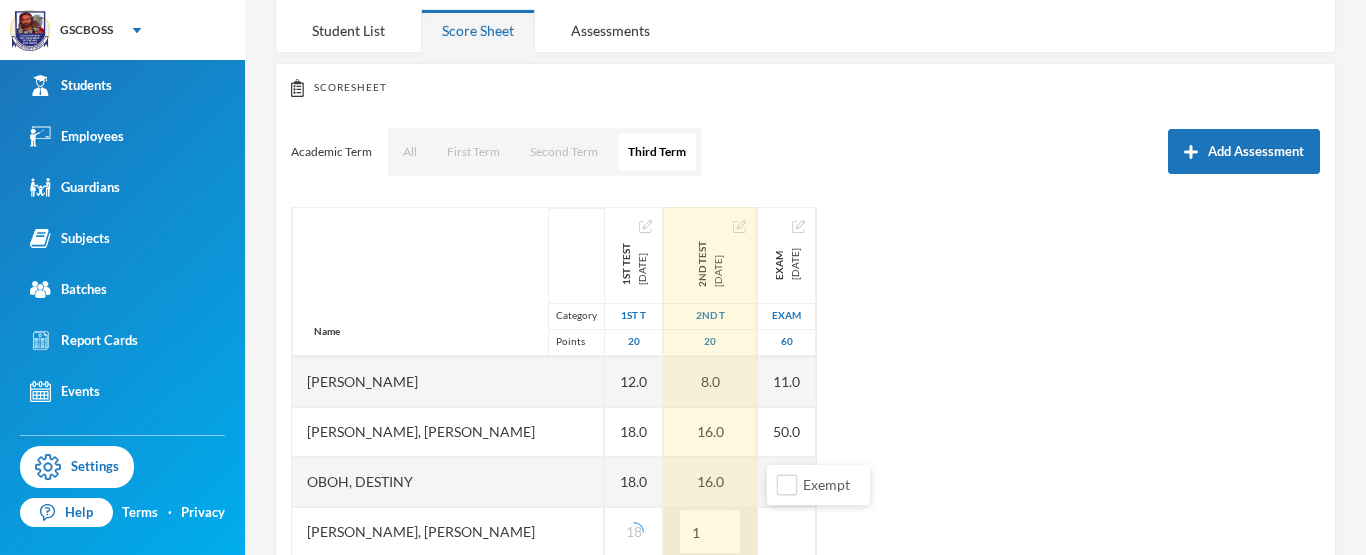 type on "18" 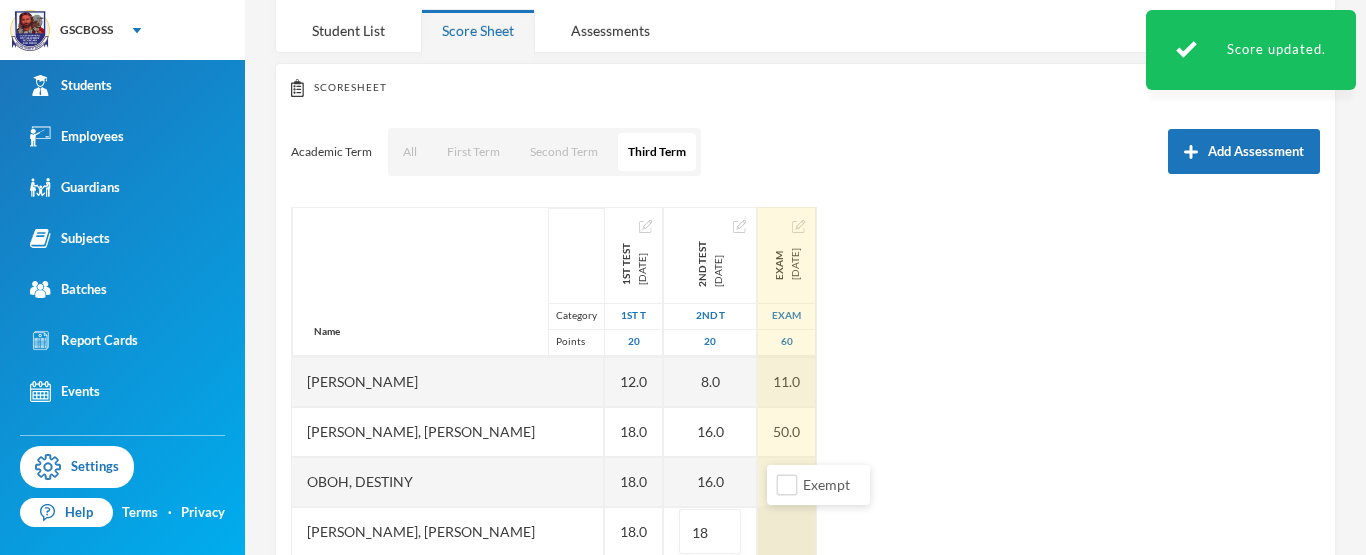 click at bounding box center [787, 532] 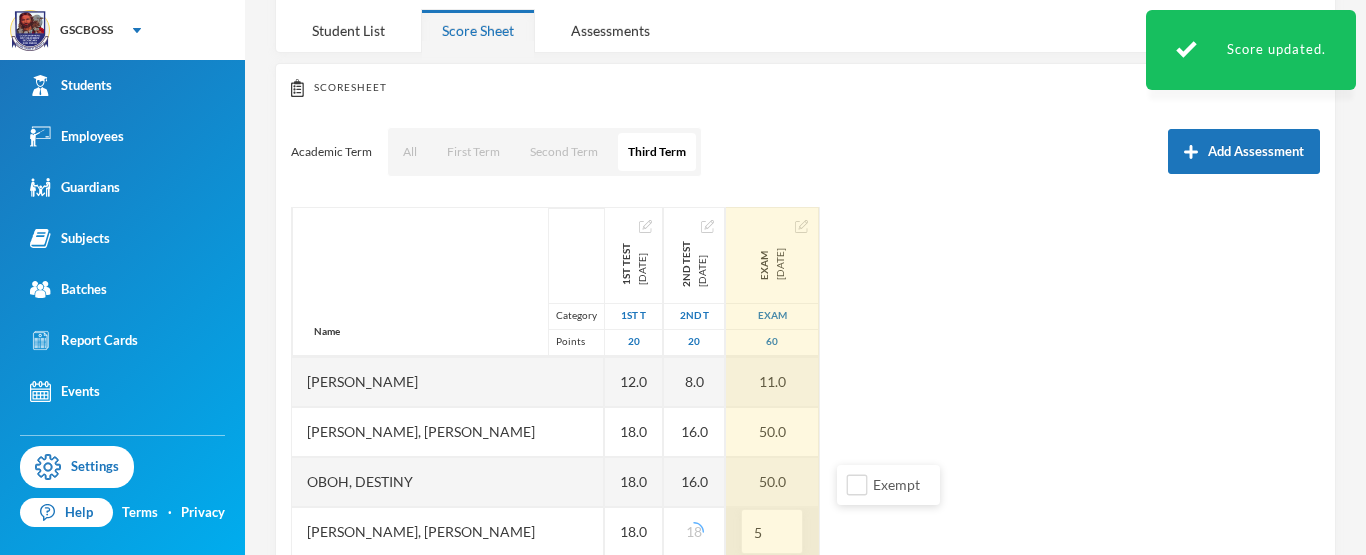 type on "51" 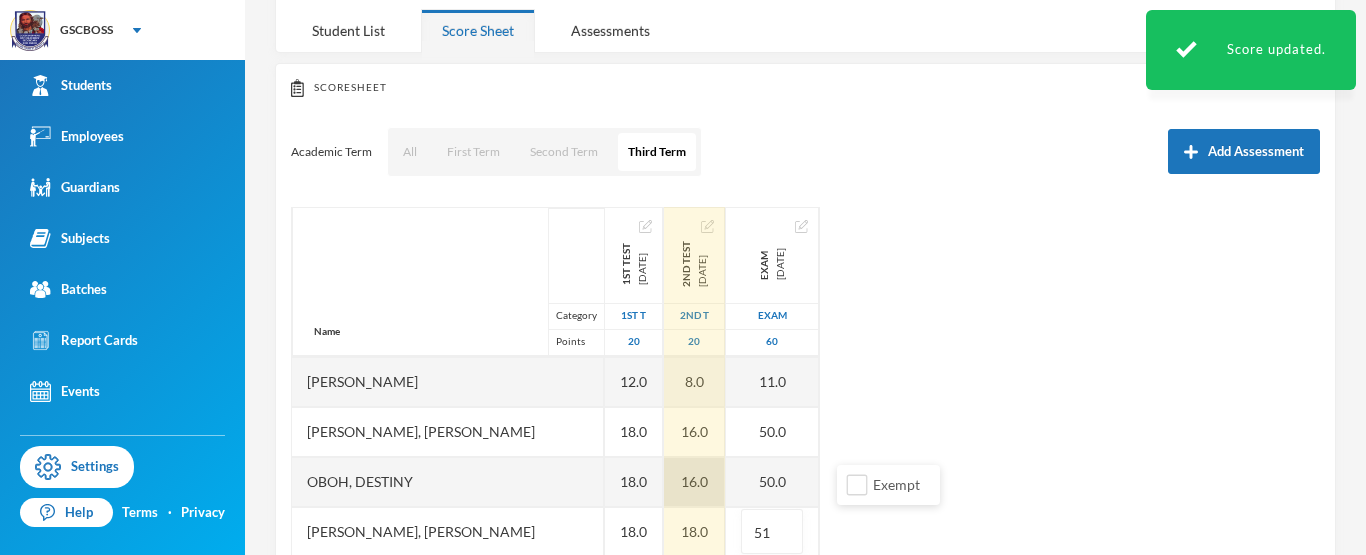 scroll, scrollTop: 400, scrollLeft: 0, axis: vertical 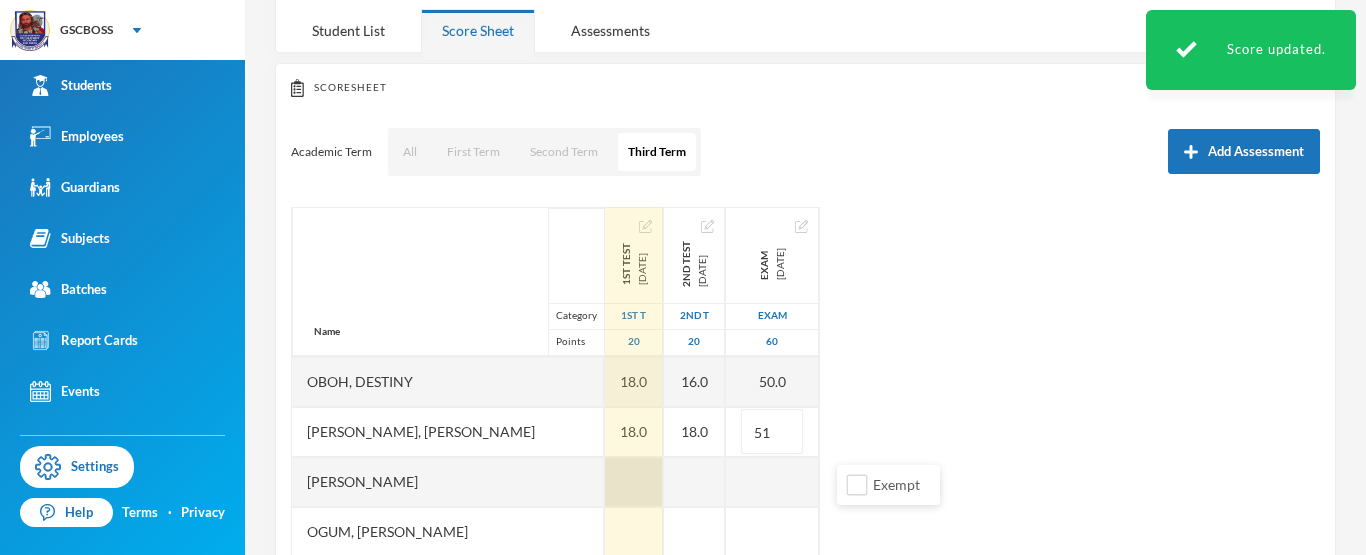 click at bounding box center (634, 482) 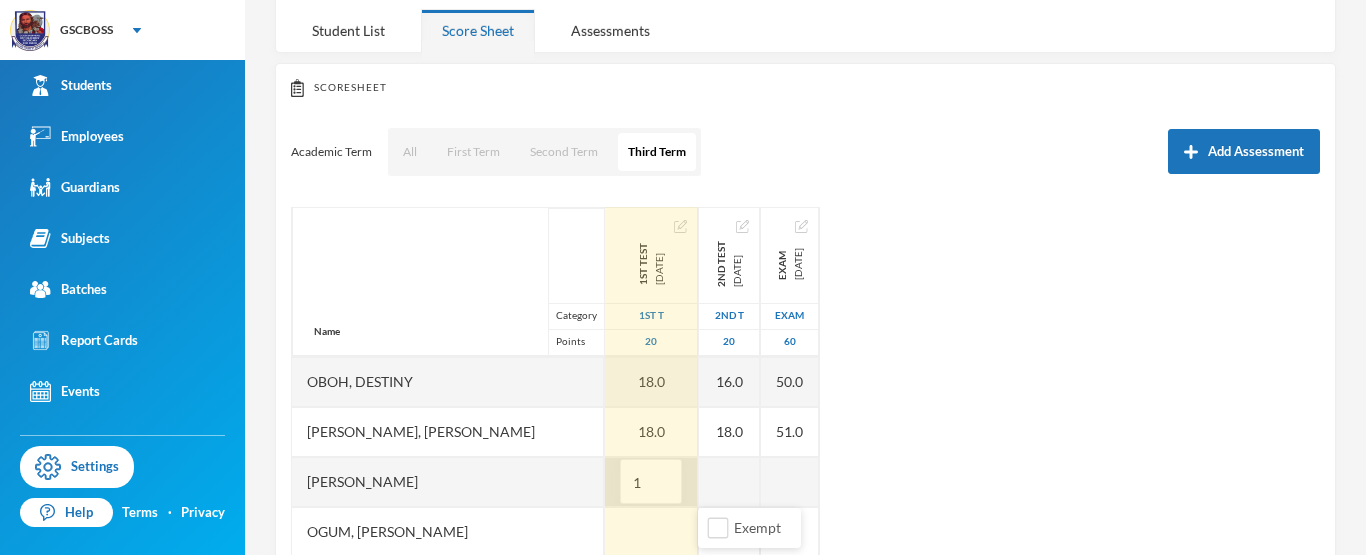 type on "10" 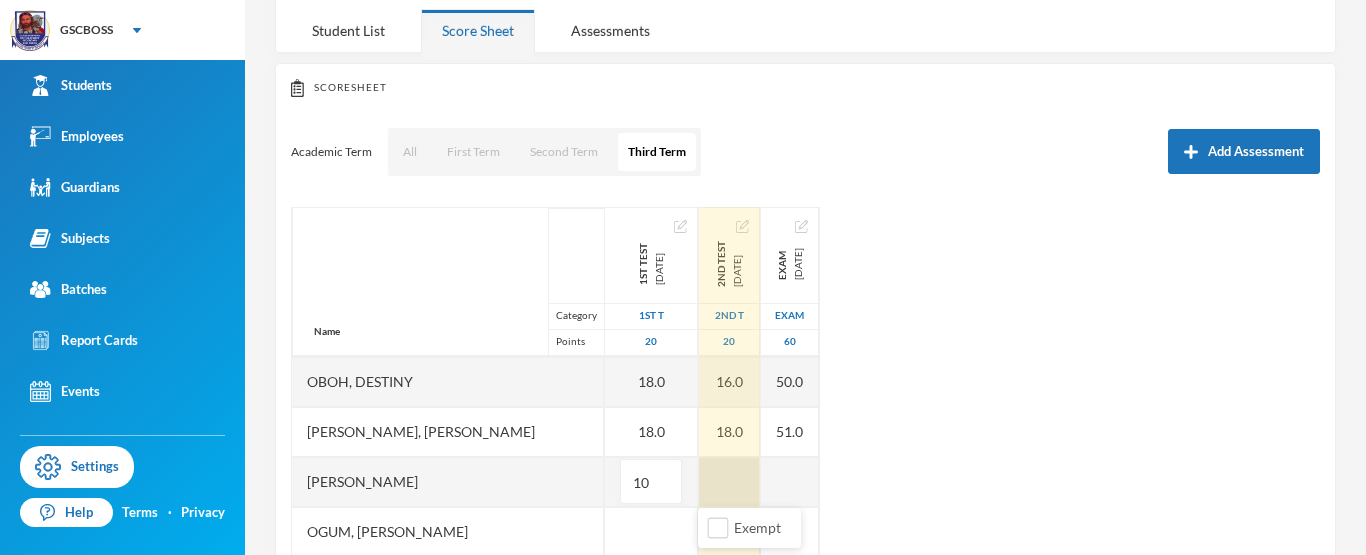 click at bounding box center [729, 482] 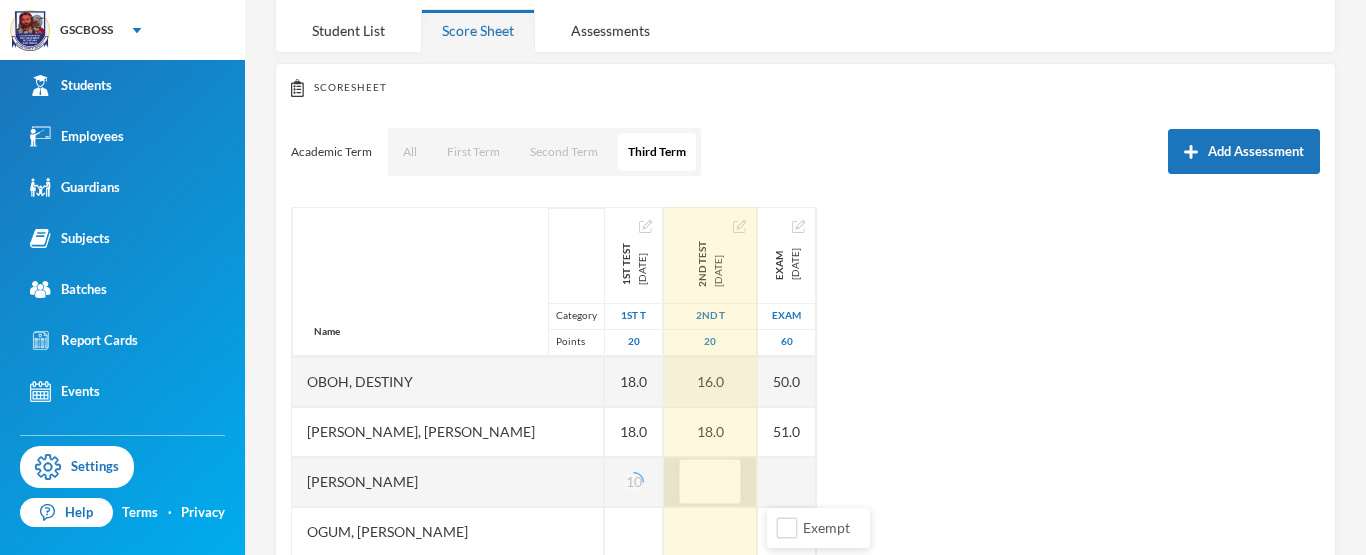 type on "8" 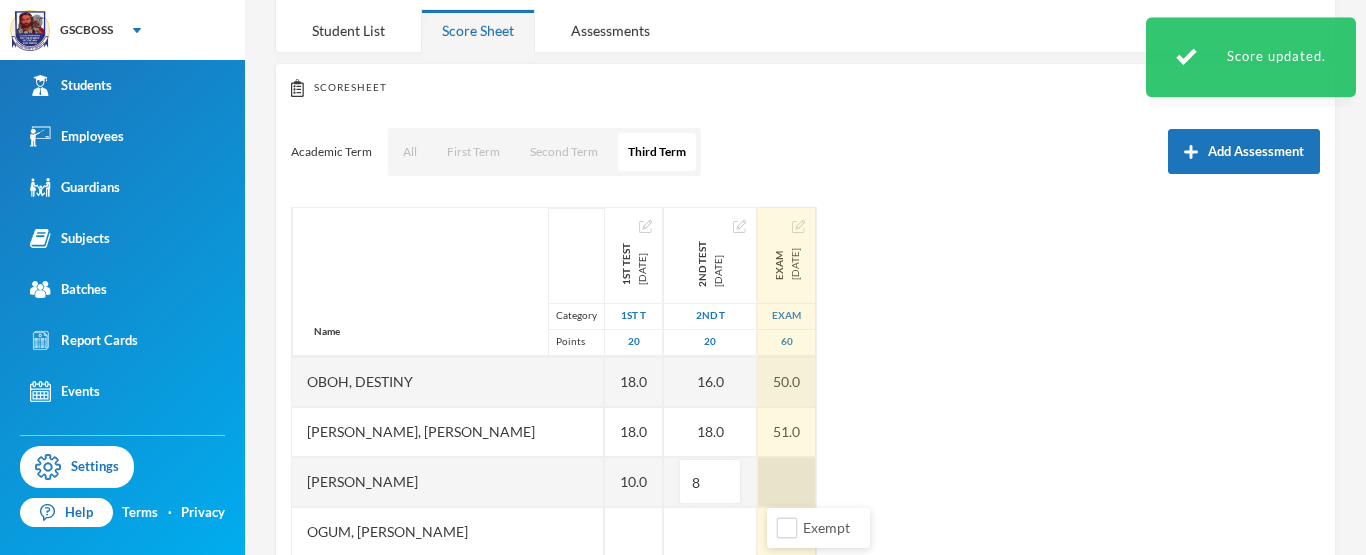 click at bounding box center (787, 482) 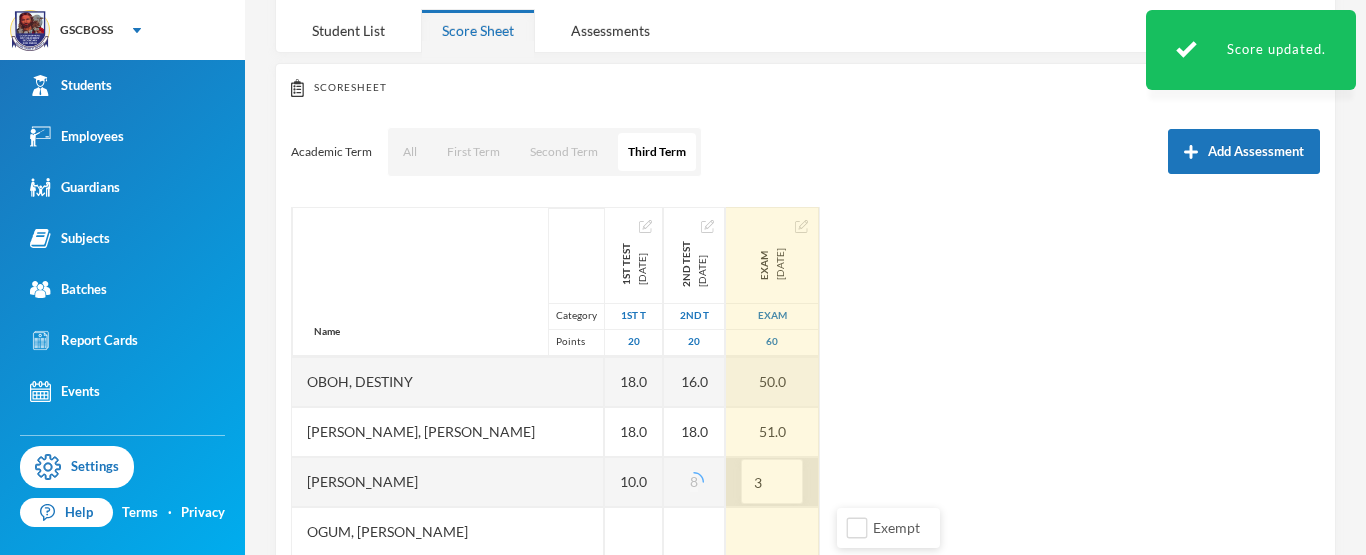 type on "30" 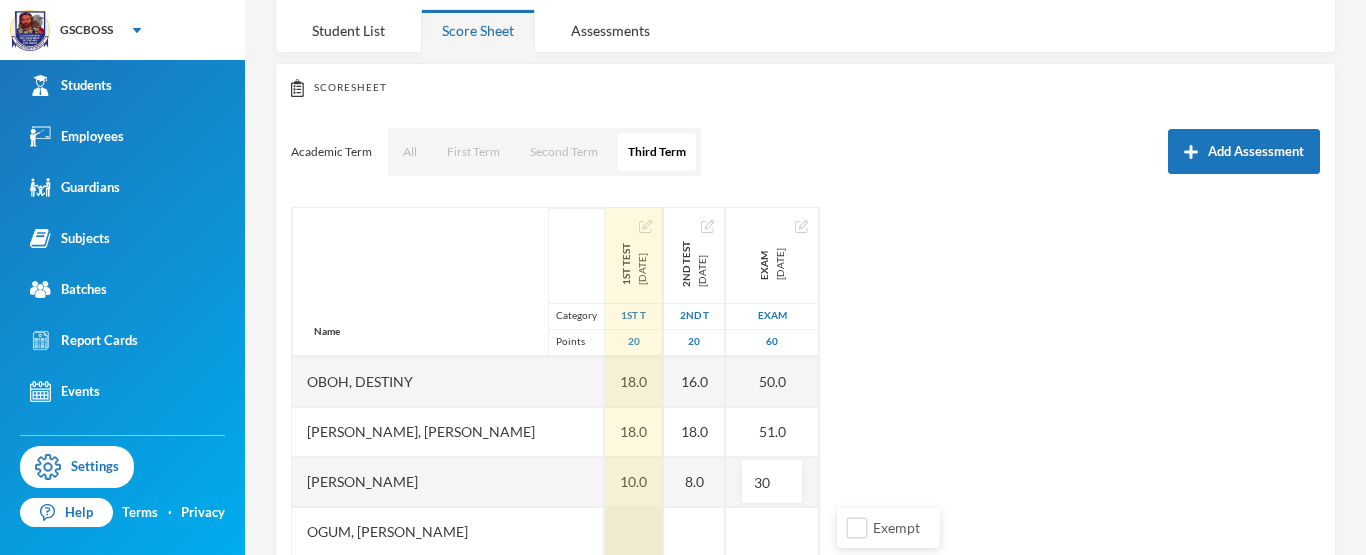 click at bounding box center [634, 532] 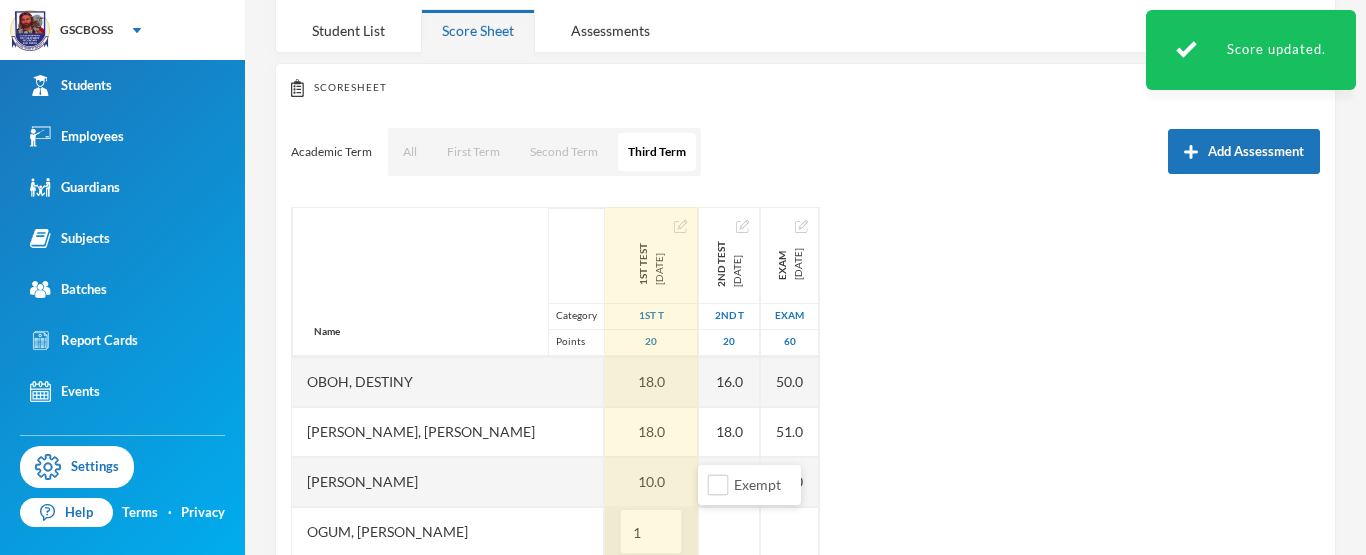 type on "12" 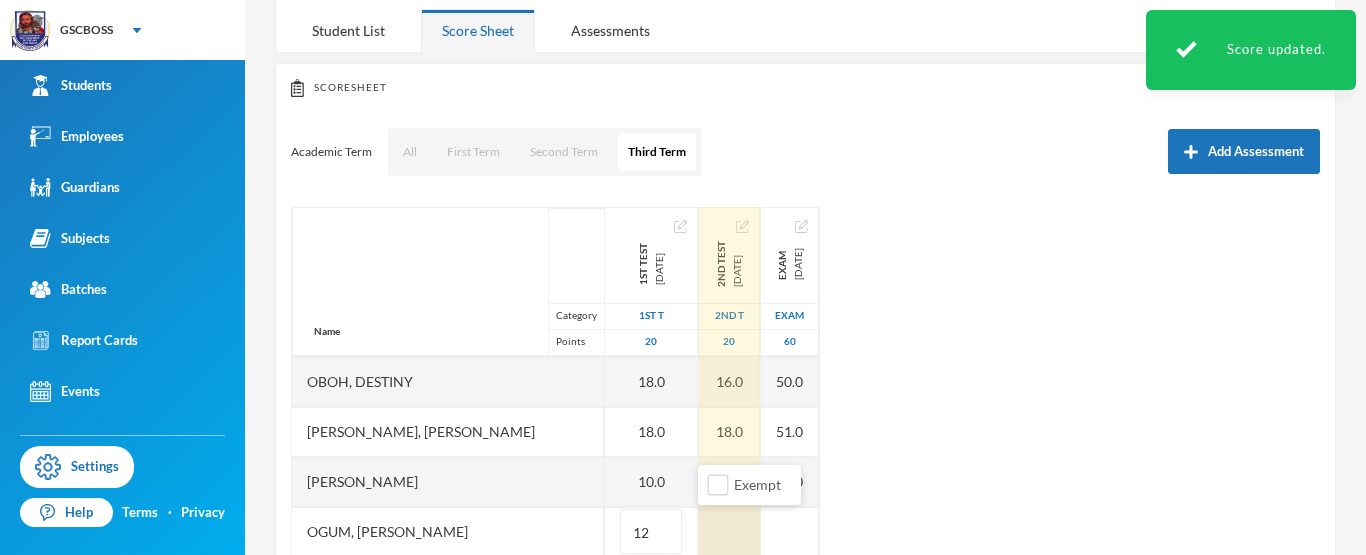 click at bounding box center (729, 532) 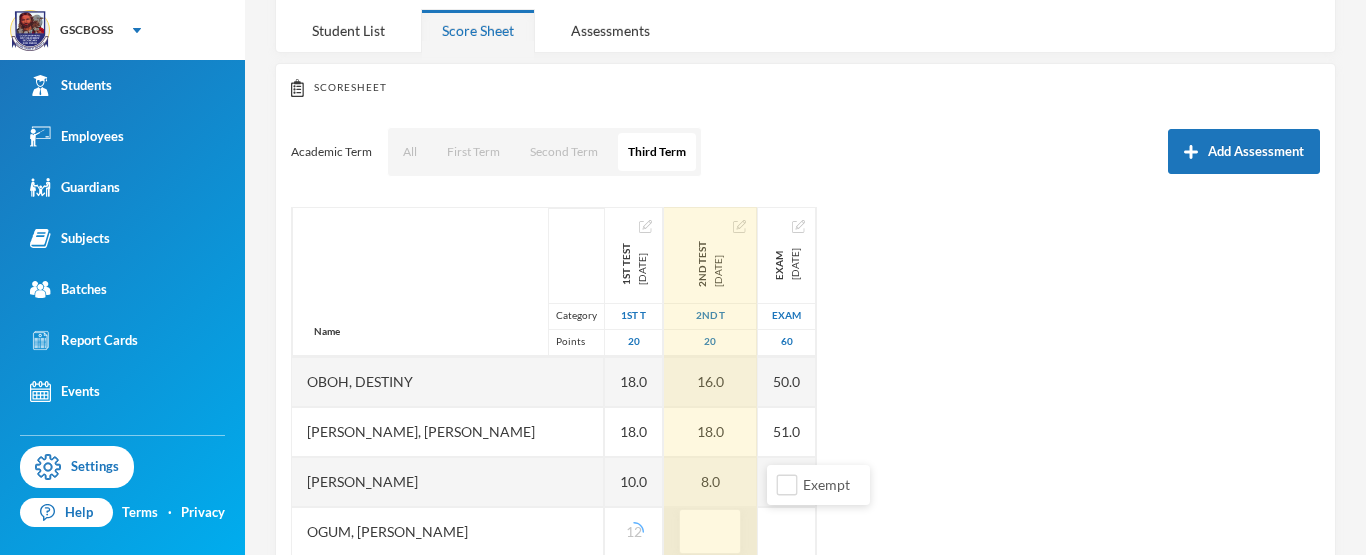 type on "8" 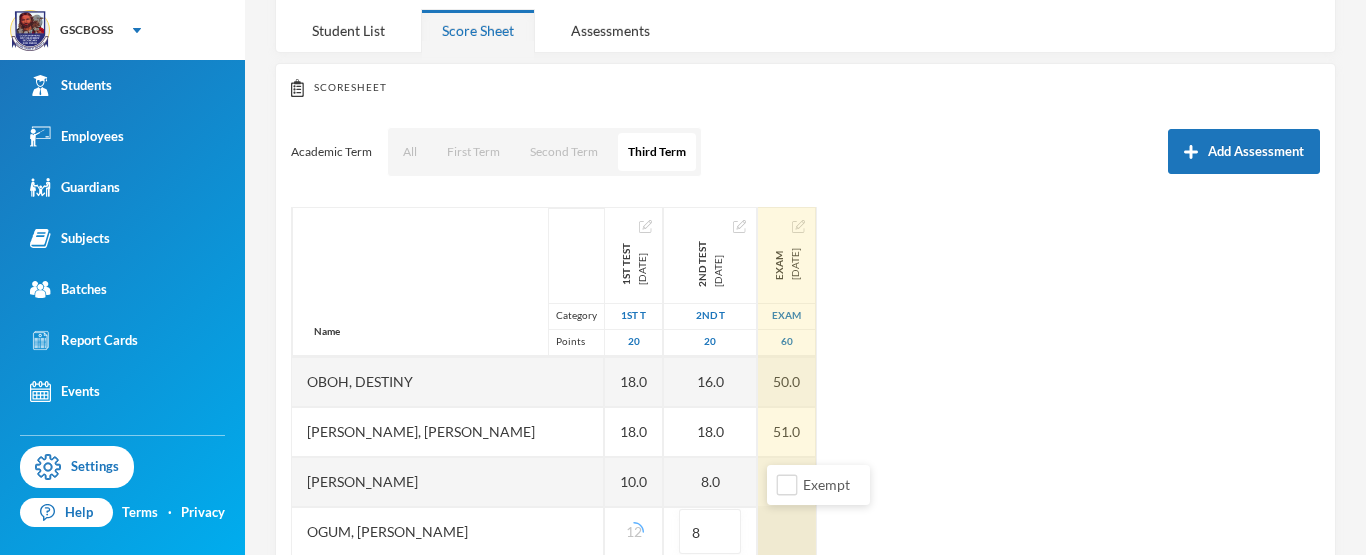 click at bounding box center (787, 532) 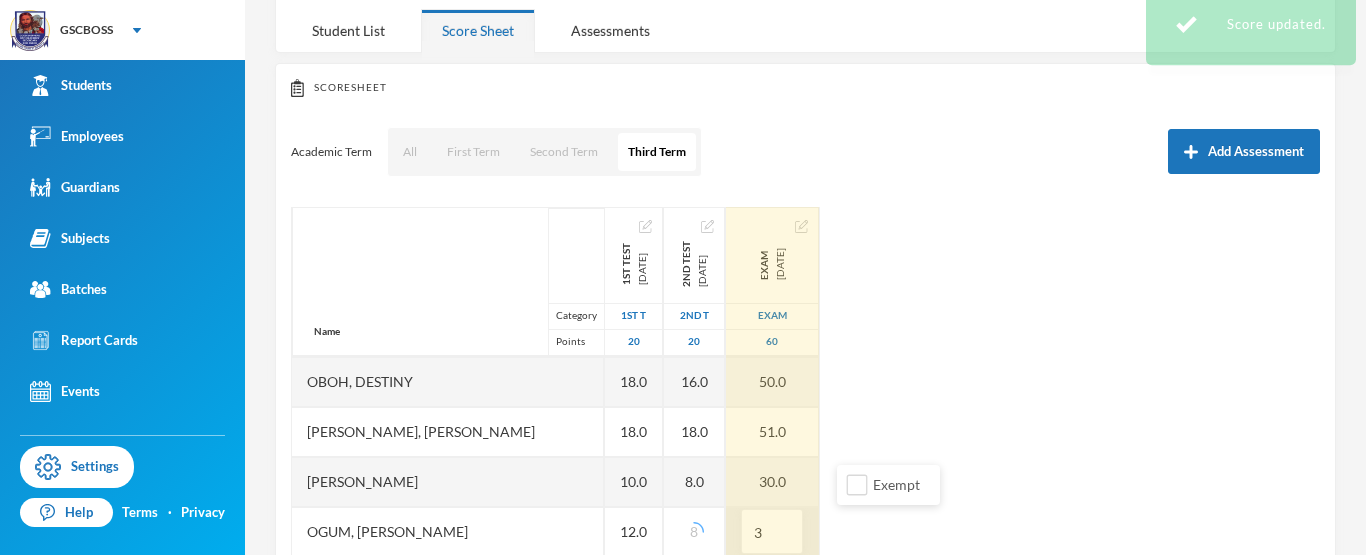 type on "32" 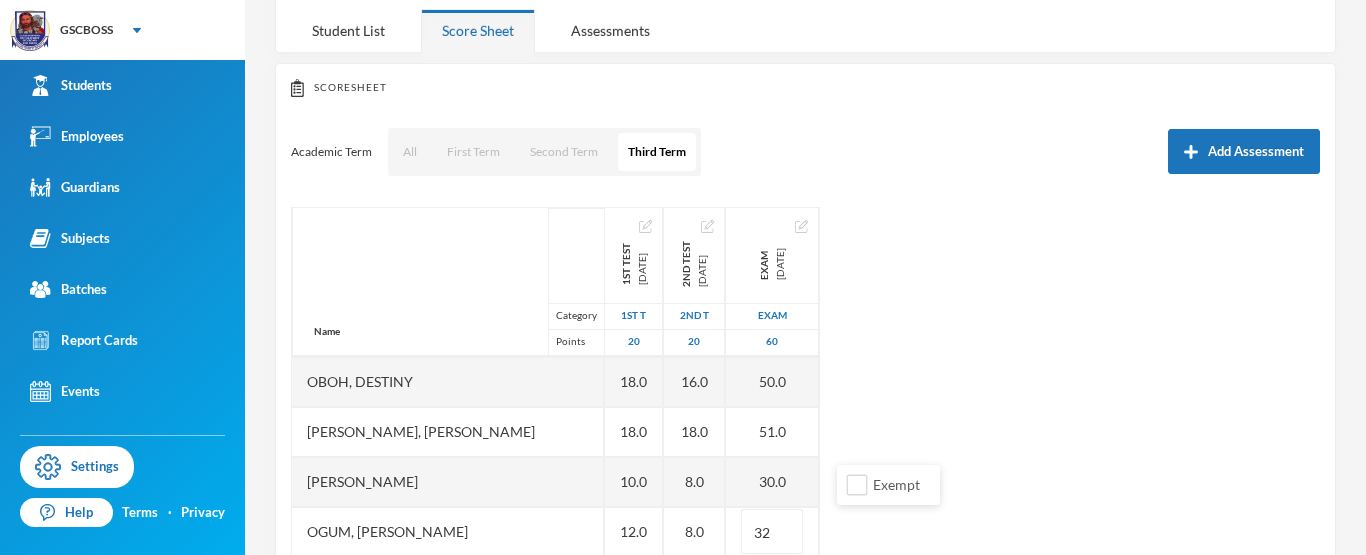 scroll, scrollTop: 500, scrollLeft: 0, axis: vertical 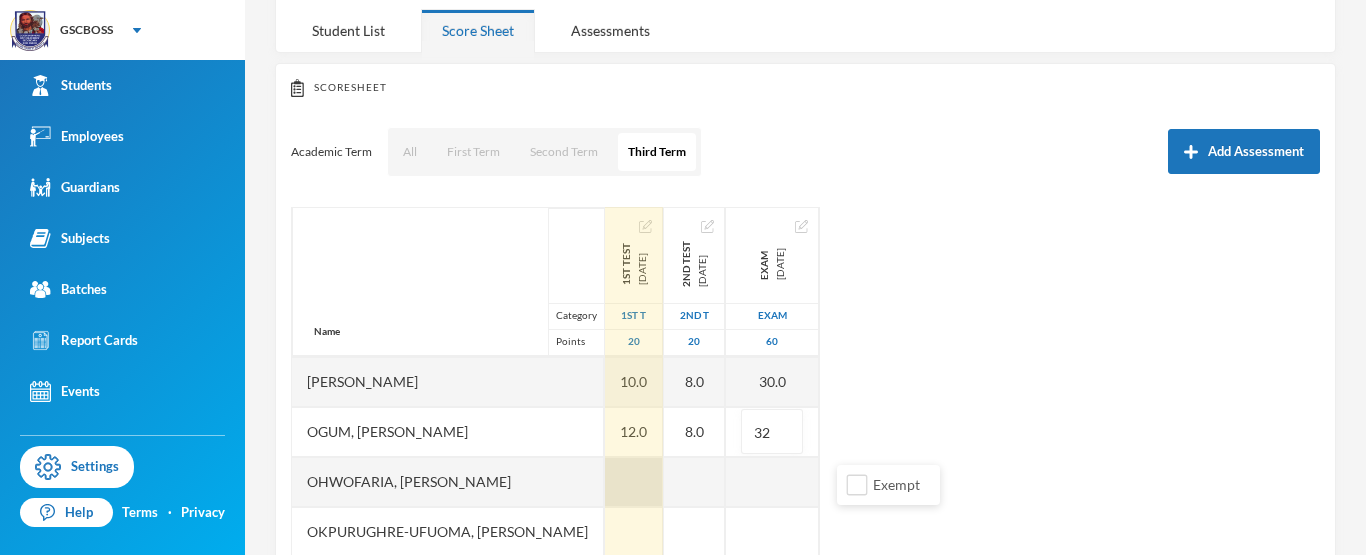 click at bounding box center (634, 482) 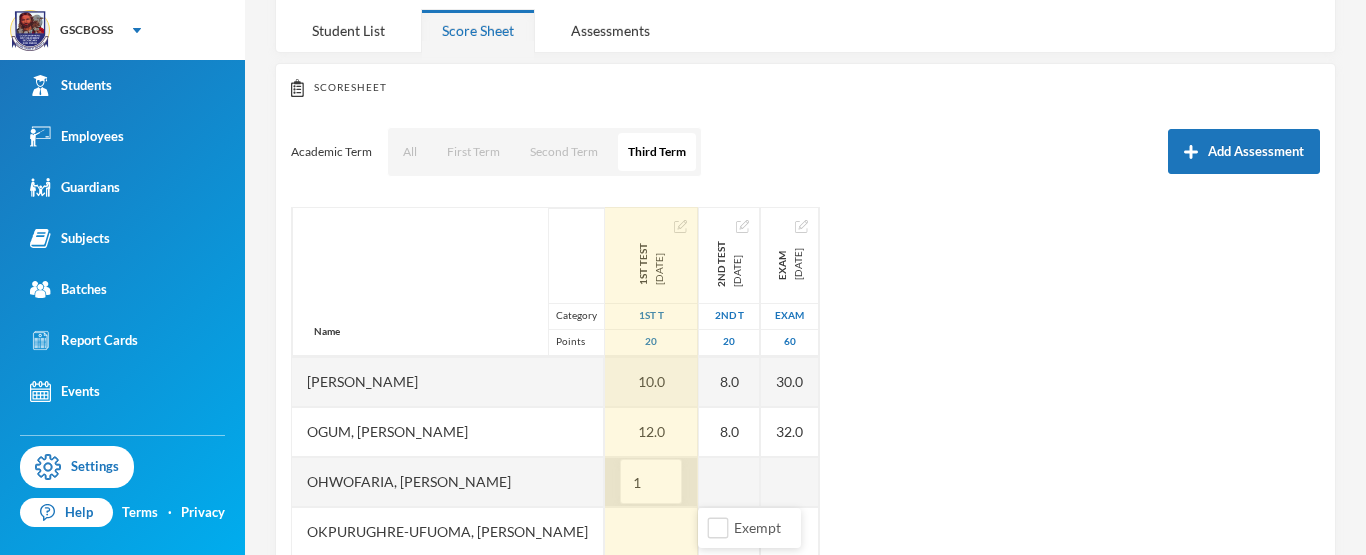 type on "12" 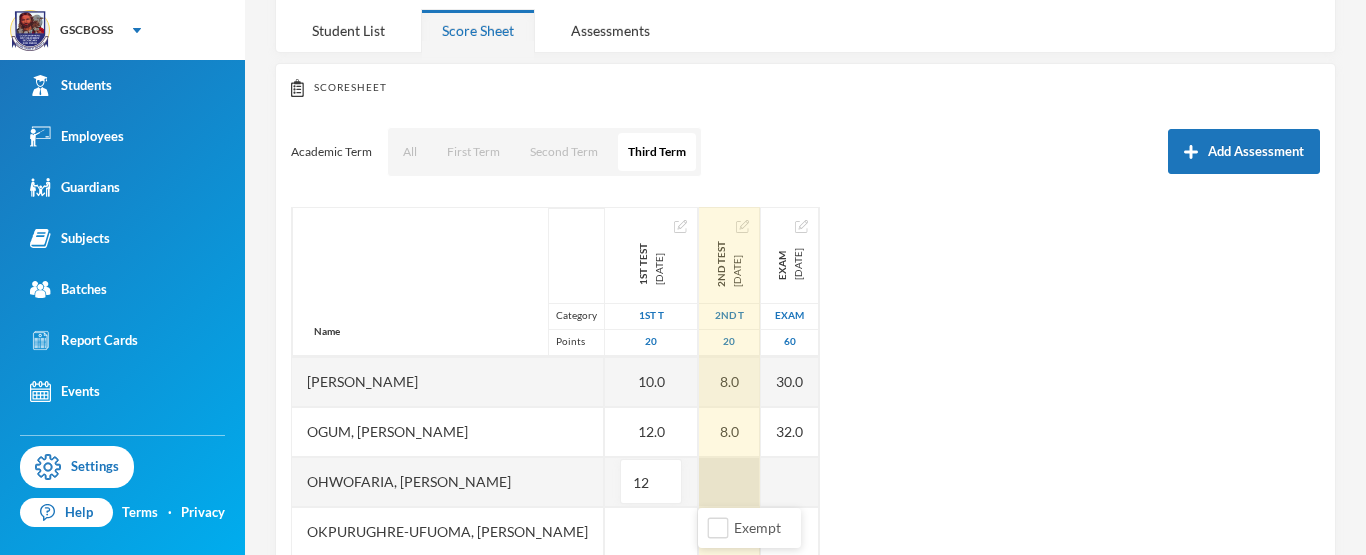 click at bounding box center [729, 482] 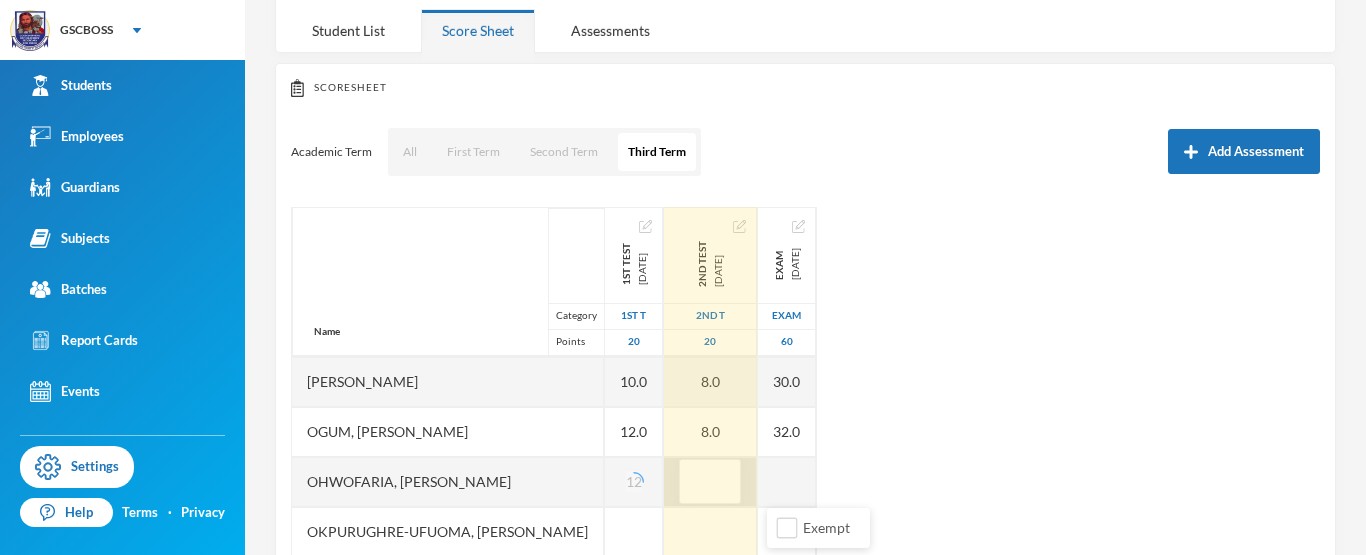 type on "8" 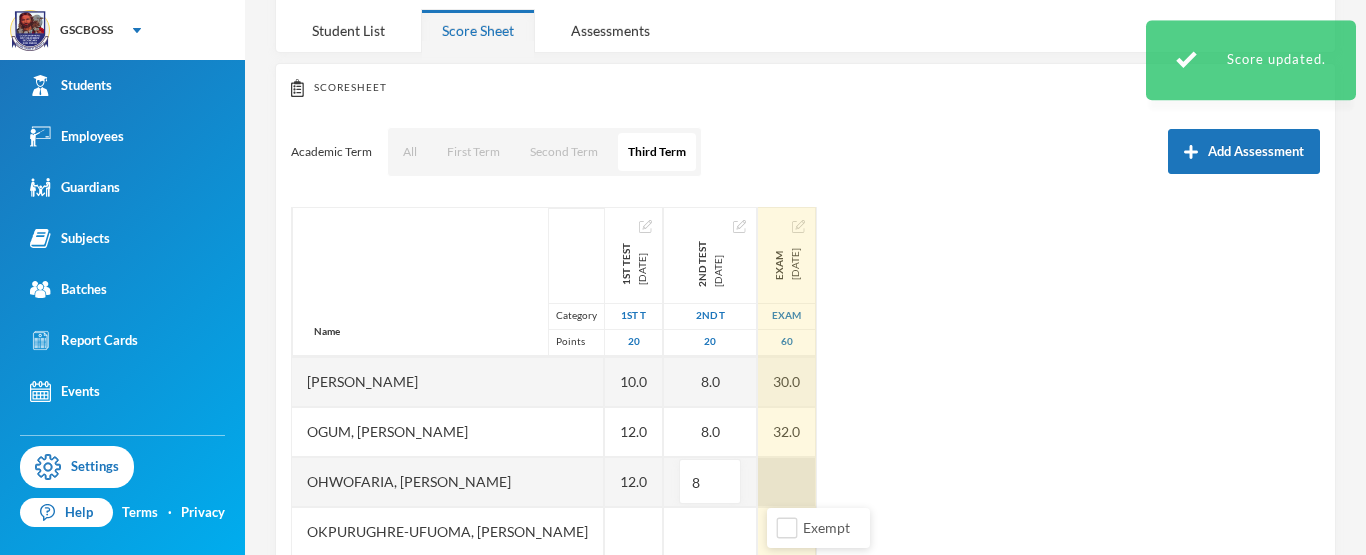 click at bounding box center [787, 482] 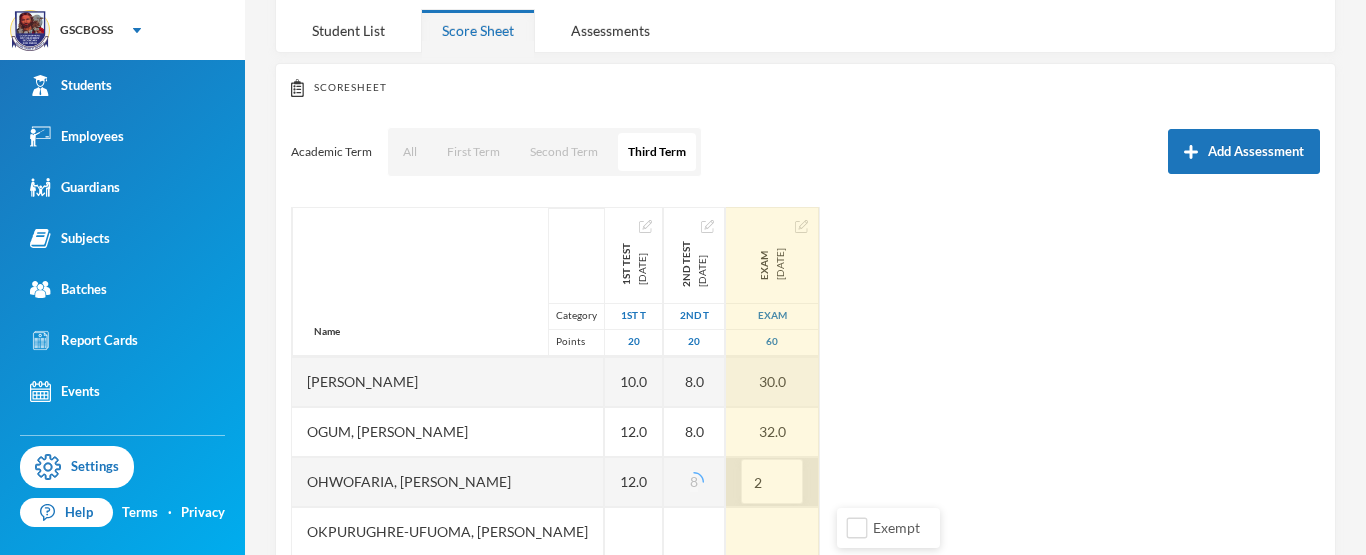 type on "25" 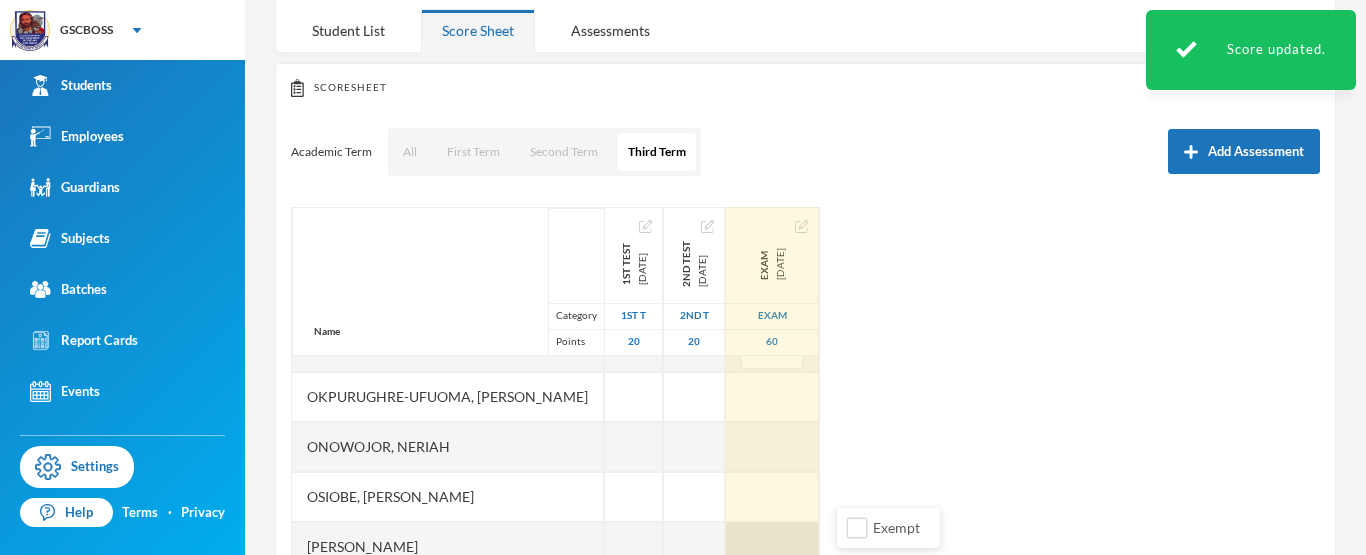 scroll, scrollTop: 600, scrollLeft: 0, axis: vertical 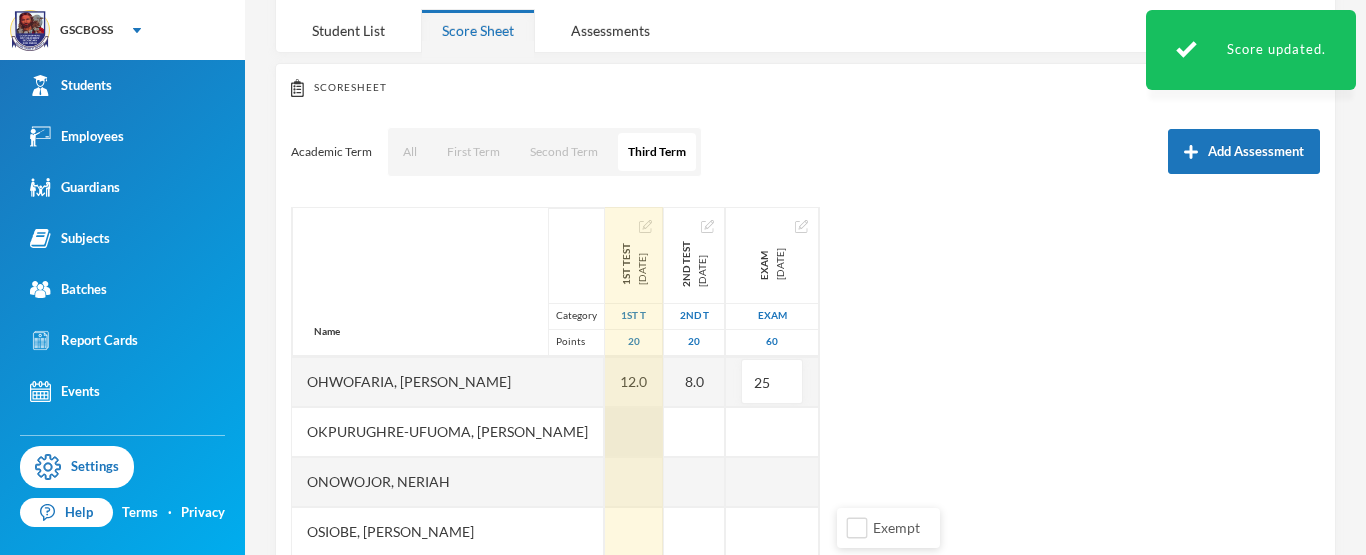 click at bounding box center [634, 432] 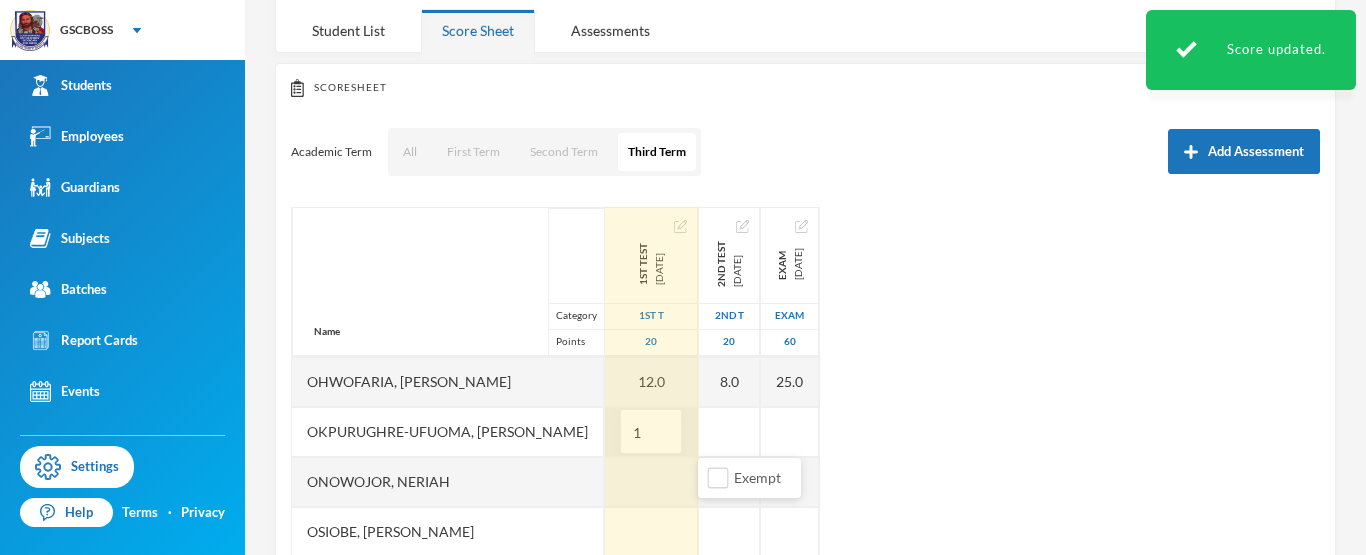 type on "16" 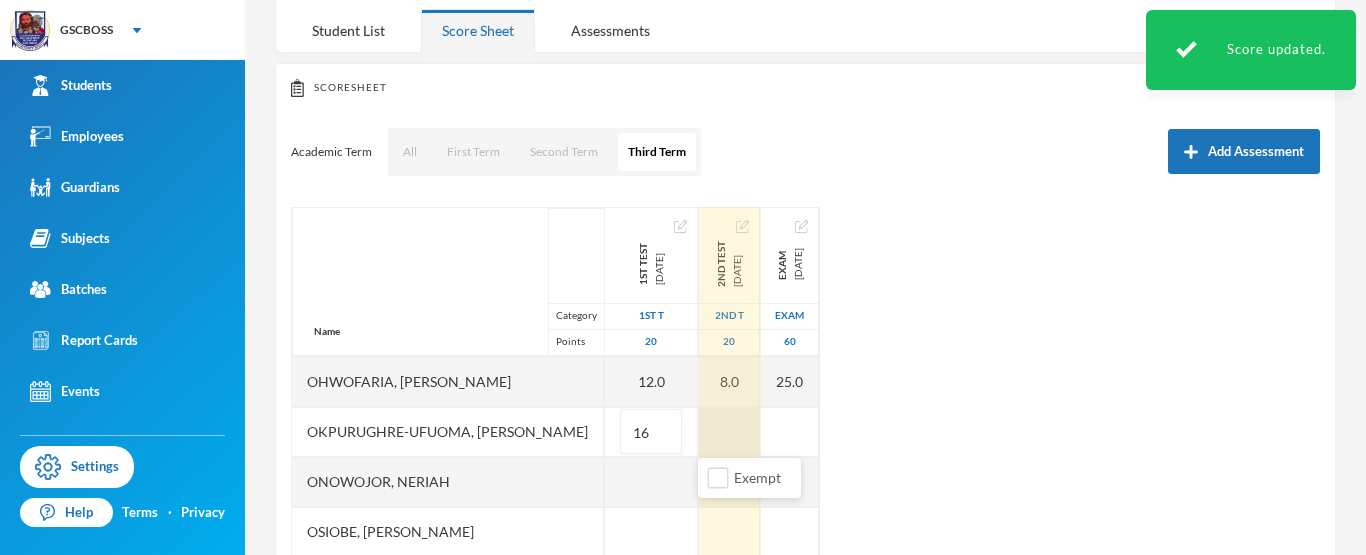 click at bounding box center (729, 432) 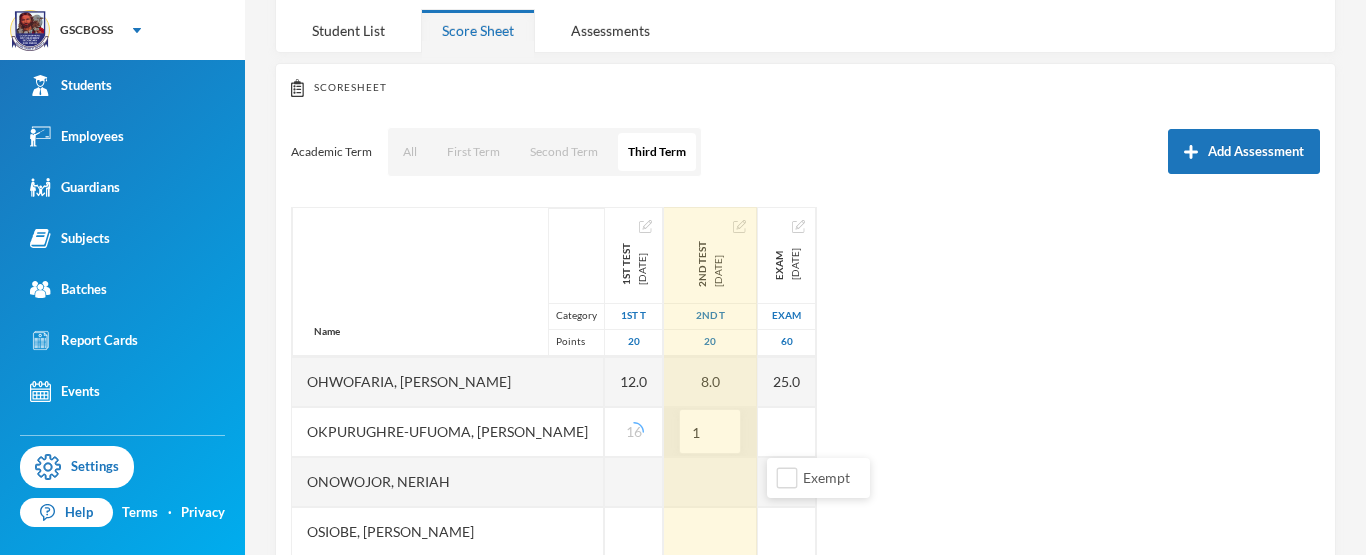 type on "18" 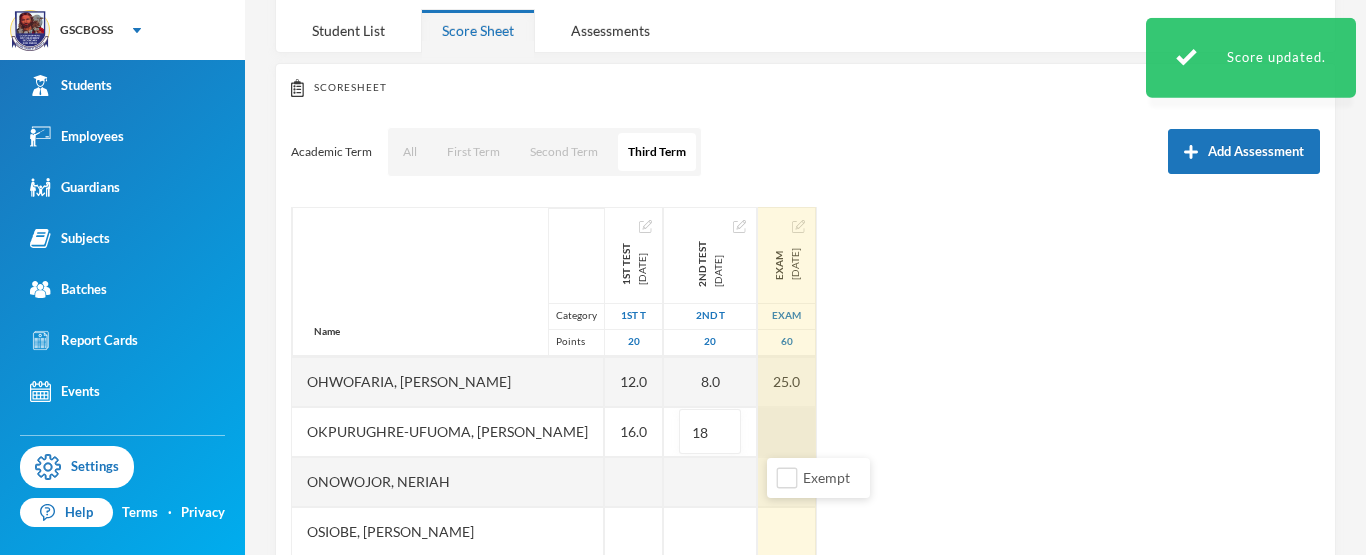 click at bounding box center (787, 432) 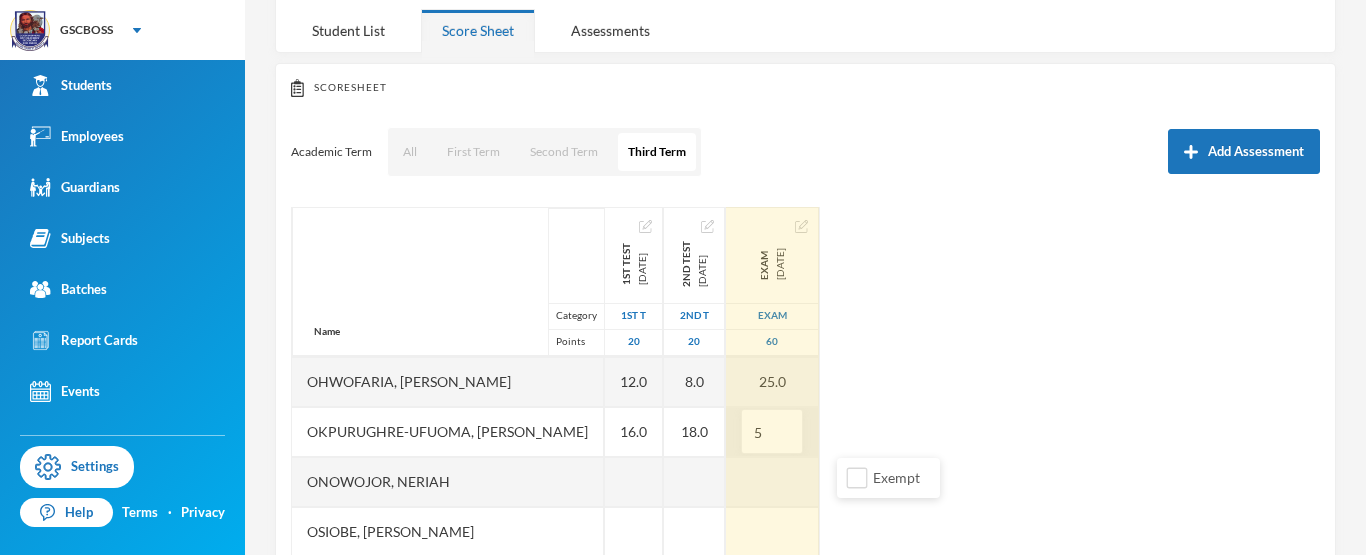 type on "52" 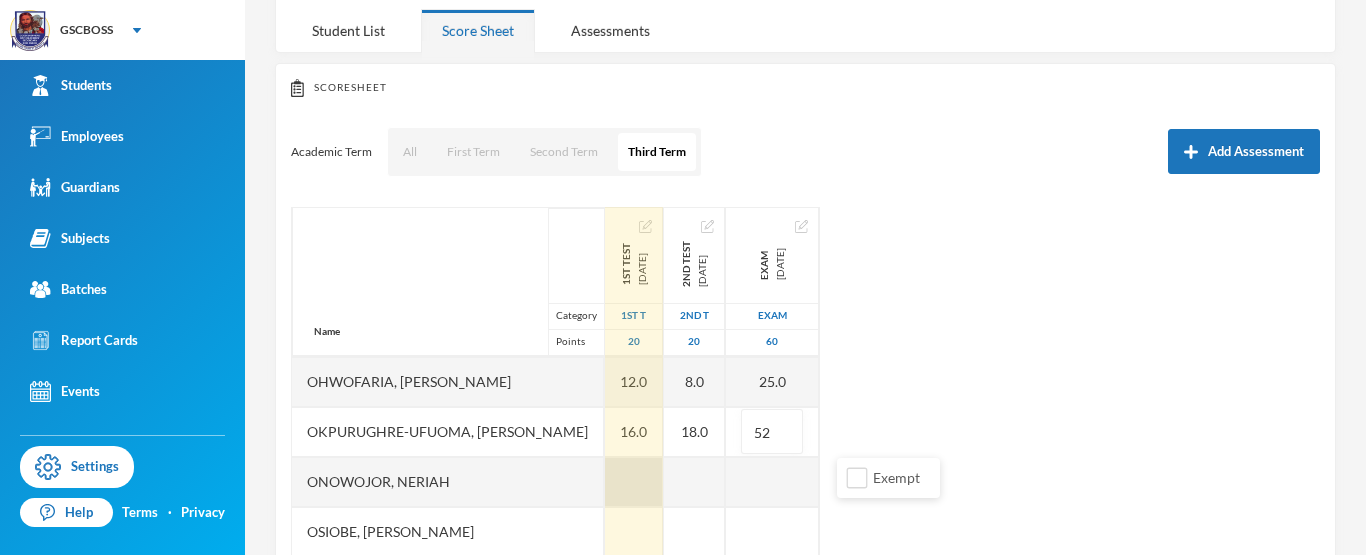 click at bounding box center [634, 482] 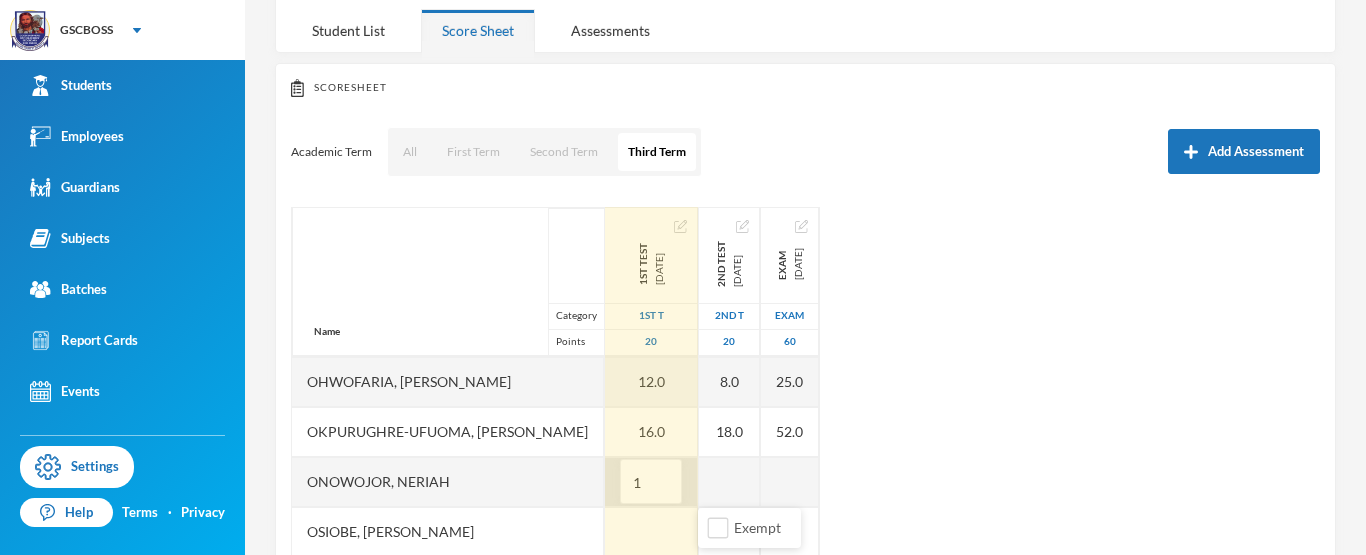 type on "18" 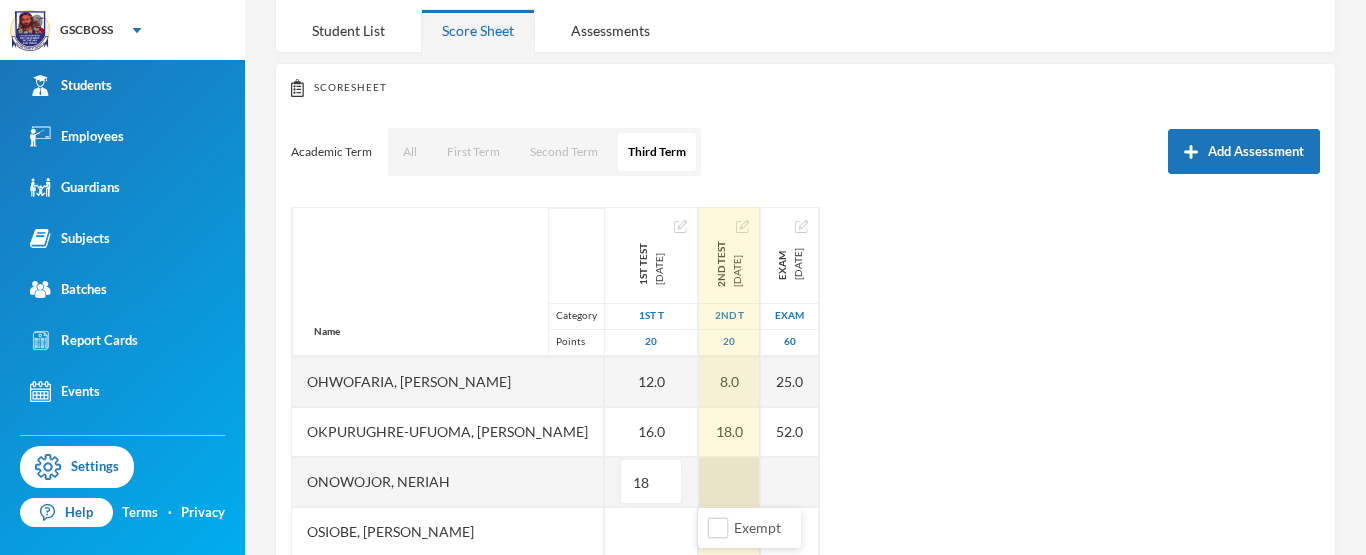 click at bounding box center (729, 482) 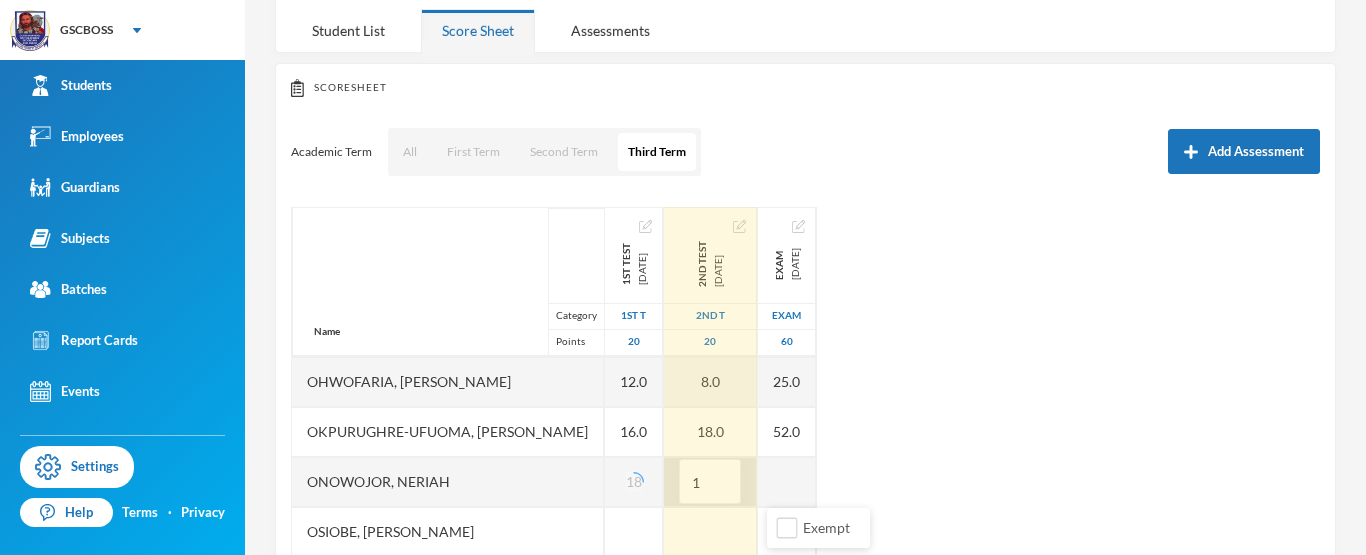 type on "18" 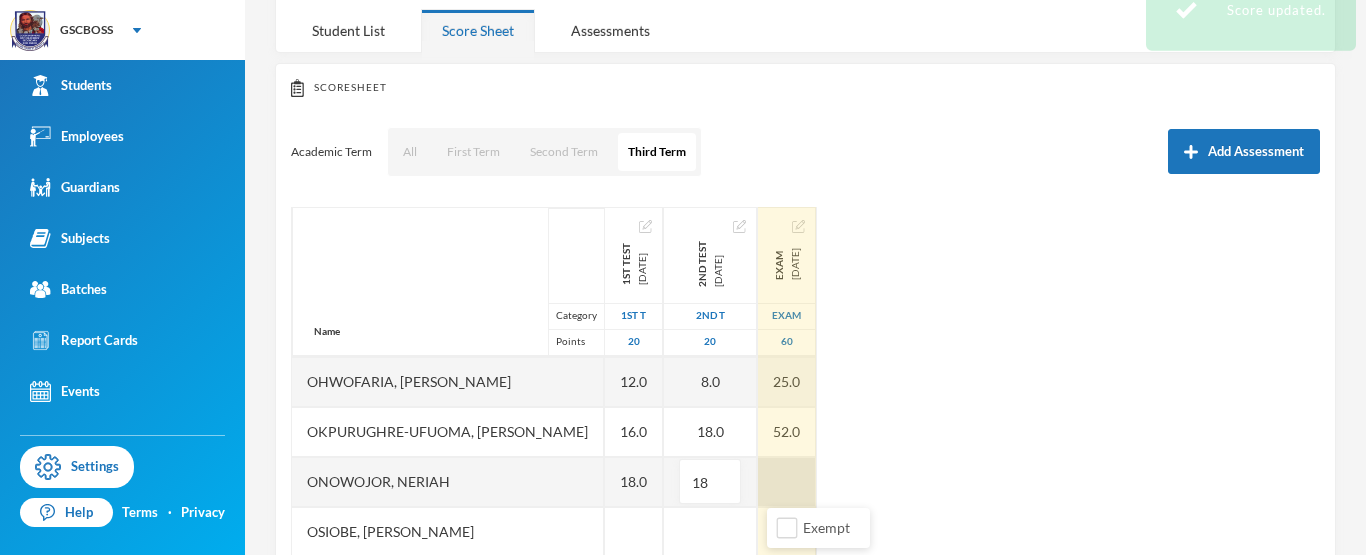 click at bounding box center (787, 482) 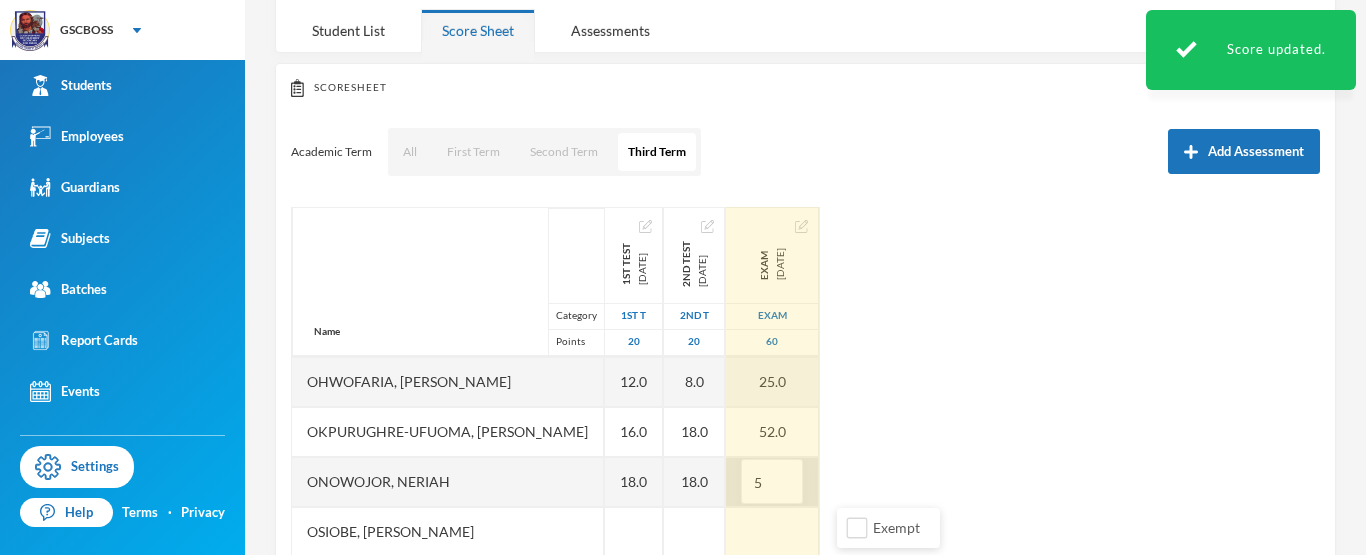 type on "54" 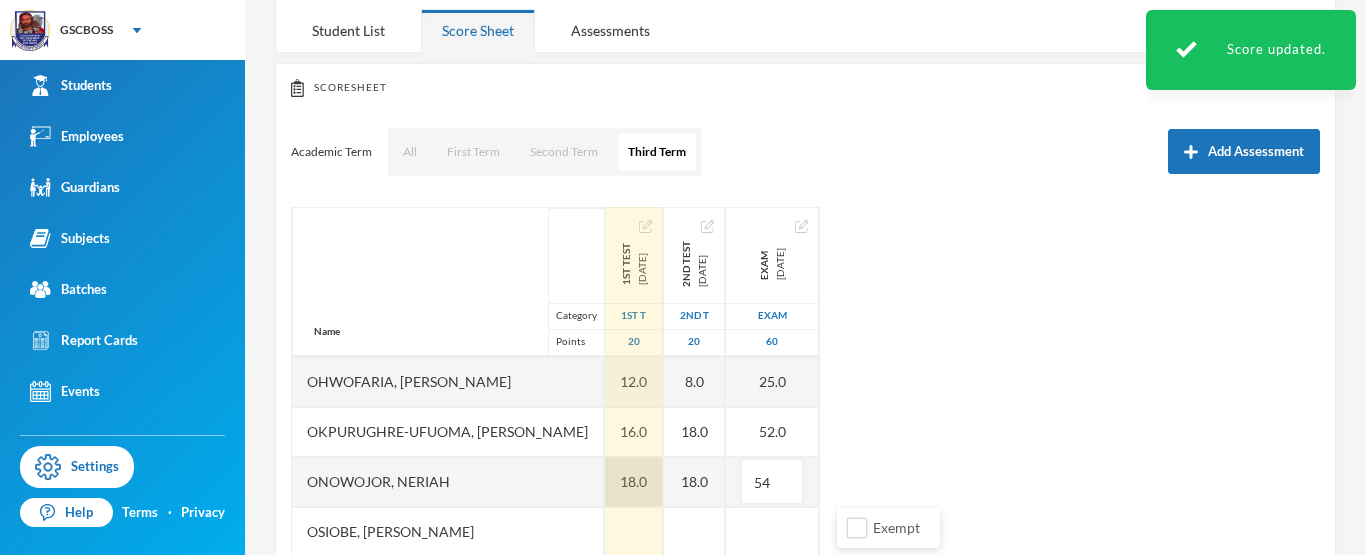 click on "18.0" at bounding box center [634, 482] 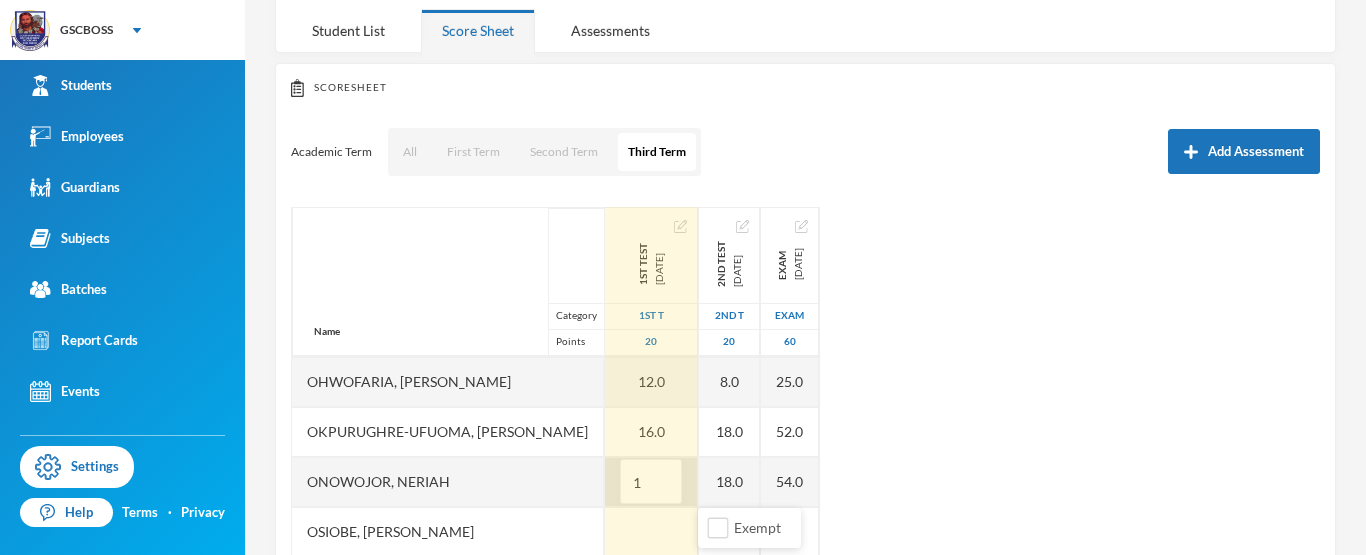 type on "16" 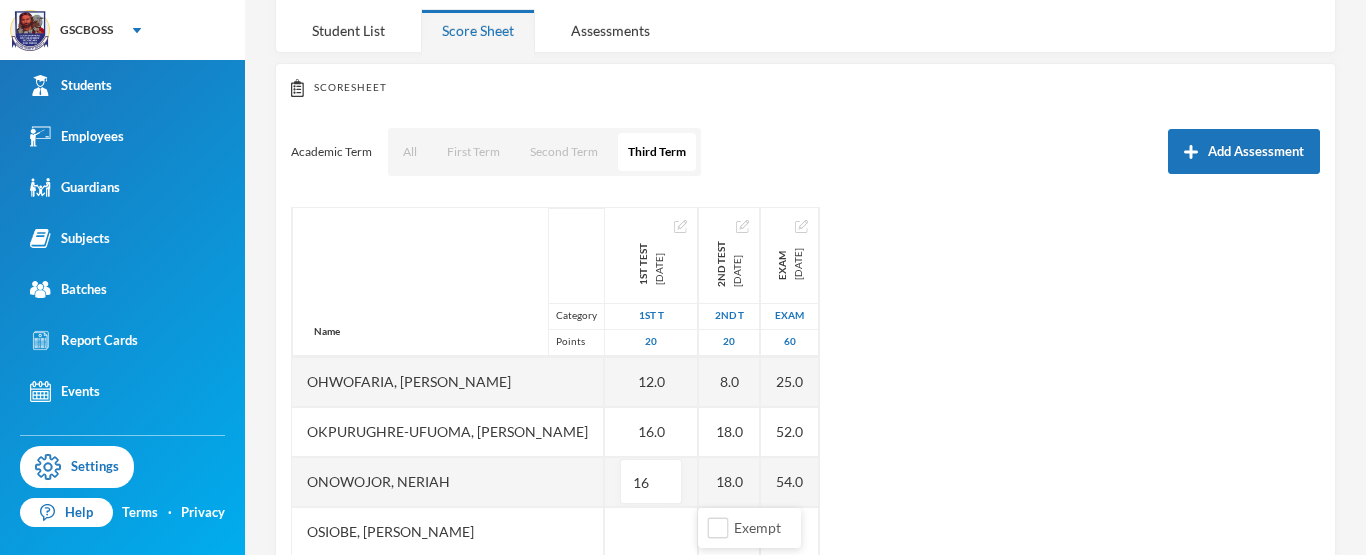 scroll, scrollTop: 700, scrollLeft: 0, axis: vertical 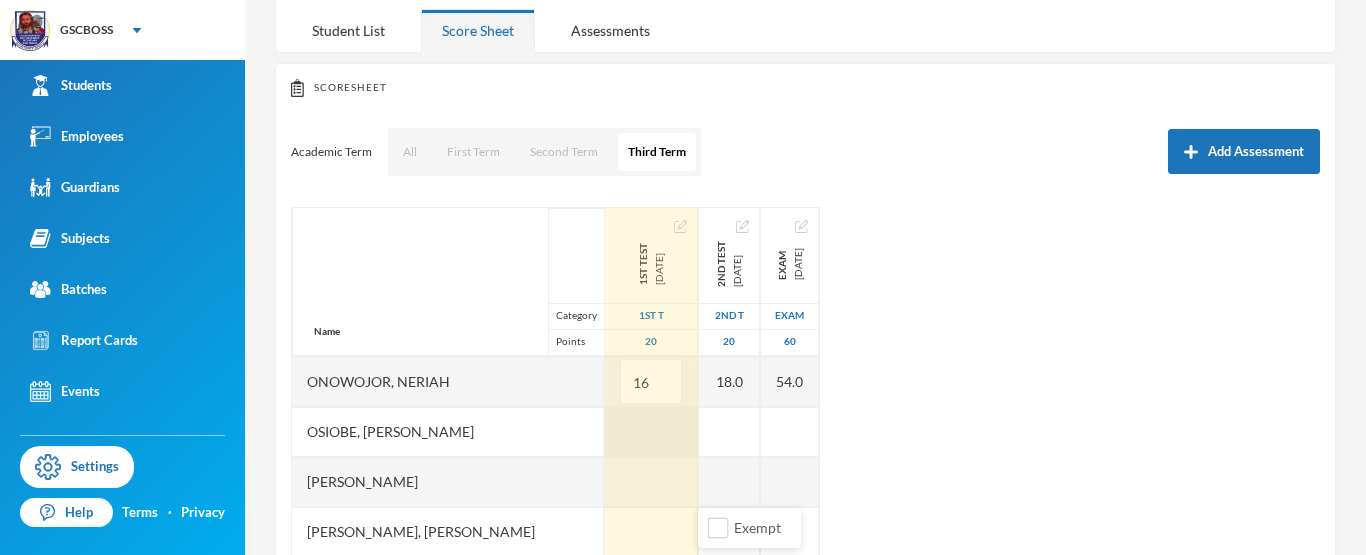 click at bounding box center (651, 432) 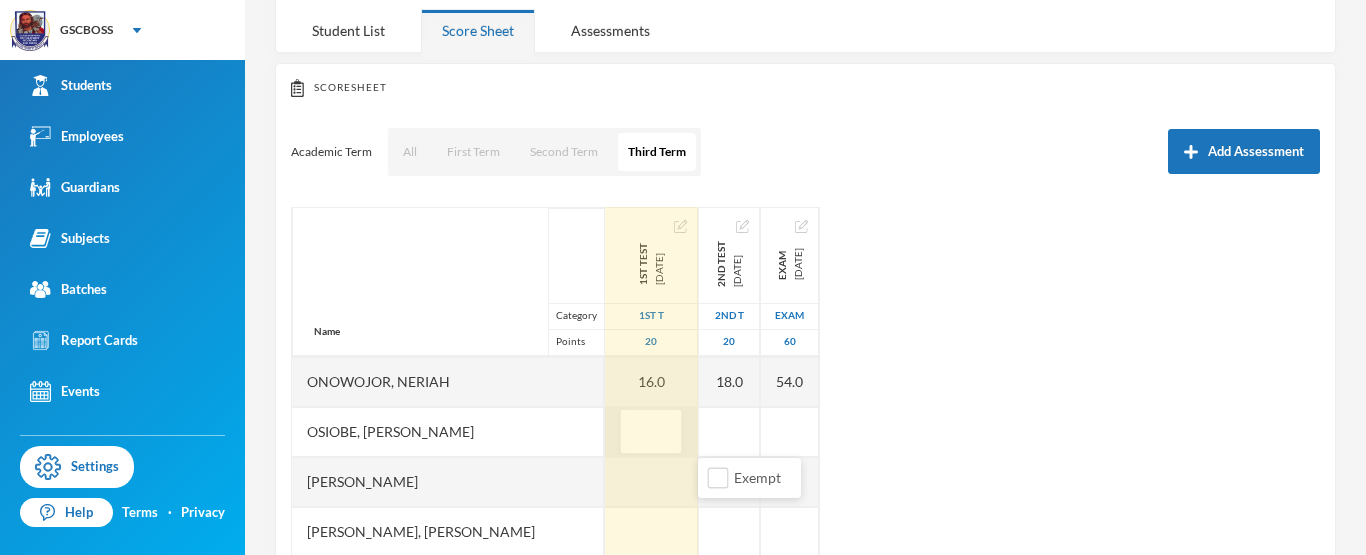 type on "5" 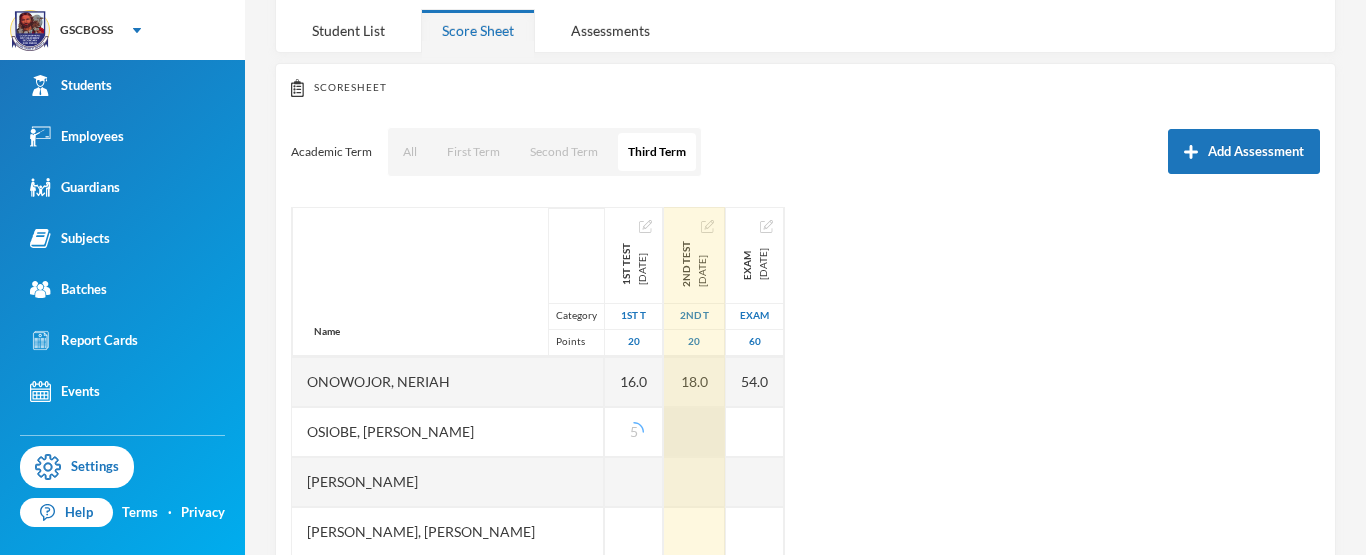click at bounding box center [694, 432] 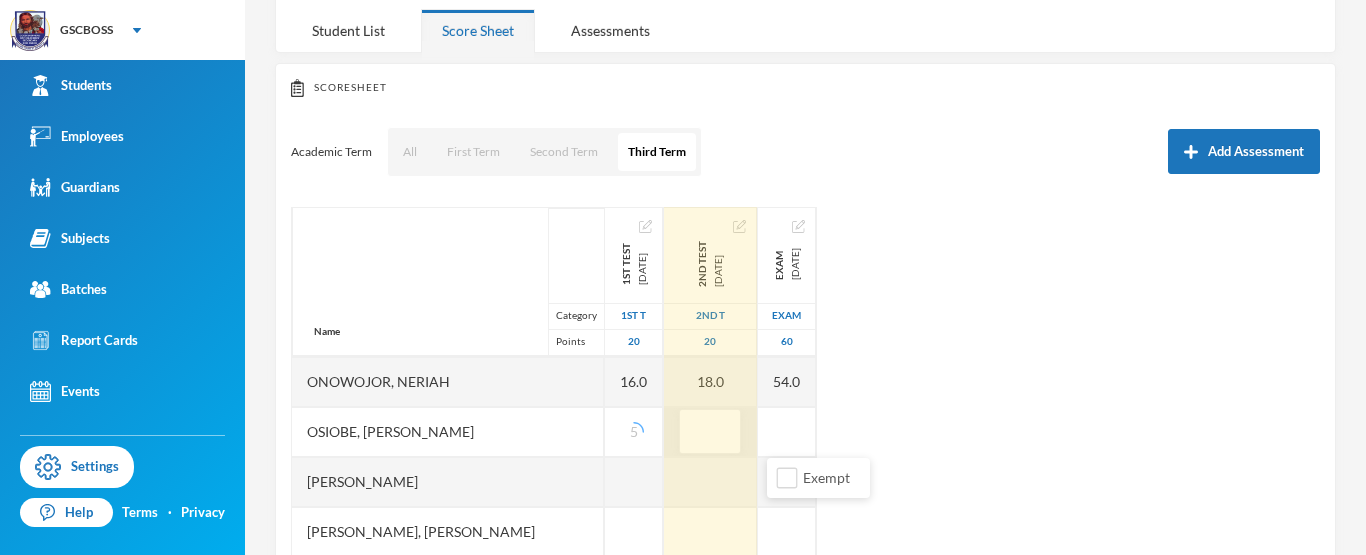 type on "3" 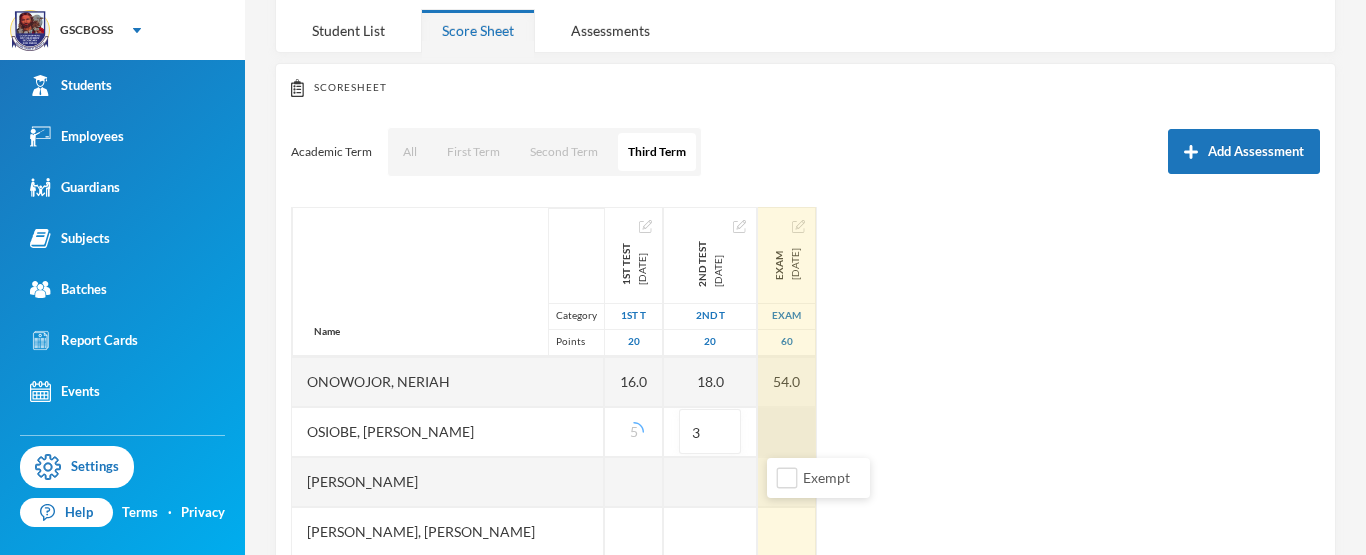 click at bounding box center [787, 432] 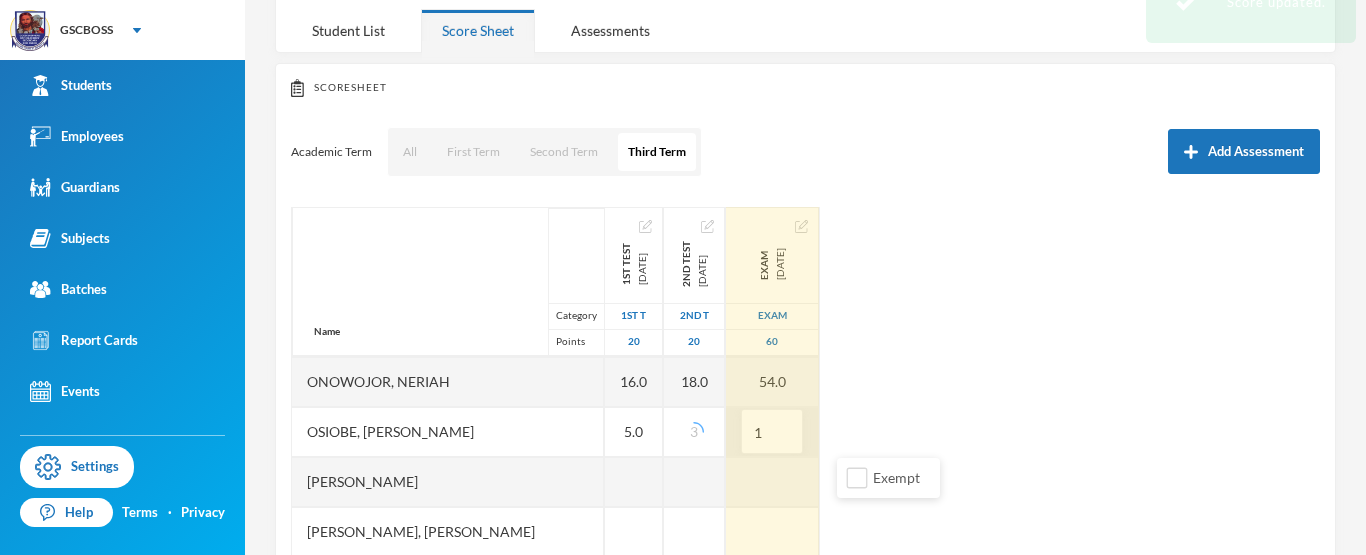 type on "14" 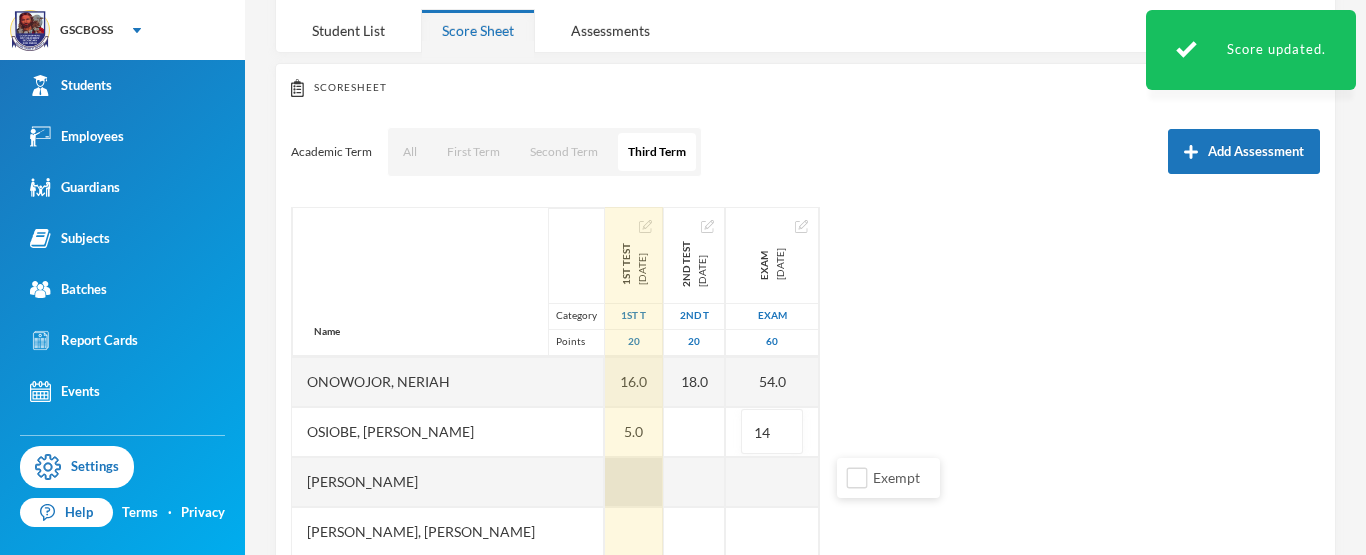 click at bounding box center (634, 482) 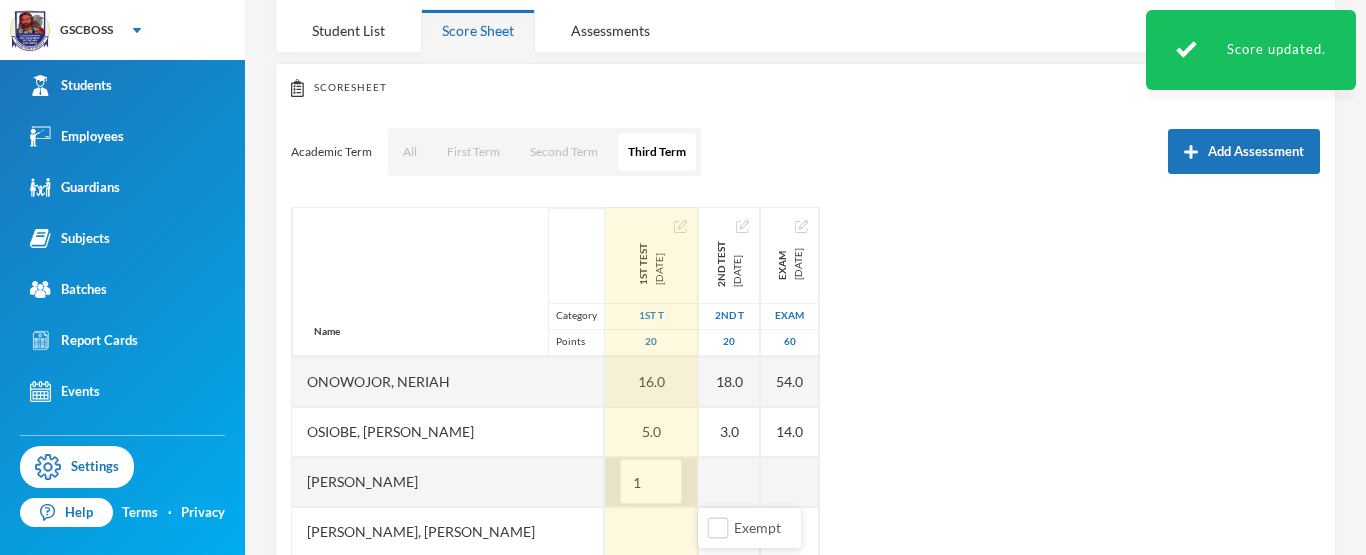 type on "12" 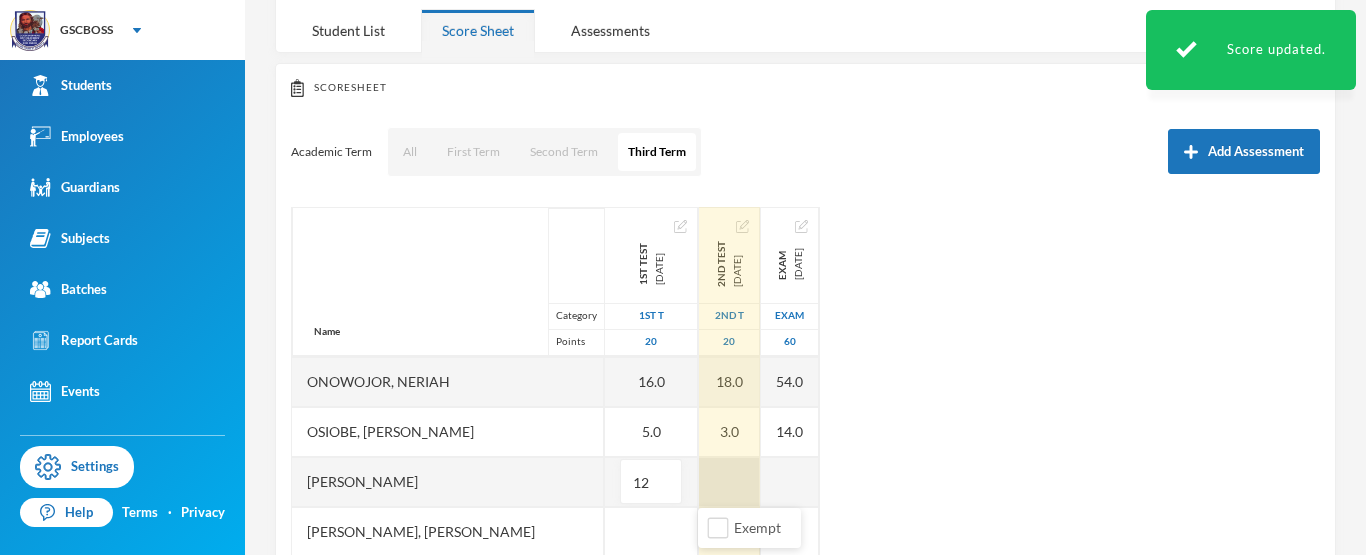 click at bounding box center [729, 482] 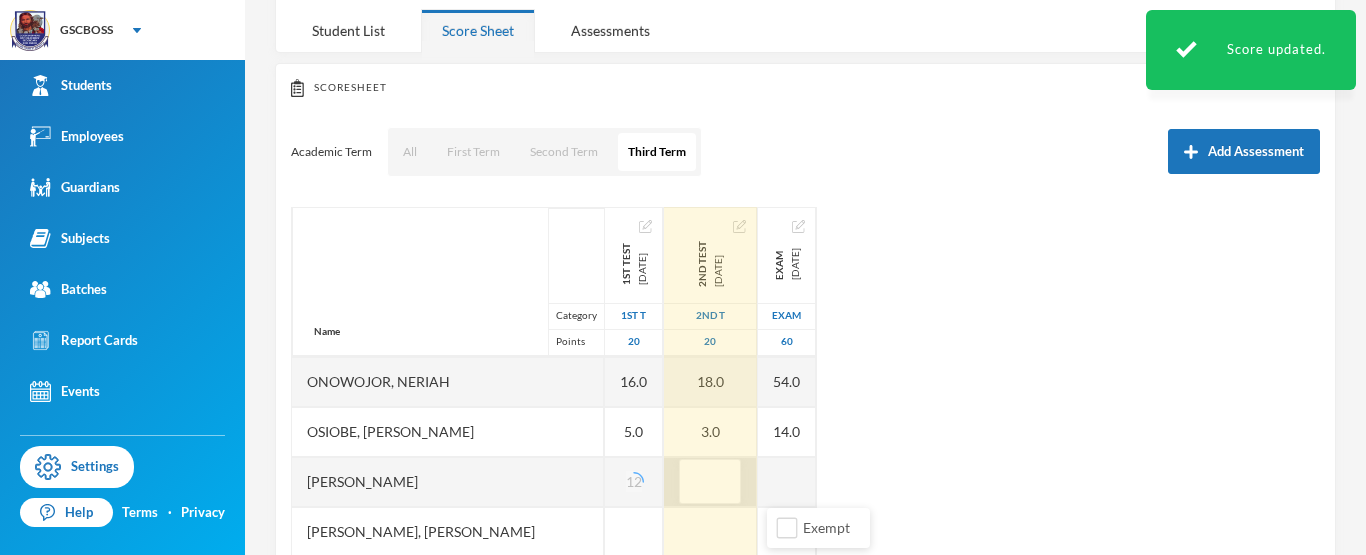 type on "6" 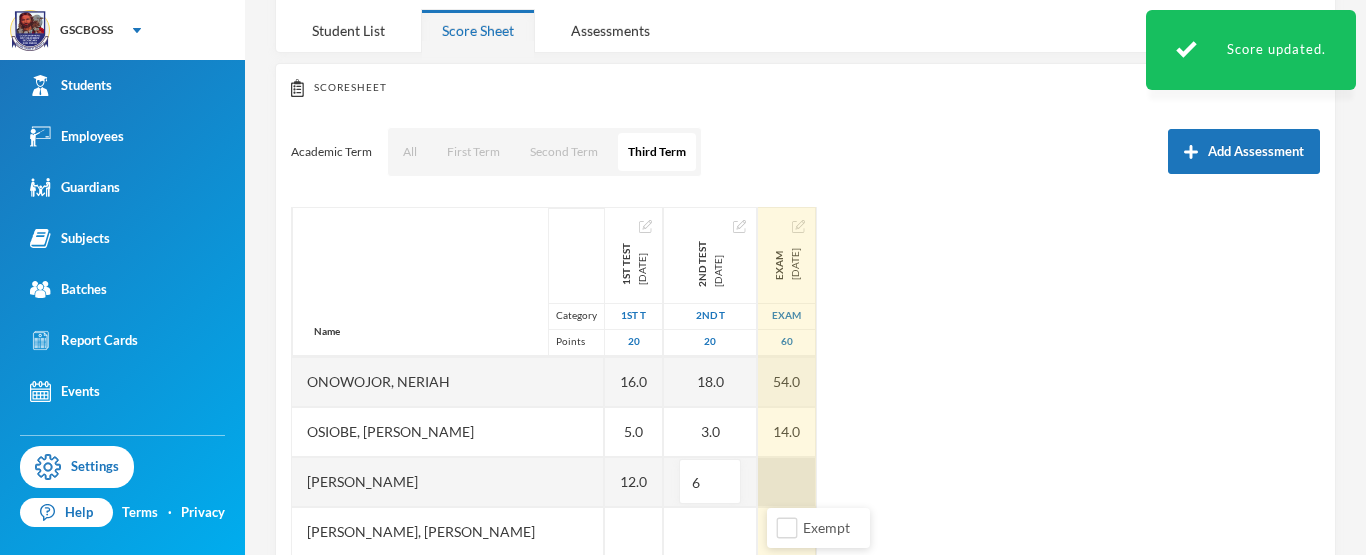 click at bounding box center (787, 482) 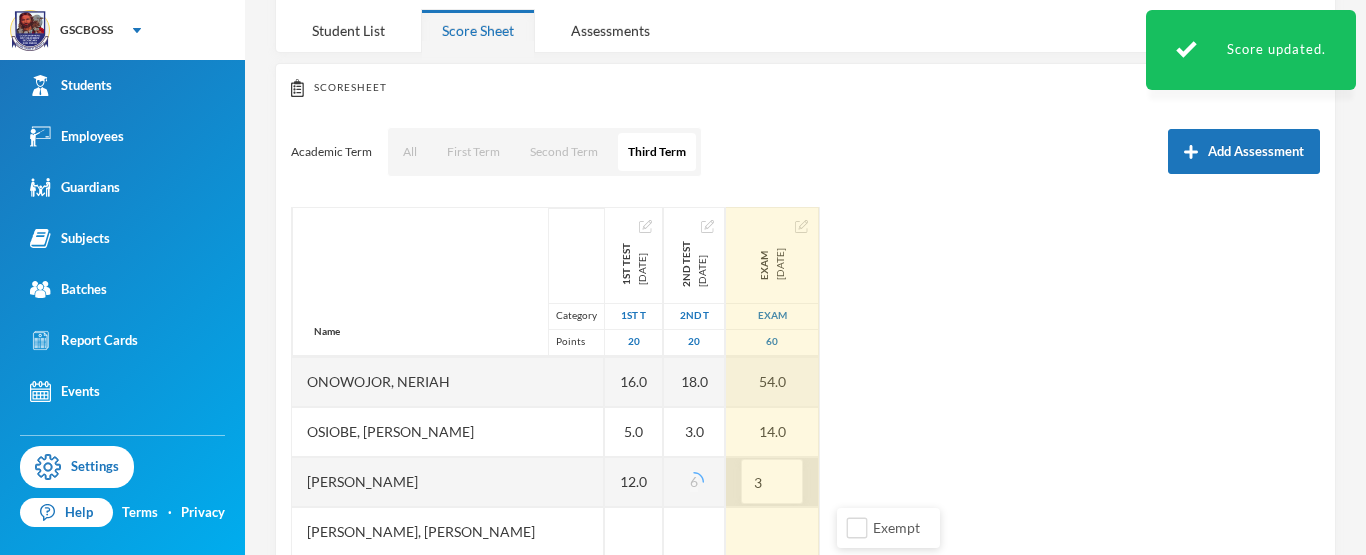 type on "30" 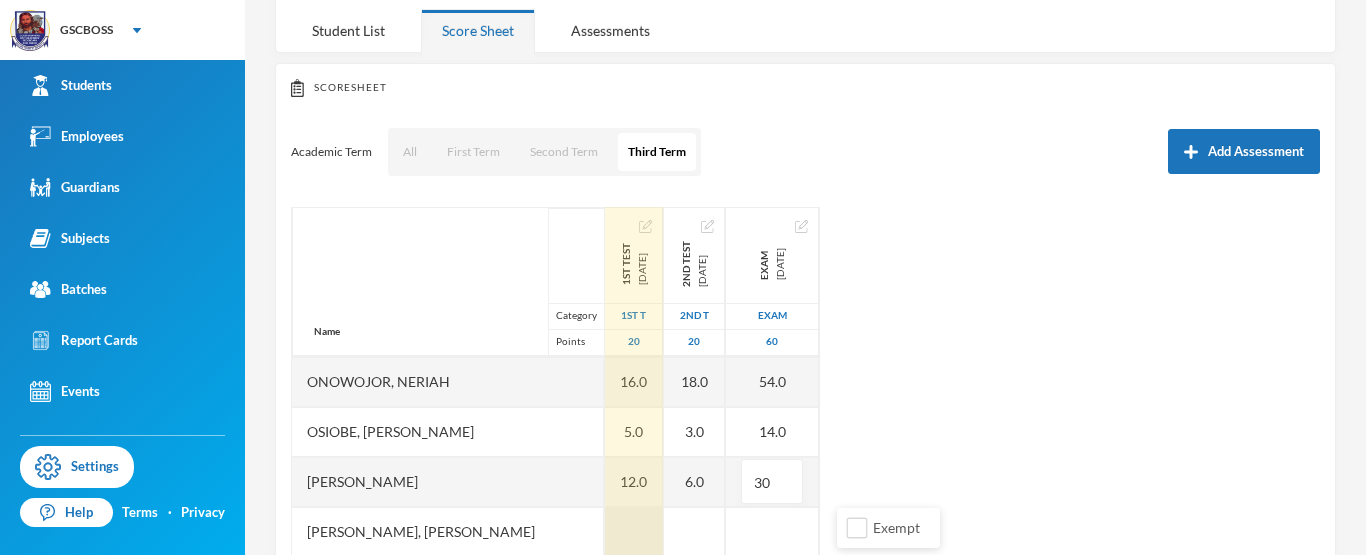 click at bounding box center (634, 532) 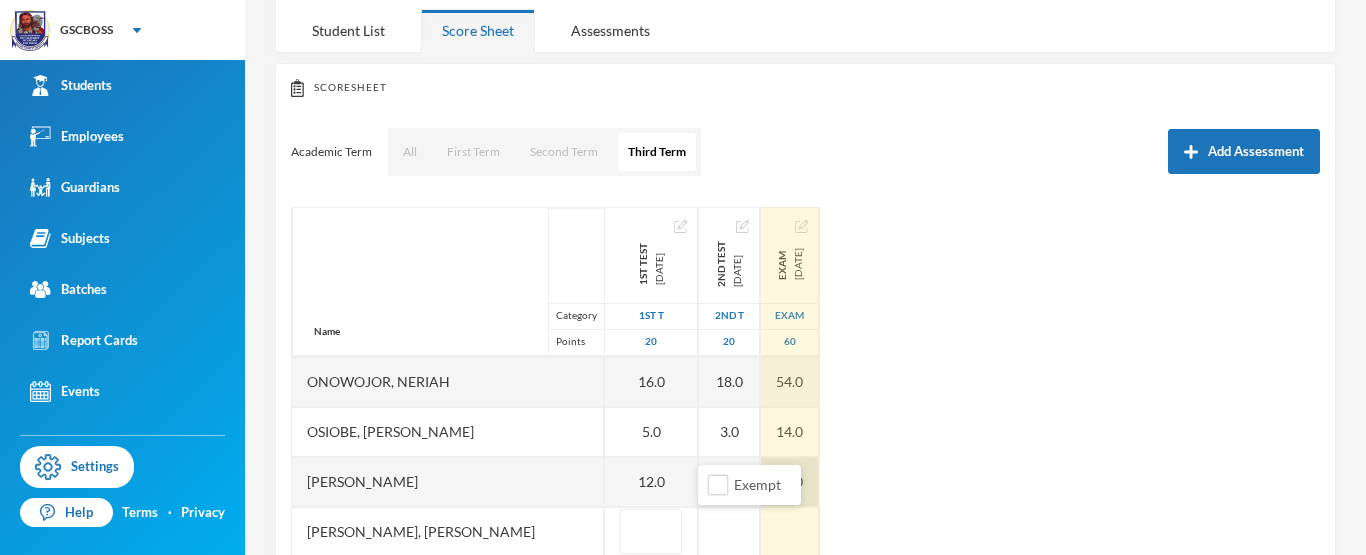 click on "30.0" at bounding box center [790, 482] 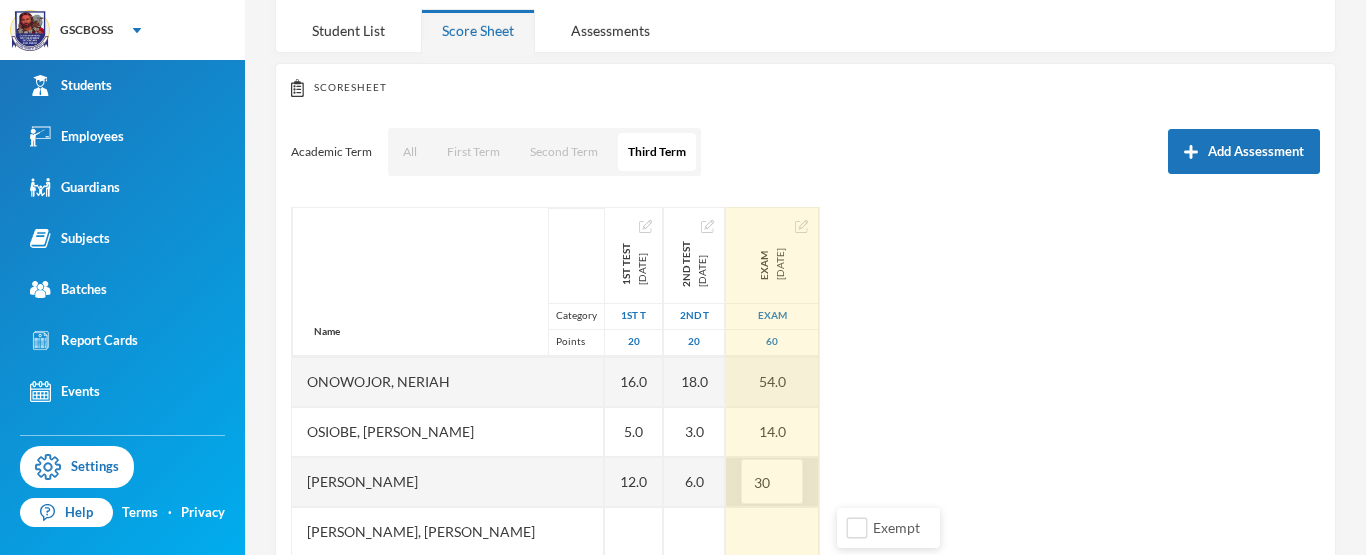 type on "3" 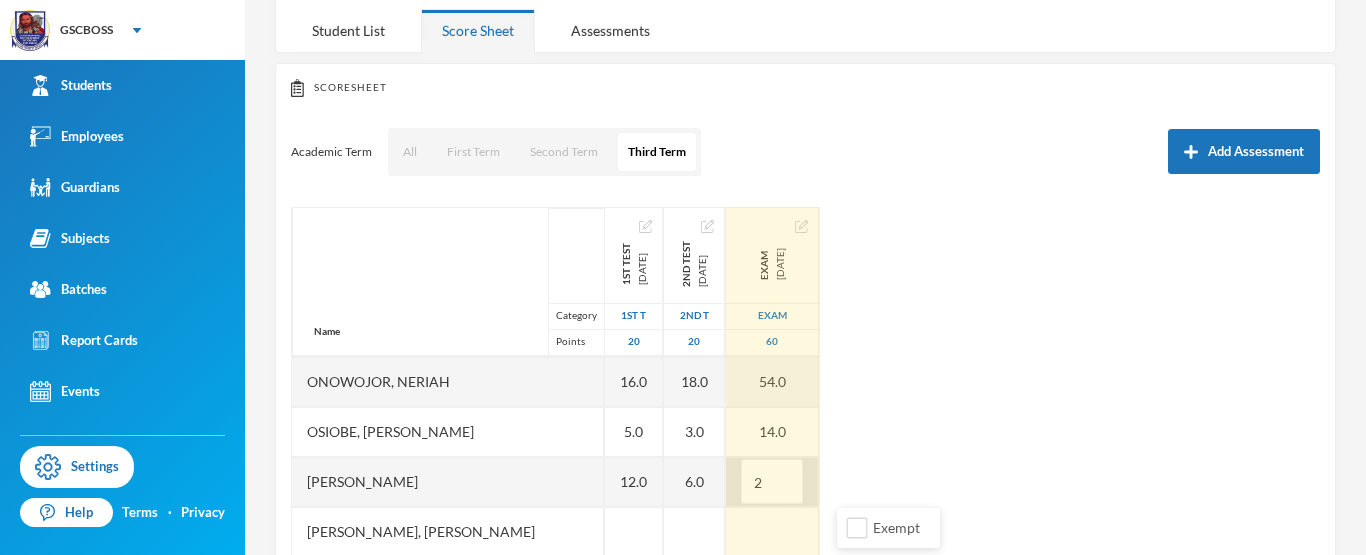 type on "20" 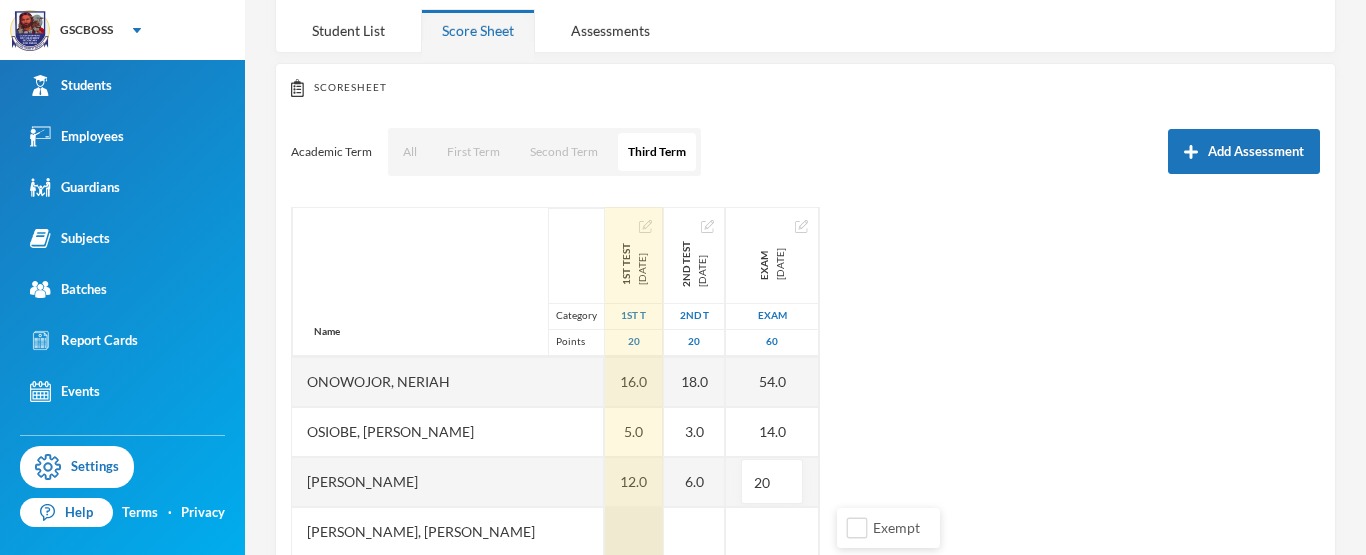 click at bounding box center [634, 532] 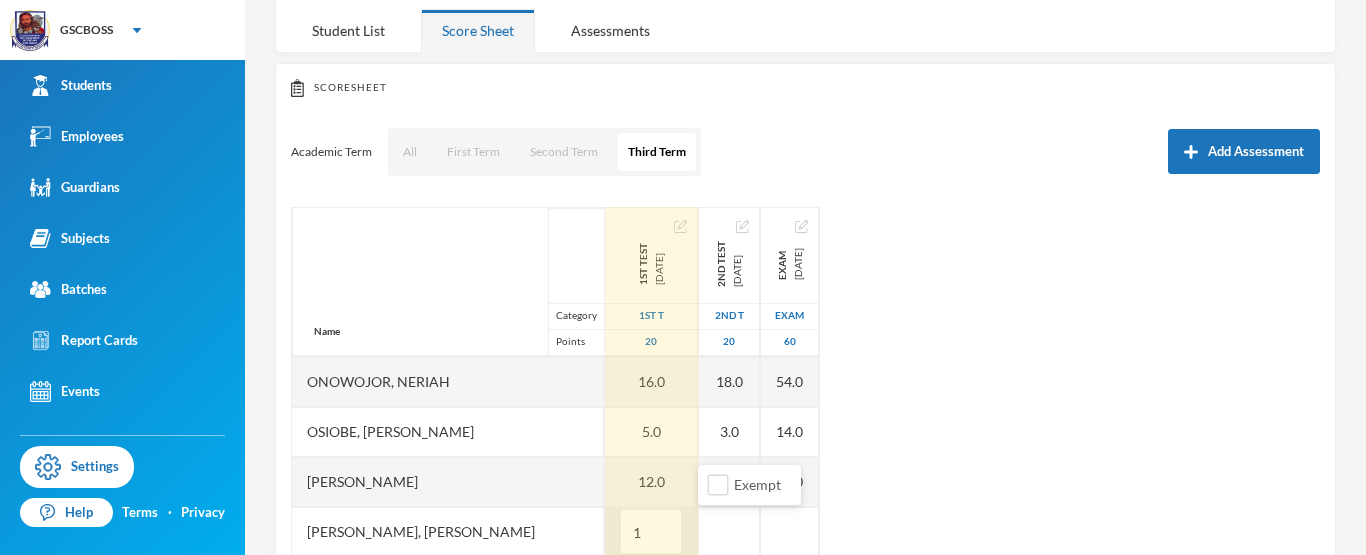 type on "18" 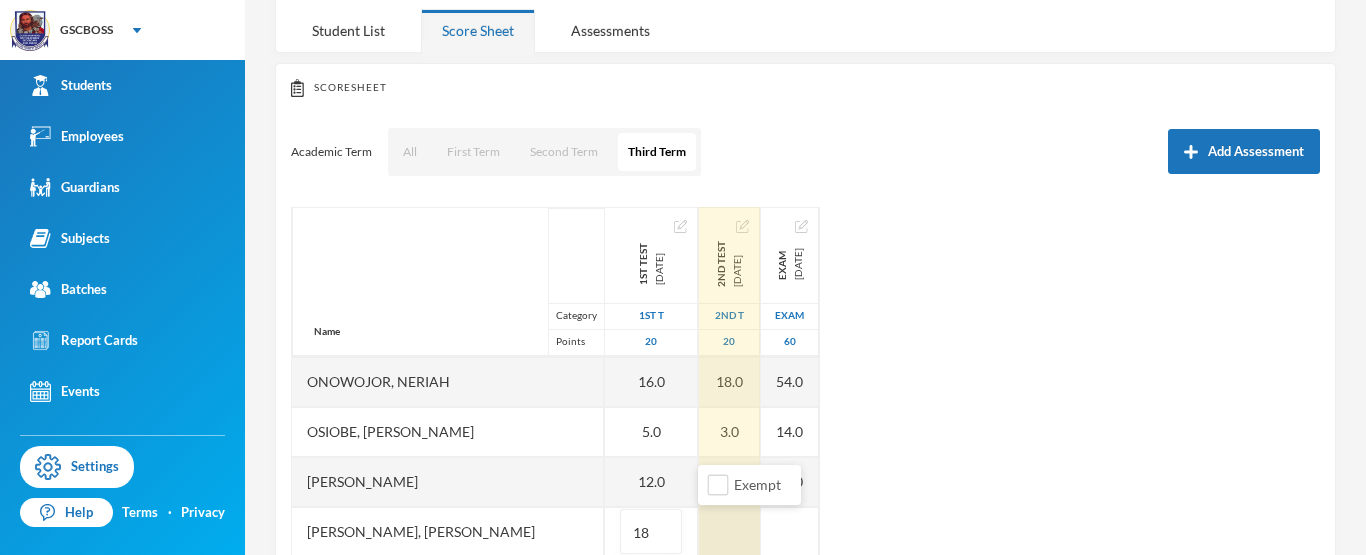 click at bounding box center (729, 532) 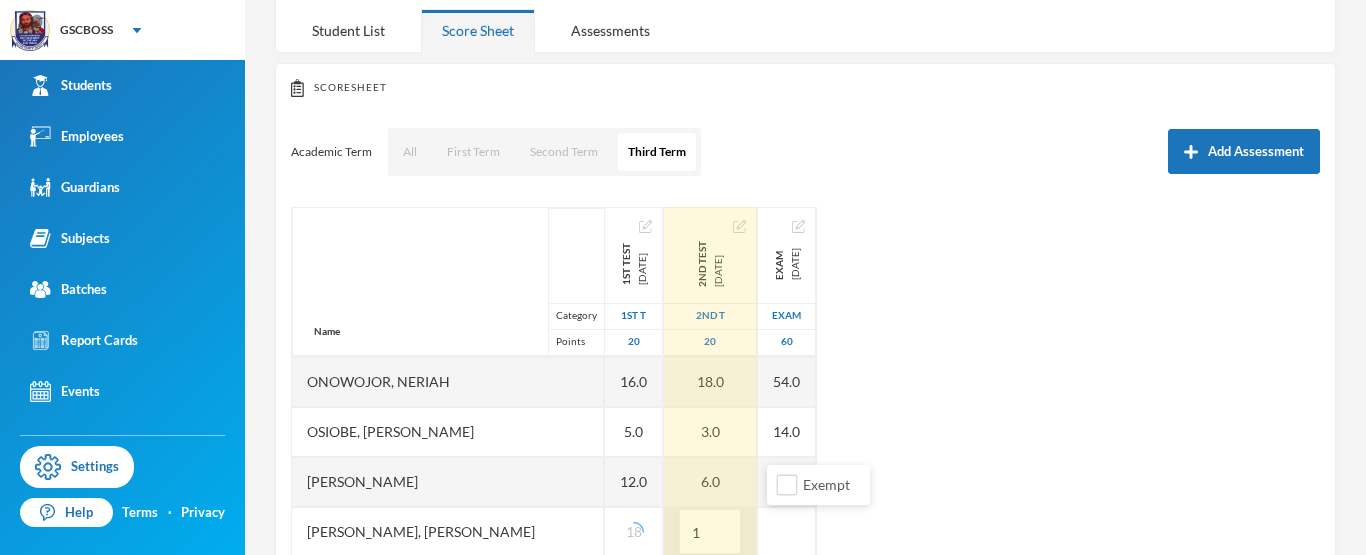 type on "16" 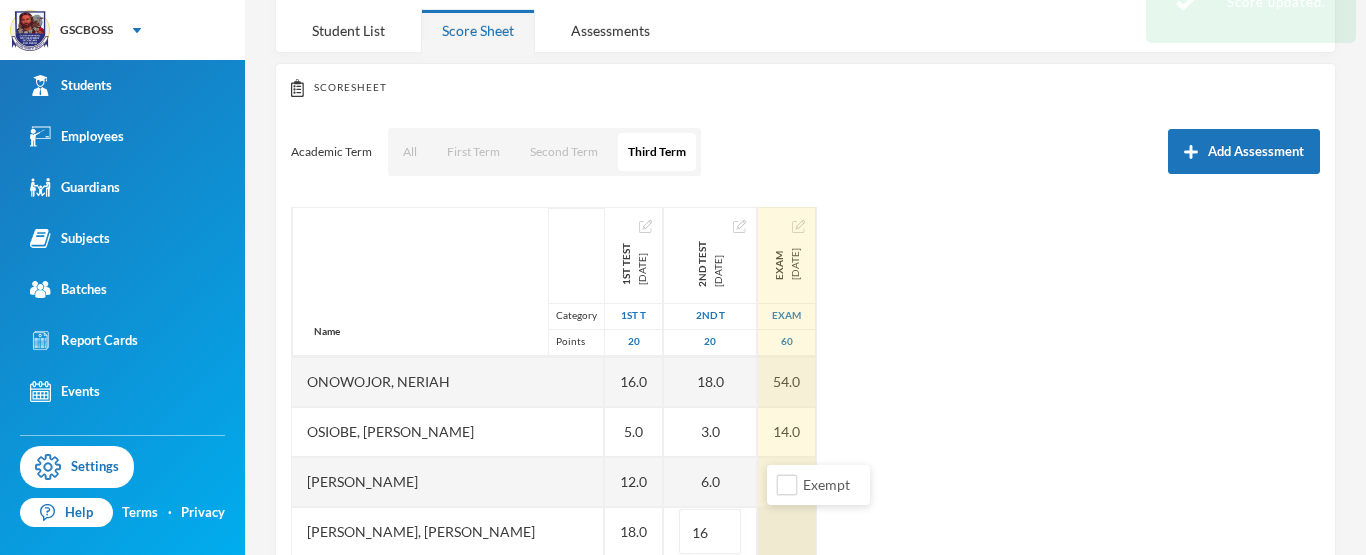 click at bounding box center [787, 532] 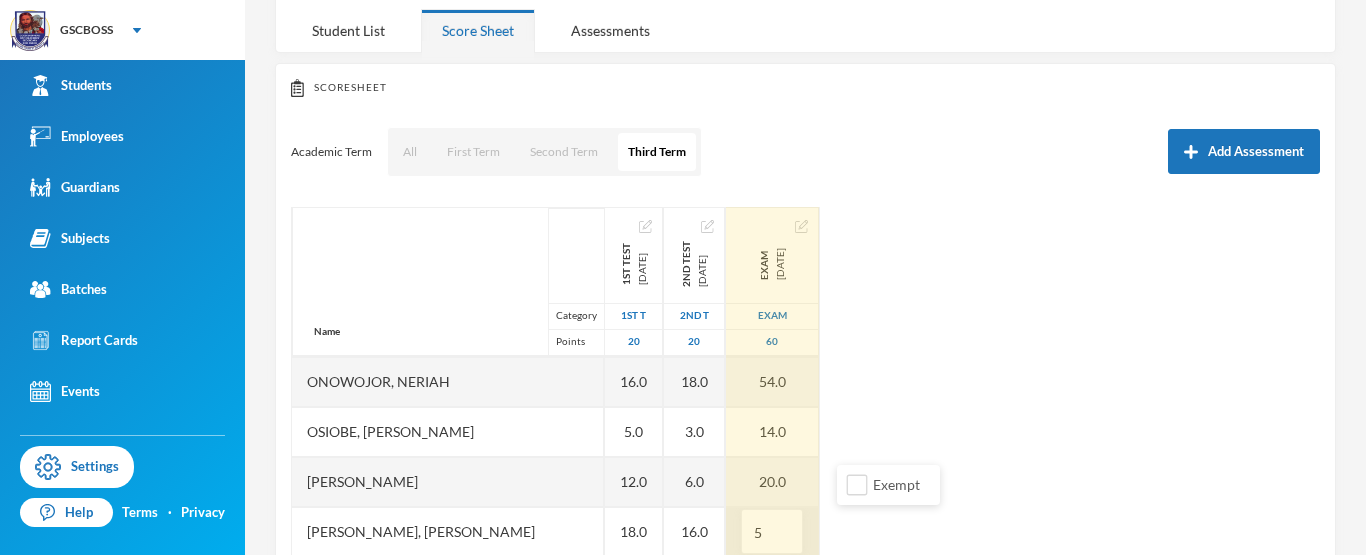 type on "51" 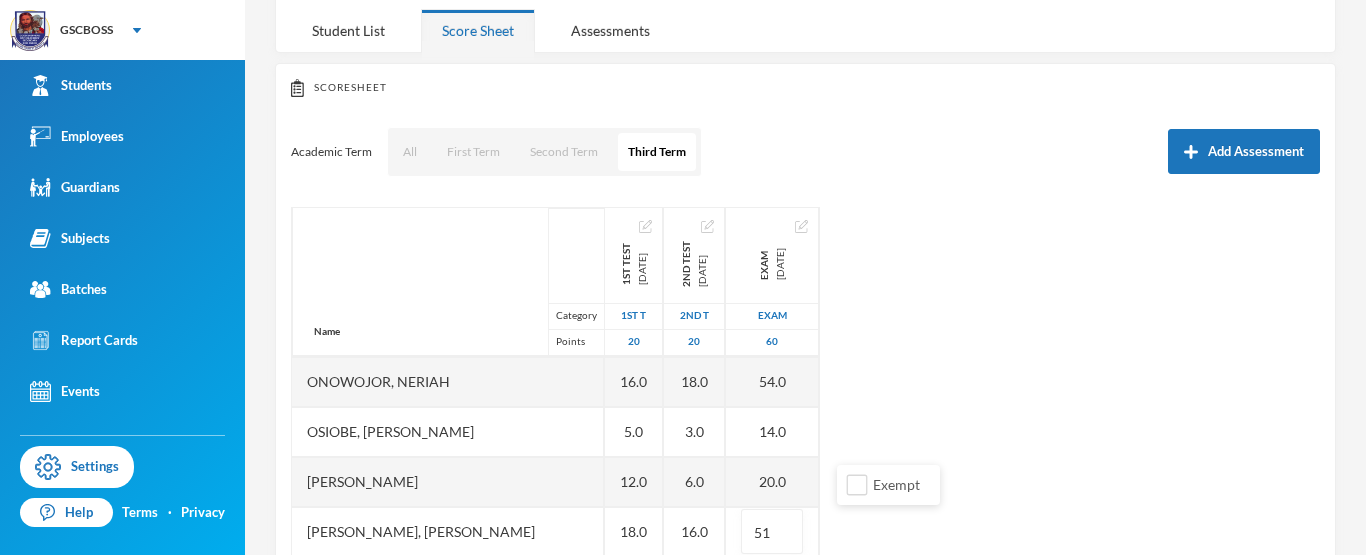 scroll, scrollTop: 801, scrollLeft: 0, axis: vertical 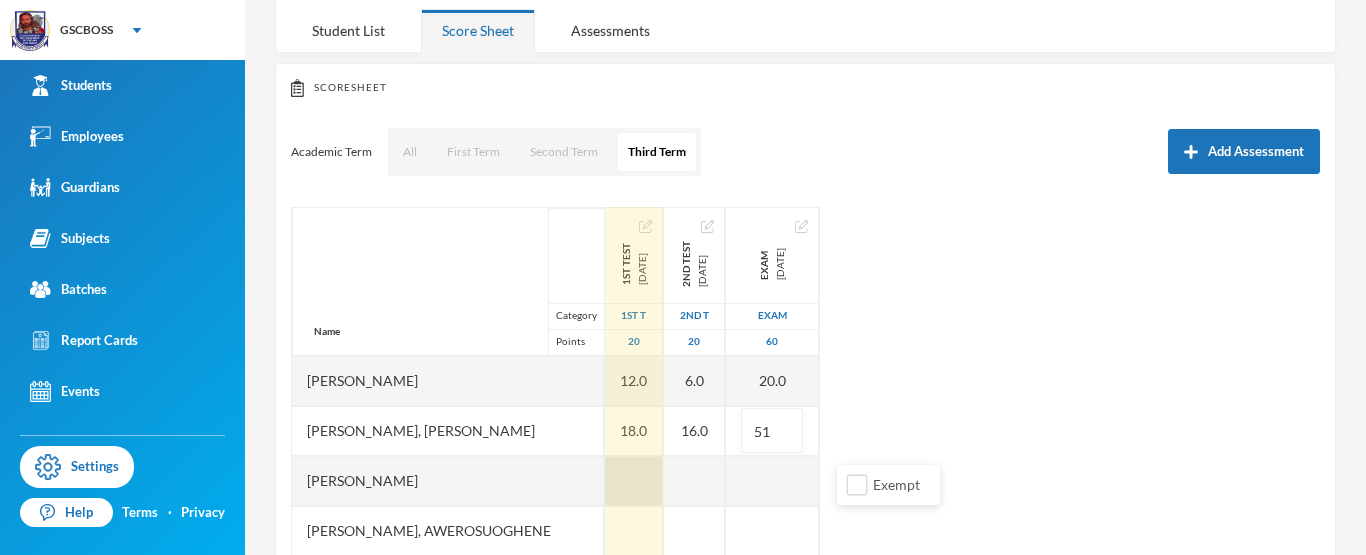 click at bounding box center (634, 481) 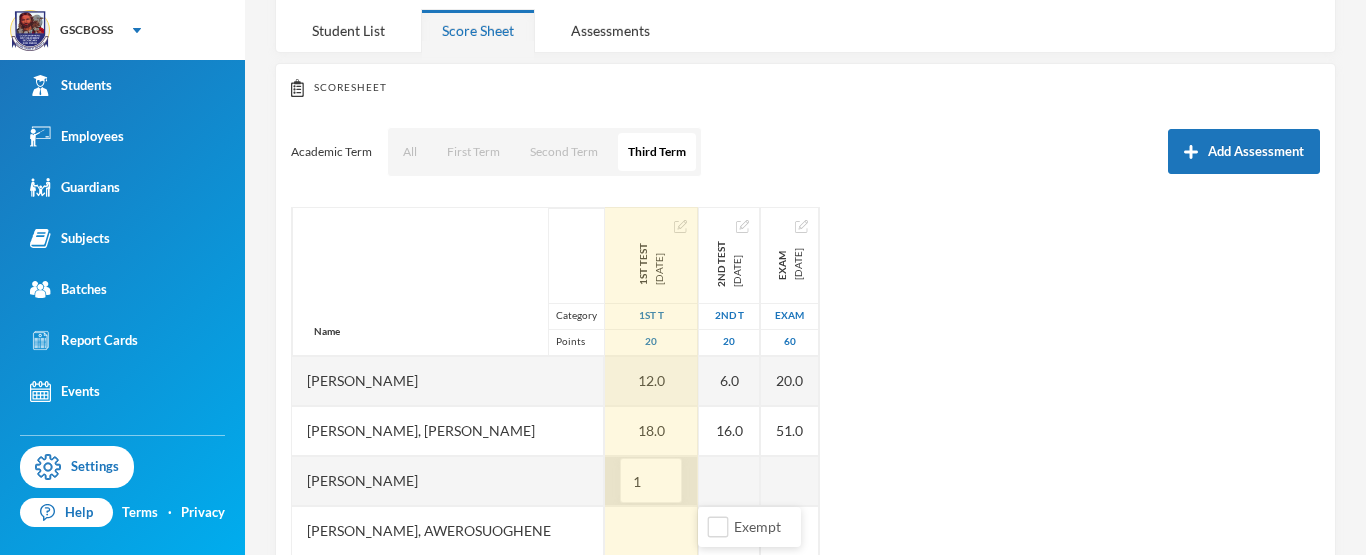 type on "18" 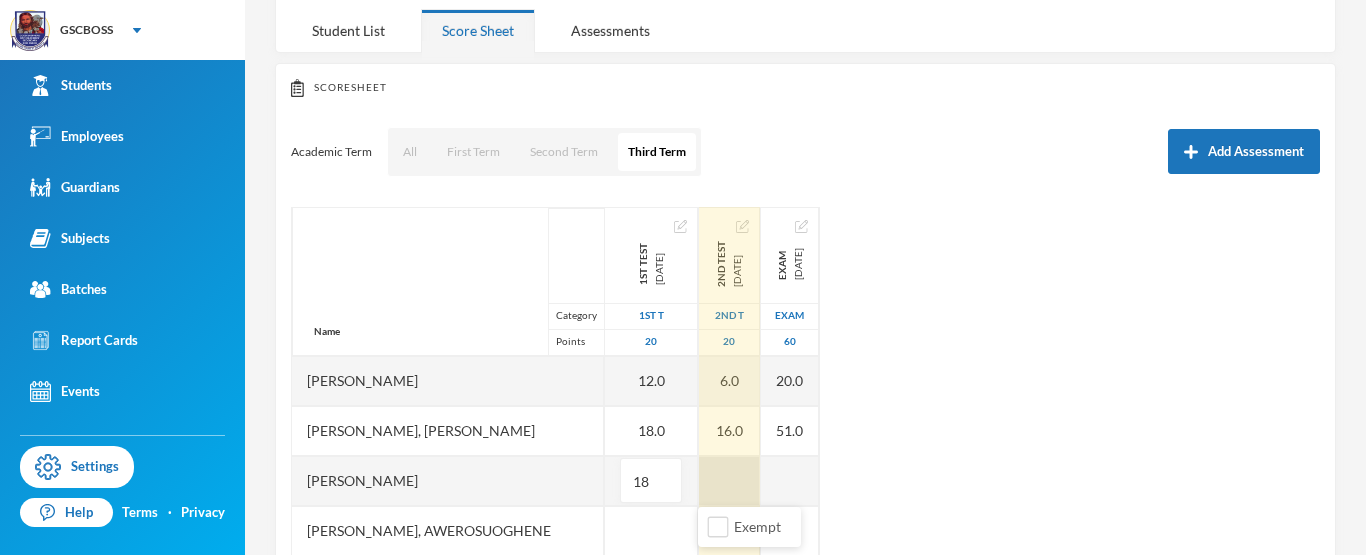 click at bounding box center (729, 481) 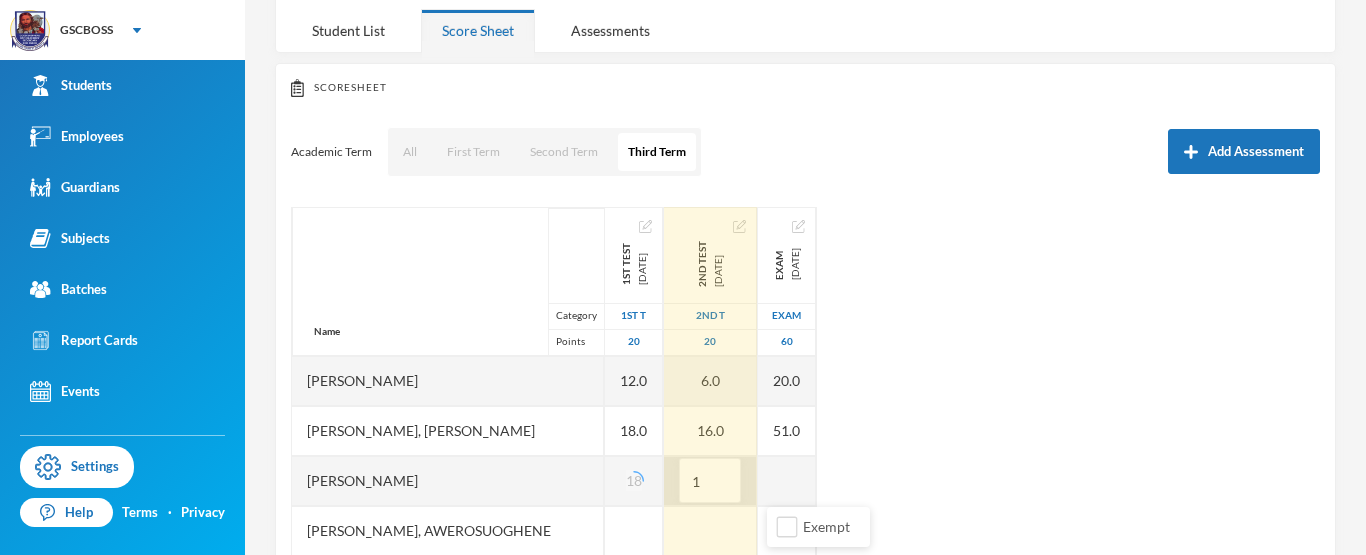 type on "18" 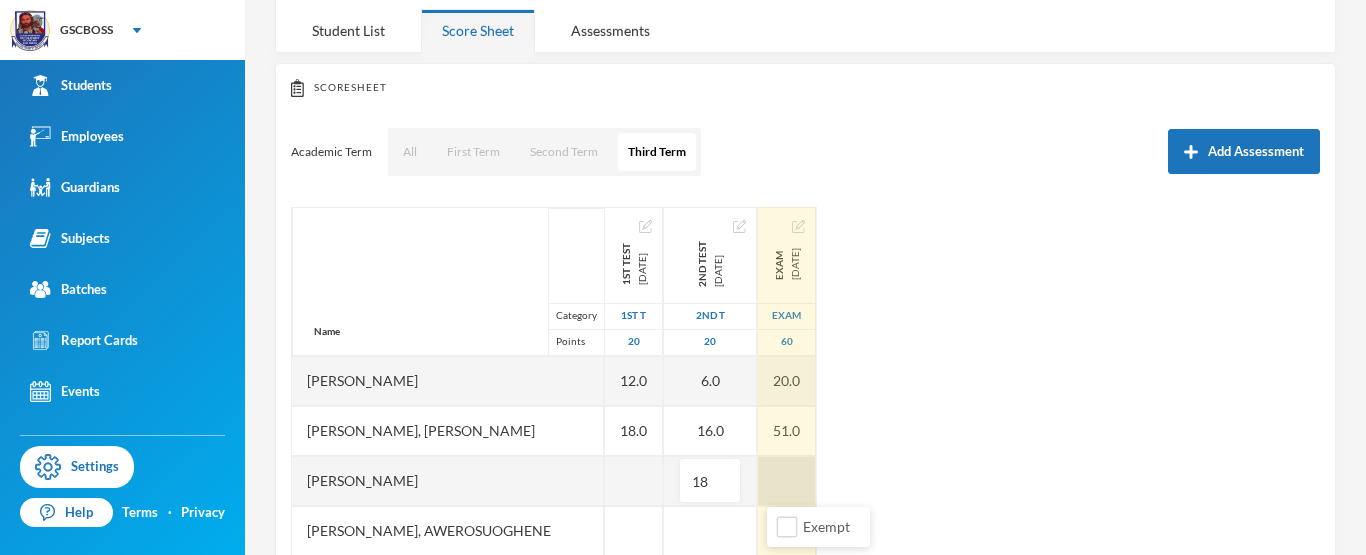 click at bounding box center (787, 481) 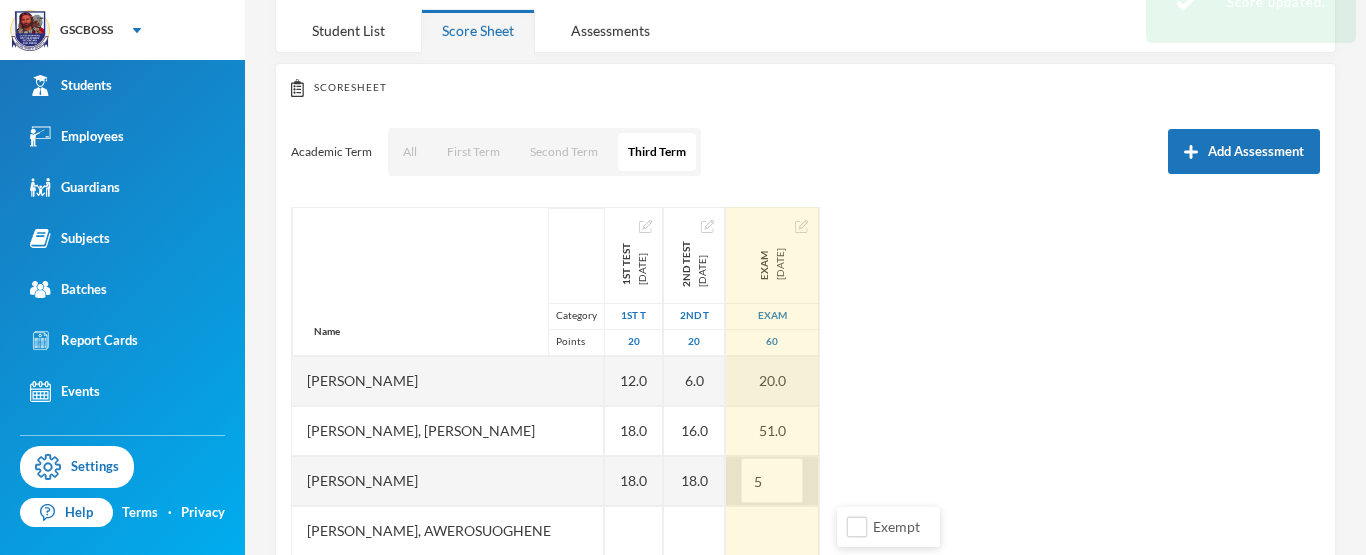type on "53" 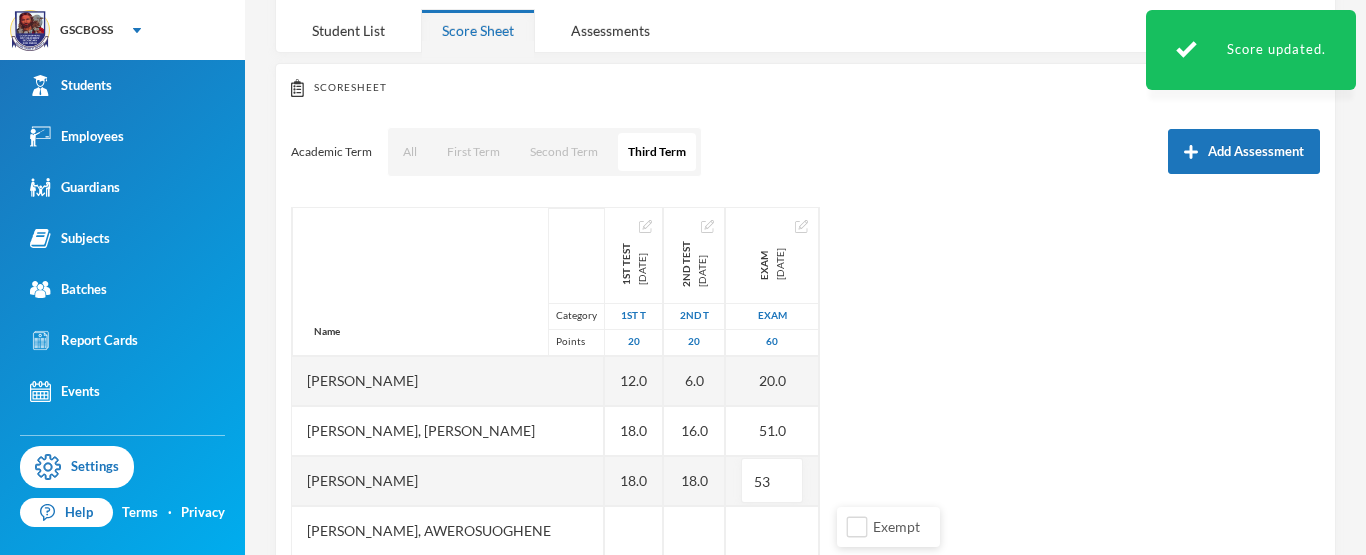 scroll, scrollTop: 357, scrollLeft: 0, axis: vertical 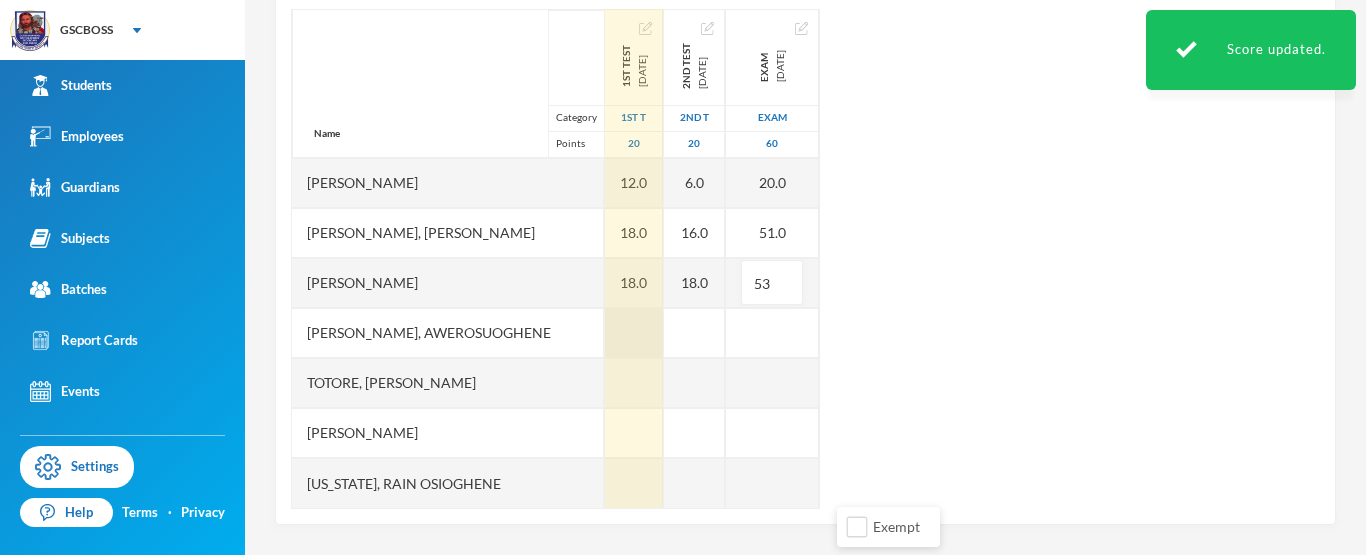 click at bounding box center (634, 333) 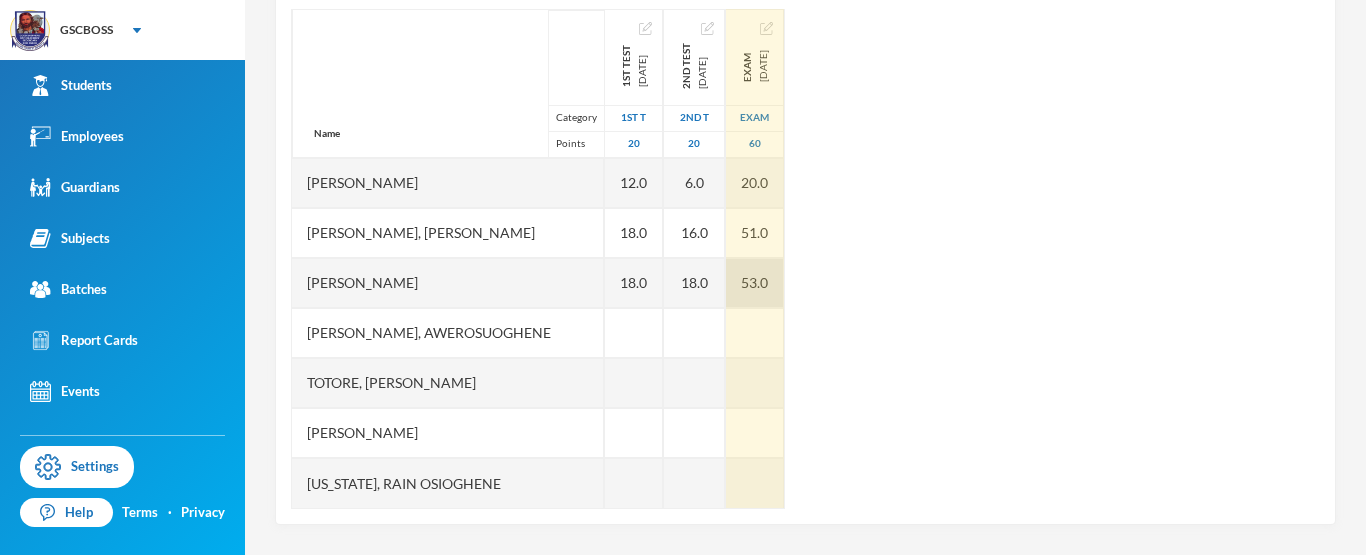 click on "53.0" at bounding box center (755, 283) 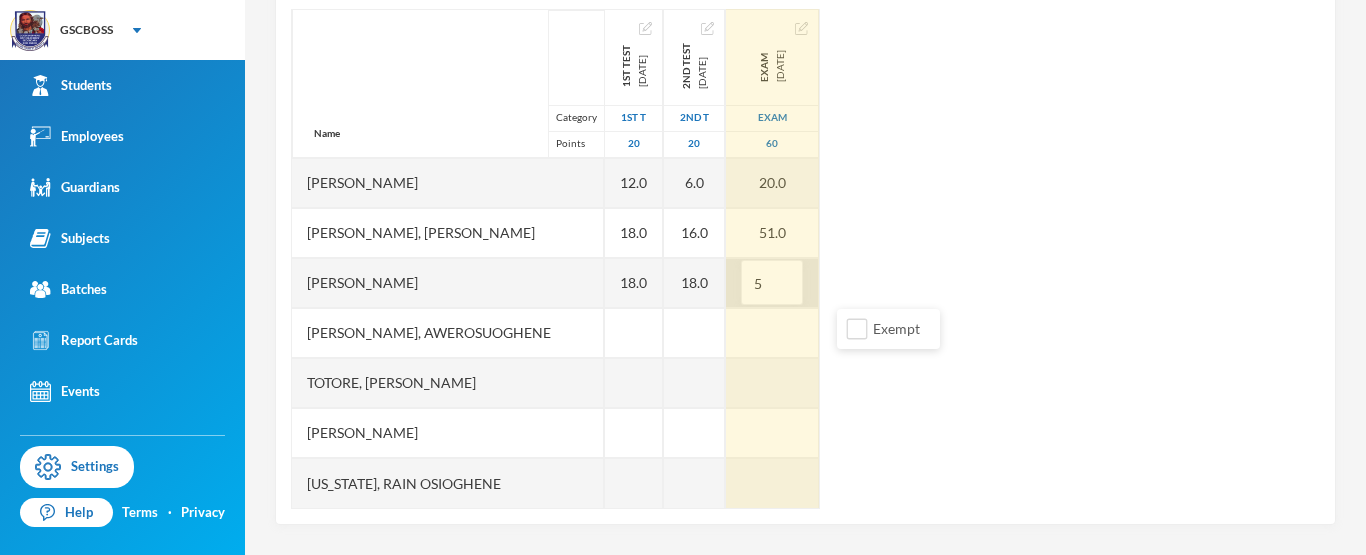 type on "58" 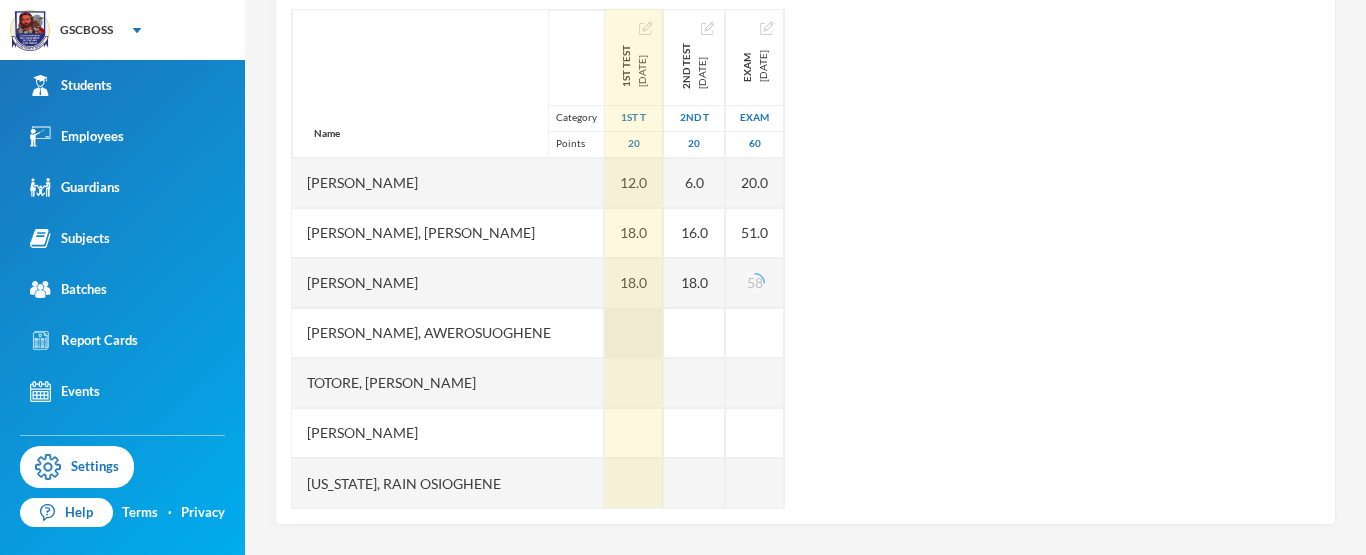 click at bounding box center (634, 333) 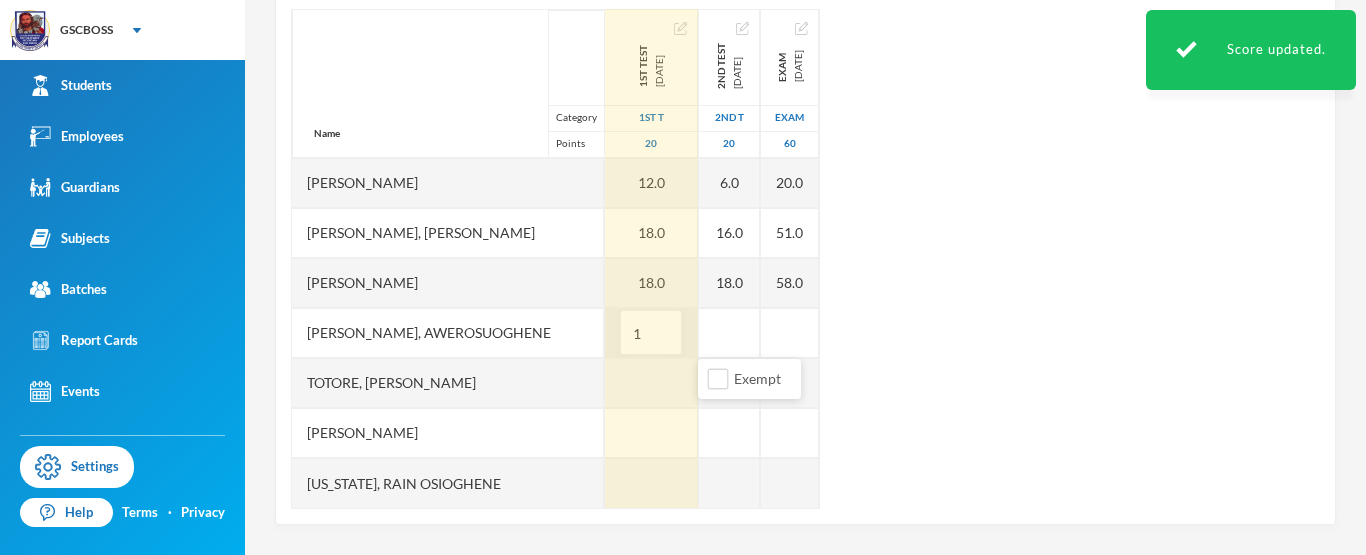 type on "10" 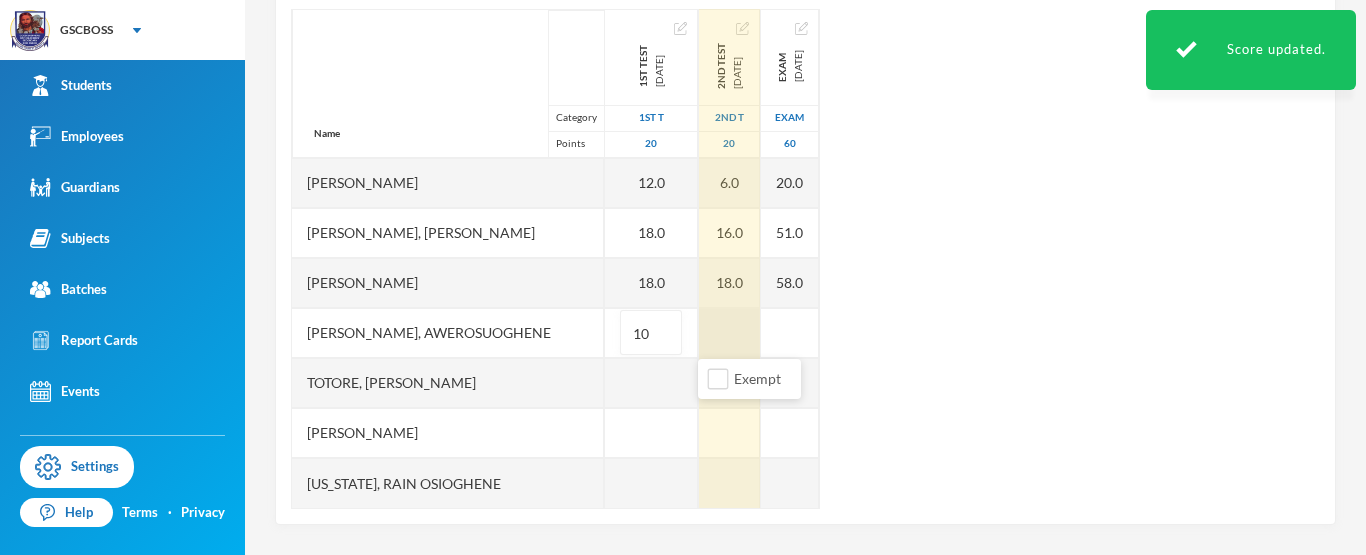 click at bounding box center (729, 333) 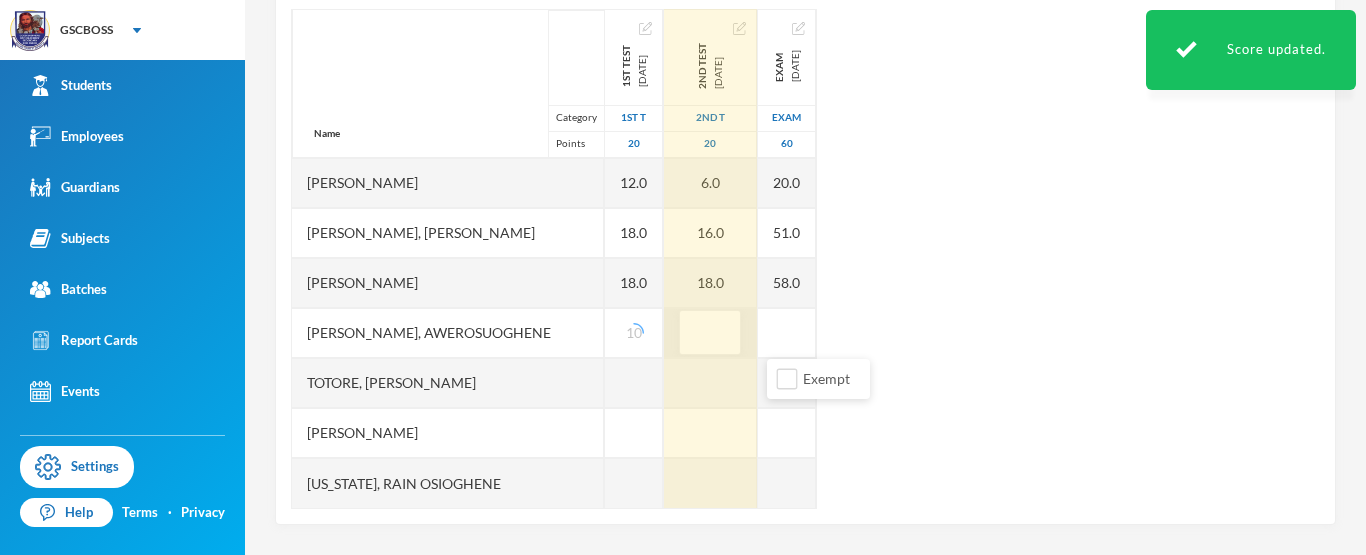type on "6" 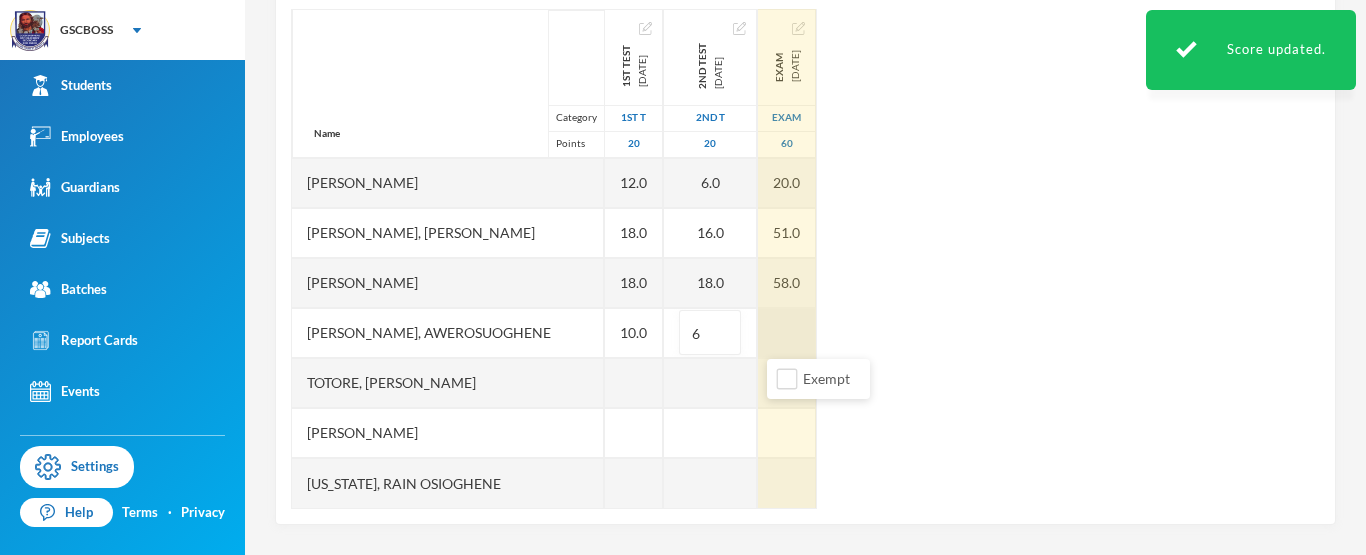 click at bounding box center [787, 333] 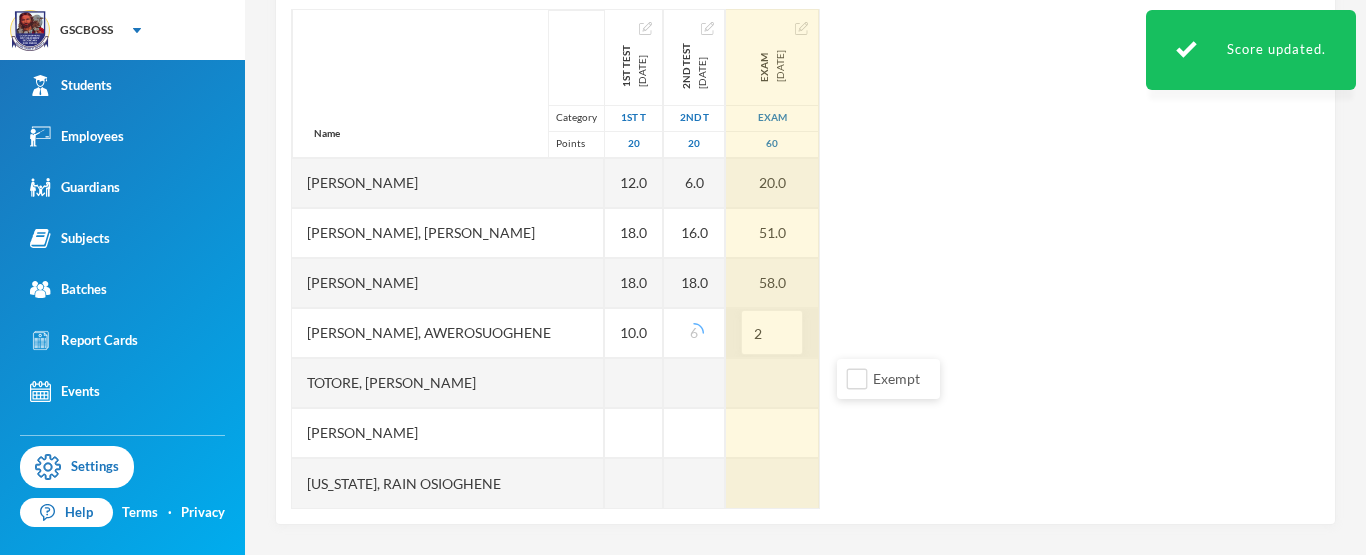 type on "24" 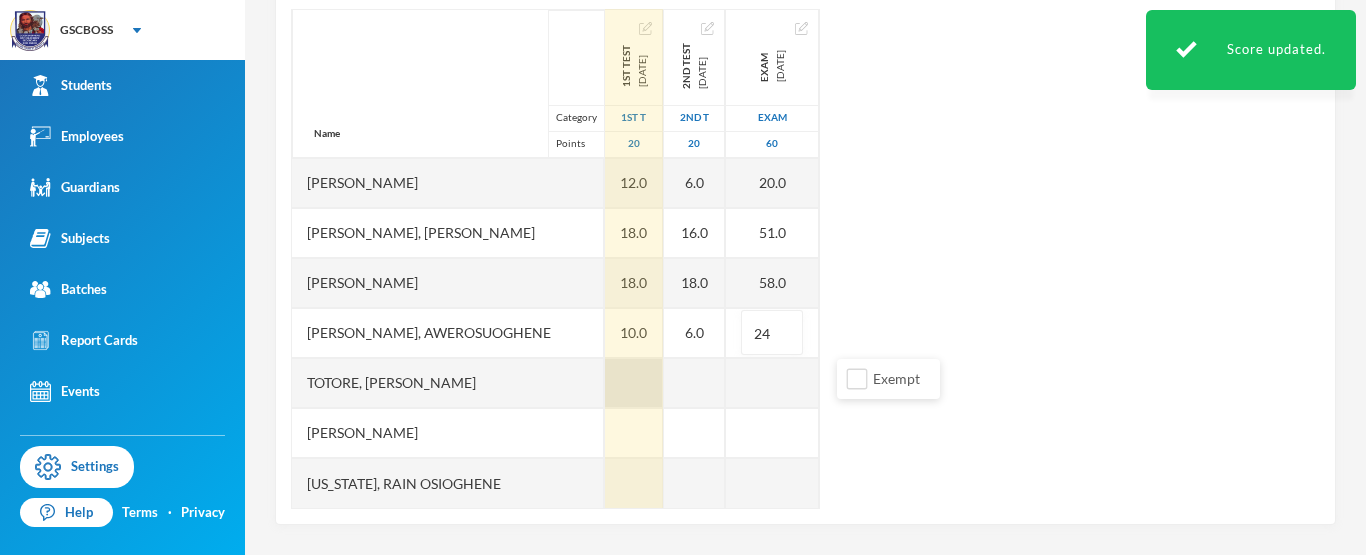 click at bounding box center [634, 383] 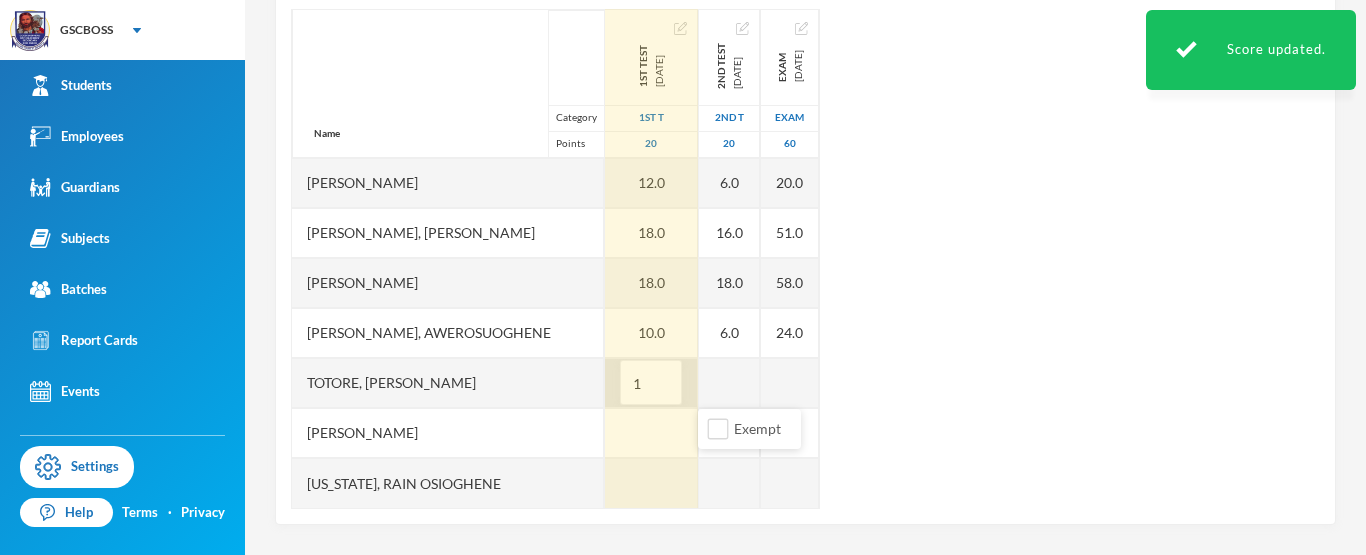 type on "12" 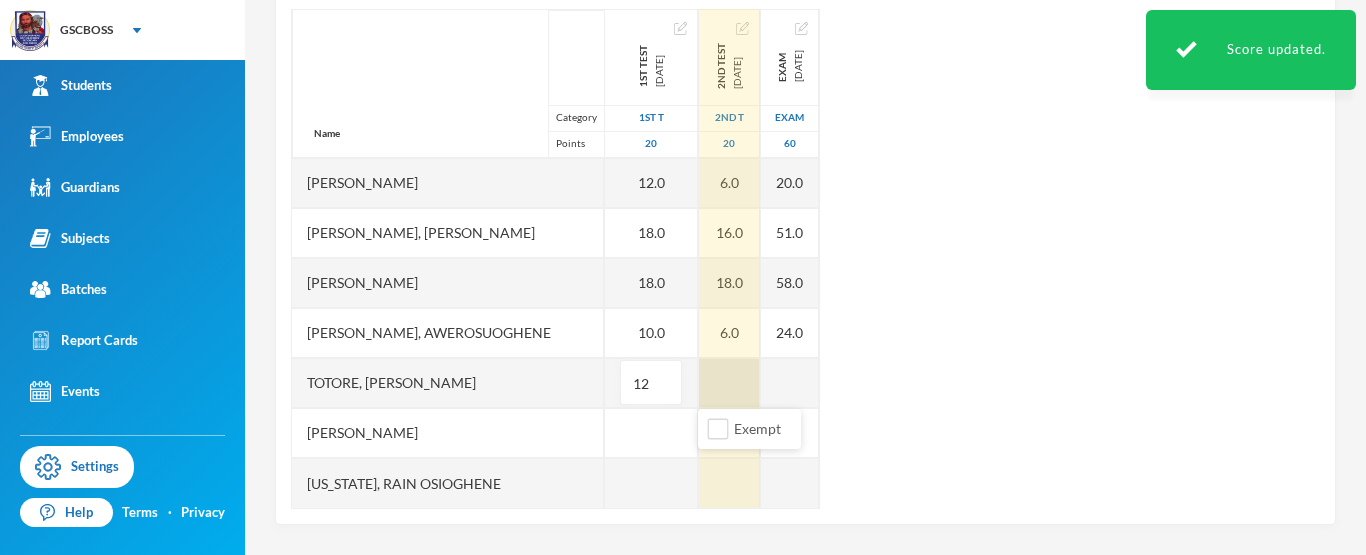 click at bounding box center [729, 383] 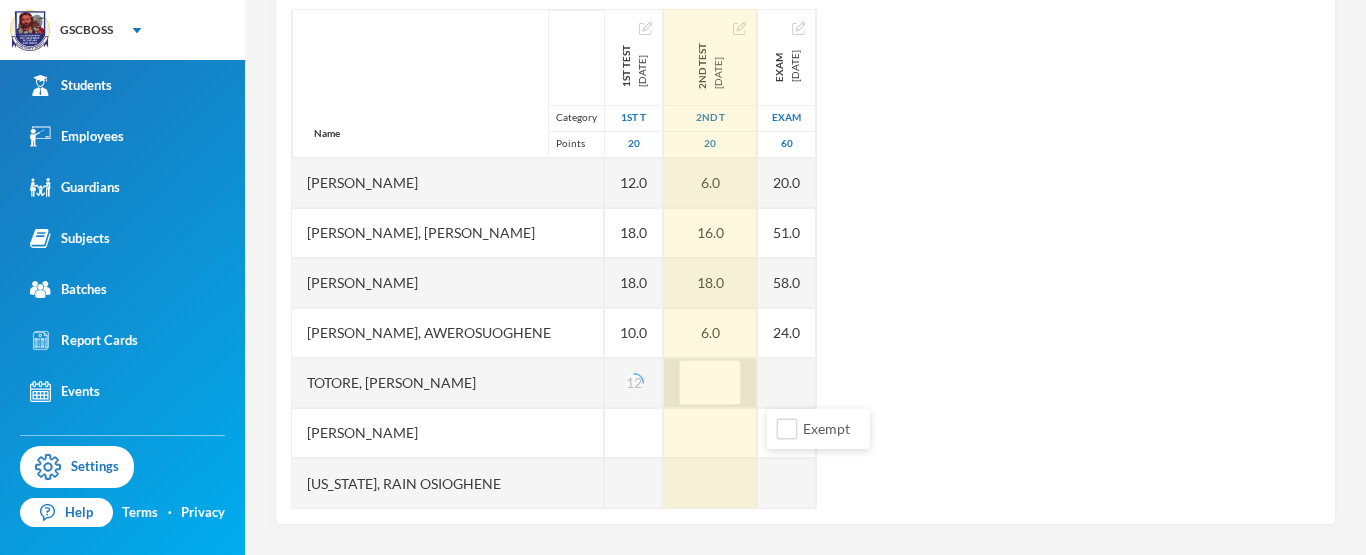 type on "8" 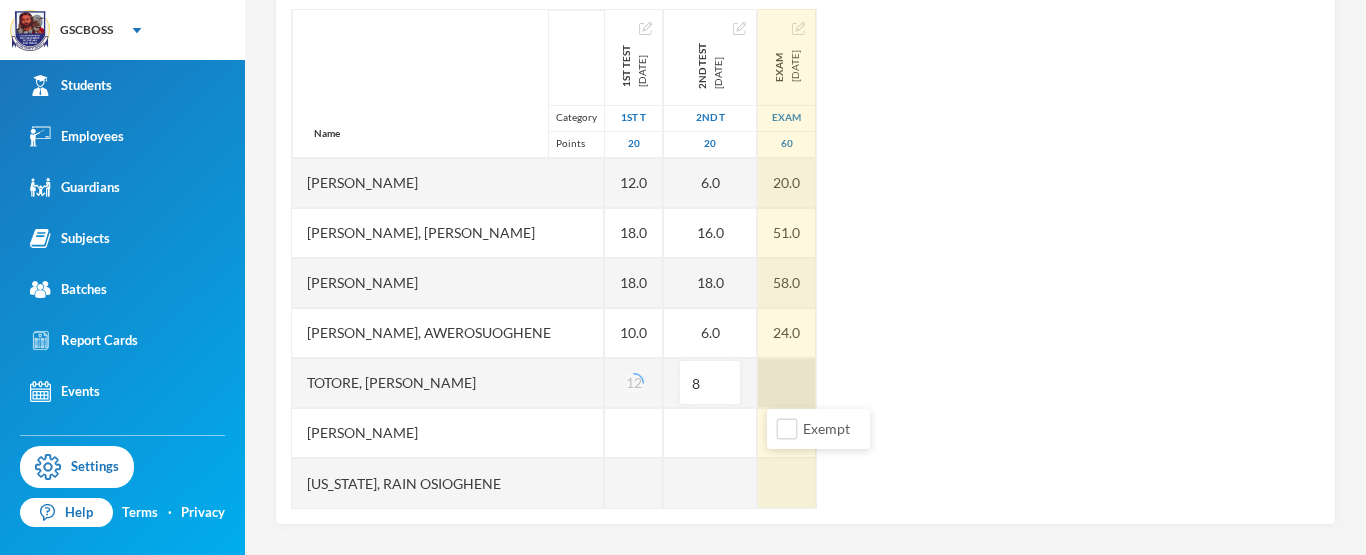 click at bounding box center [787, 383] 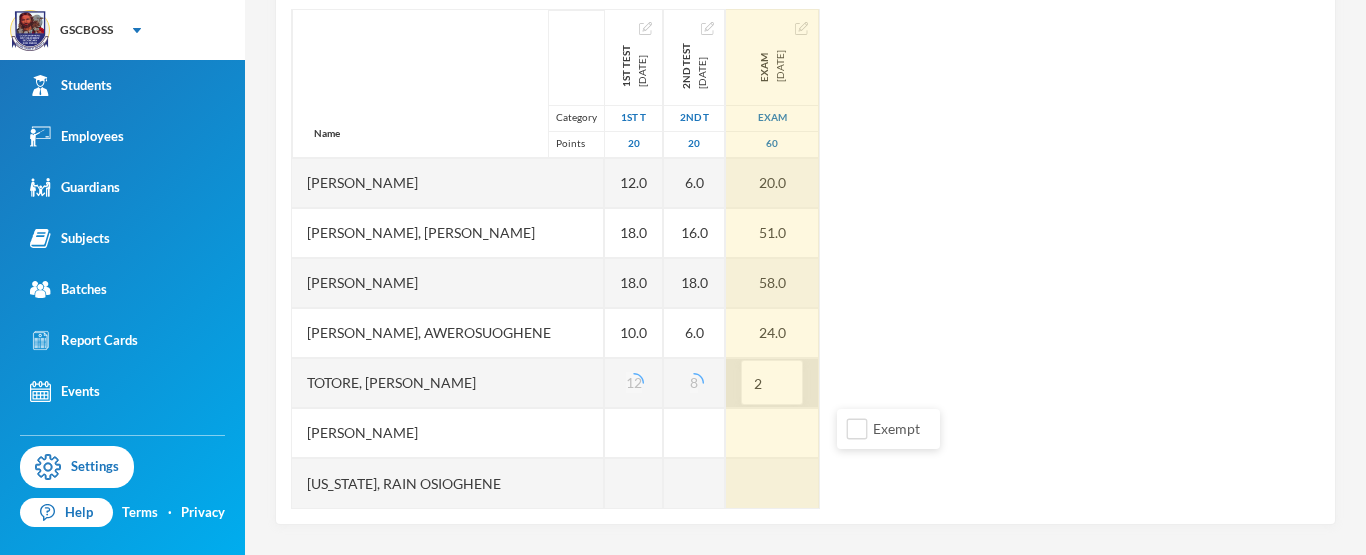 type on "22" 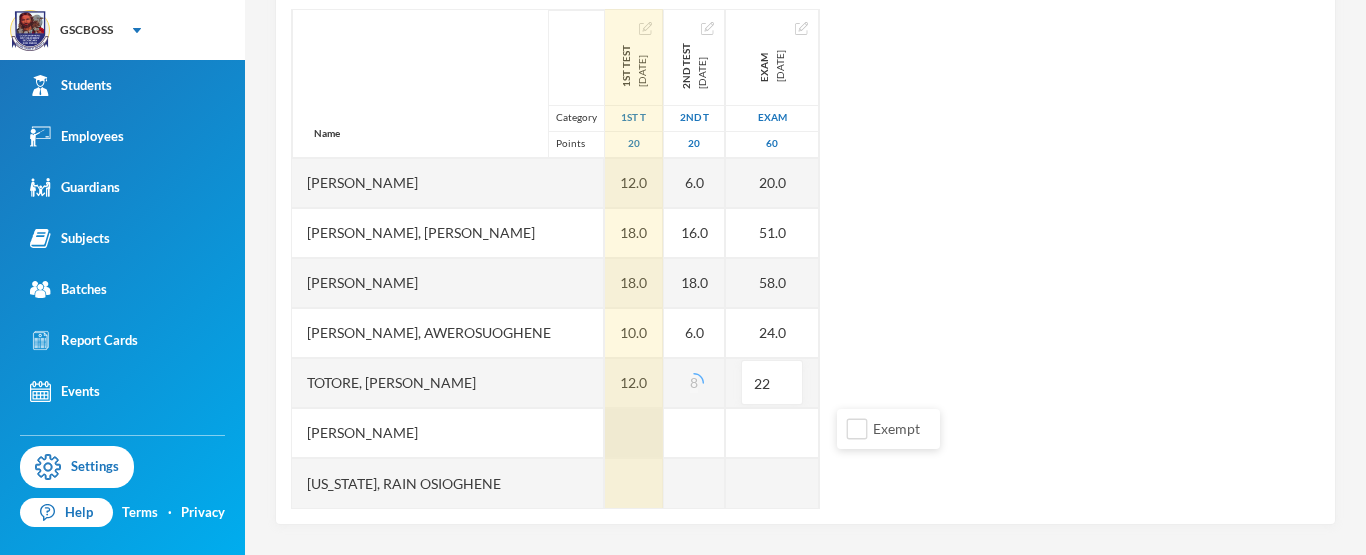 click at bounding box center (634, 433) 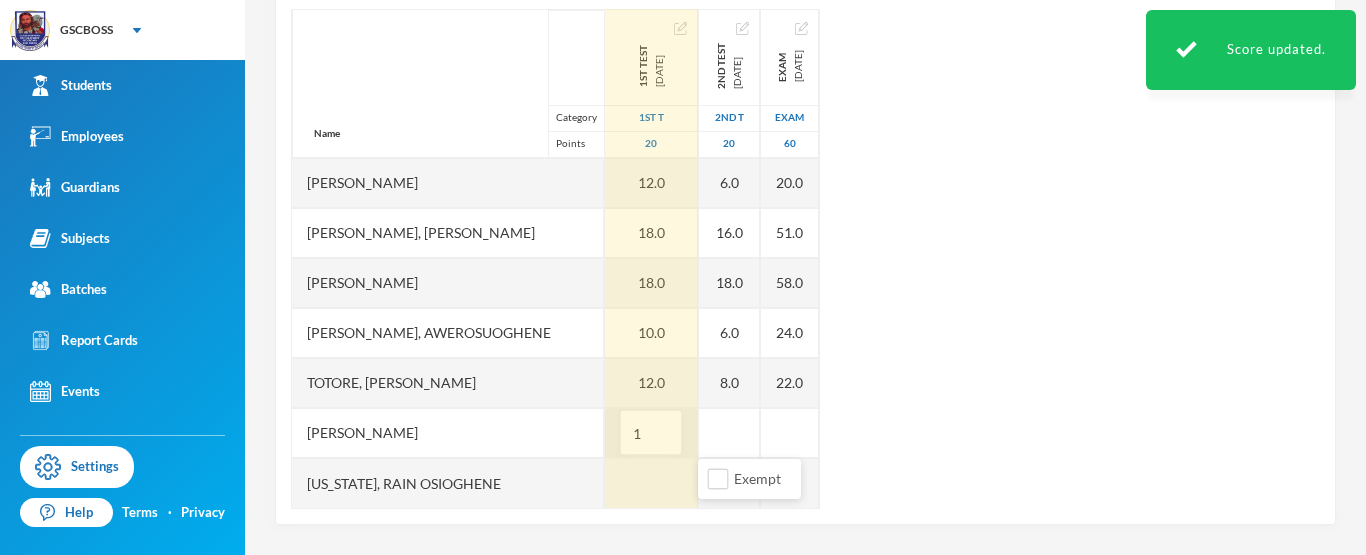 type on "10" 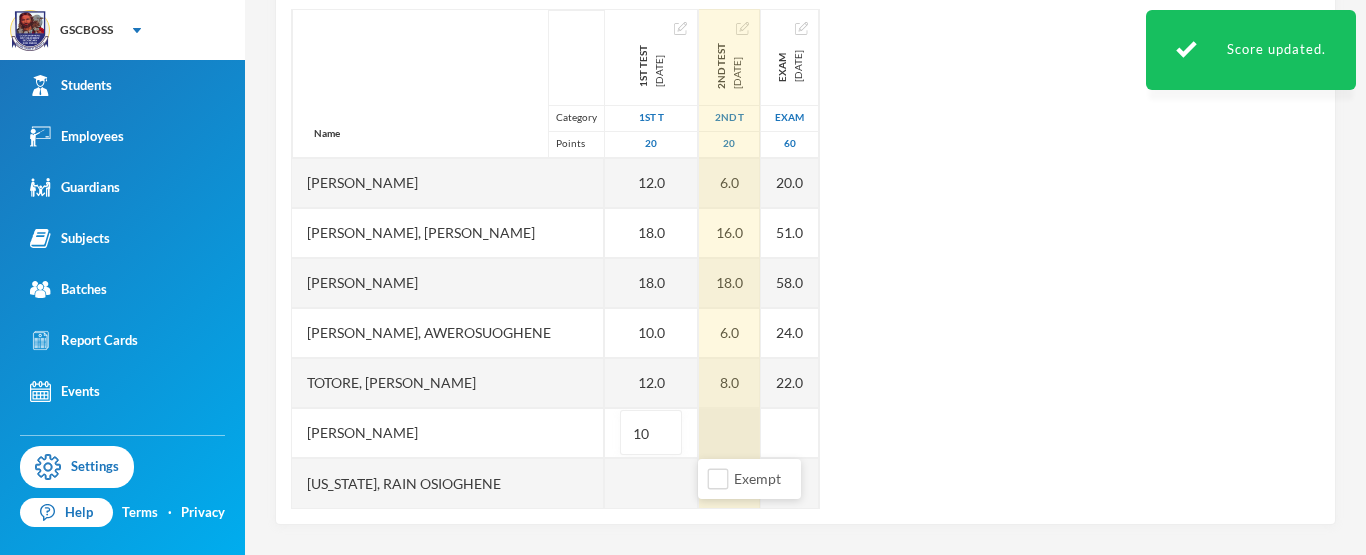 click at bounding box center [729, 433] 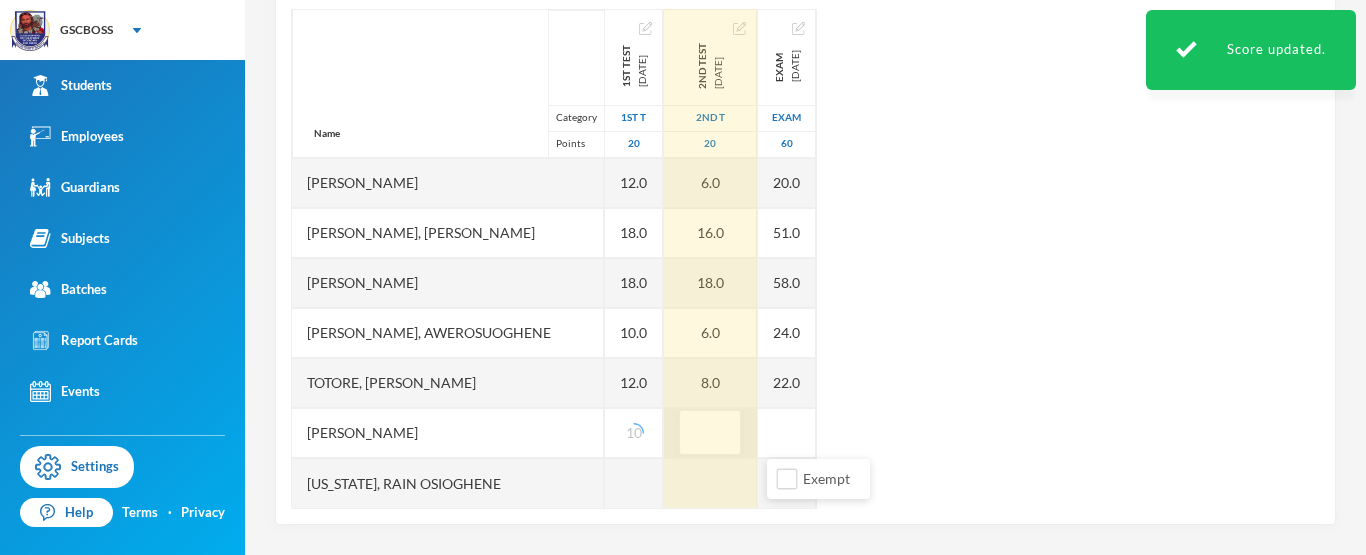 type on "8" 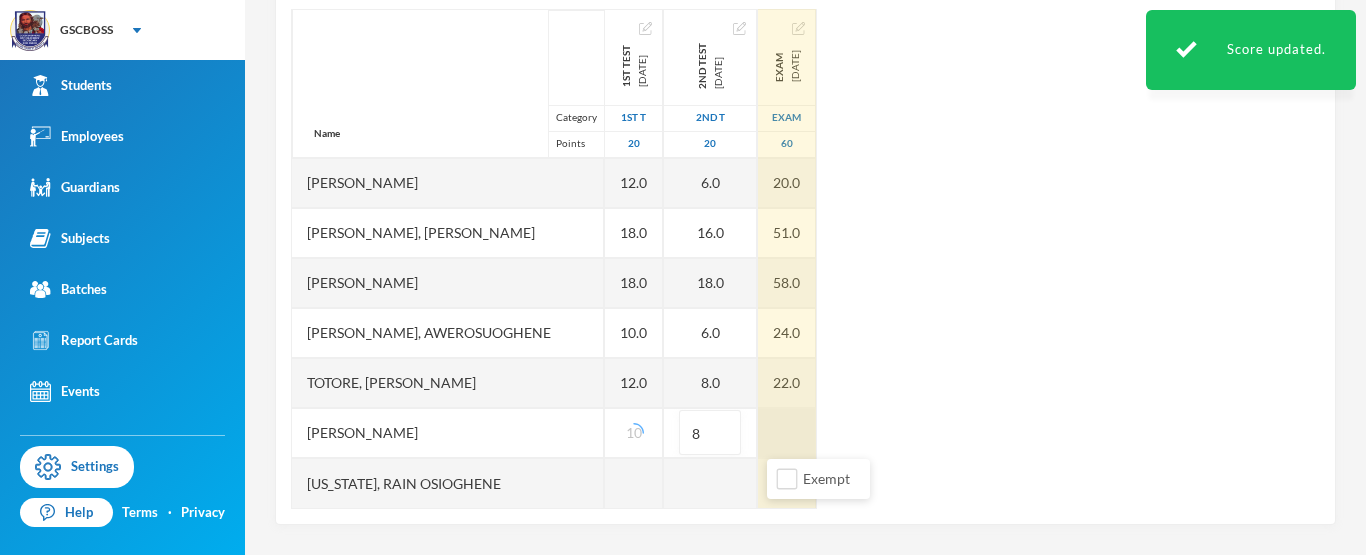 click at bounding box center [787, 433] 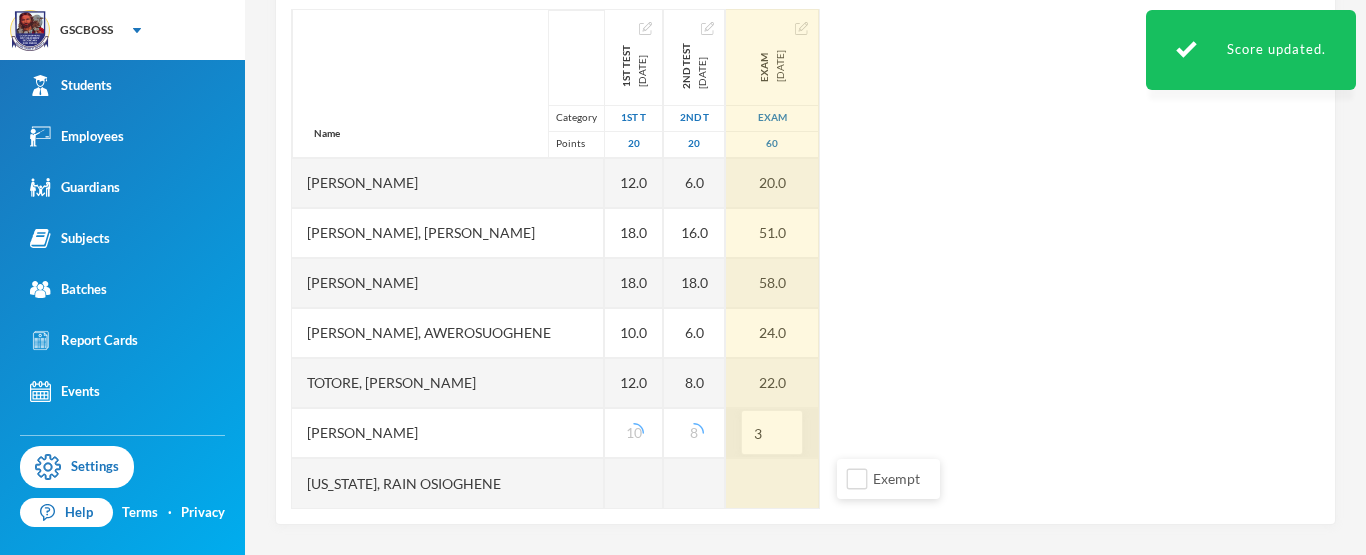 type on "30" 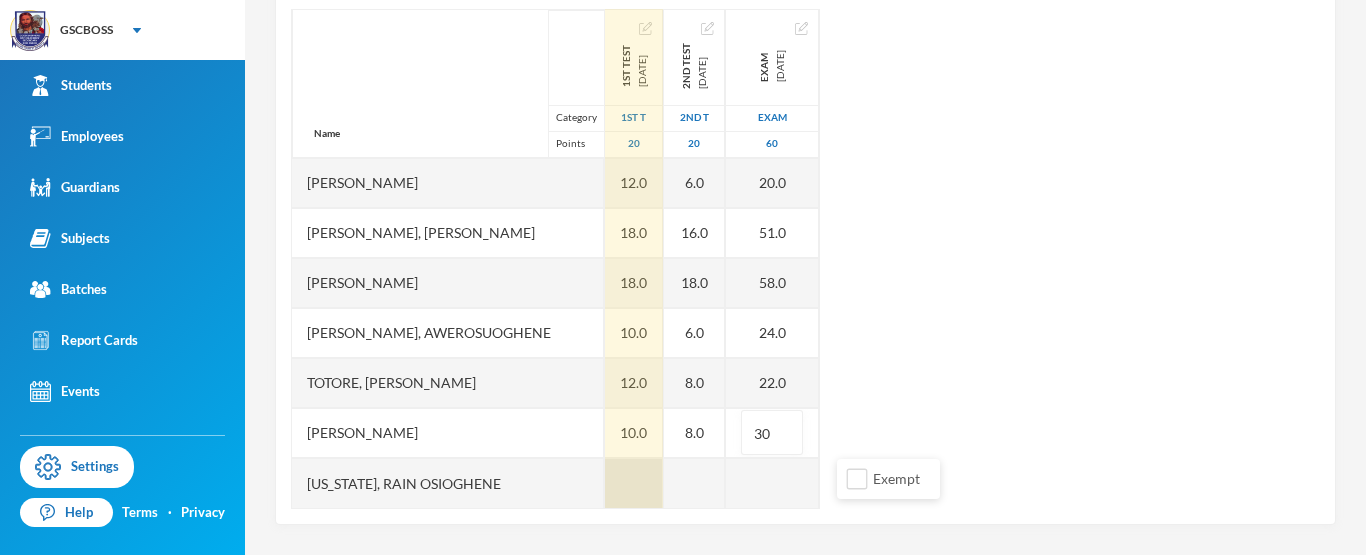 click at bounding box center [634, 483] 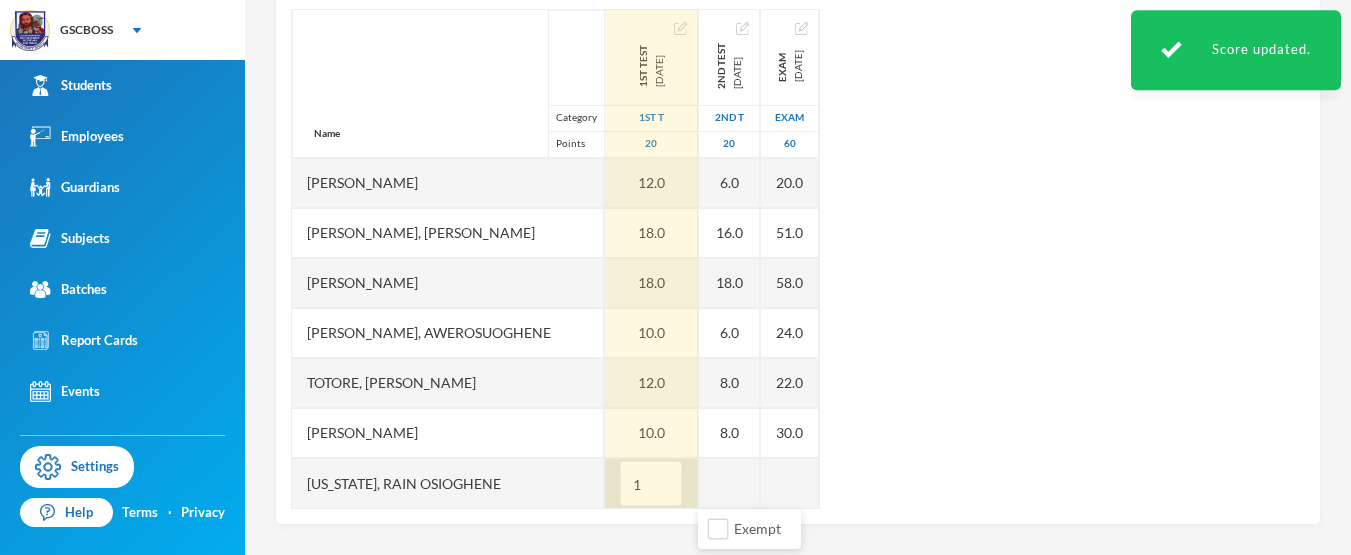 type on "16" 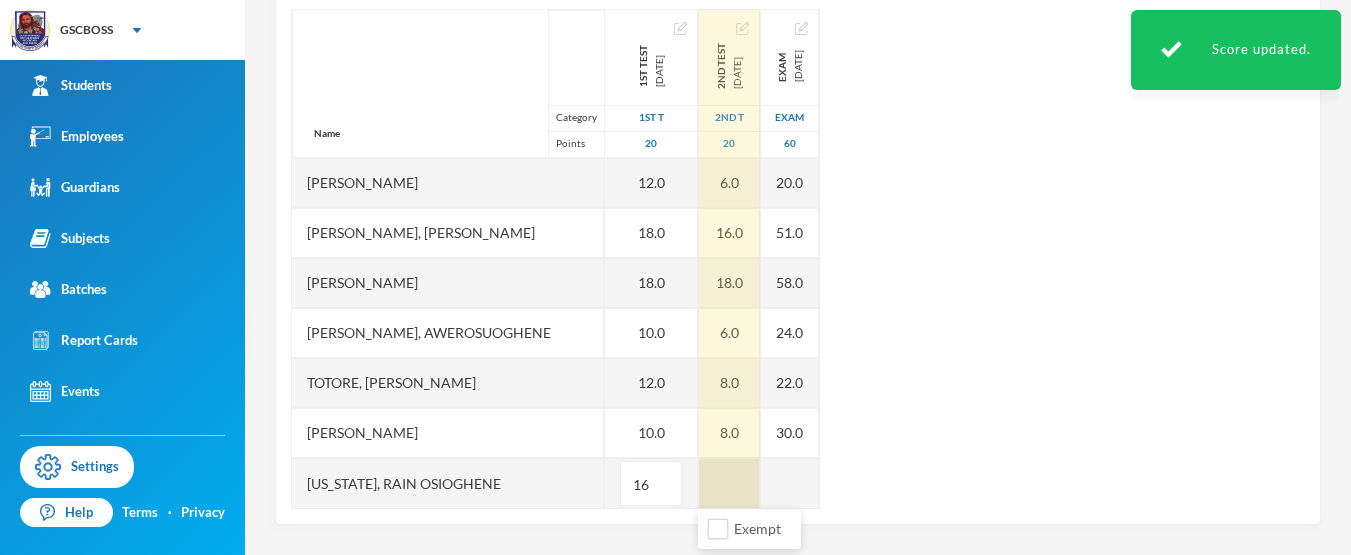 click at bounding box center [729, 483] 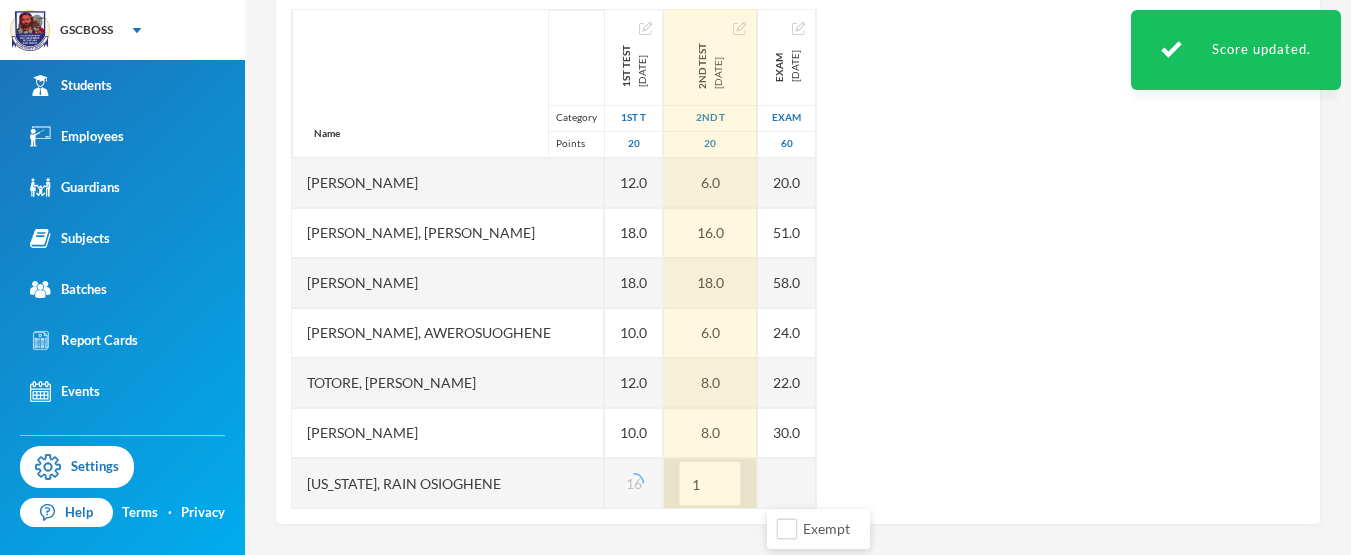 type on "16" 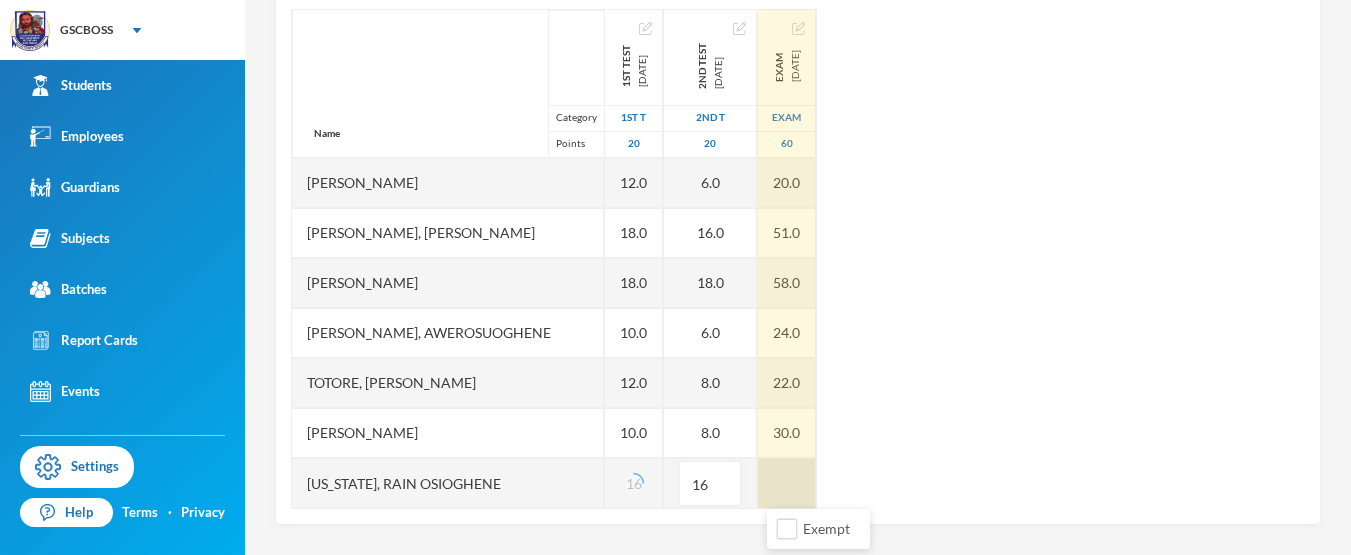 click at bounding box center (787, 483) 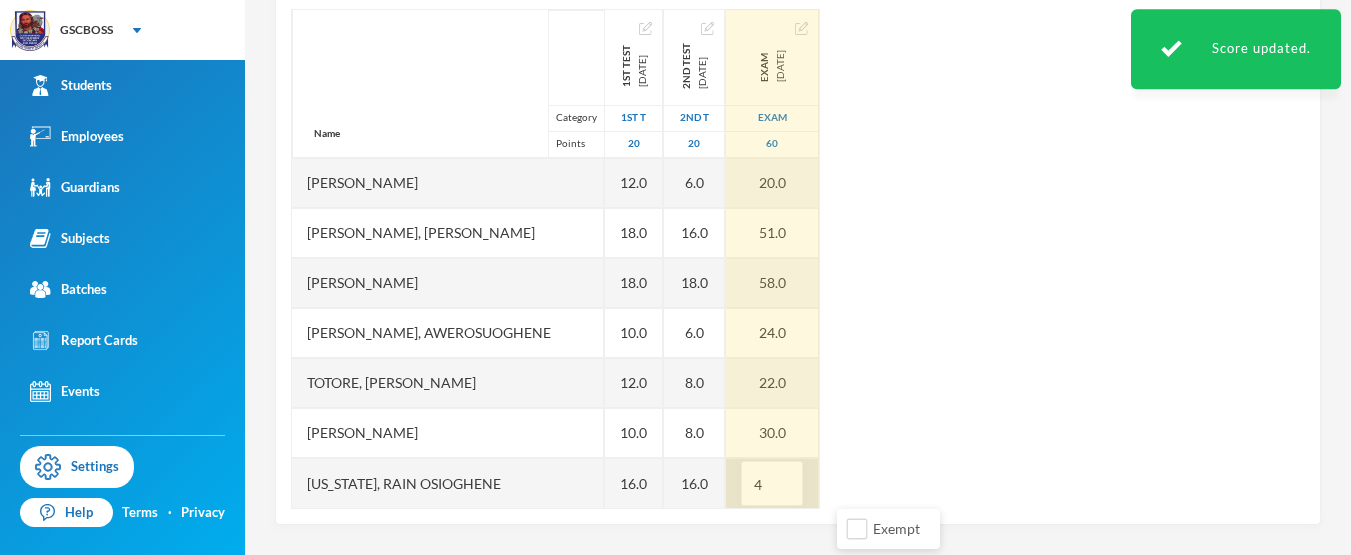 type on "45" 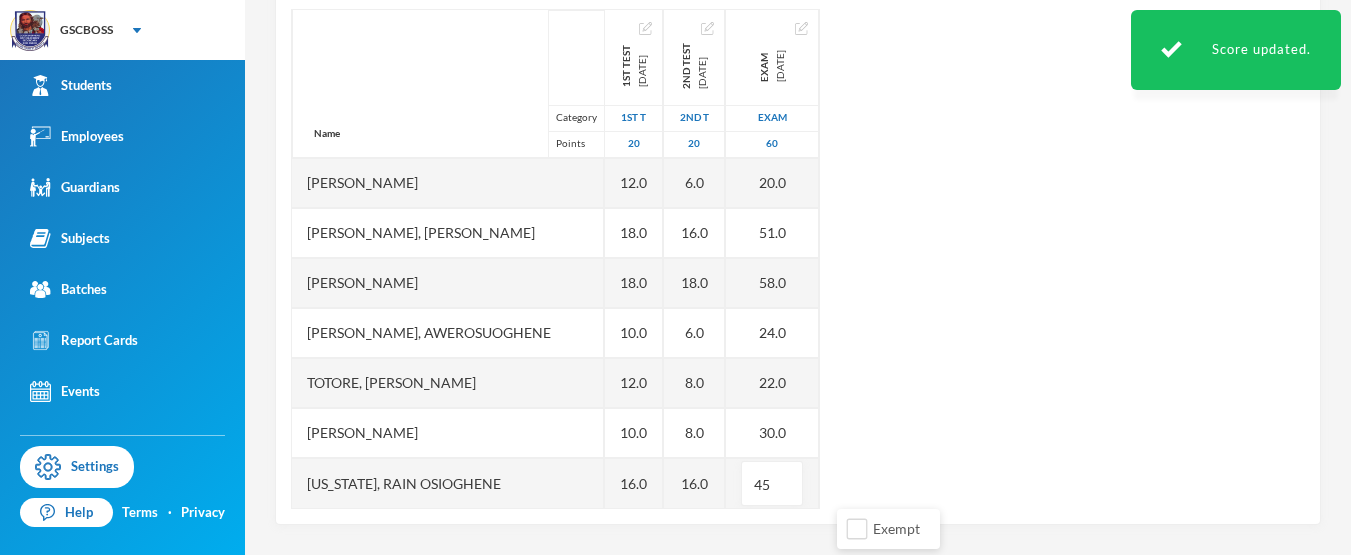 click on "Name   Category Points Abizor, Destiny Omoghagha Agese, Great Akpomiemie, Eferuvie Hansel Chukwuma, Patrick Johnson, Hilson Justice, David Jamal Nwachukwu, Charles Somtochukwu Nzekwe-ebonwu, Uchechukwu James Oboh, Destiny Odhe, Anthony Omena Oghenekaro, Onome Kenneth Ogum, Chibuike Jesse Ohwofaria, Haniel Okpurughre-ufuoma, Emmanuel Oghenesuvwe Onowojor, Neriah Osiobe, Rusthein Oghenevwegba Osuya, Jaden Owodeha, Charles Peretiemo, Nigel Peter, Awerosuoghene Totore, Ogheneyoma Thaddeus Uhegbu, Francis Washington, Rain Osioghene 1st Test 2025-05-22 1st T 20 10.0 8.0 16.0 18.0 12.0 10.0 12.0 18.0 18.0 18.0 10.0 12.0 12.0 16.0 16.0 5.0 12.0 18.0 18.0 10.0 12.0 10.0 16.0 2nd Test 2025-06-25 2nd T 20 12.0 4.0 18.0 16.0 10.0 8.0 8.0 16.0 16.0 18.0 8.0 8.0 8.0 18.0 18.0 3.0 6.0 16.0 18.0 6.0 8.0 8.0 16.0 Exam 2025-07-03 Exam 60 31.0 20.0 48.0 48.0 16.0 16.0 11.0 50.0 50.0 51.0 30.0 32.0 25.0 52.0 54.0 14.0 20.0 51.0 58.0 24.0 22.0 30.0 45" at bounding box center (798, 259) 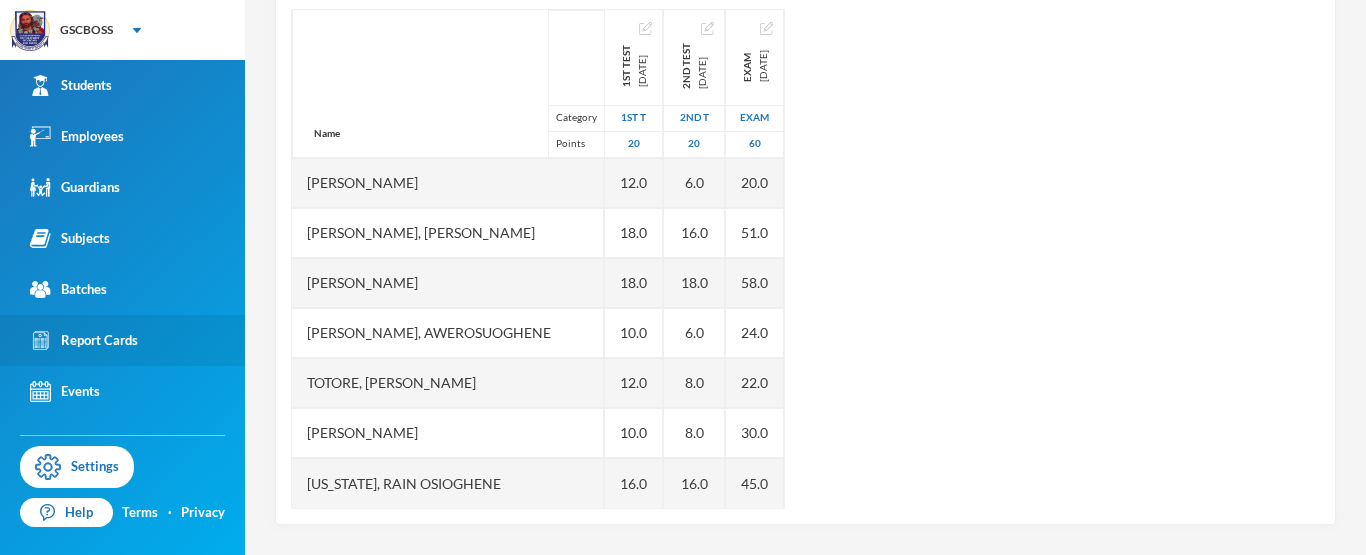 click on "Report Cards" at bounding box center (84, 340) 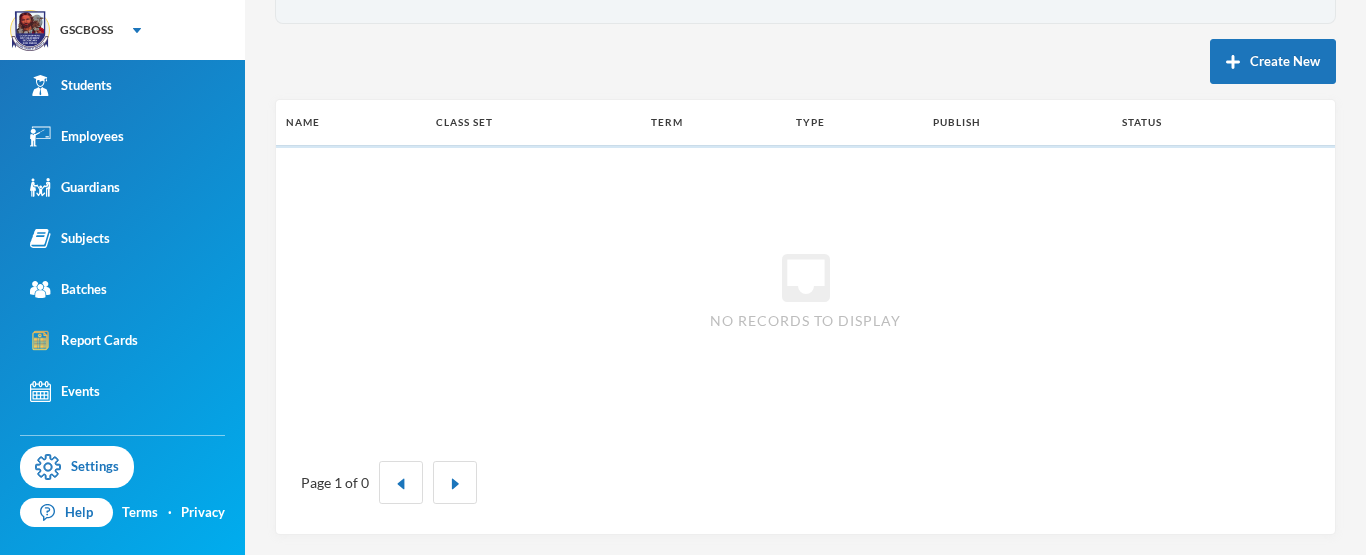 scroll, scrollTop: 191, scrollLeft: 0, axis: vertical 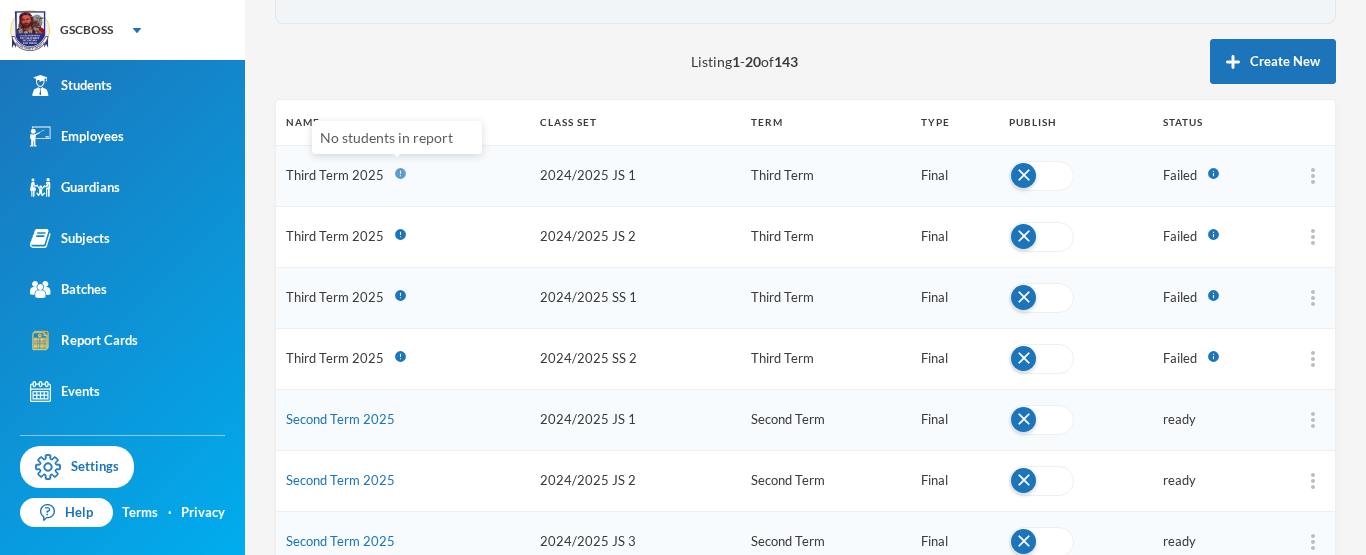 click on "error" at bounding box center (400, 173) 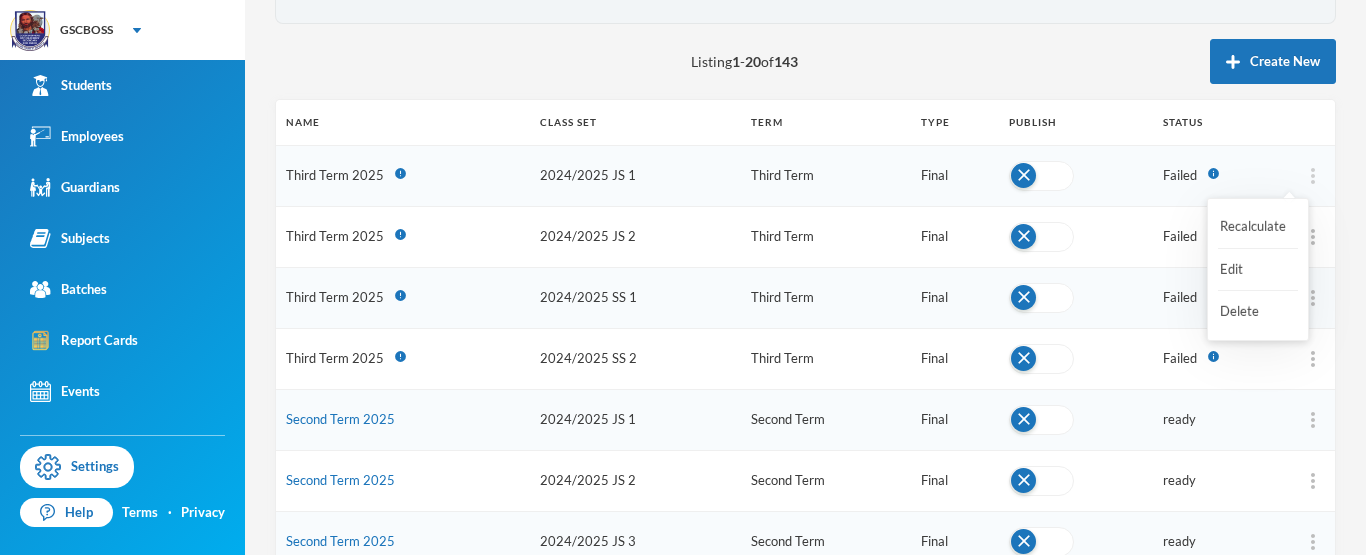 click at bounding box center [1313, 176] 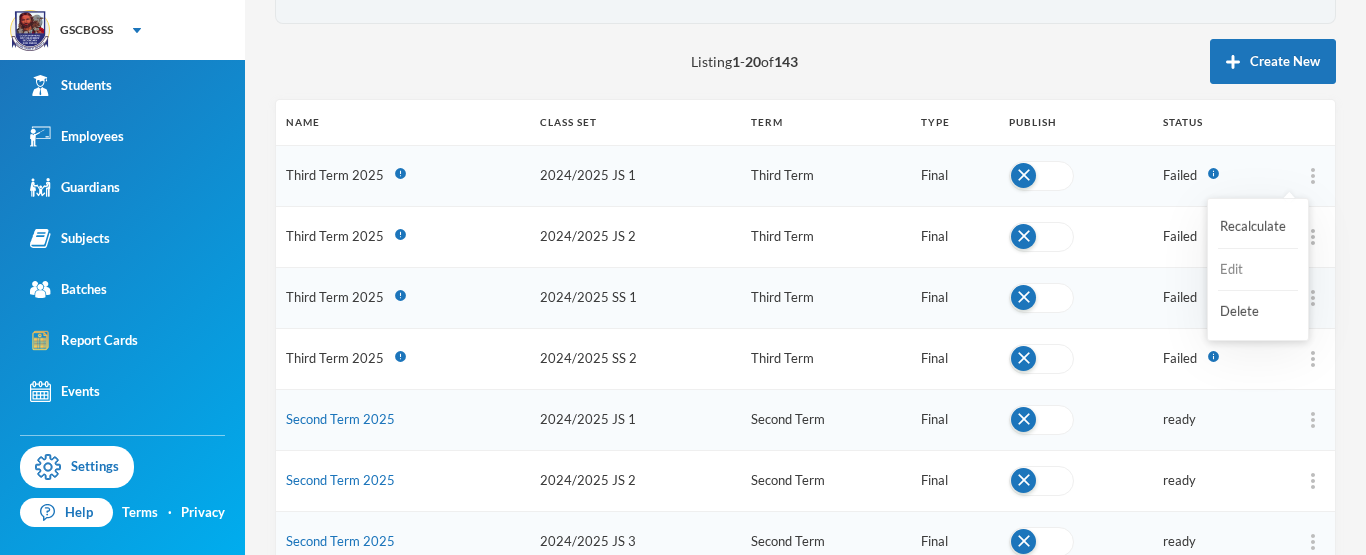 click on "Edit" at bounding box center [1258, 270] 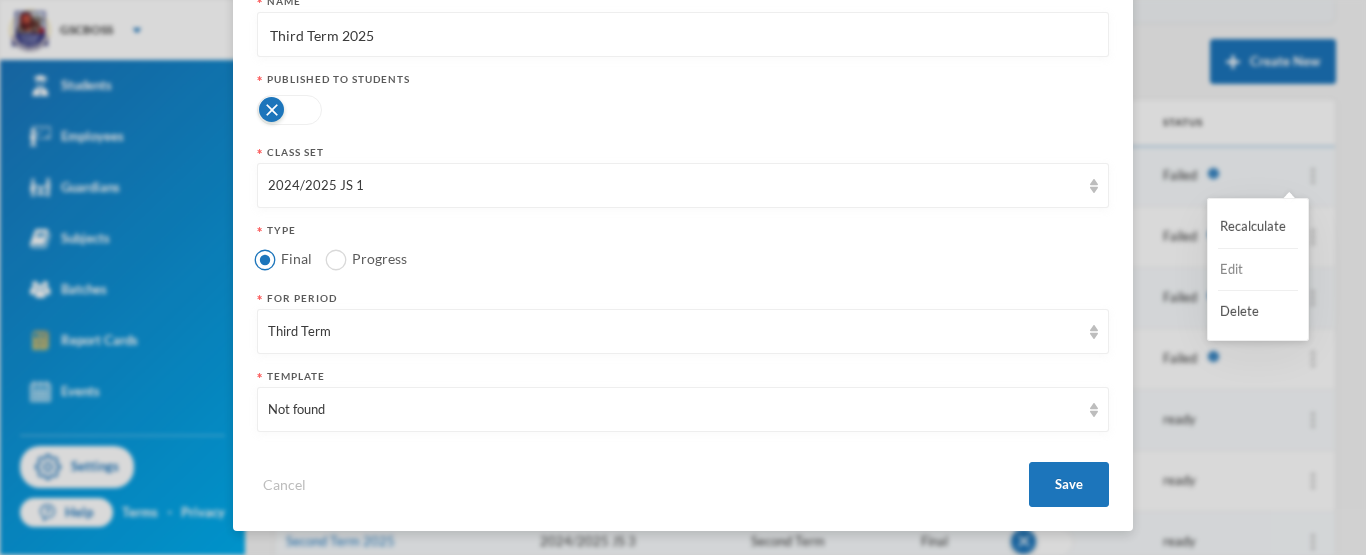 scroll, scrollTop: 0, scrollLeft: 0, axis: both 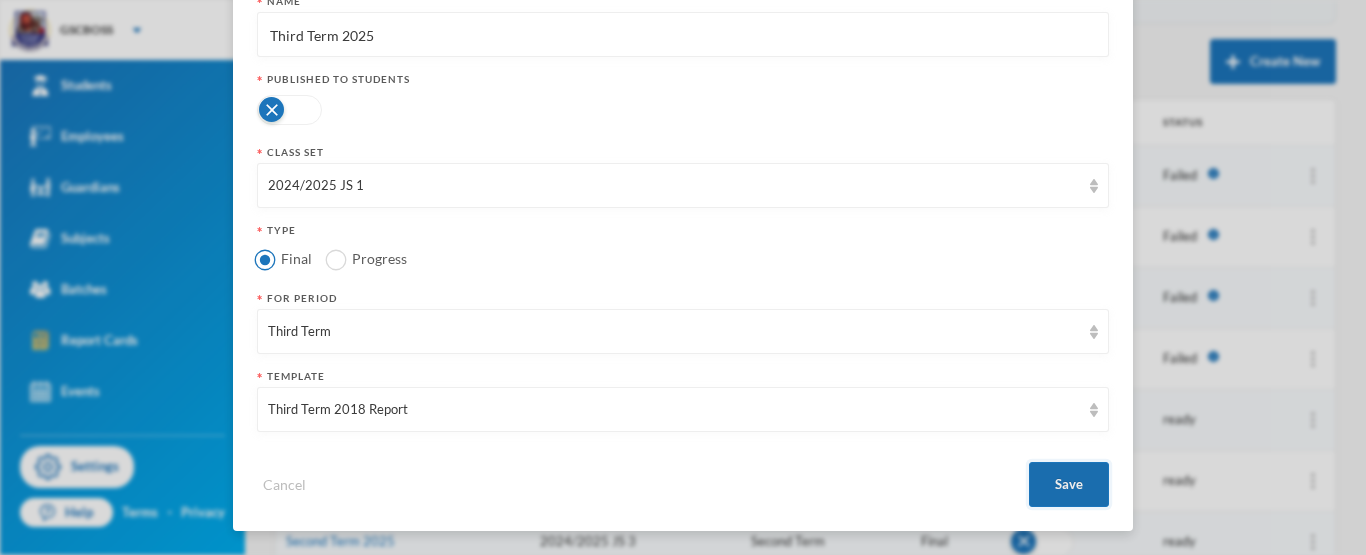 click on "Save" at bounding box center [1069, 484] 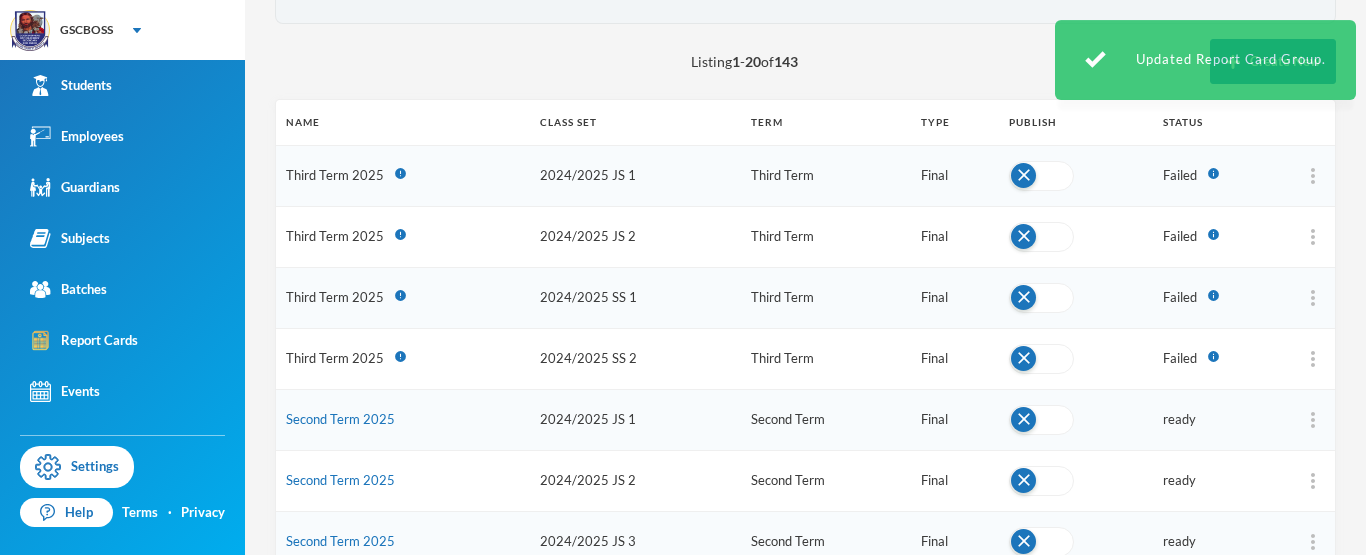 scroll, scrollTop: 84, scrollLeft: 0, axis: vertical 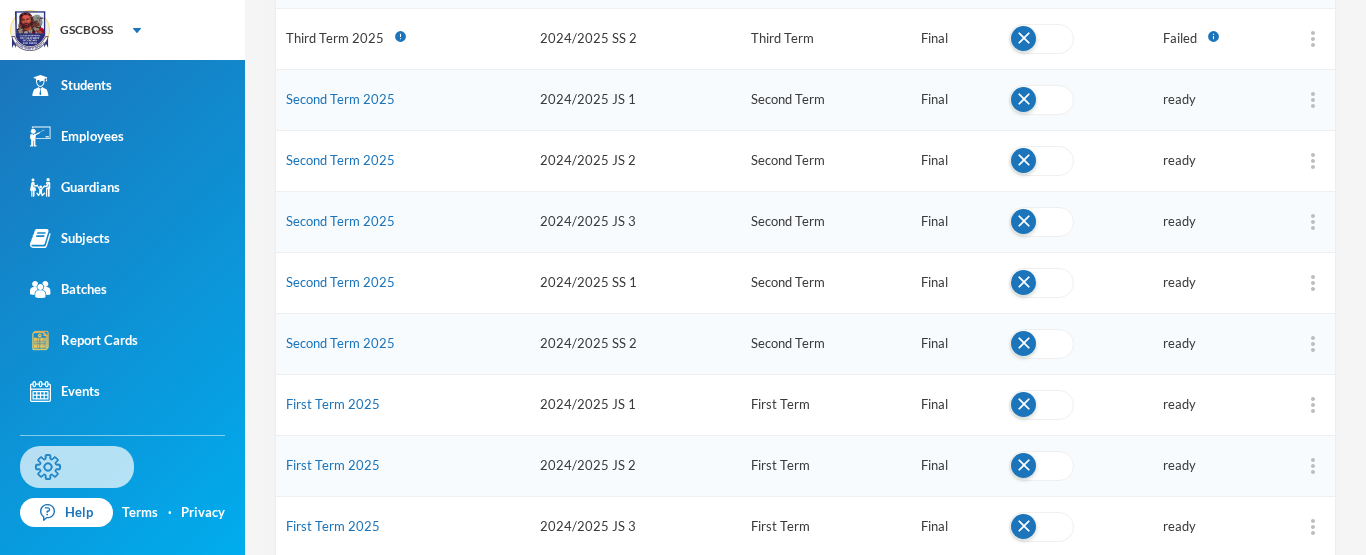 click on "Settings" at bounding box center (77, 467) 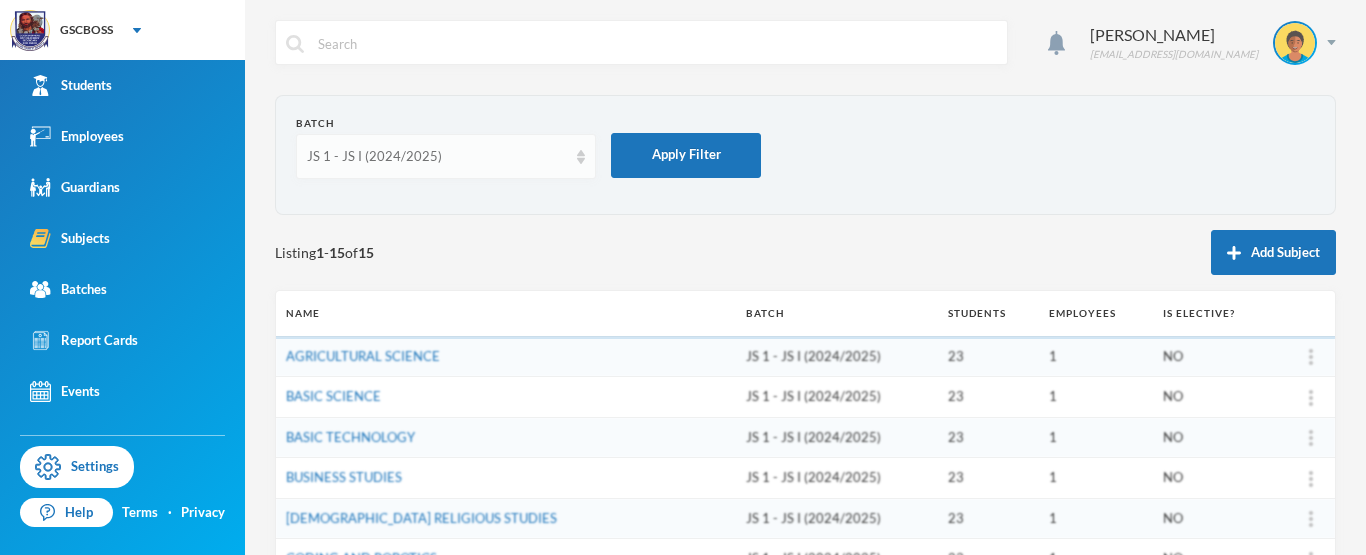 scroll, scrollTop: 0, scrollLeft: 0, axis: both 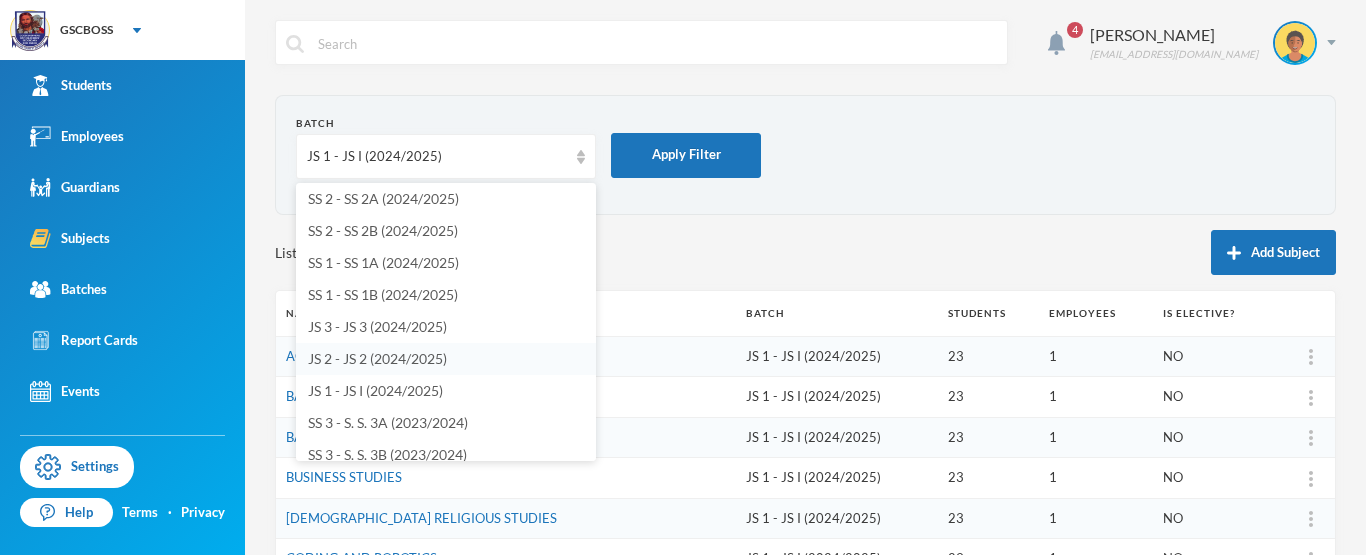 click on "JS 2 - JS 2 (2024/2025)" at bounding box center [377, 358] 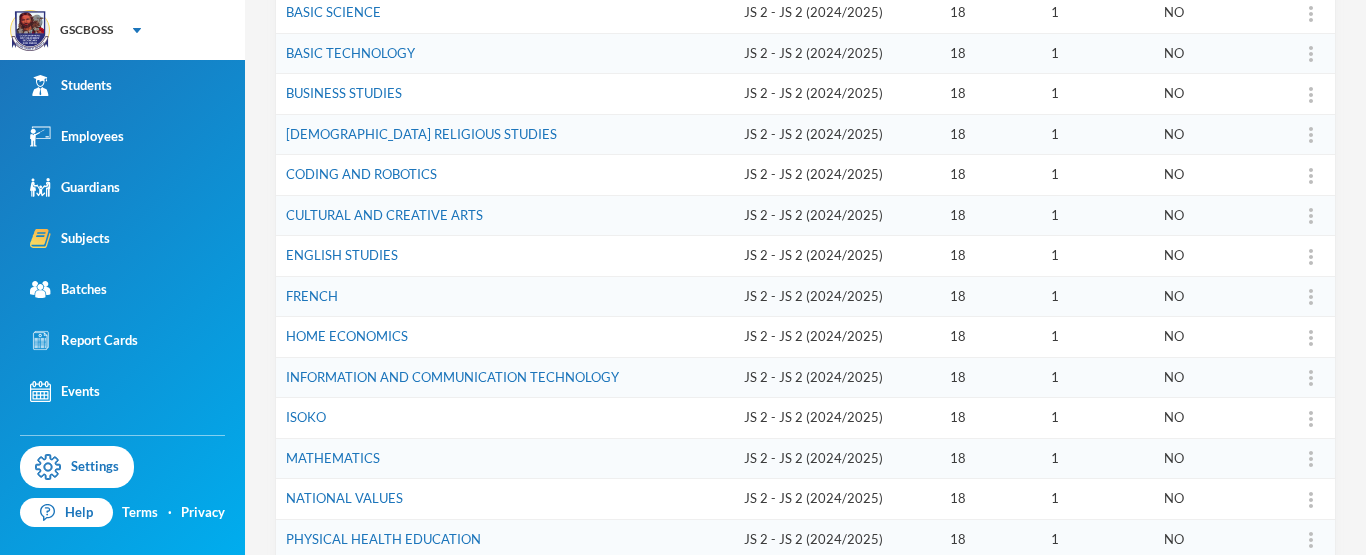 scroll, scrollTop: 400, scrollLeft: 0, axis: vertical 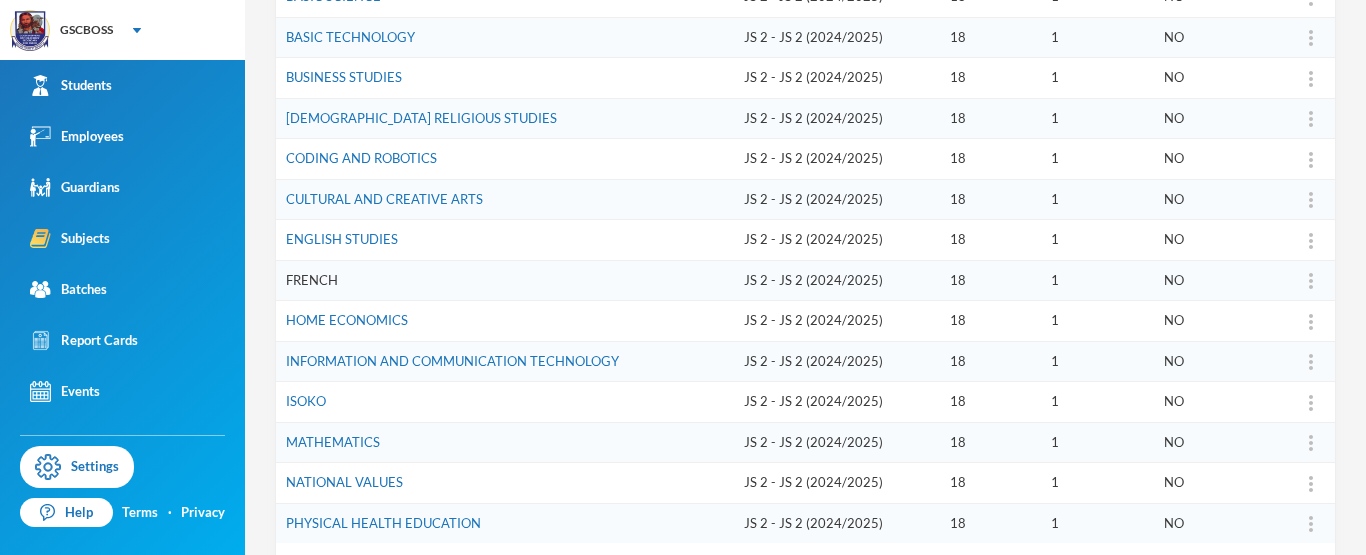 click on "FRENCH" at bounding box center [312, 280] 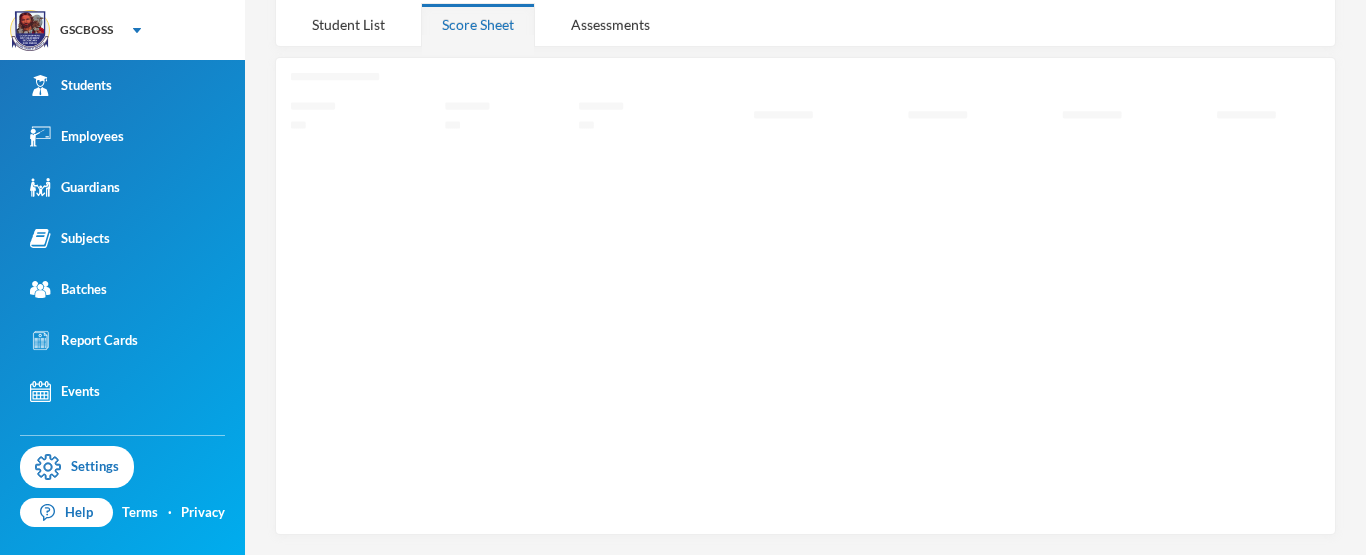 scroll, scrollTop: 158, scrollLeft: 0, axis: vertical 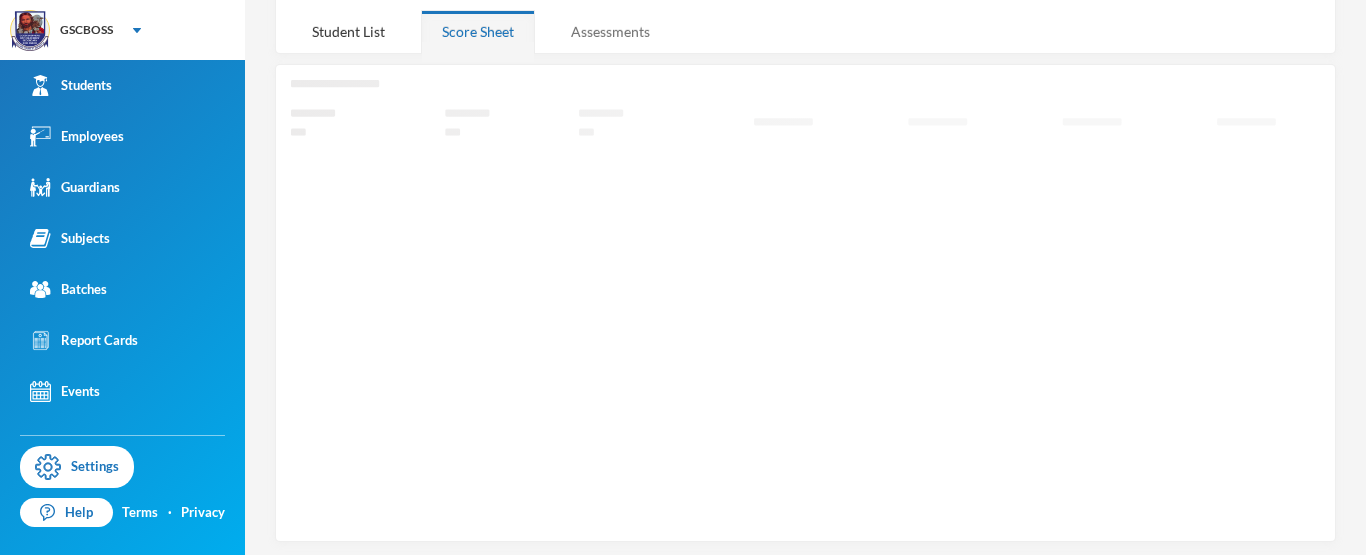 click on "Assessments" at bounding box center [610, 31] 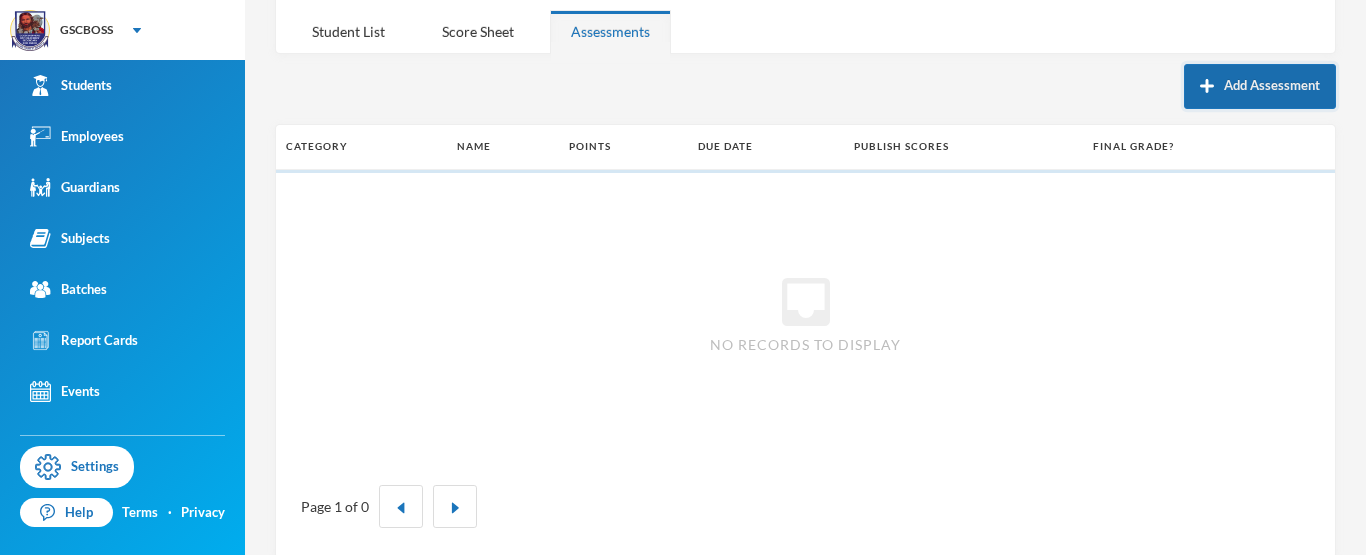 click on "Add Assessment" at bounding box center [1260, 86] 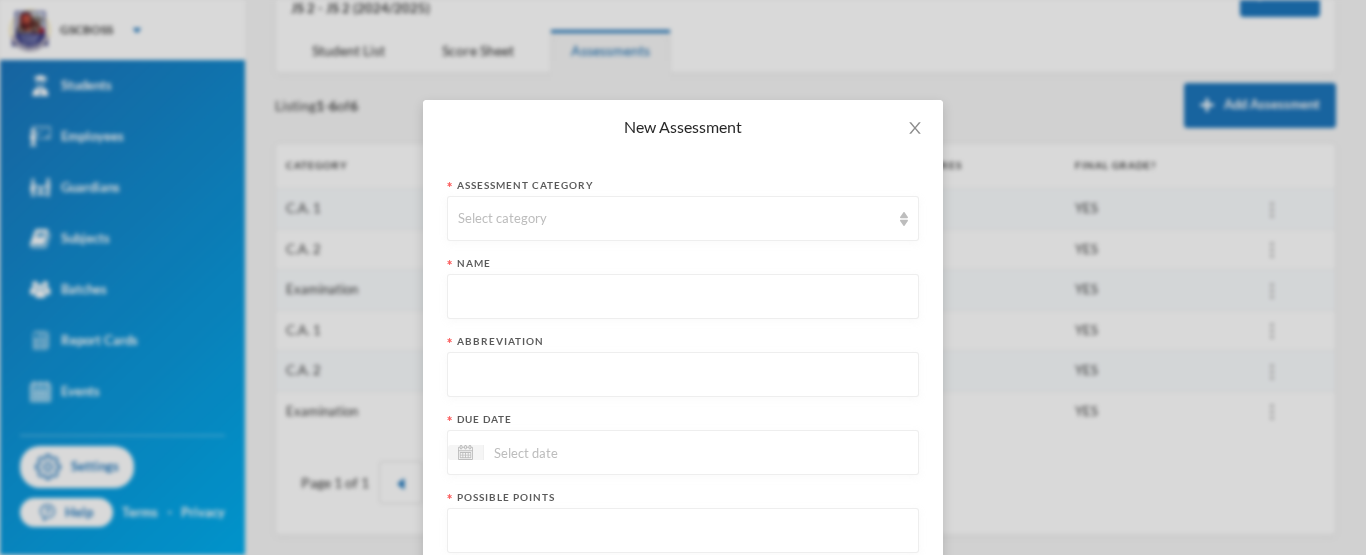 scroll, scrollTop: 139, scrollLeft: 0, axis: vertical 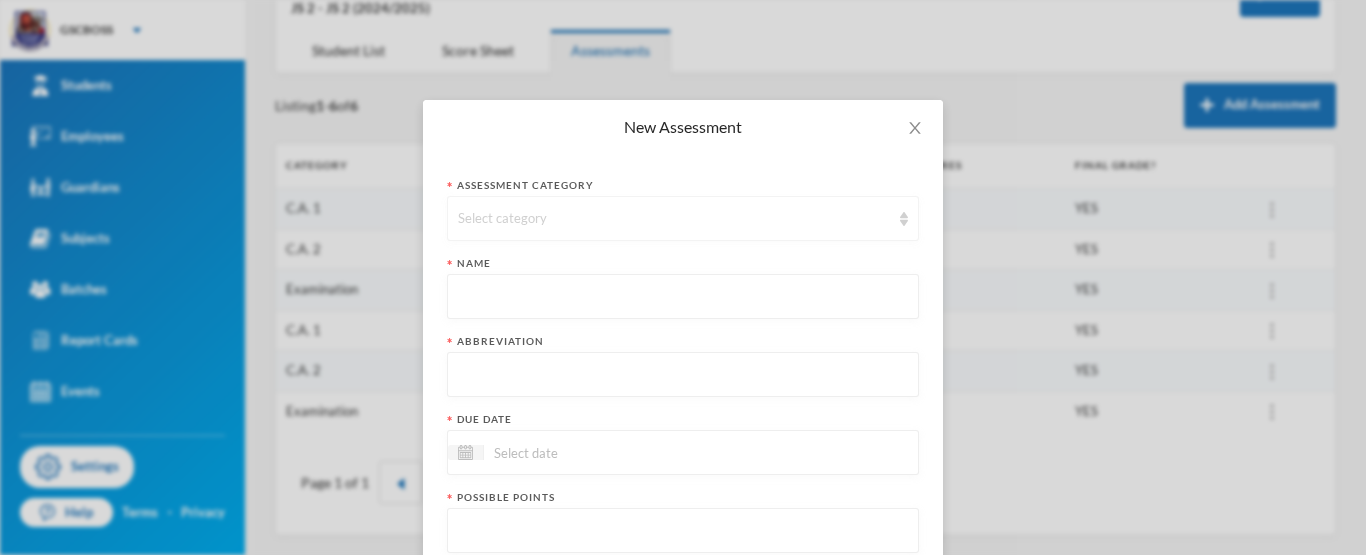 click on "Select category" at bounding box center (674, 219) 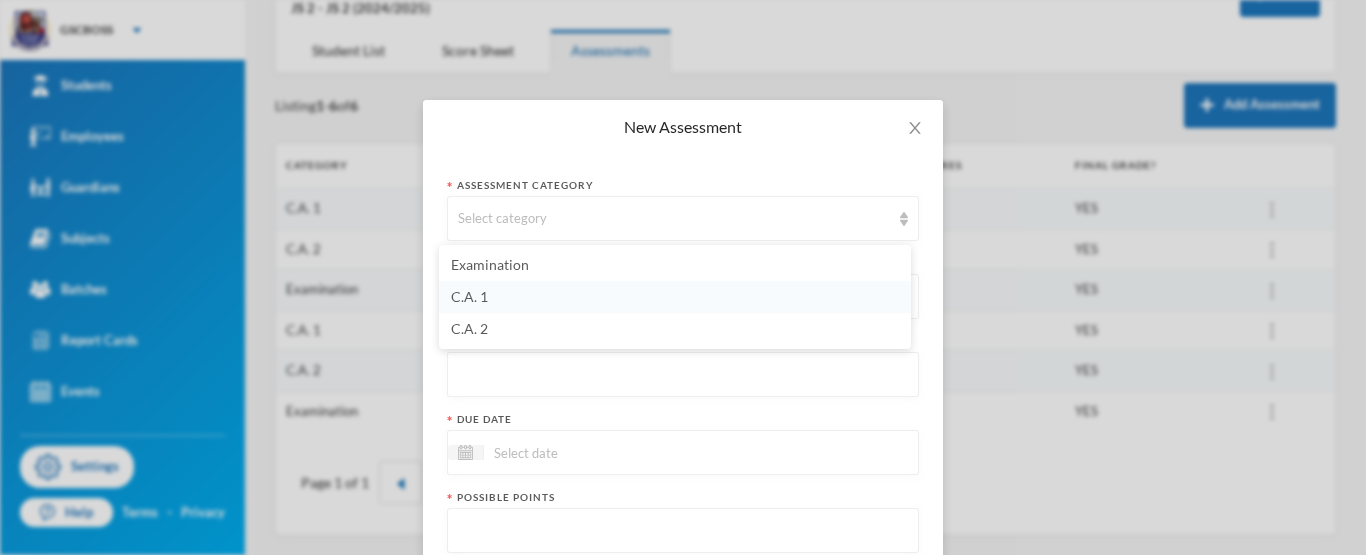 click on "C.A. 1" at bounding box center (675, 297) 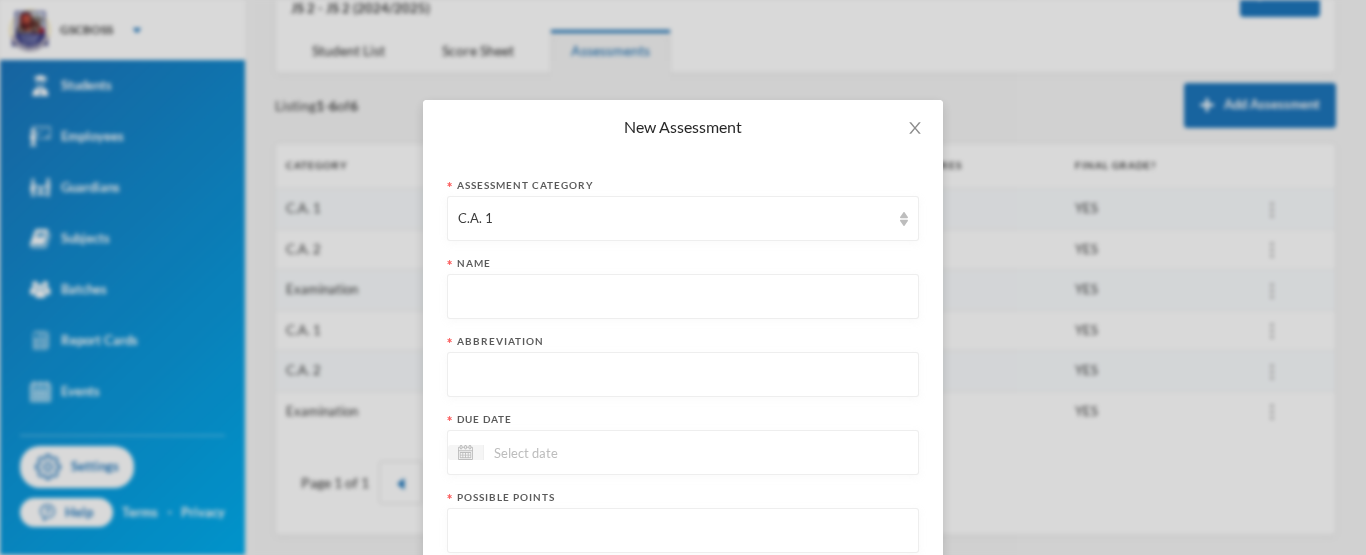 click at bounding box center [683, 297] 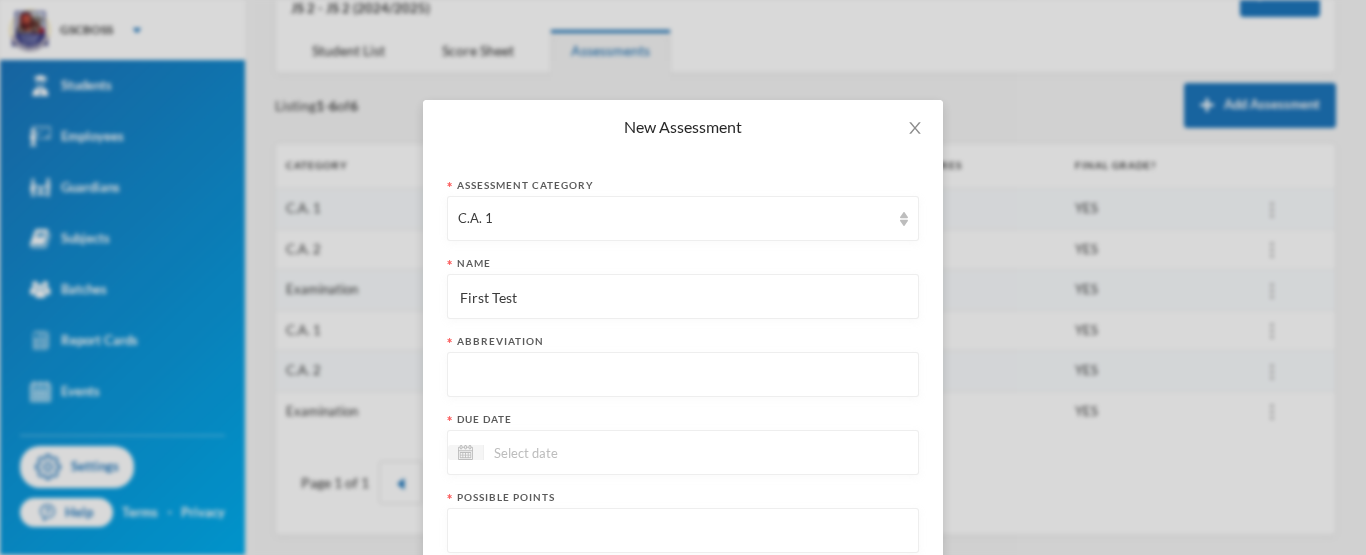 type on "First Test" 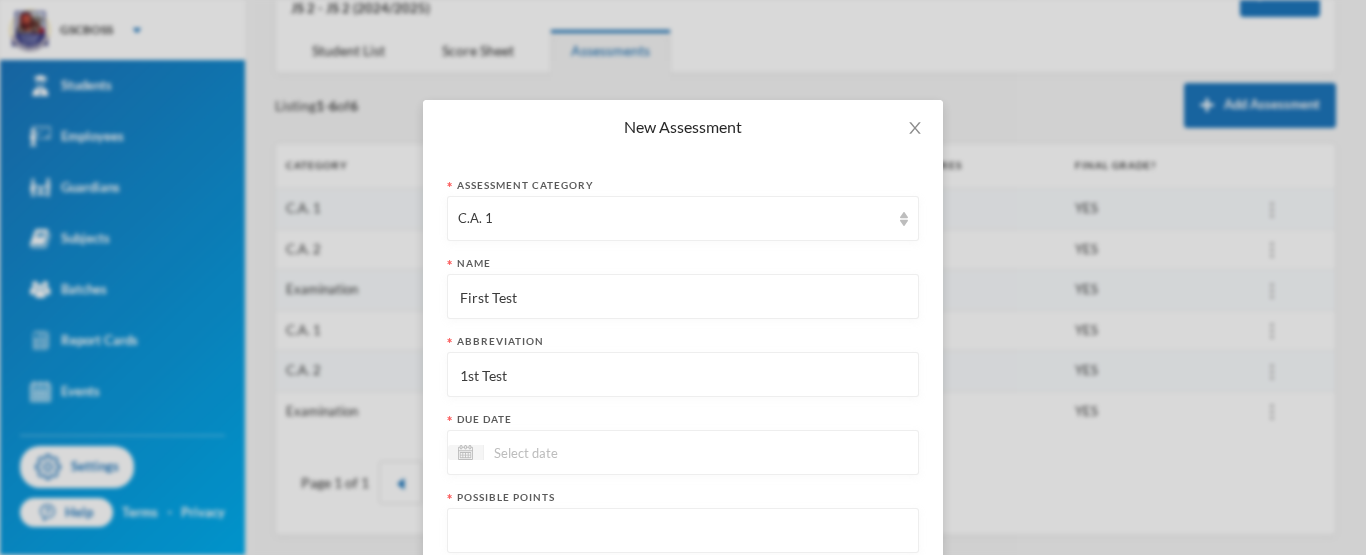 type on "1st Test" 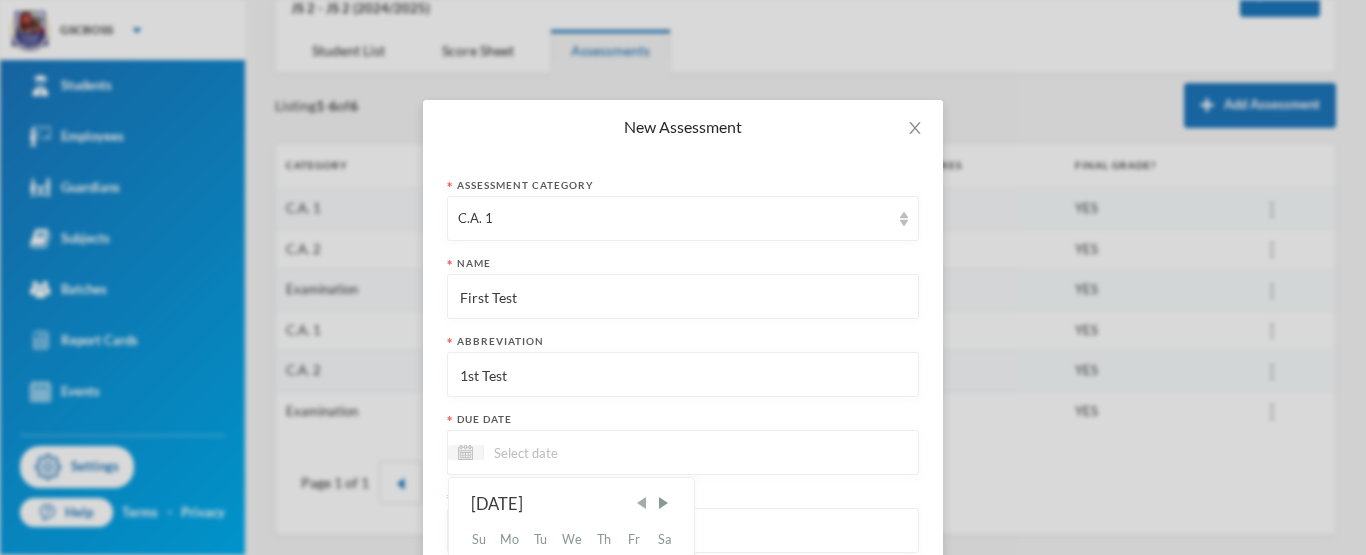 click at bounding box center (642, 503) 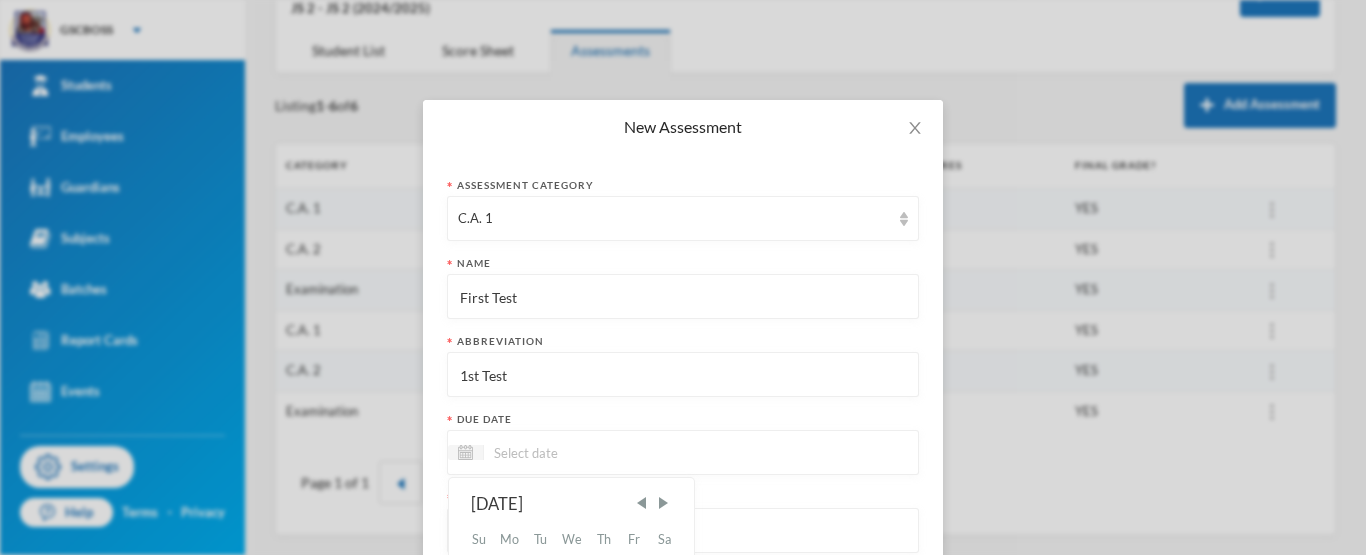 scroll, scrollTop: 200, scrollLeft: 0, axis: vertical 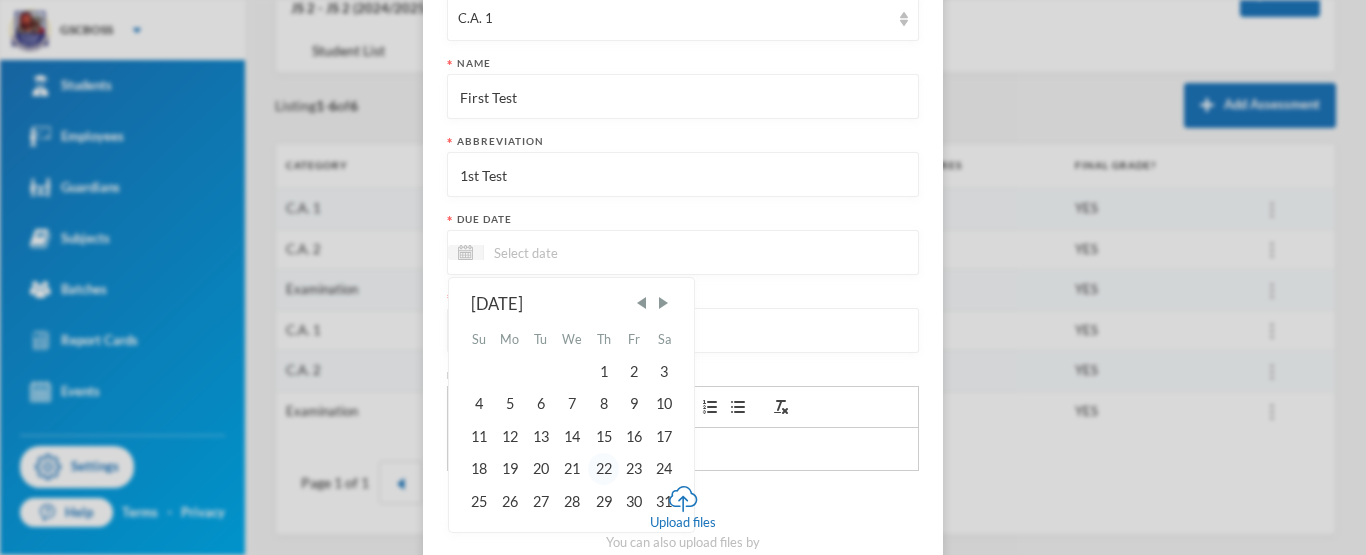 click on "22" at bounding box center (603, 469) 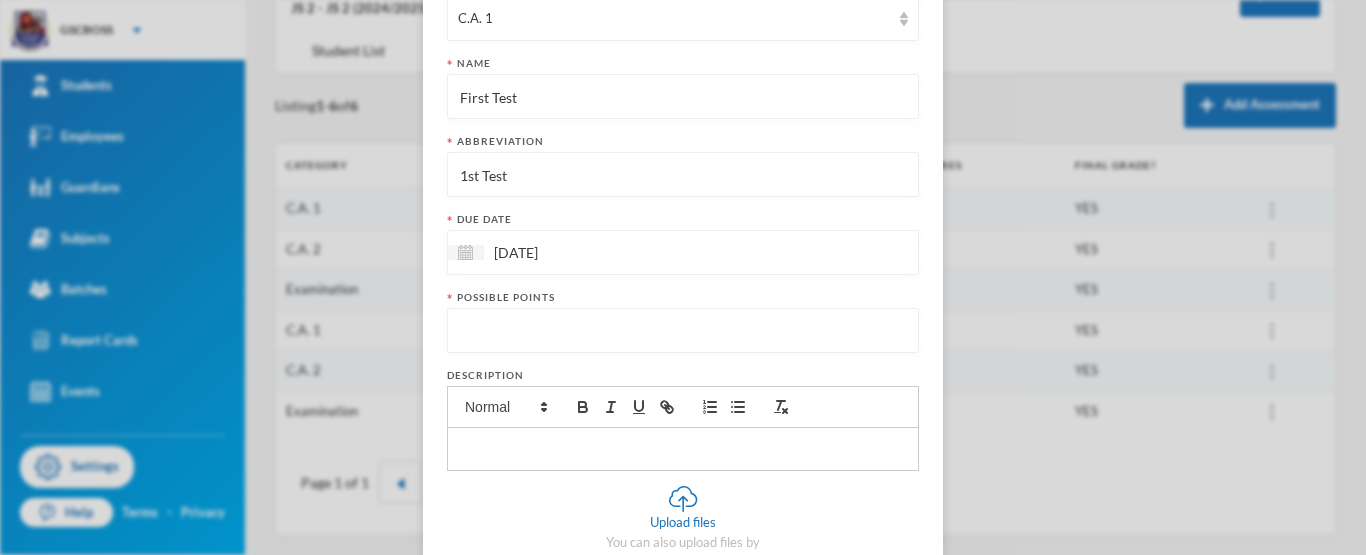 click at bounding box center [683, 331] 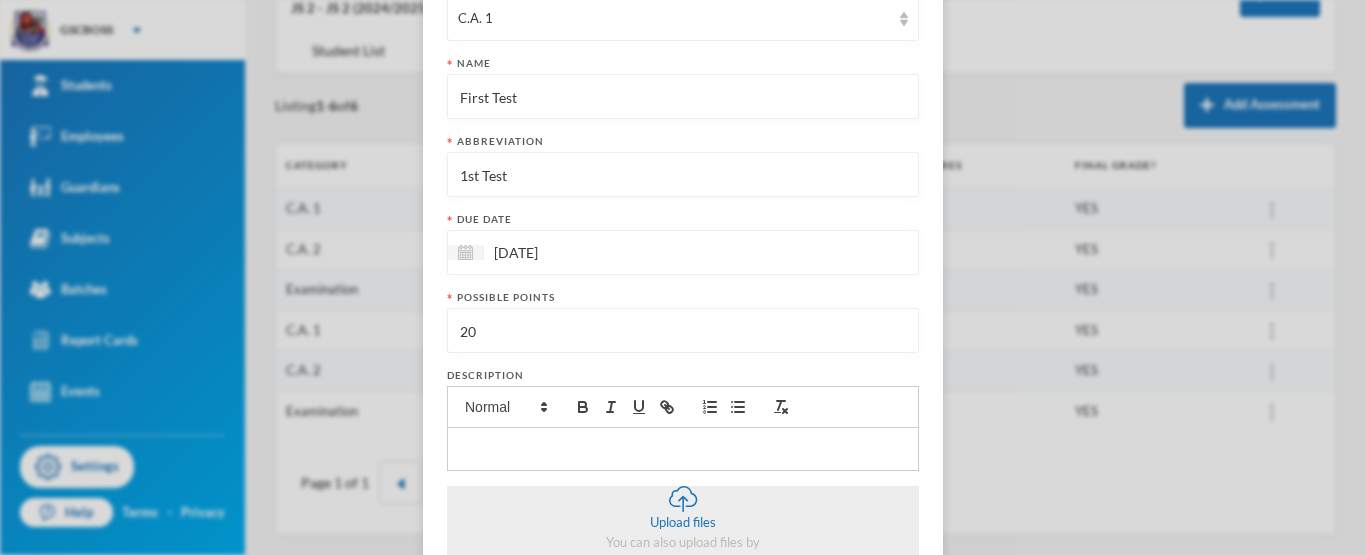 scroll, scrollTop: 364, scrollLeft: 0, axis: vertical 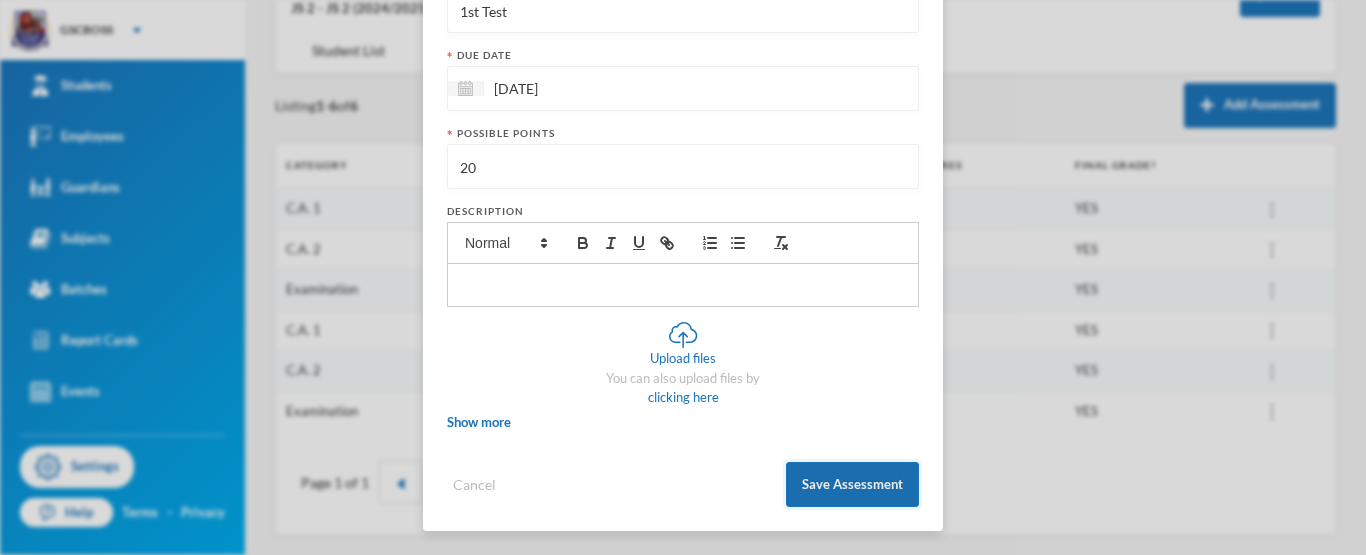 type on "20" 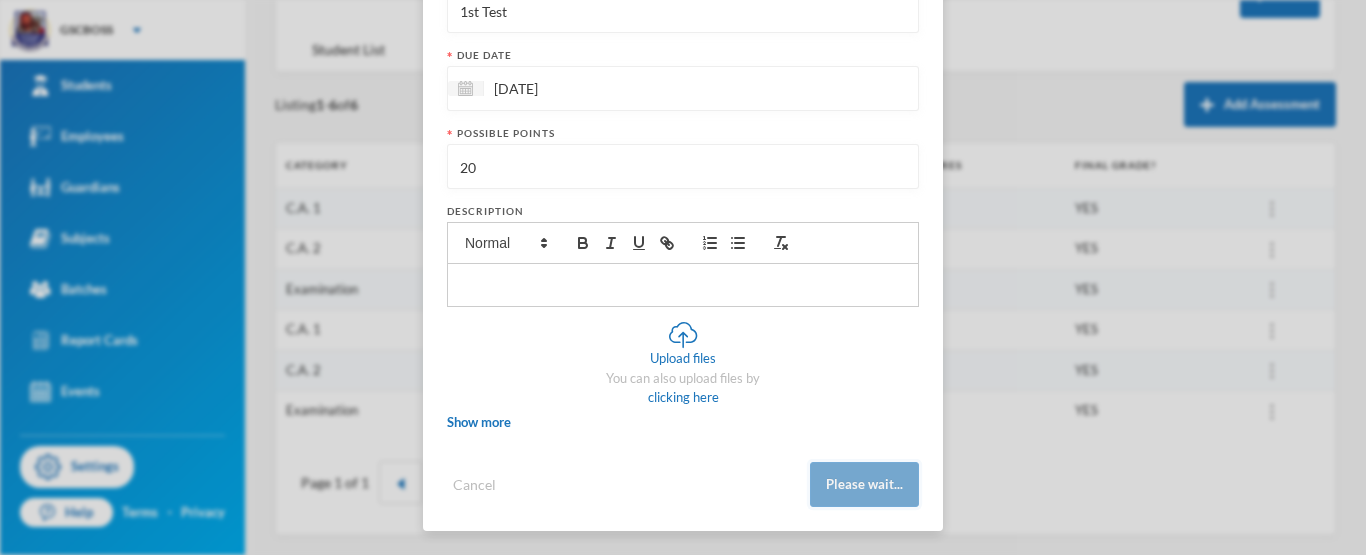 scroll, scrollTop: 138, scrollLeft: 0, axis: vertical 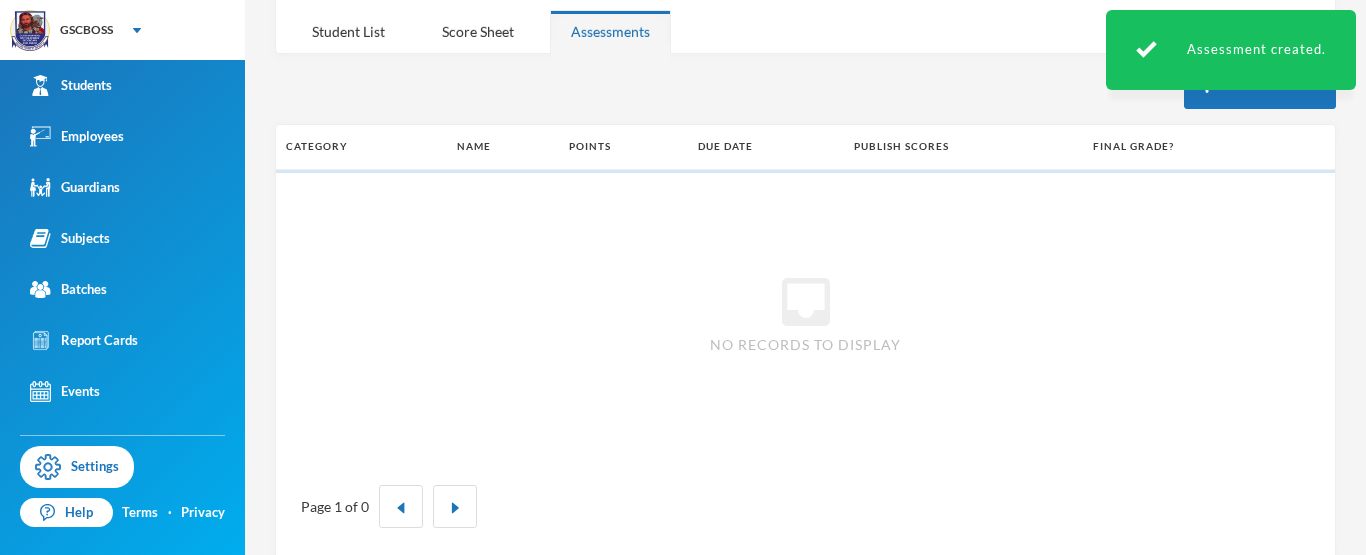 click on "Add Assessment Category Name Points Due Date Publish Scores Final Grade? inbox No records to display Page 1 of 0" at bounding box center [805, 312] 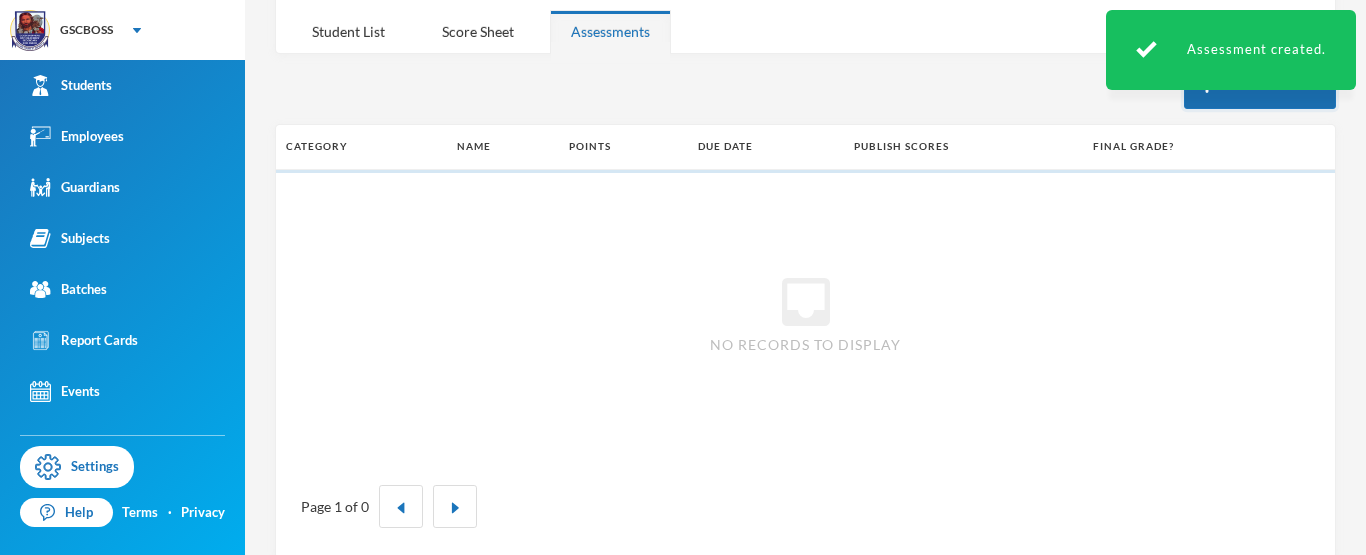 click on "Add Assessment" at bounding box center [1260, 86] 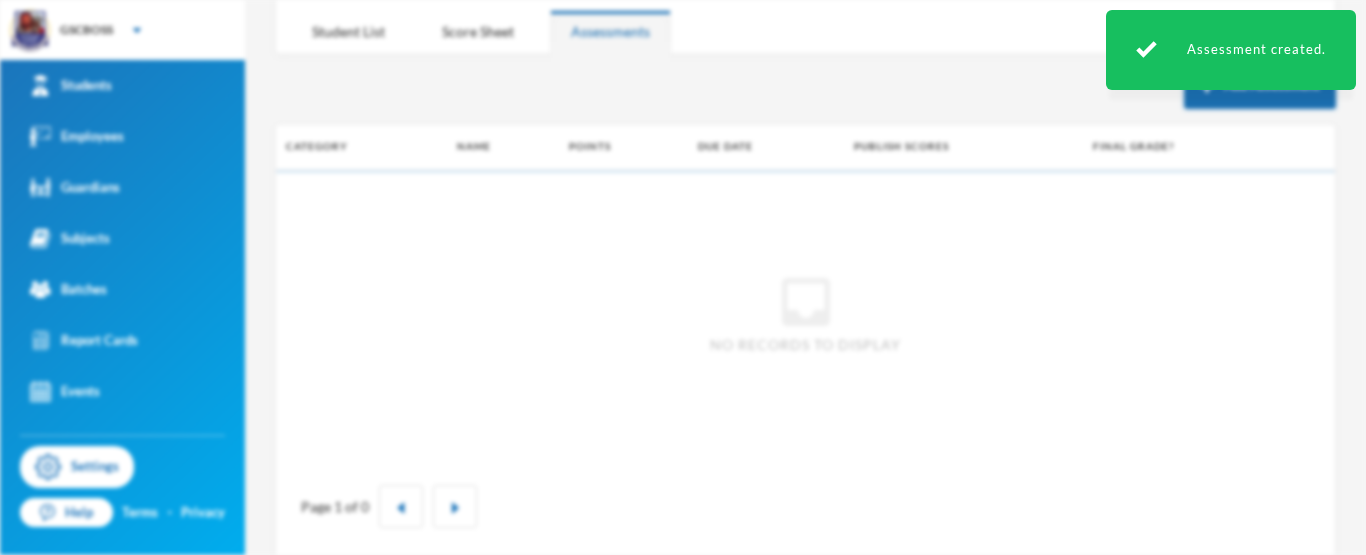 scroll, scrollTop: 0, scrollLeft: 0, axis: both 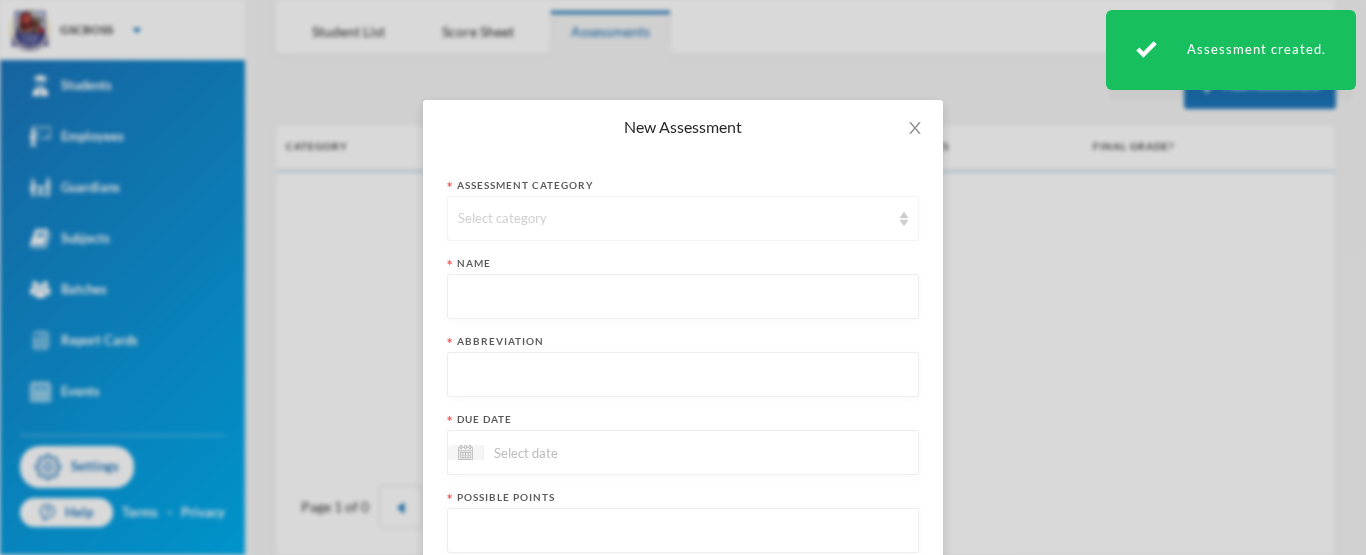 click on "Select category" at bounding box center (683, 218) 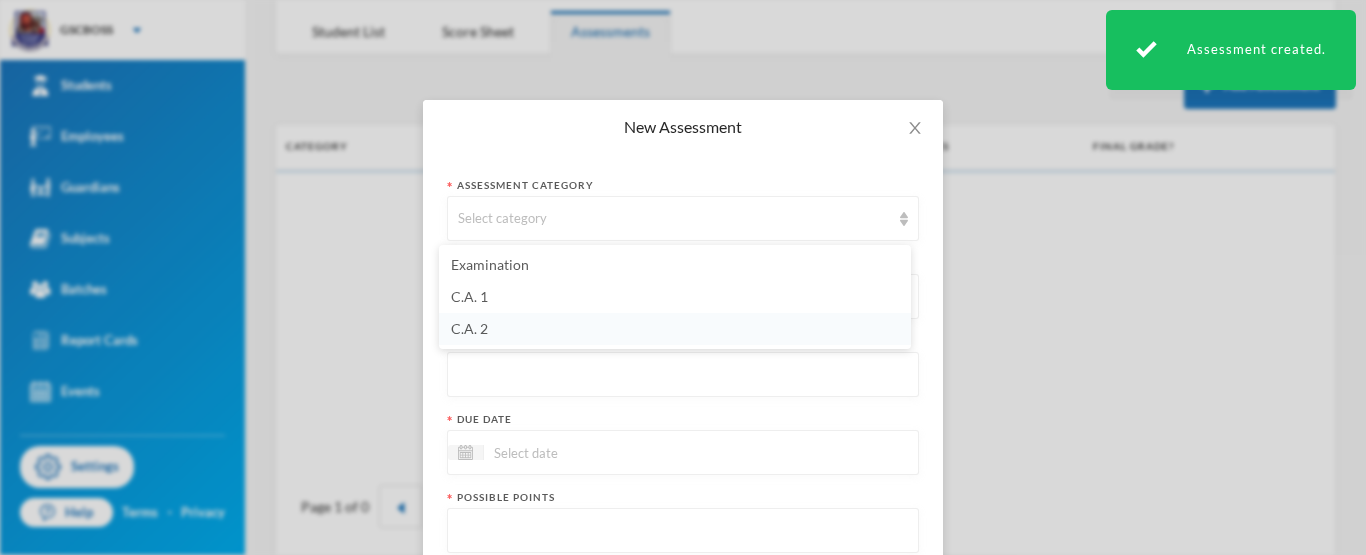 click on "C.A. 2" at bounding box center [675, 329] 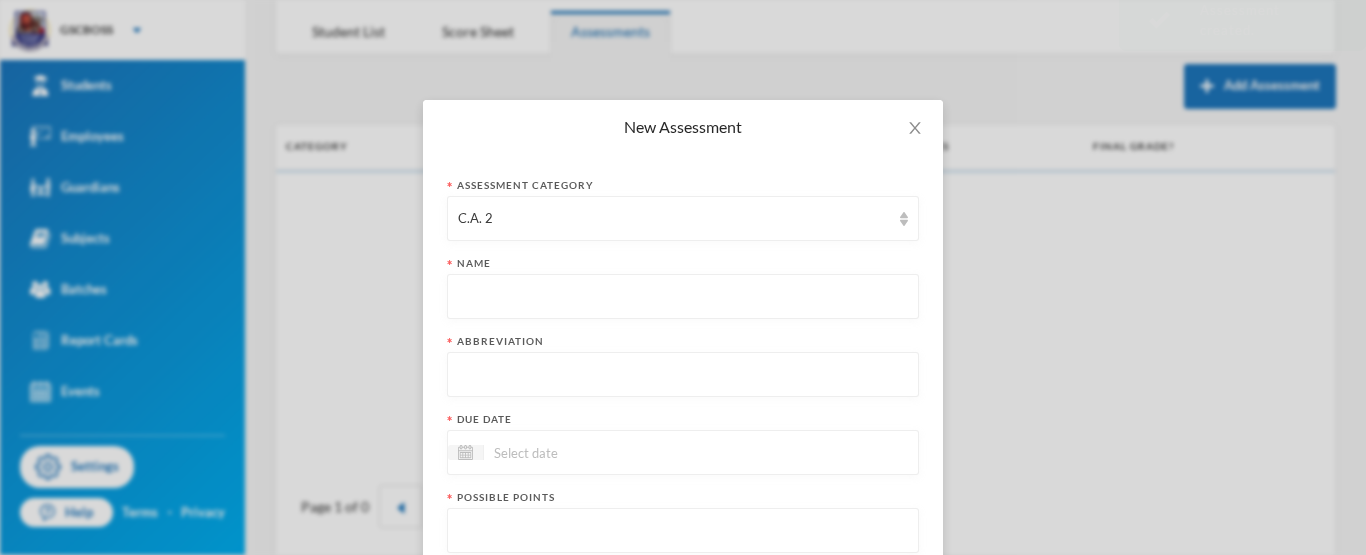 click at bounding box center (683, 297) 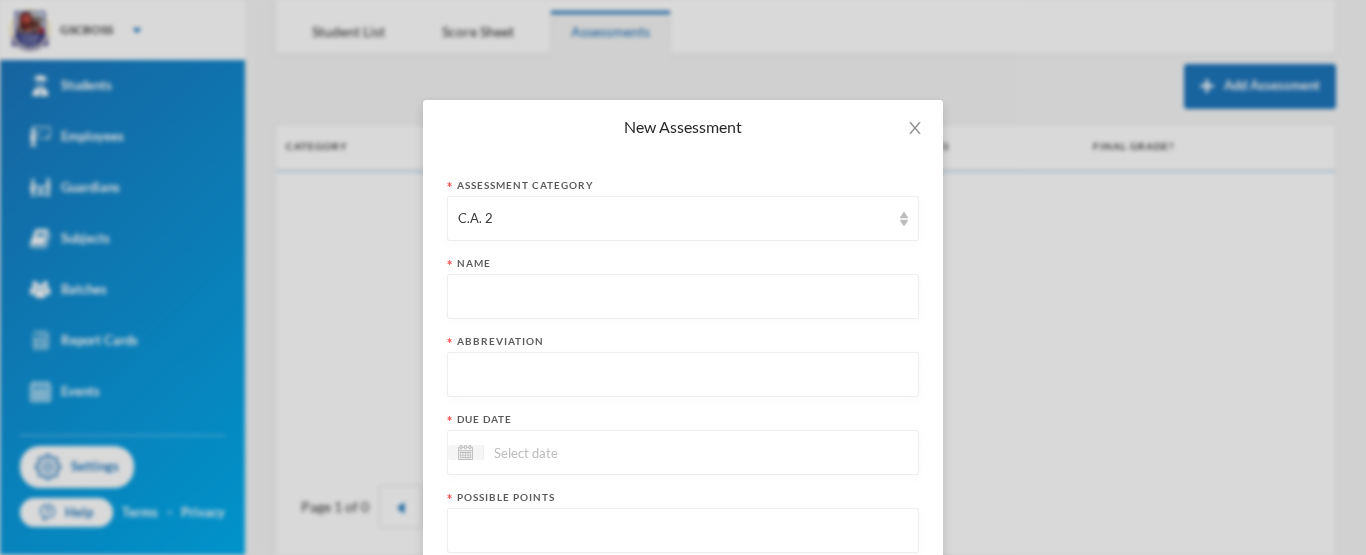 click at bounding box center [683, 297] 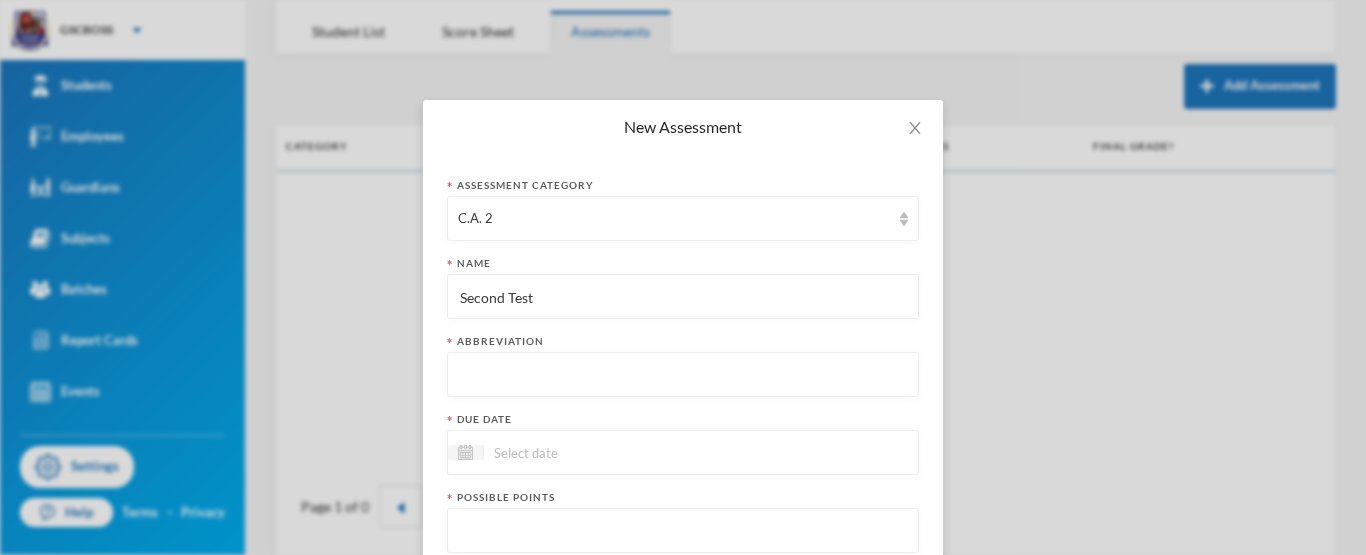type on "Second Test" 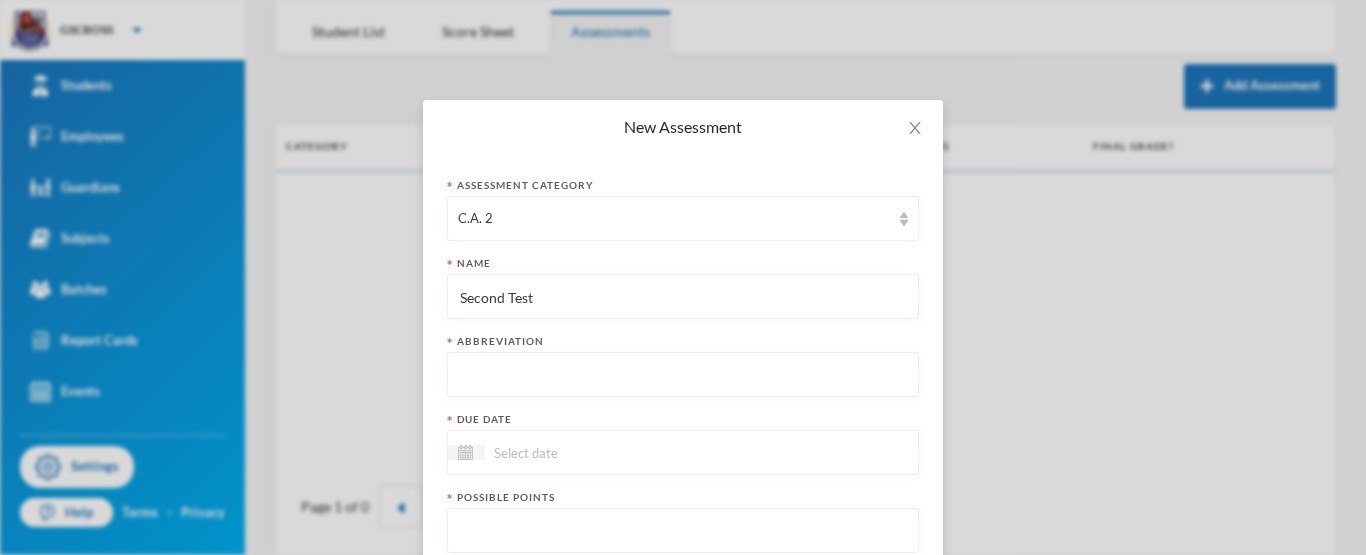 click at bounding box center [683, 375] 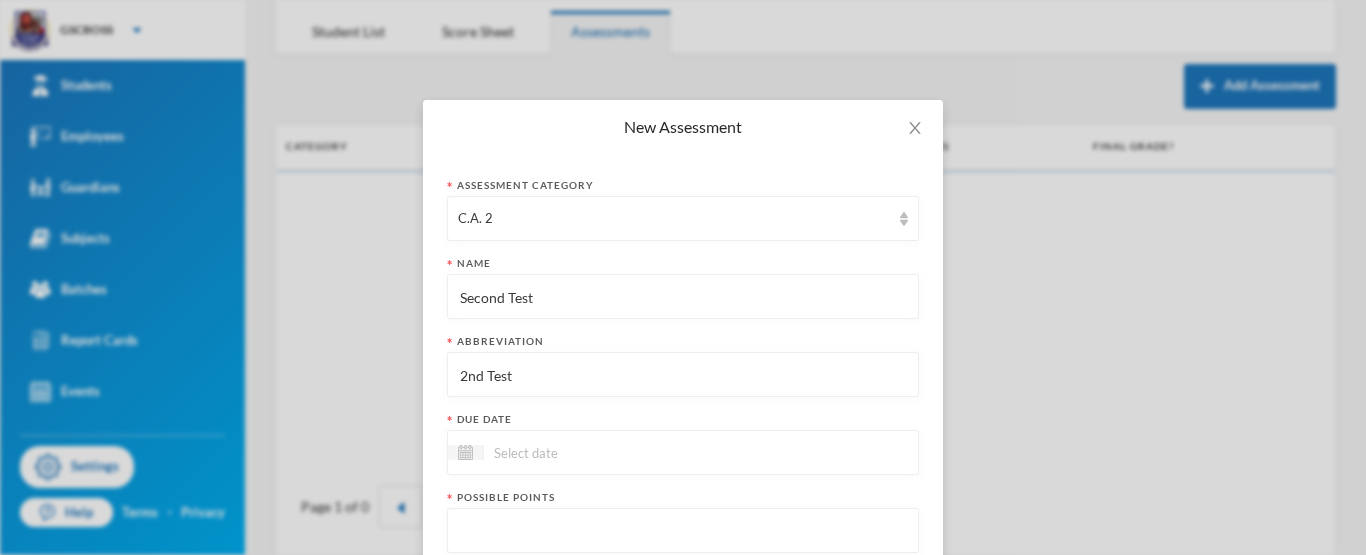 type on "2nd Test" 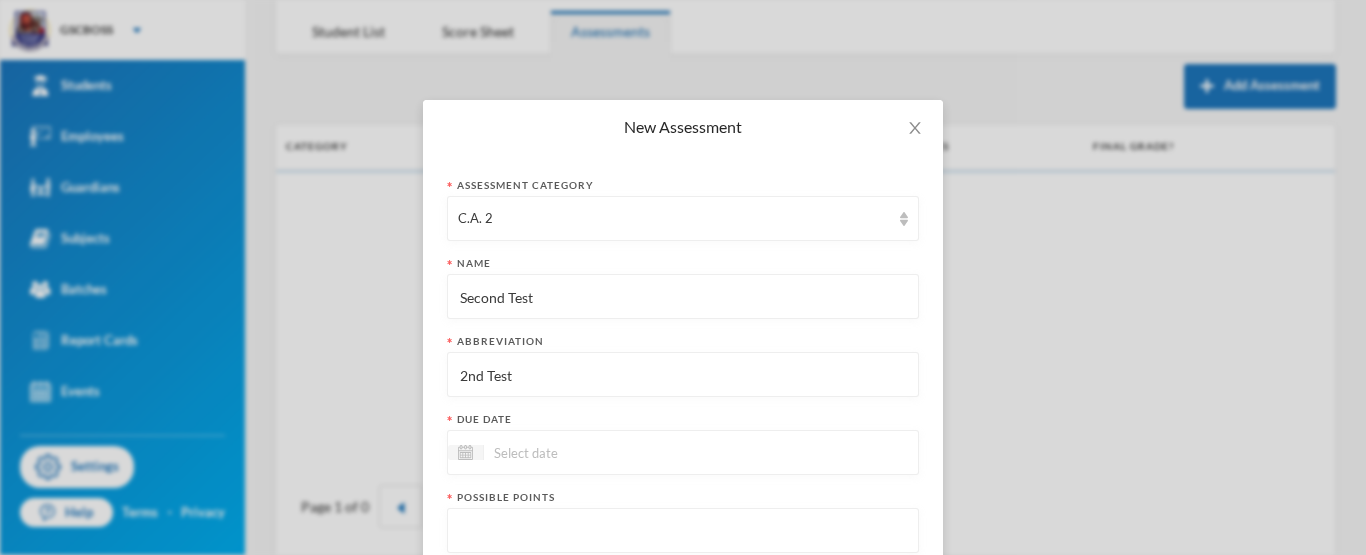 click at bounding box center (683, 452) 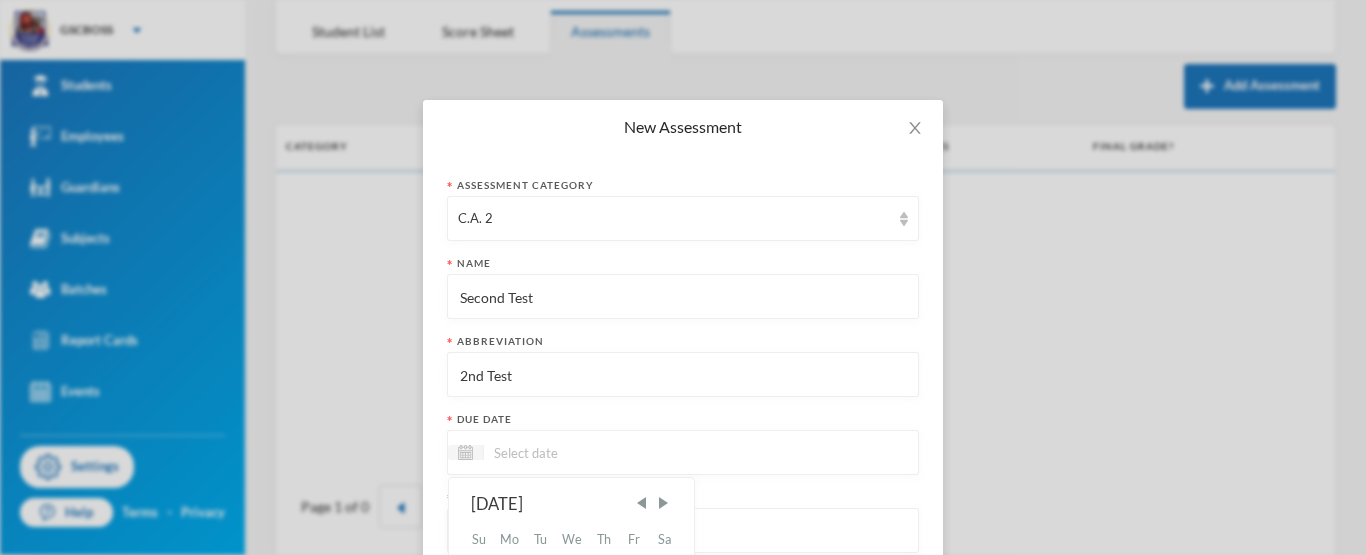 scroll, scrollTop: 200, scrollLeft: 0, axis: vertical 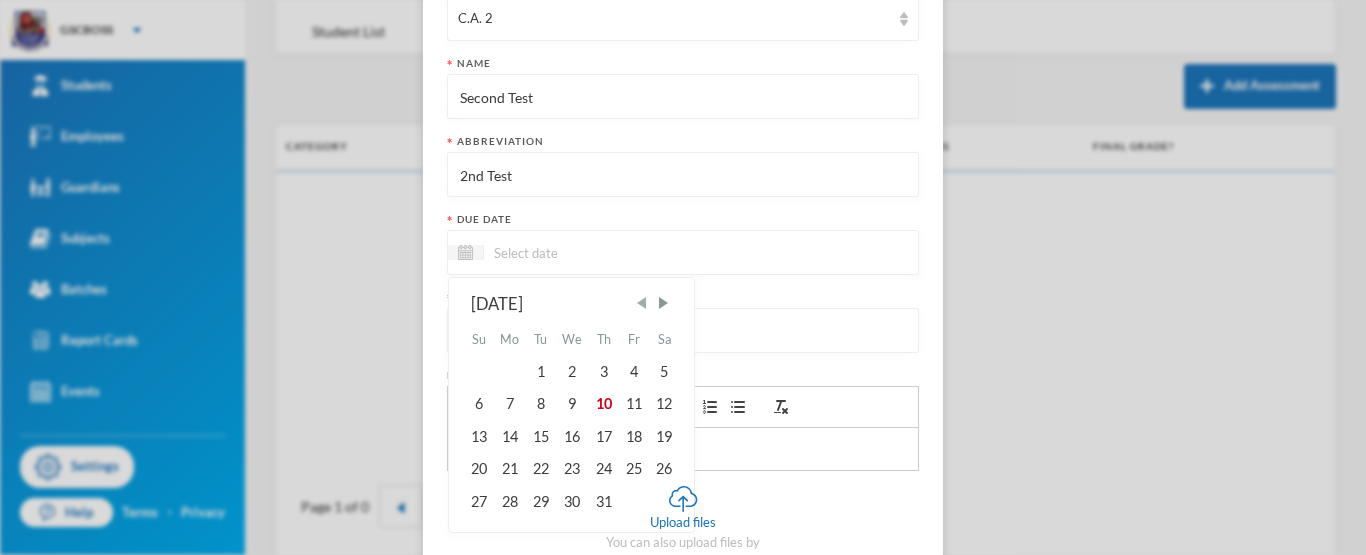 click at bounding box center (642, 303) 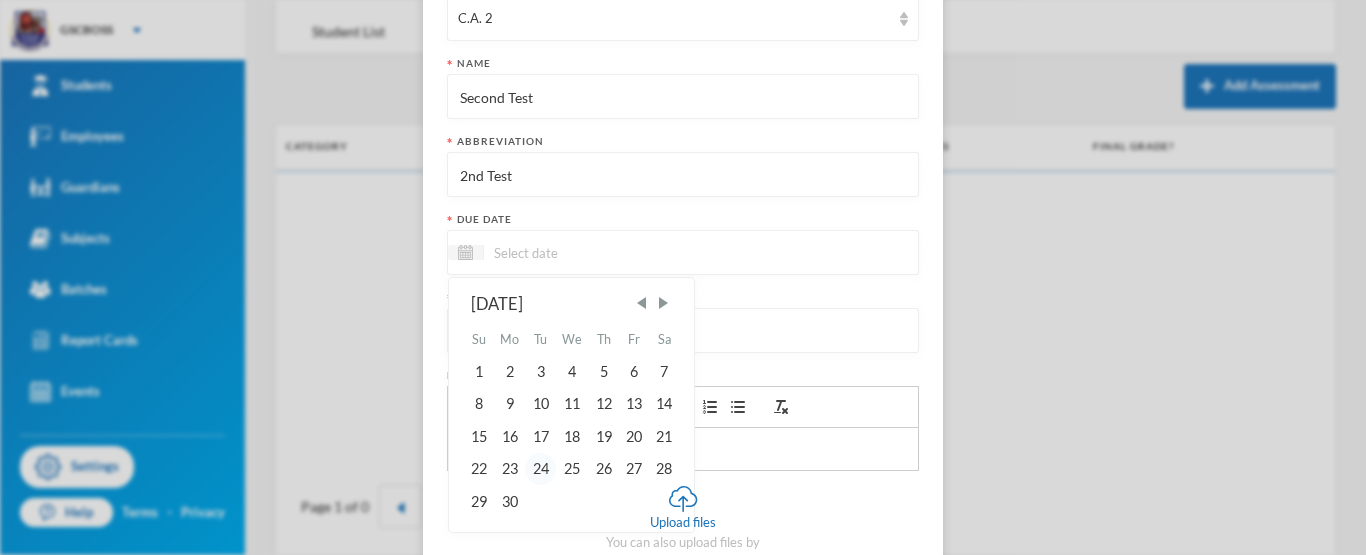 click on "24" at bounding box center (540, 469) 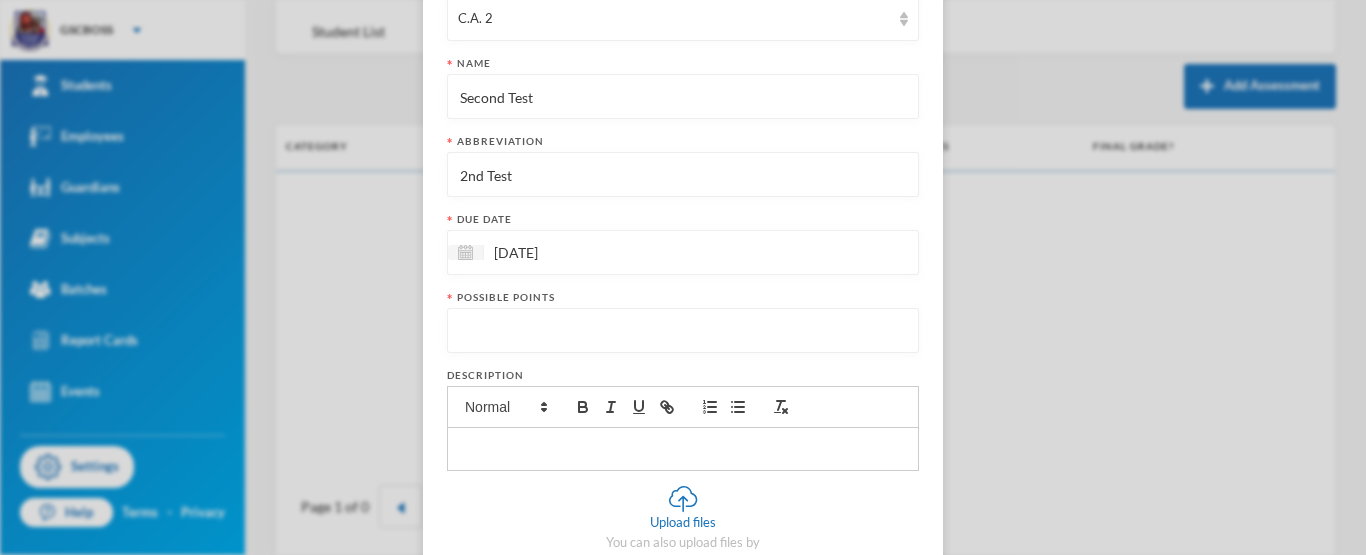 click at bounding box center [683, 331] 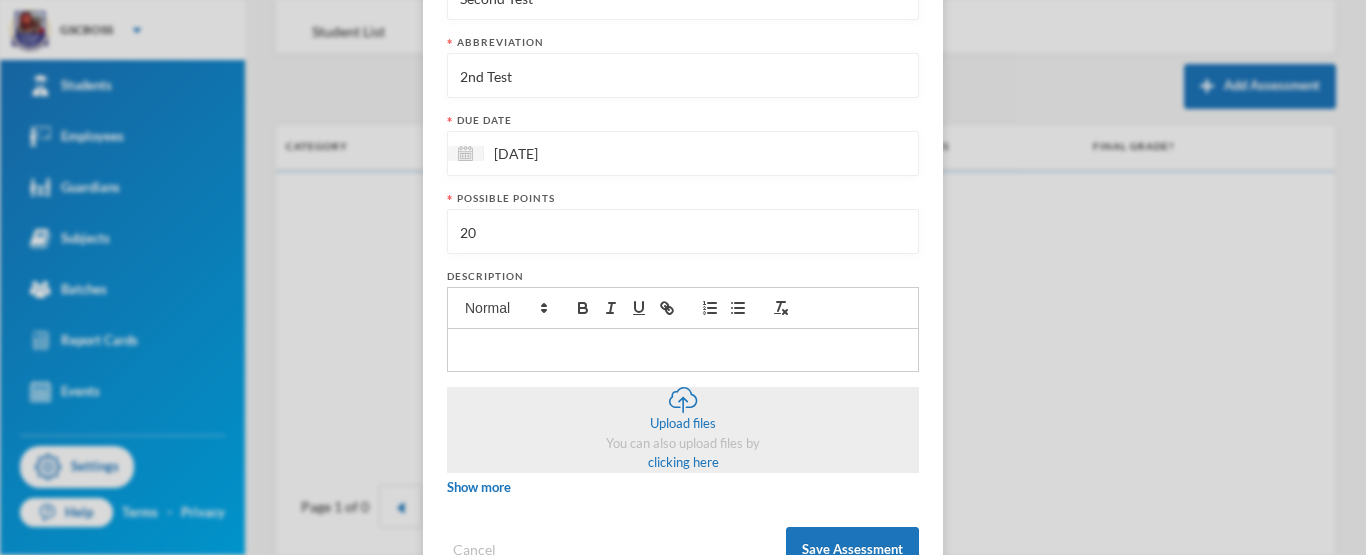 scroll, scrollTop: 364, scrollLeft: 0, axis: vertical 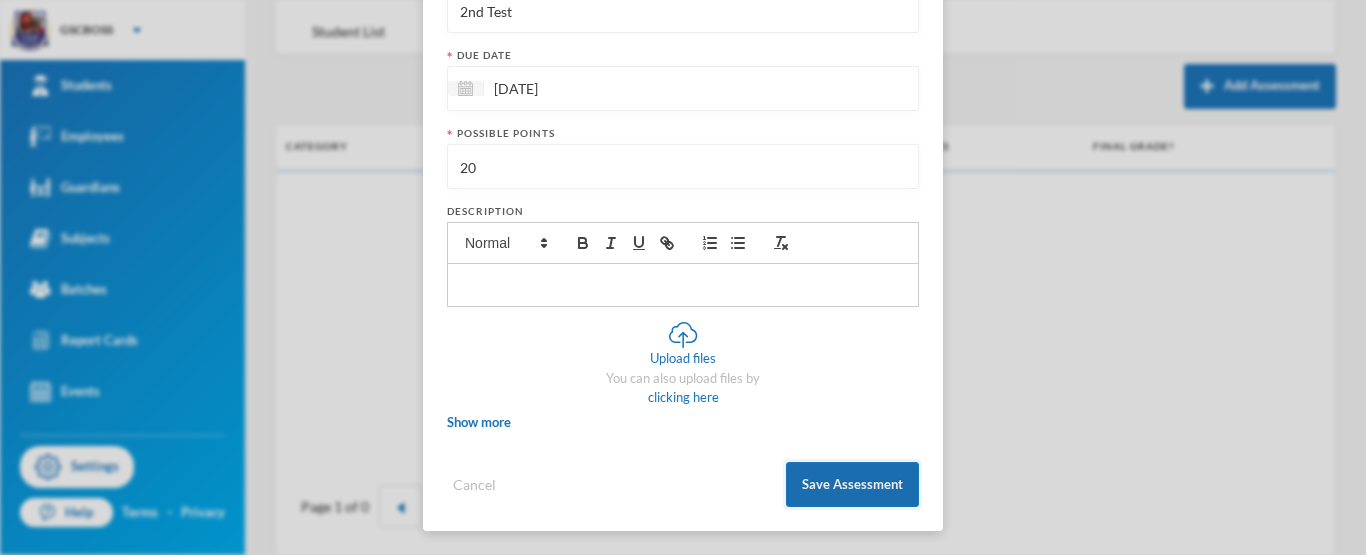 type on "20" 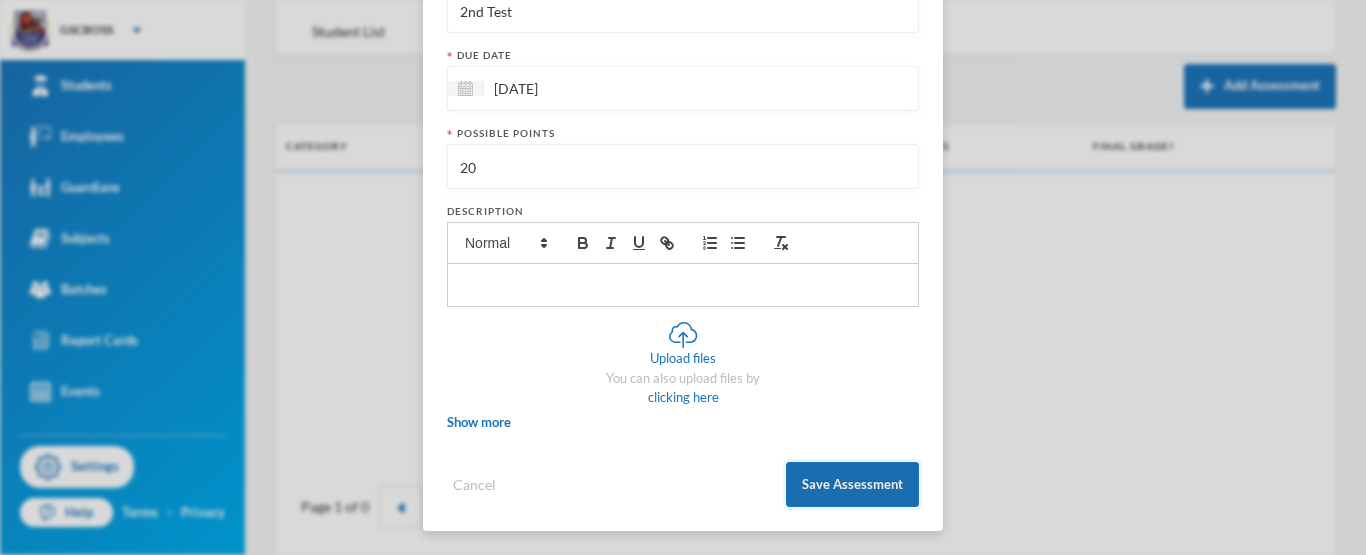 click on "Save Assessment" at bounding box center [852, 484] 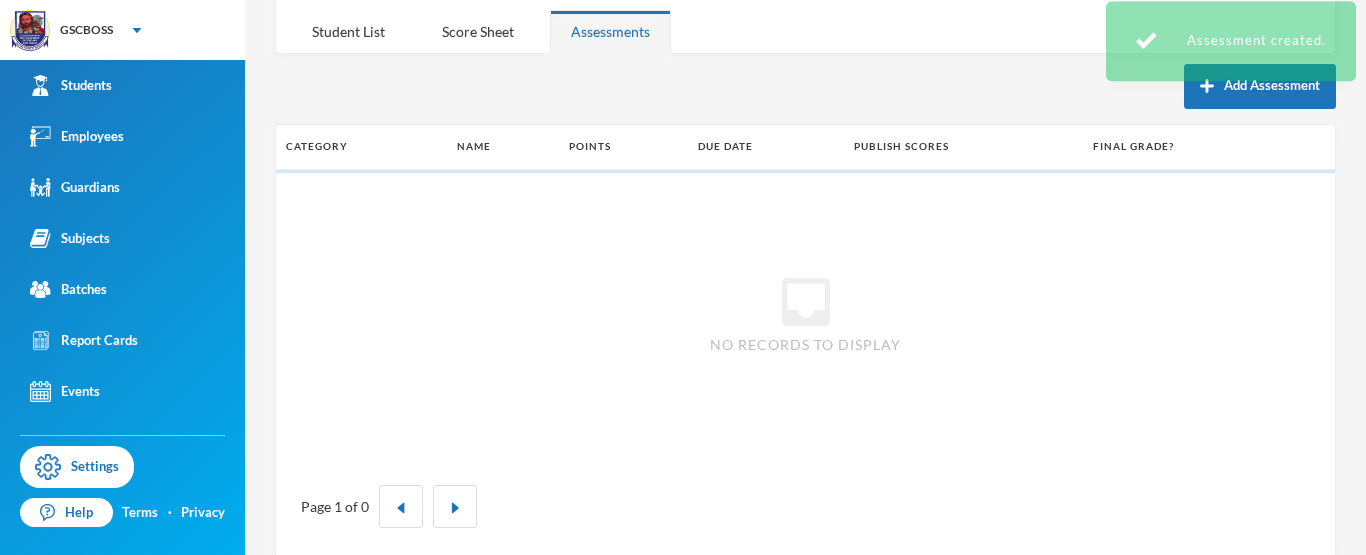 scroll, scrollTop: 264, scrollLeft: 0, axis: vertical 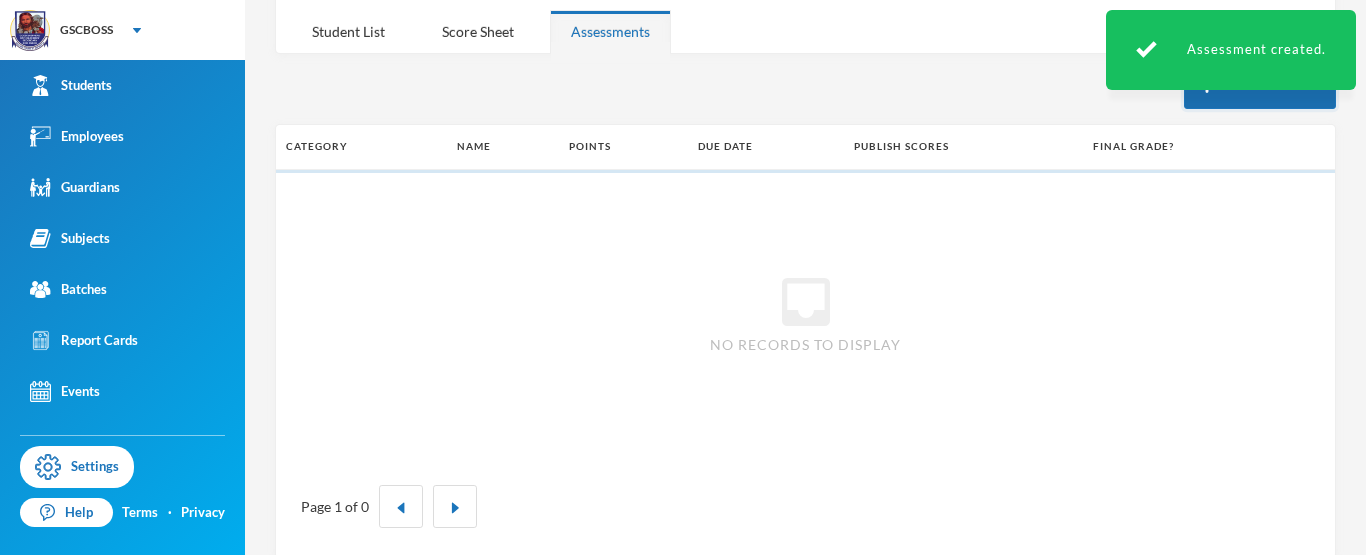 click on "Add Assessment" at bounding box center (1260, 86) 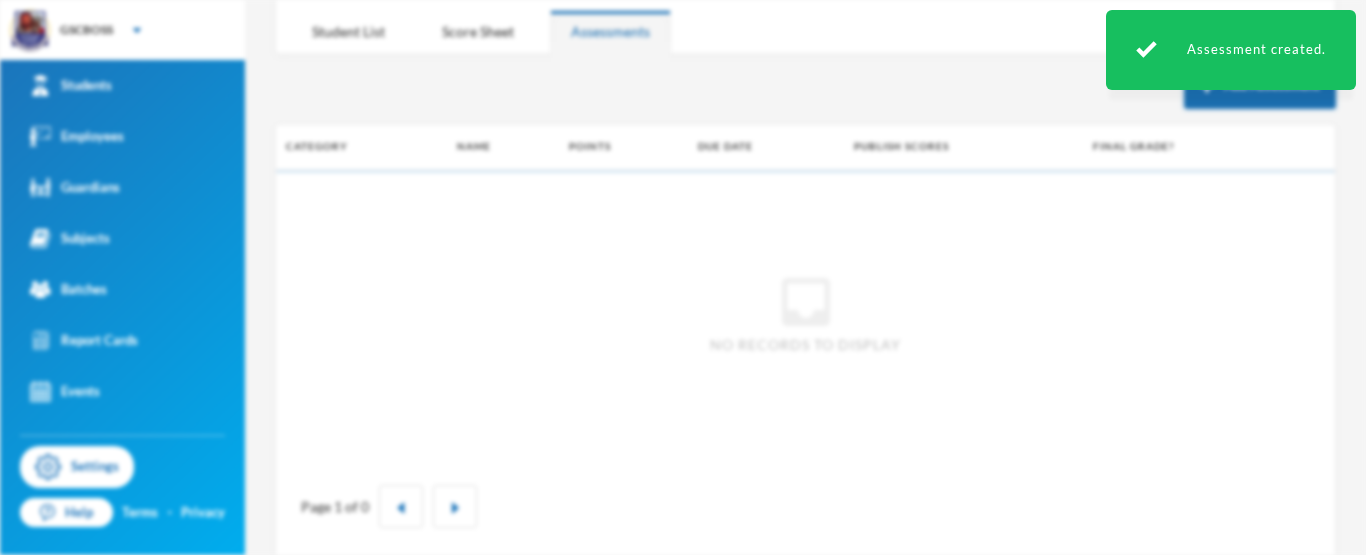 scroll, scrollTop: 0, scrollLeft: 0, axis: both 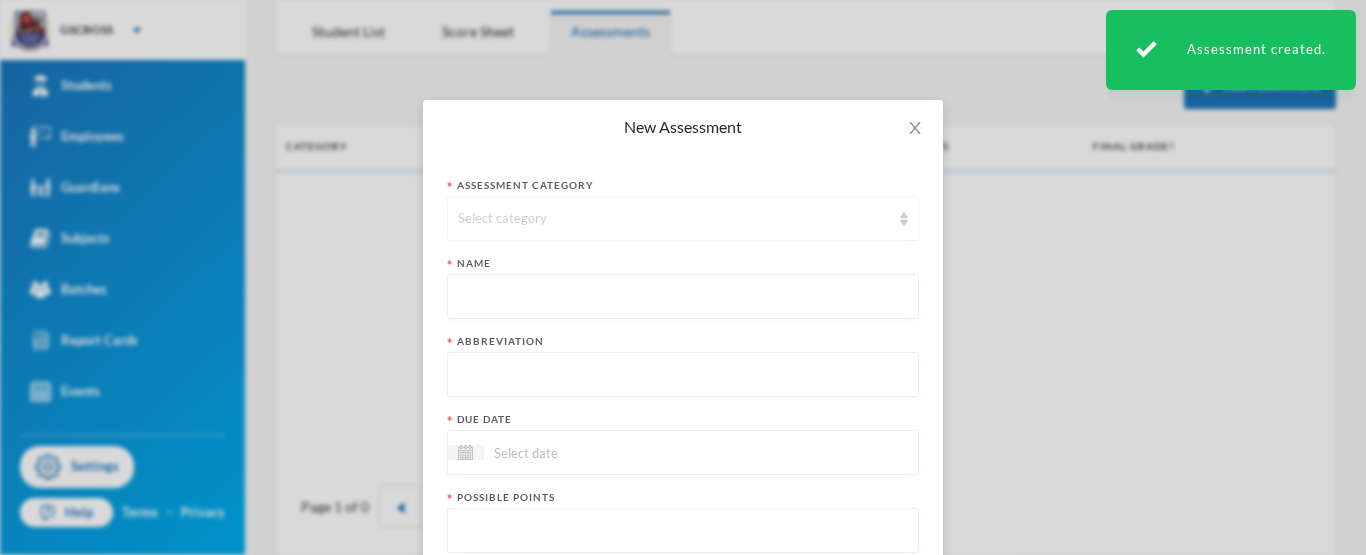 click on "Select category" at bounding box center (683, 218) 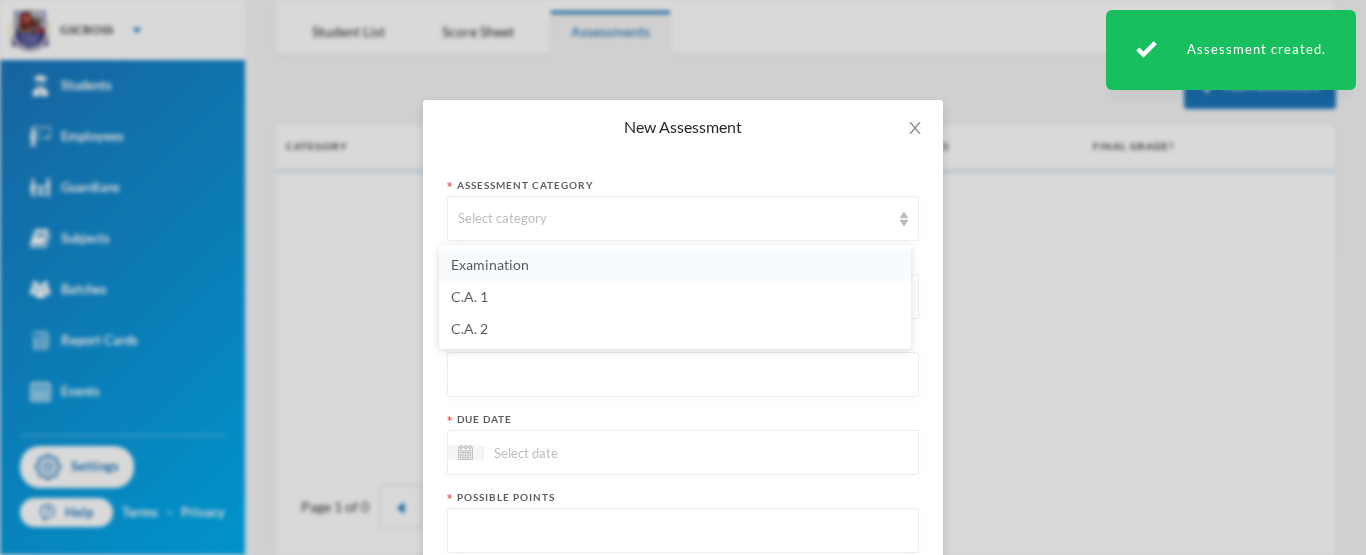 click on "Examination" at bounding box center [490, 264] 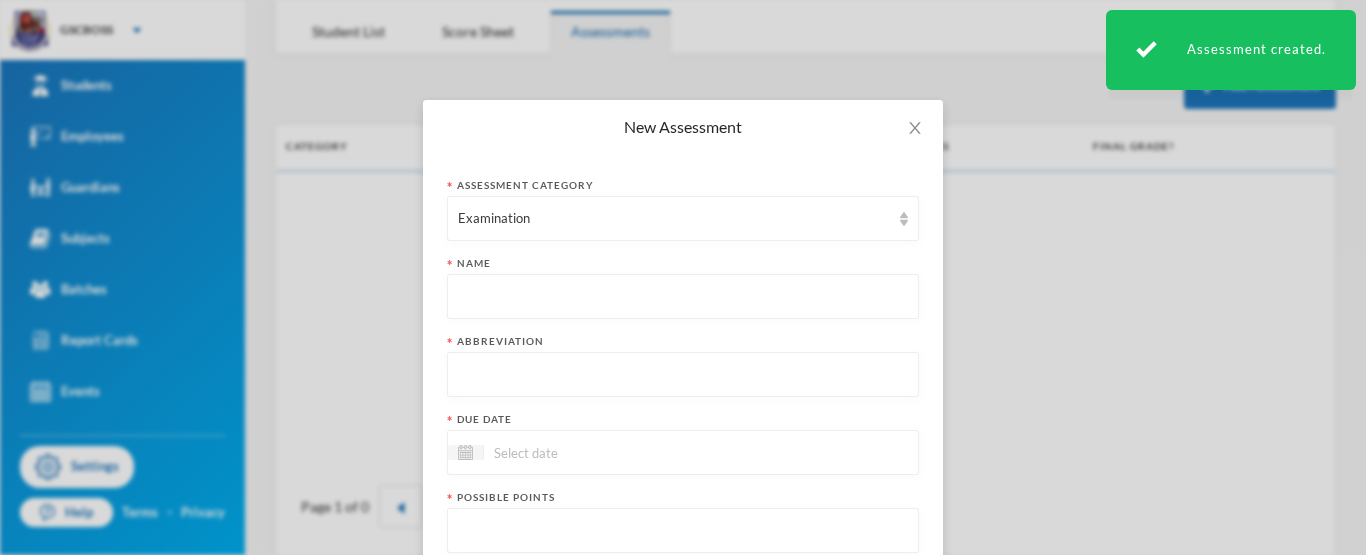 click at bounding box center (683, 297) 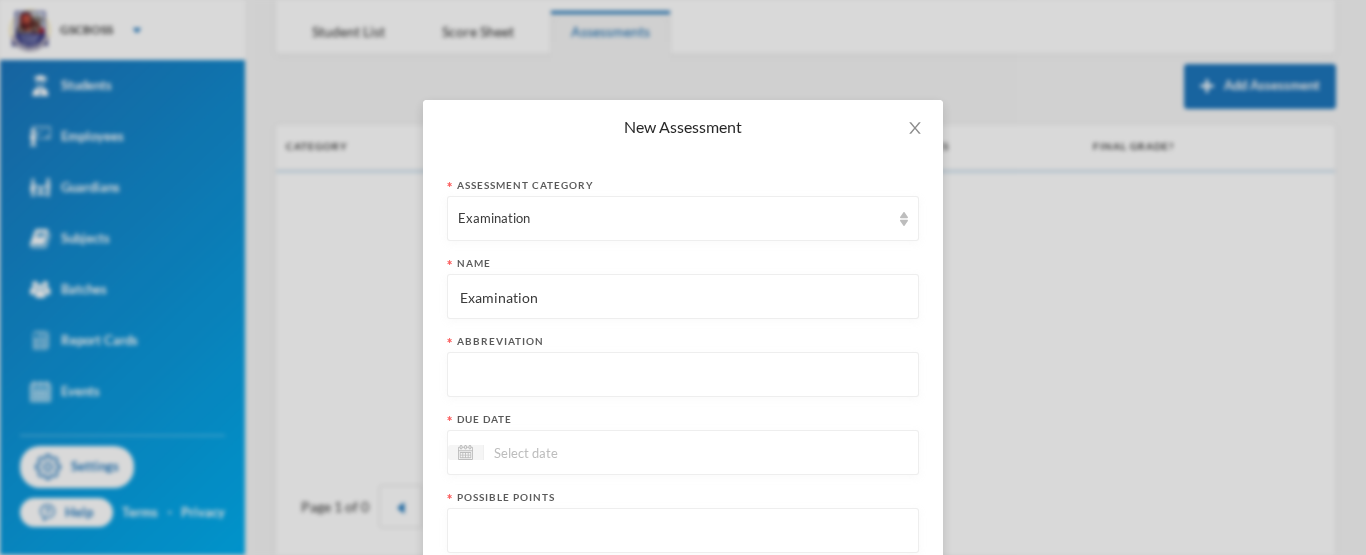 type on "Examination" 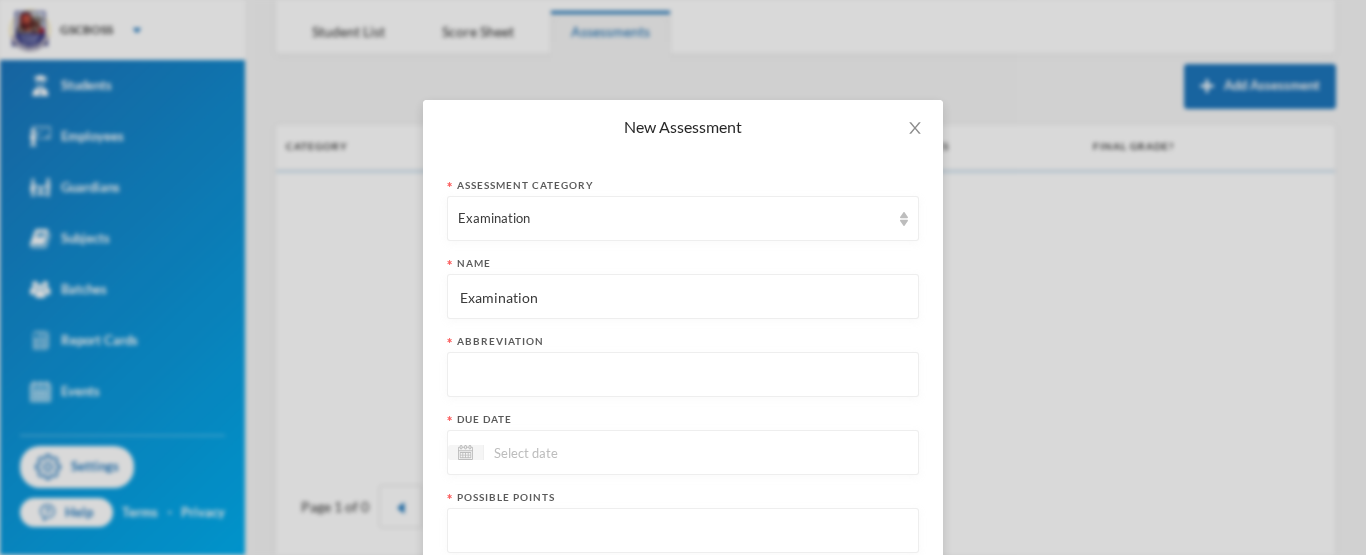 click at bounding box center [683, 375] 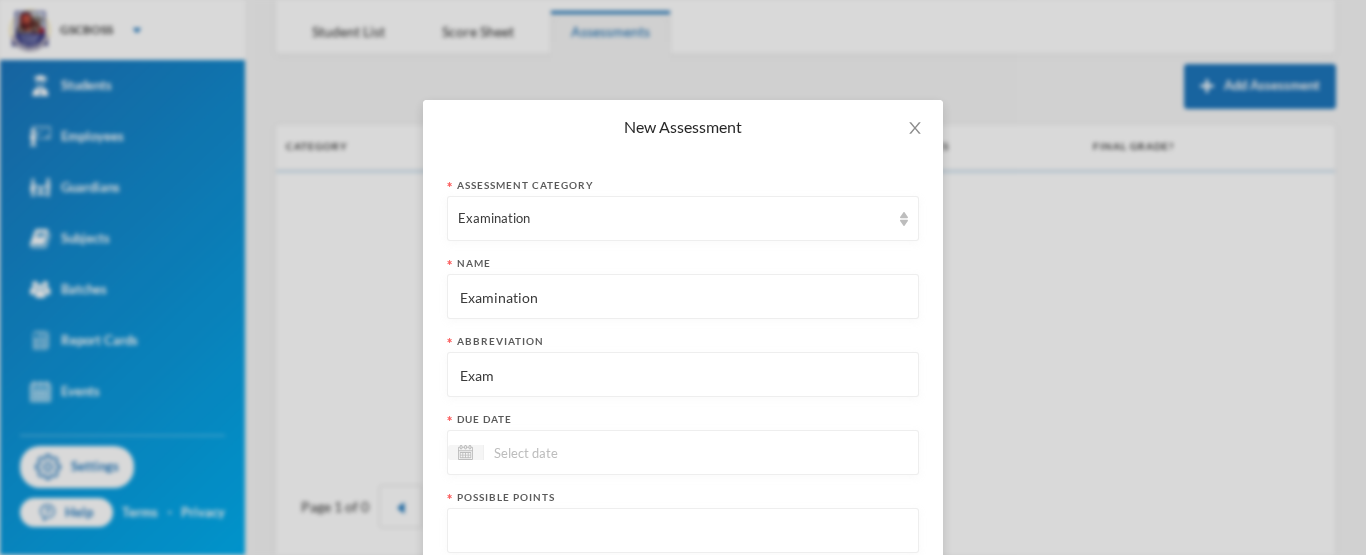 type on "Exam" 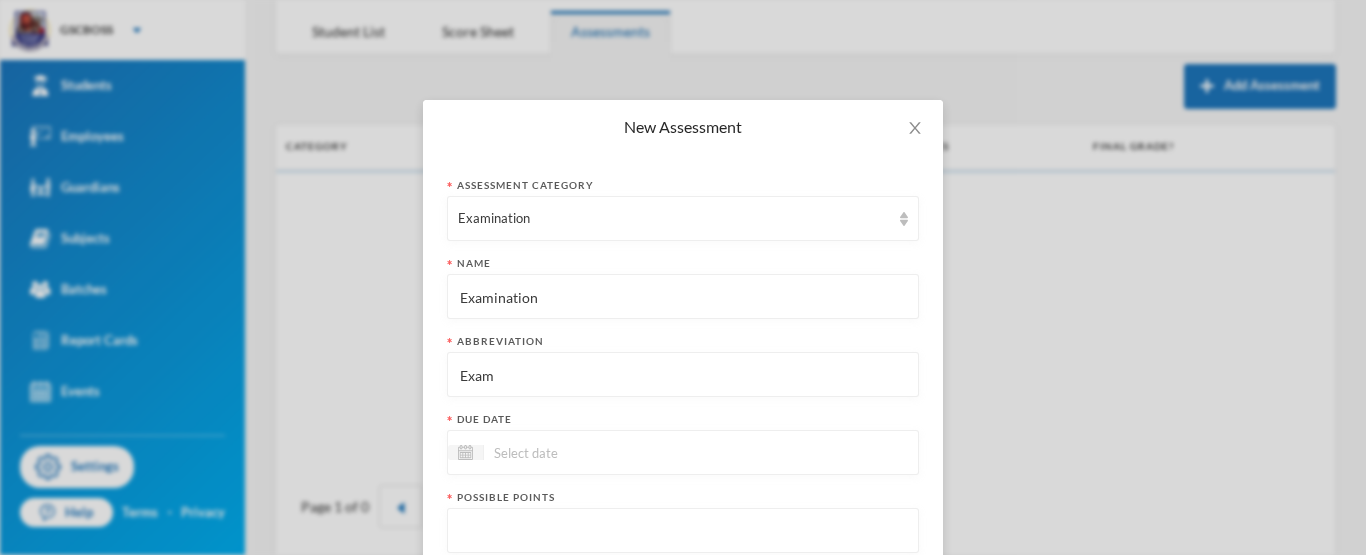 click at bounding box center (568, 452) 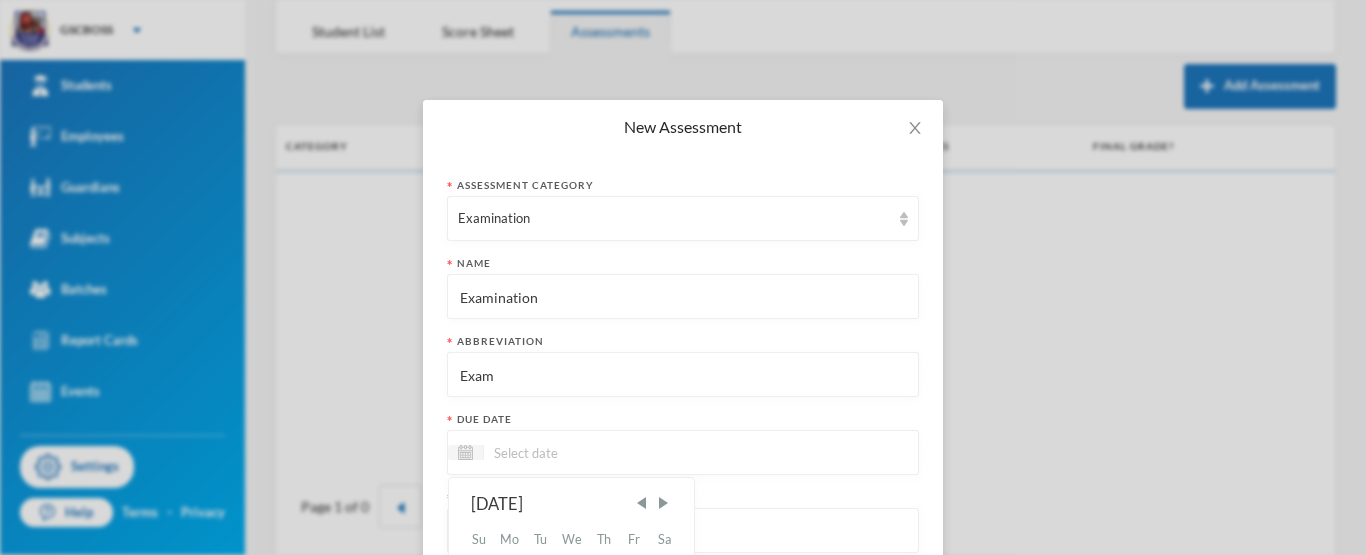 scroll, scrollTop: 200, scrollLeft: 0, axis: vertical 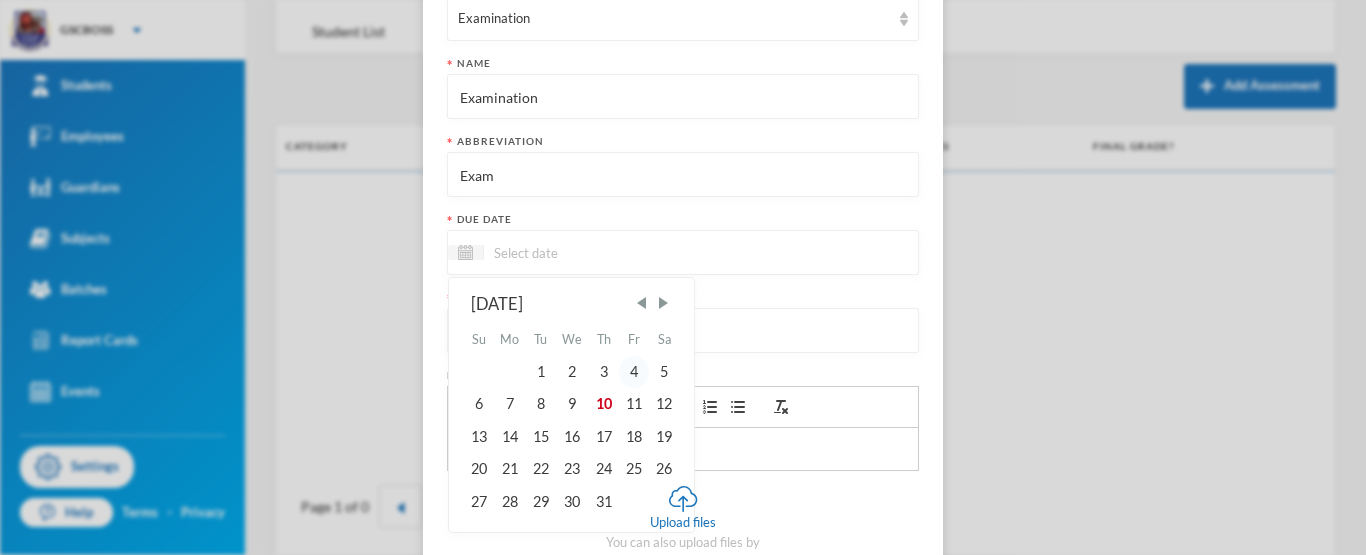click on "4" at bounding box center (634, 372) 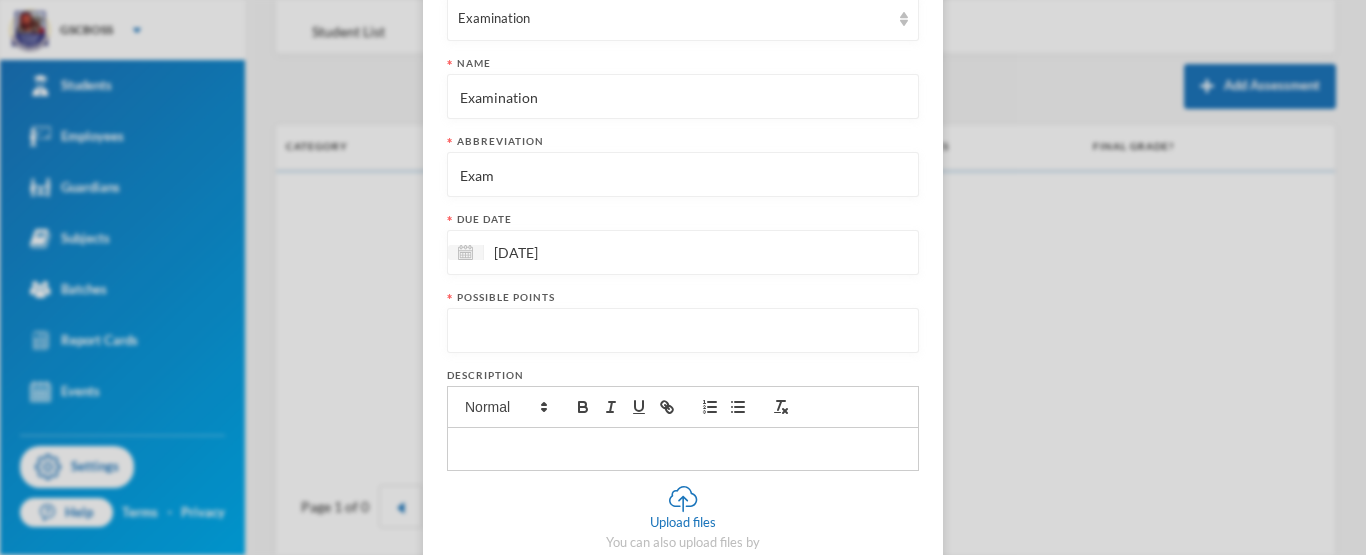 click at bounding box center (683, 331) 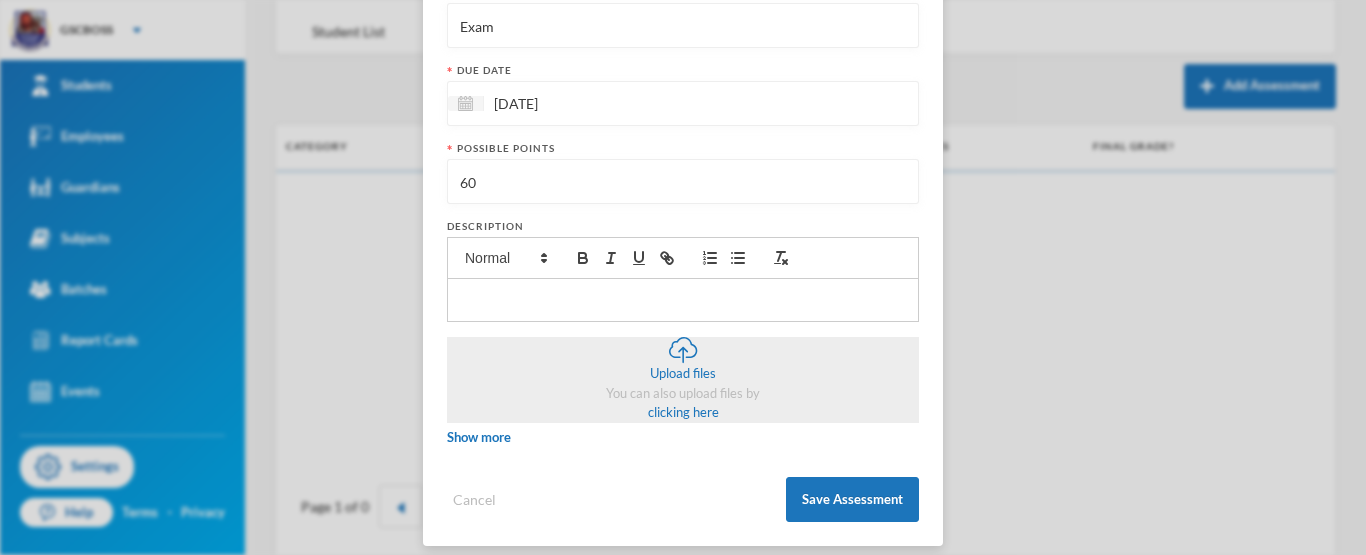 scroll, scrollTop: 364, scrollLeft: 0, axis: vertical 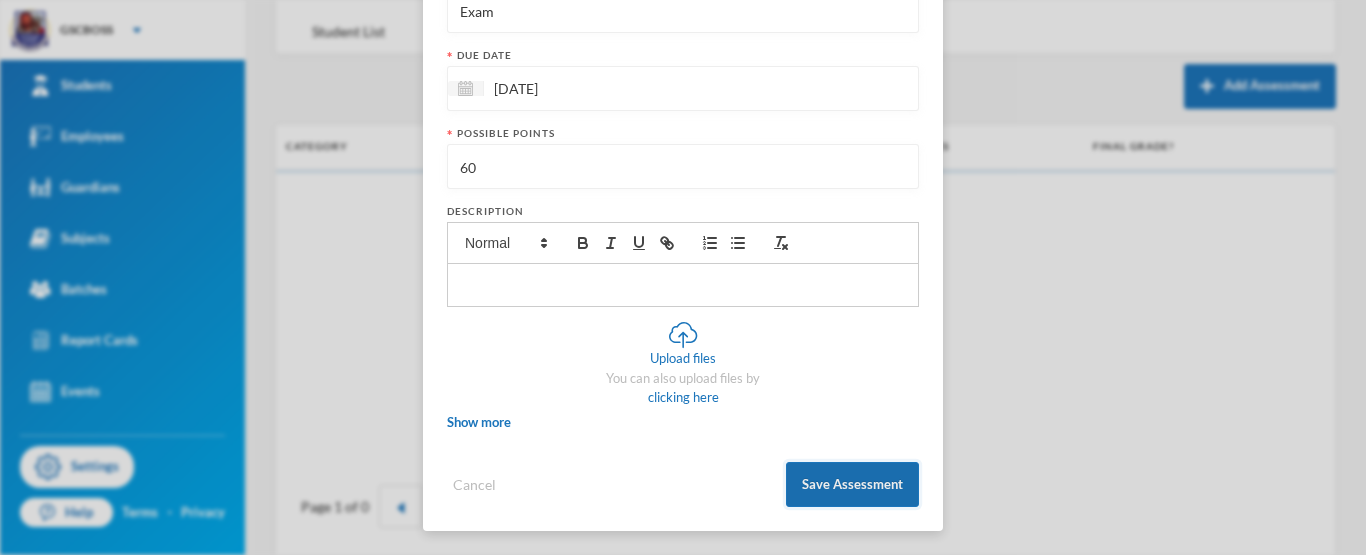 type on "60" 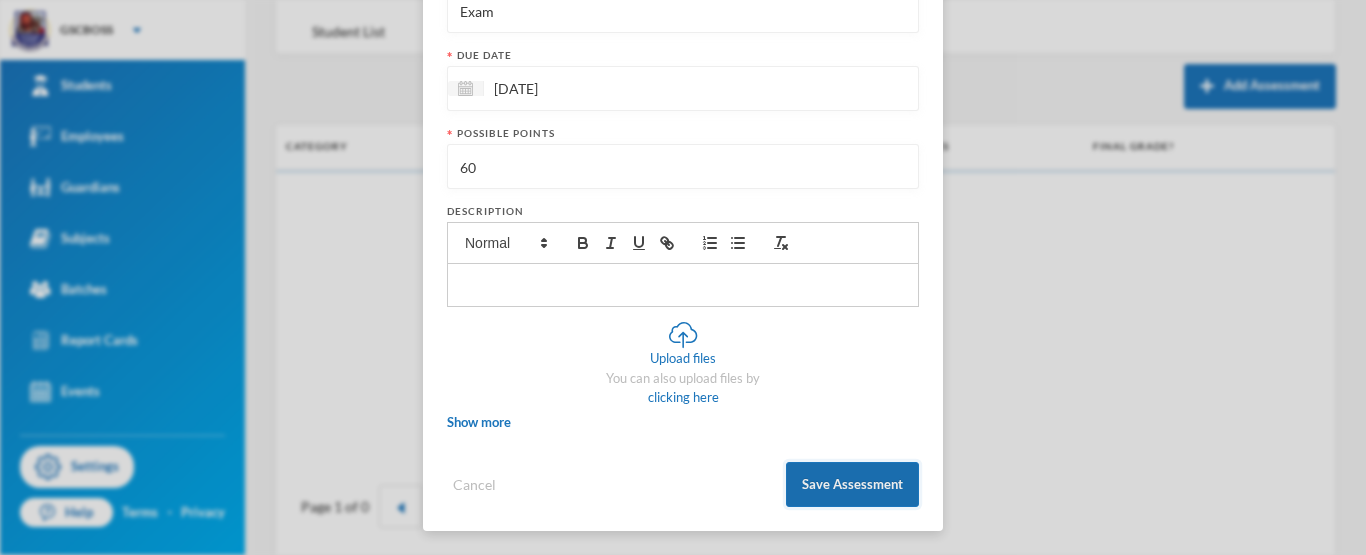click on "Save Assessment" at bounding box center (852, 484) 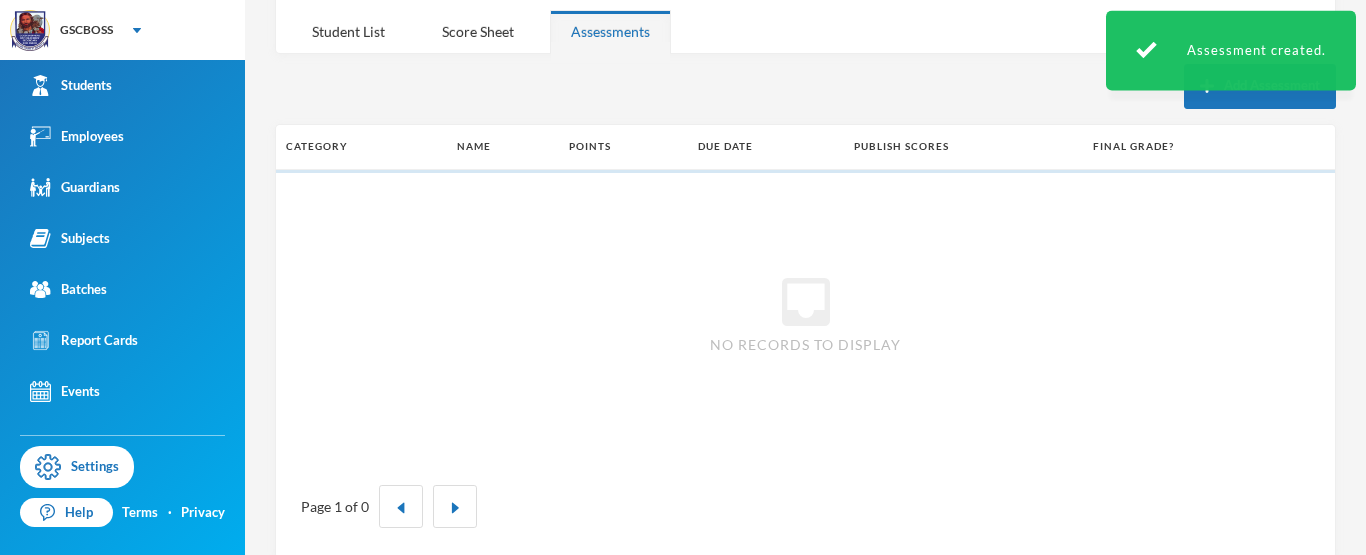 scroll, scrollTop: 0, scrollLeft: 0, axis: both 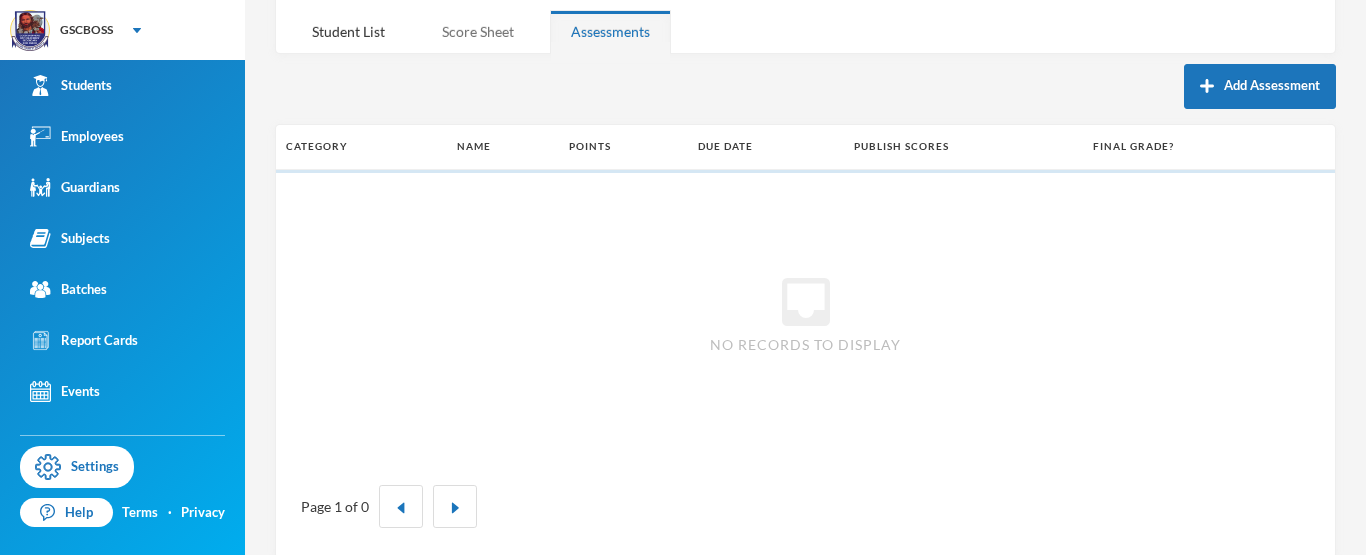 click on "Score Sheet" at bounding box center [478, 31] 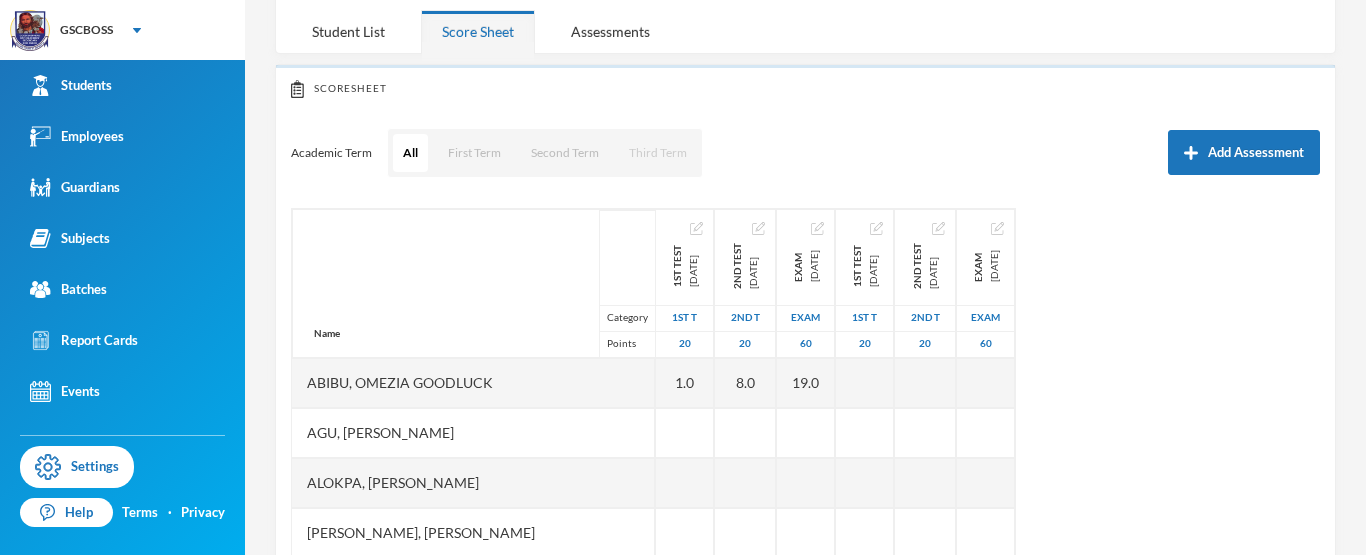 click on "Third Term" at bounding box center (658, 153) 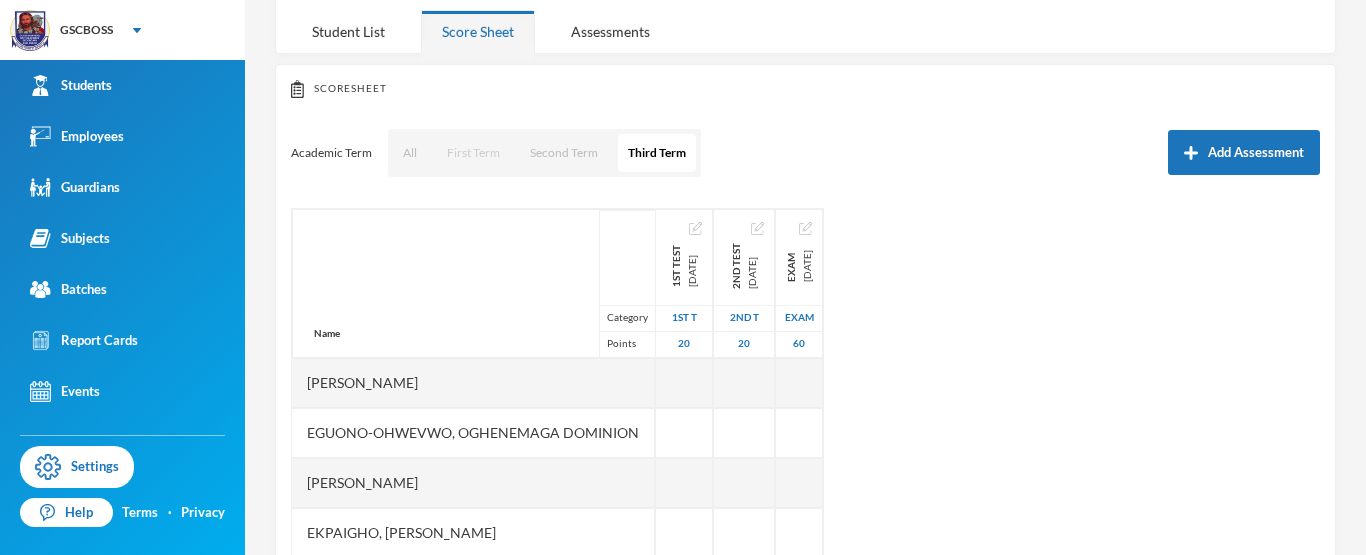 click on "First Term" at bounding box center [473, 153] 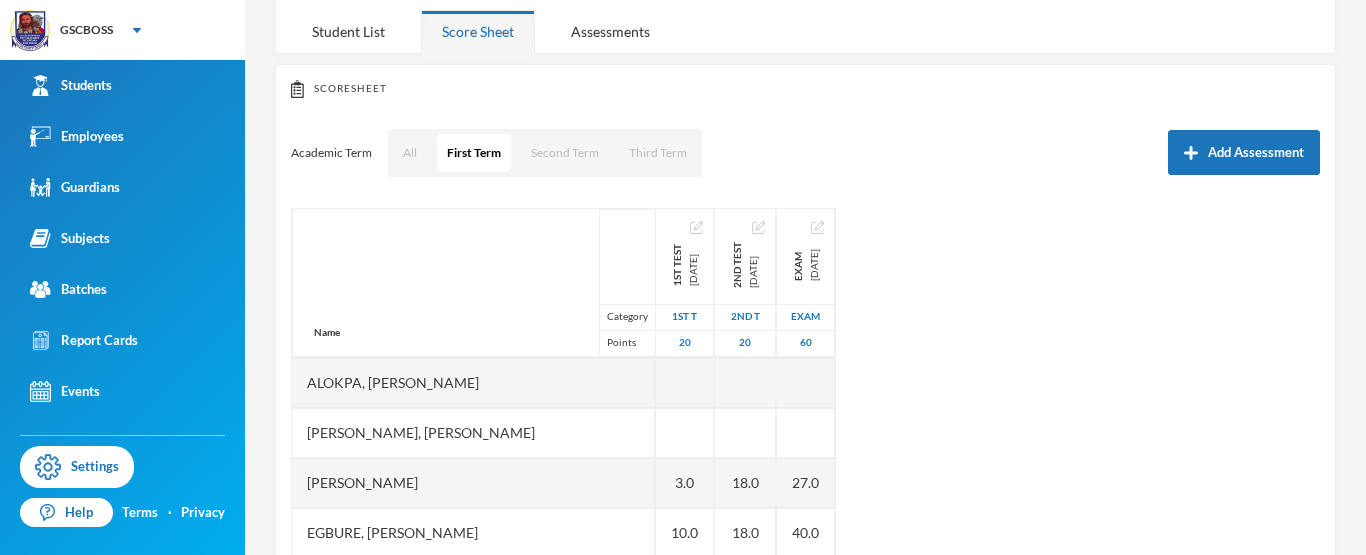 scroll, scrollTop: 0, scrollLeft: 0, axis: both 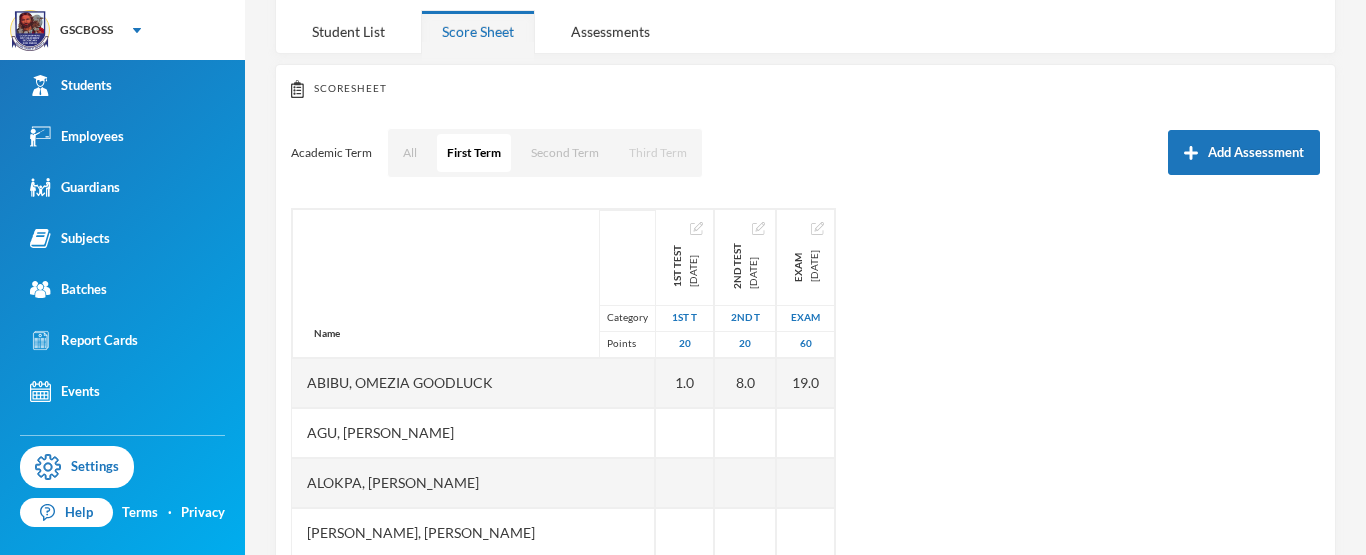 click on "Third Term" at bounding box center (658, 153) 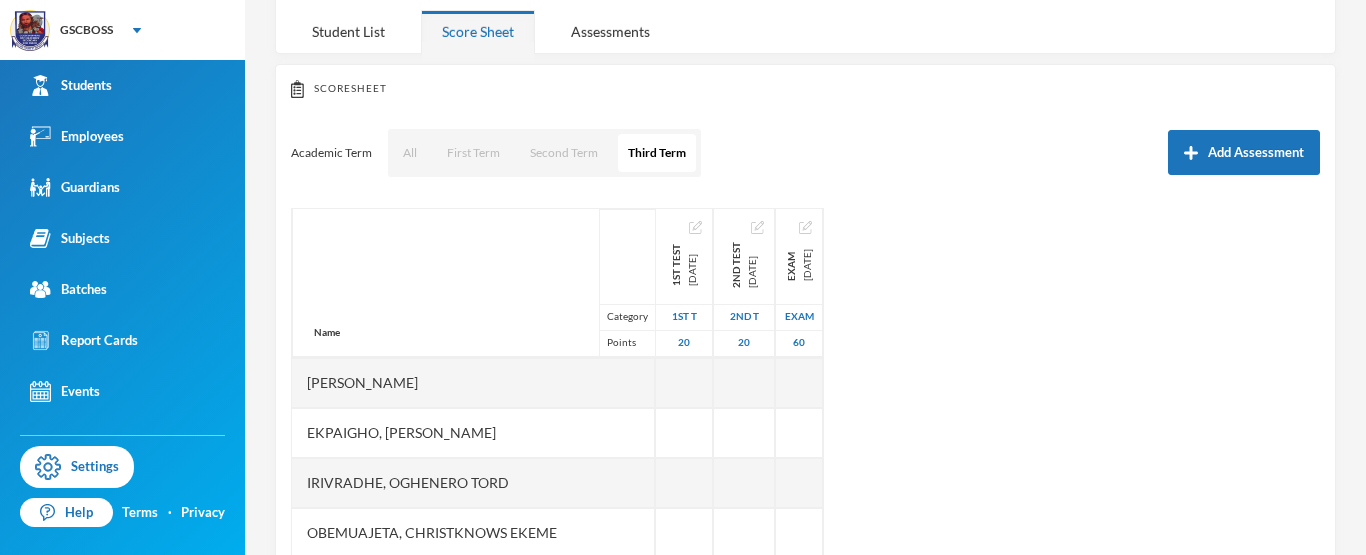 scroll, scrollTop: 0, scrollLeft: 0, axis: both 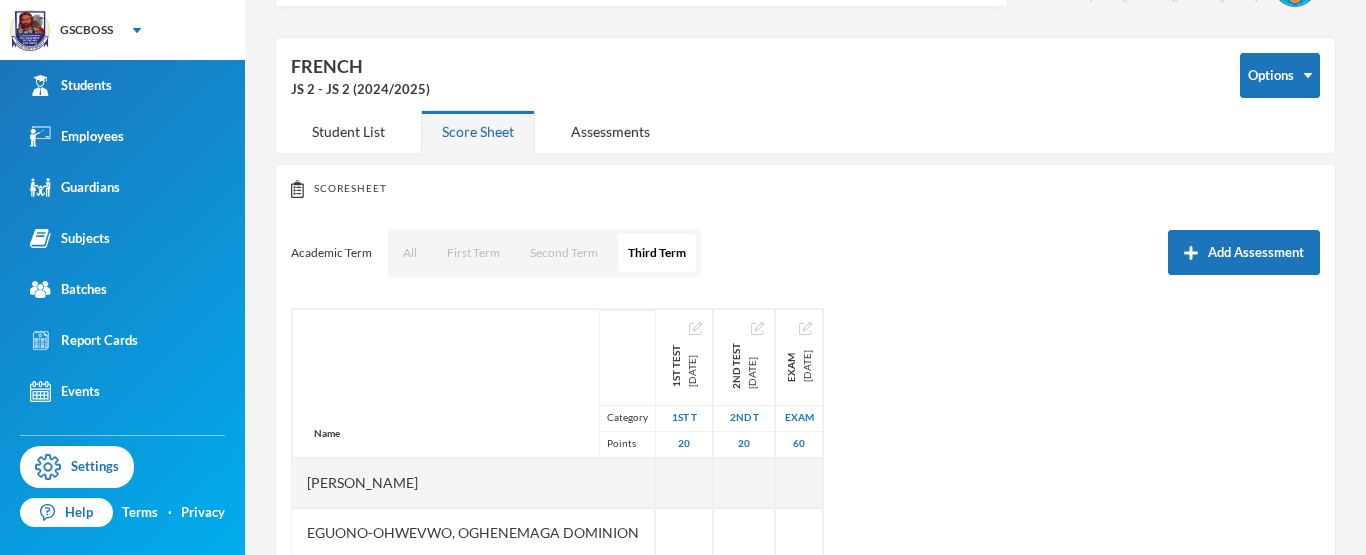 drag, startPoint x: 1330, startPoint y: 196, endPoint x: 1301, endPoint y: 149, distance: 55.226807 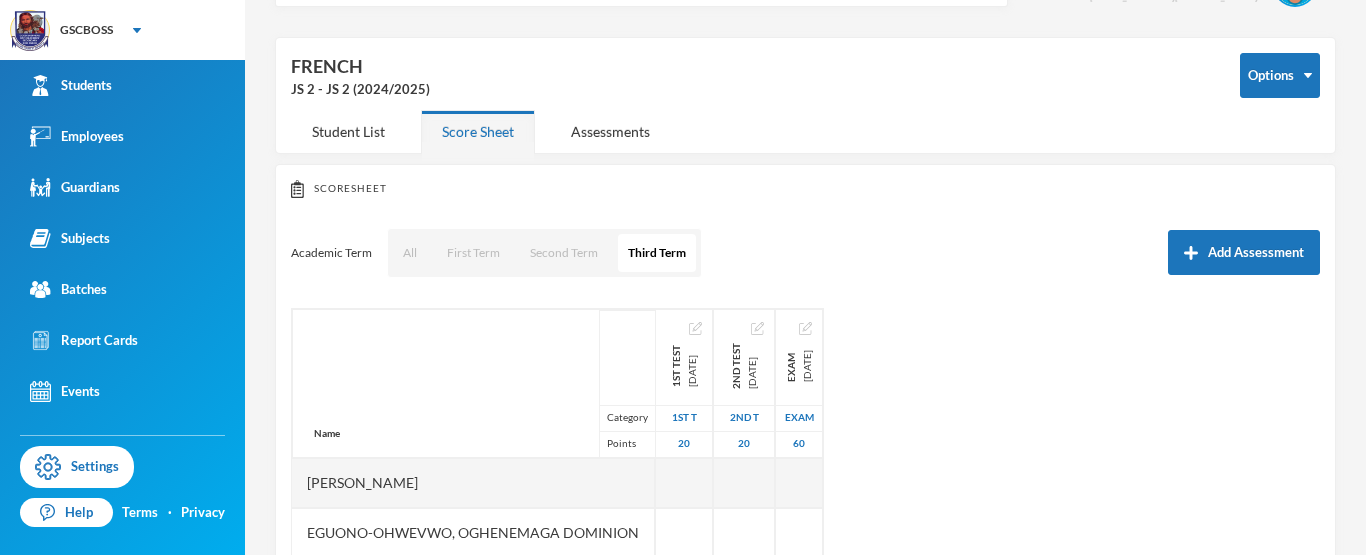 scroll, scrollTop: 120, scrollLeft: 0, axis: vertical 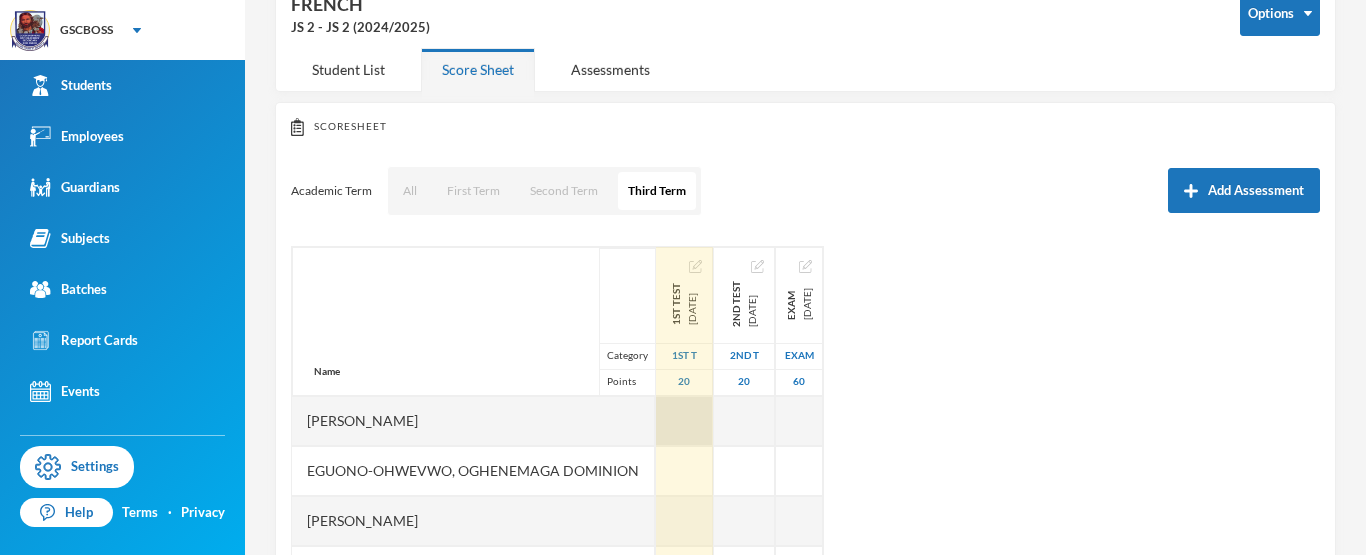 click at bounding box center [684, 421] 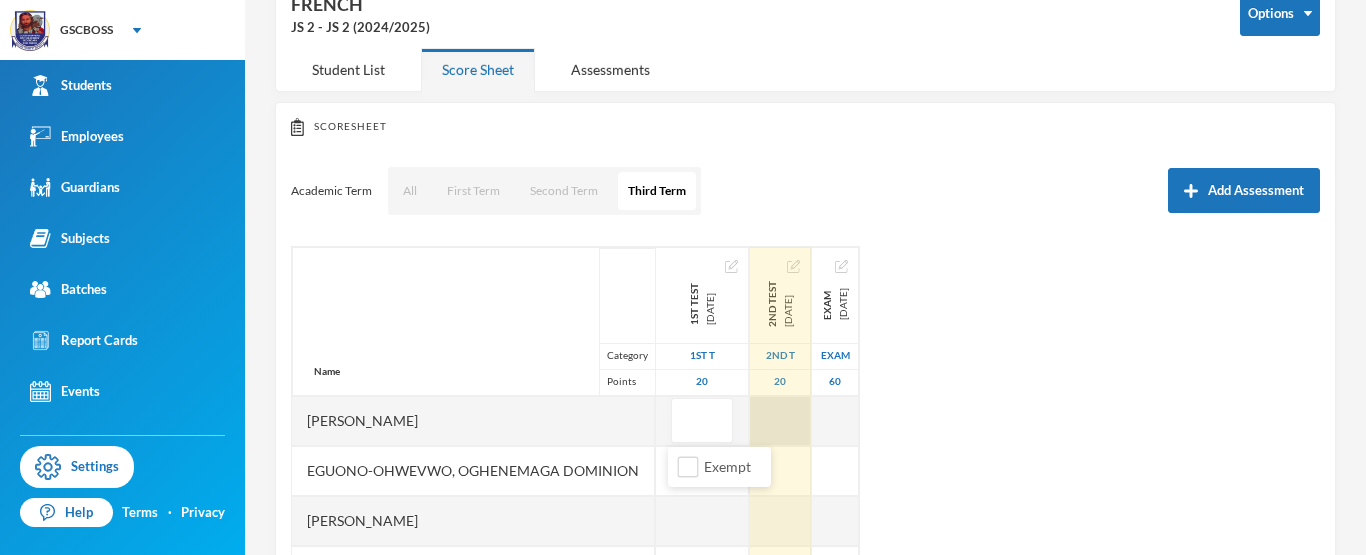 type on "3" 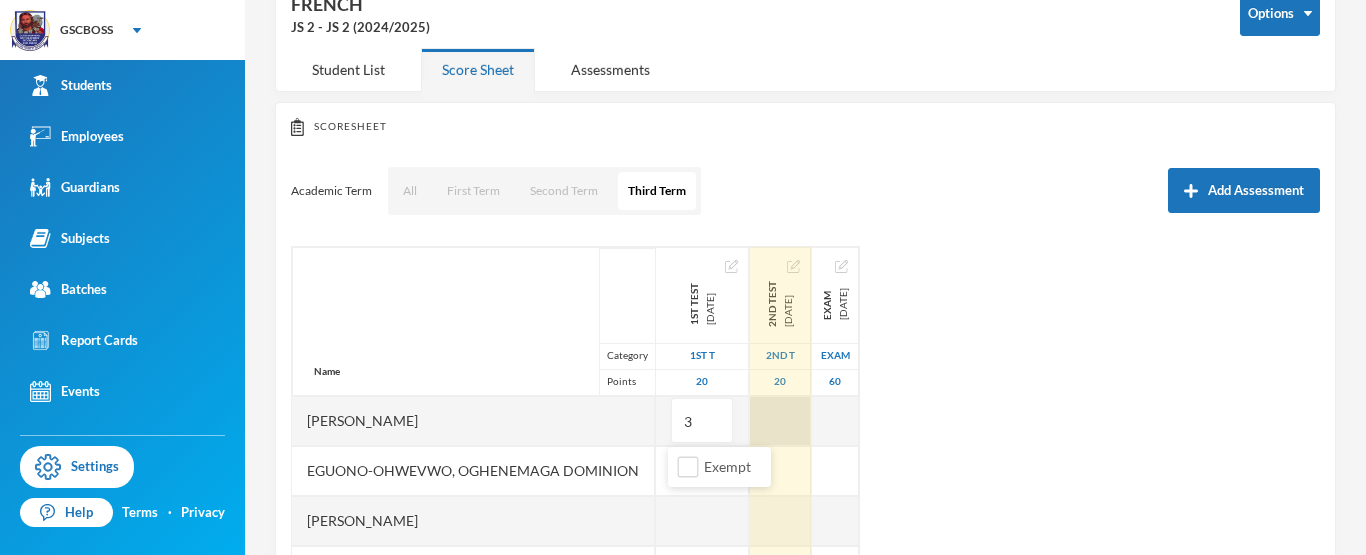click at bounding box center [780, 421] 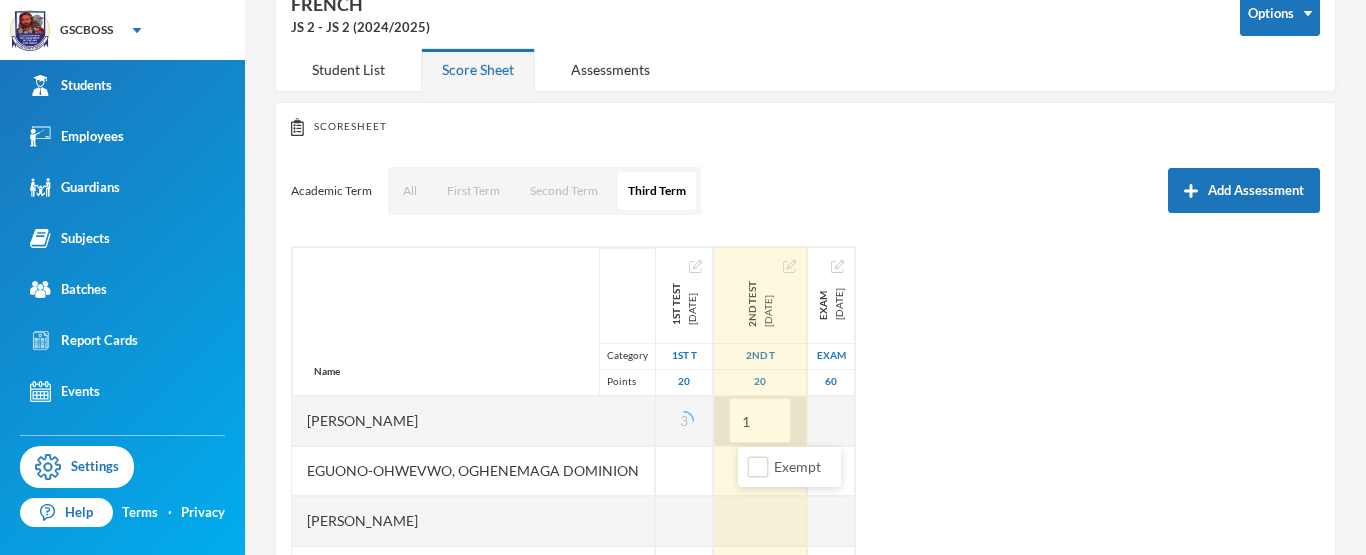 type on "10" 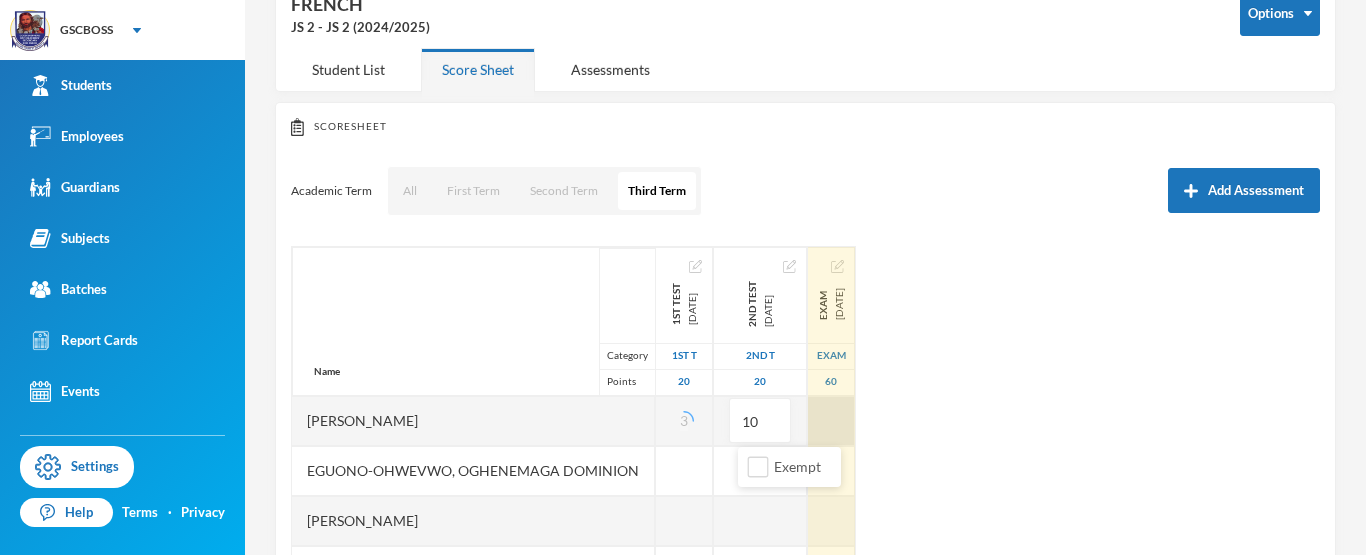 click at bounding box center [831, 421] 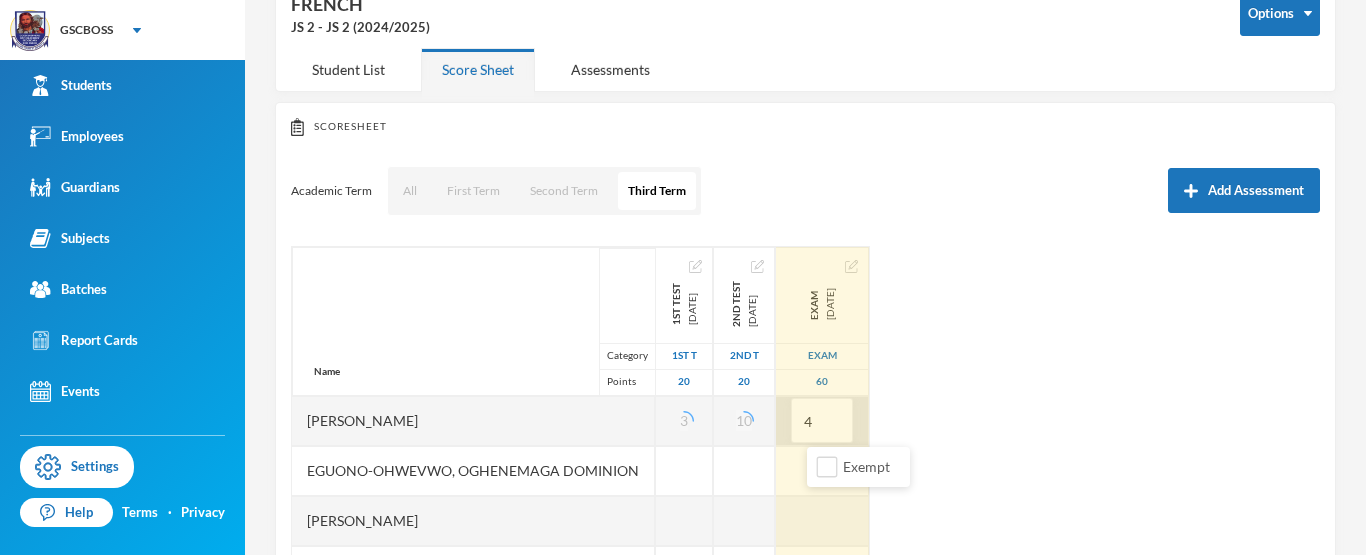 type on "40" 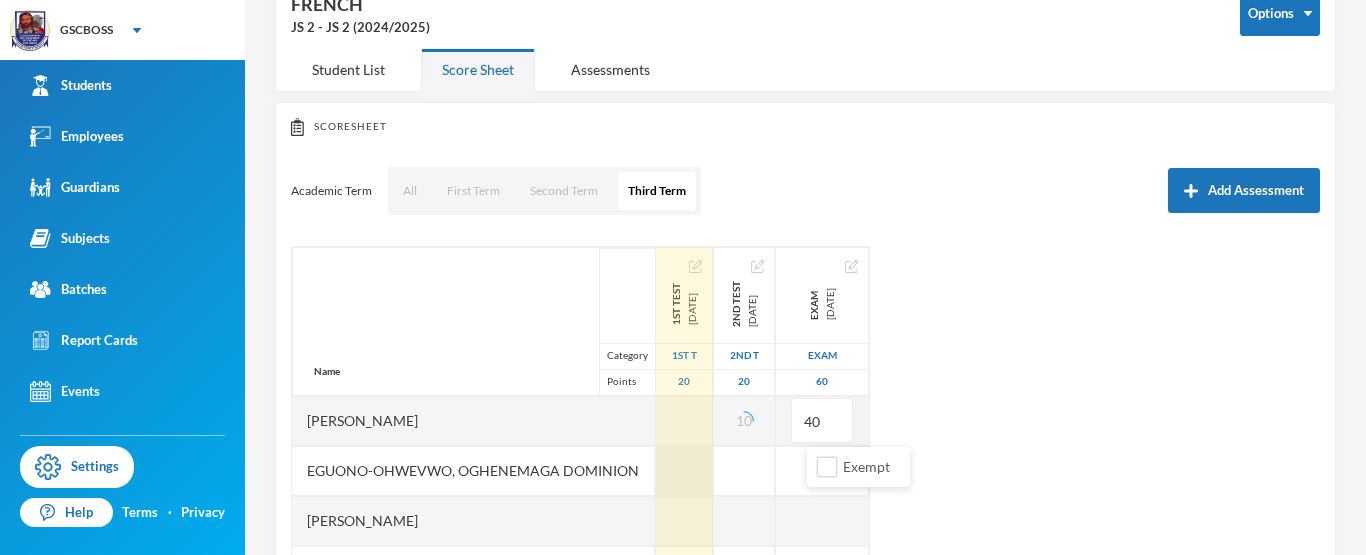 click at bounding box center [684, 471] 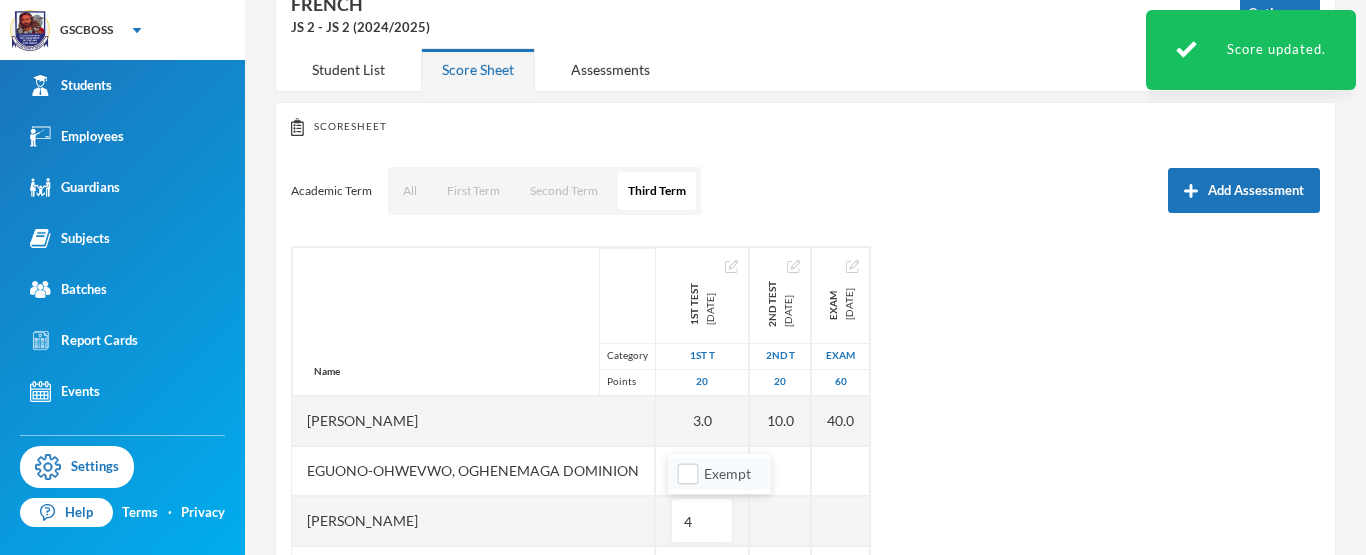 type on "4" 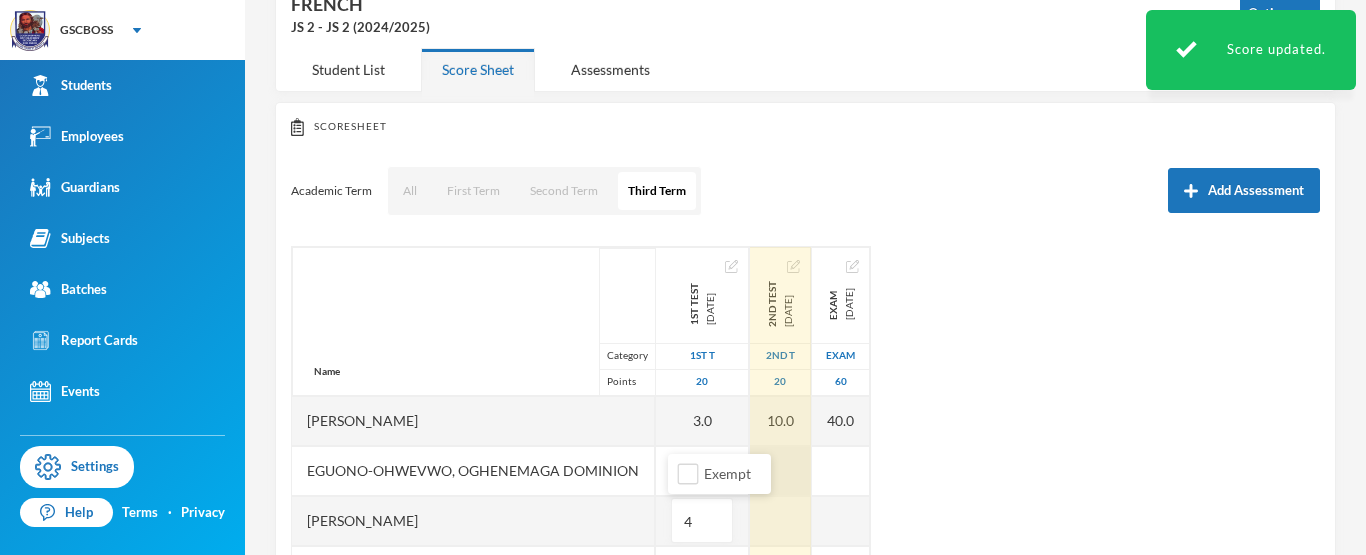 click on "Name   Category Points Chukwumah, Johnmark Eguono-ohwevwo, Oghenemaga Dominion Ejike-obi, Emmanuel Onyedikachi Ekpaigho, Emmagold Oghenerabome Irivradhe, Oghenero Tord Obemuajeta, Christknows Ekeme Oboh, Edward Ejiro Ogbah, Efemena Kelvin Ogene, Confidence Chukwuka Okpe, Jesuovie Jeffery Omamuzou, Thankgod Osiobe, Desmond Akpevweoghene Osuya, Chukwuyenum Ryan Rhema, Nelson Omamuozo Udju, Augustine Oghenevwogaga Udolu, Daniel Oghenefegor Urhude, Edison Mitedjere Urhude, Elliot Ogheneochuko 1st Test 2025-05-22 1st T 20 3.0 4 2nd Test 2025-06-24 2nd T 20 10.0 Exam 2025-07-04 Exam 60 40.0" at bounding box center [805, 496] 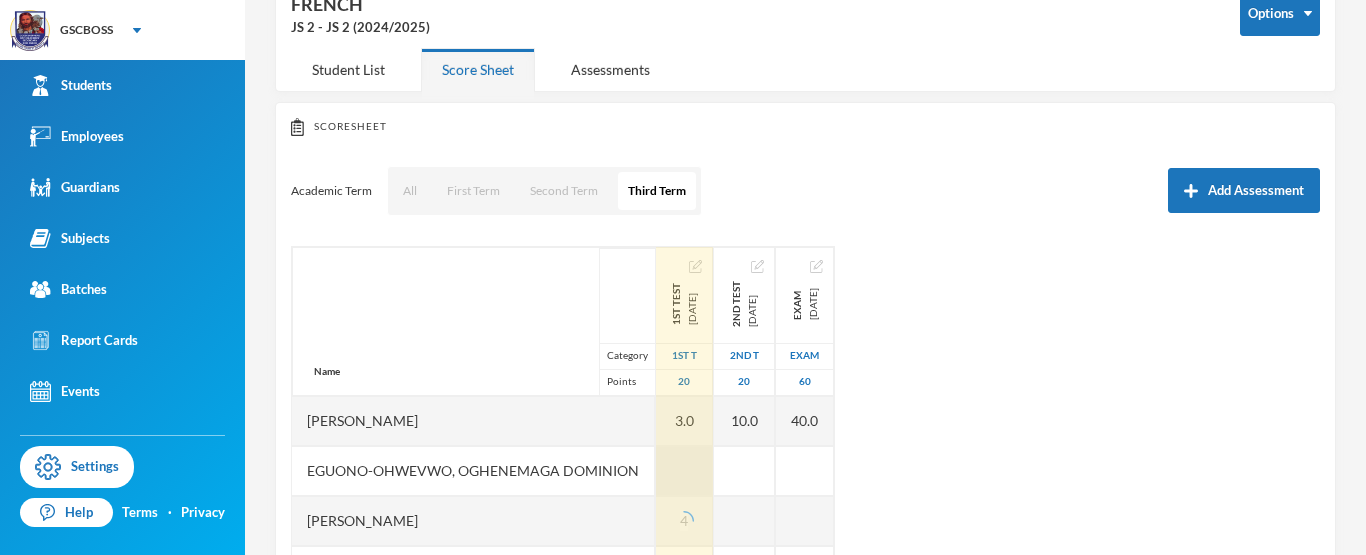 click at bounding box center (684, 471) 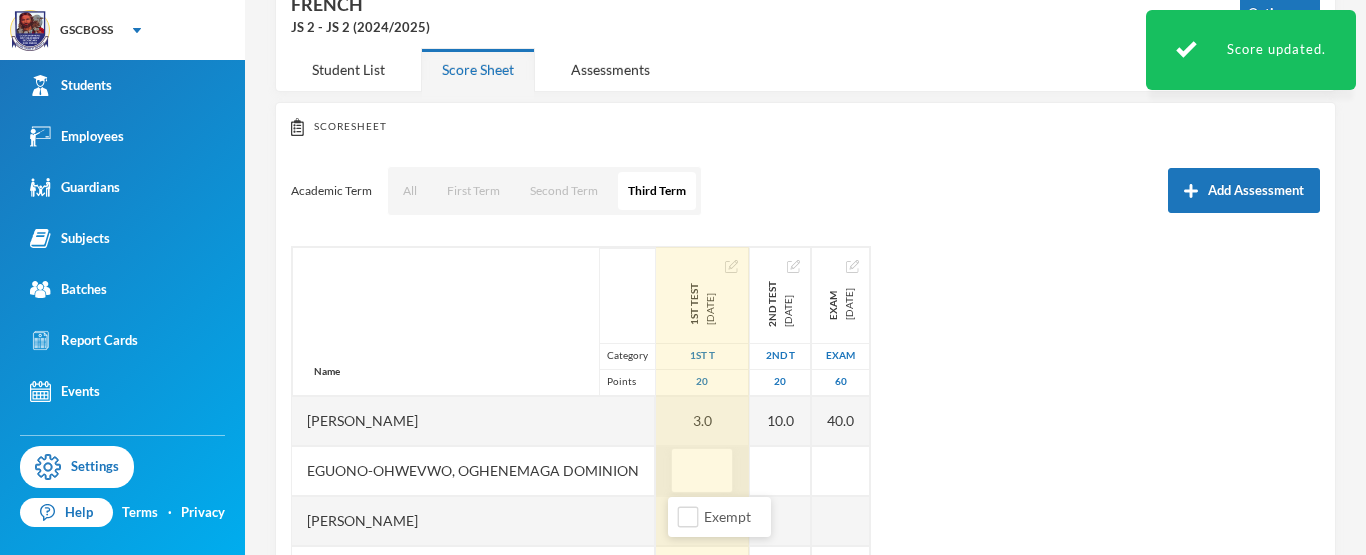 type on "4" 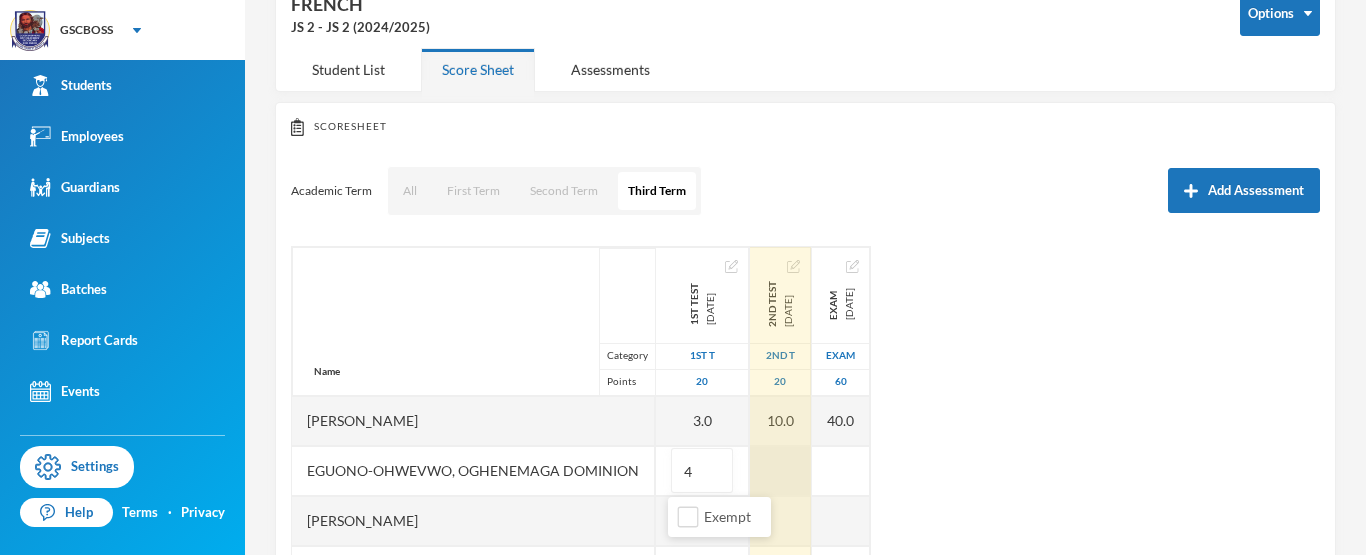 click at bounding box center [780, 471] 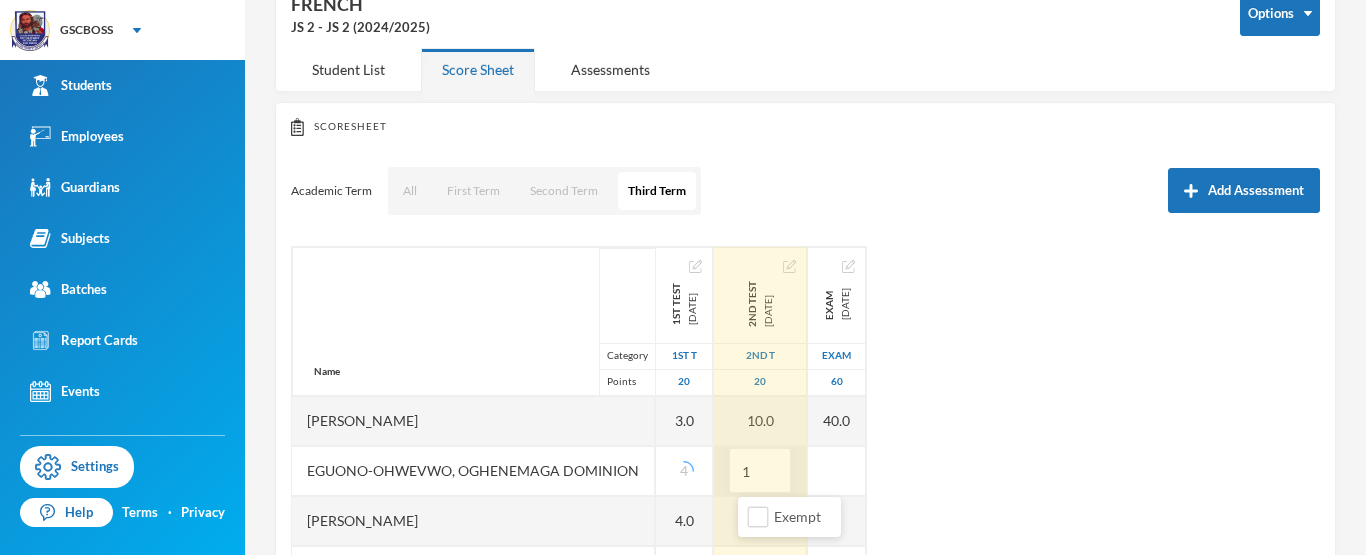 type on "10" 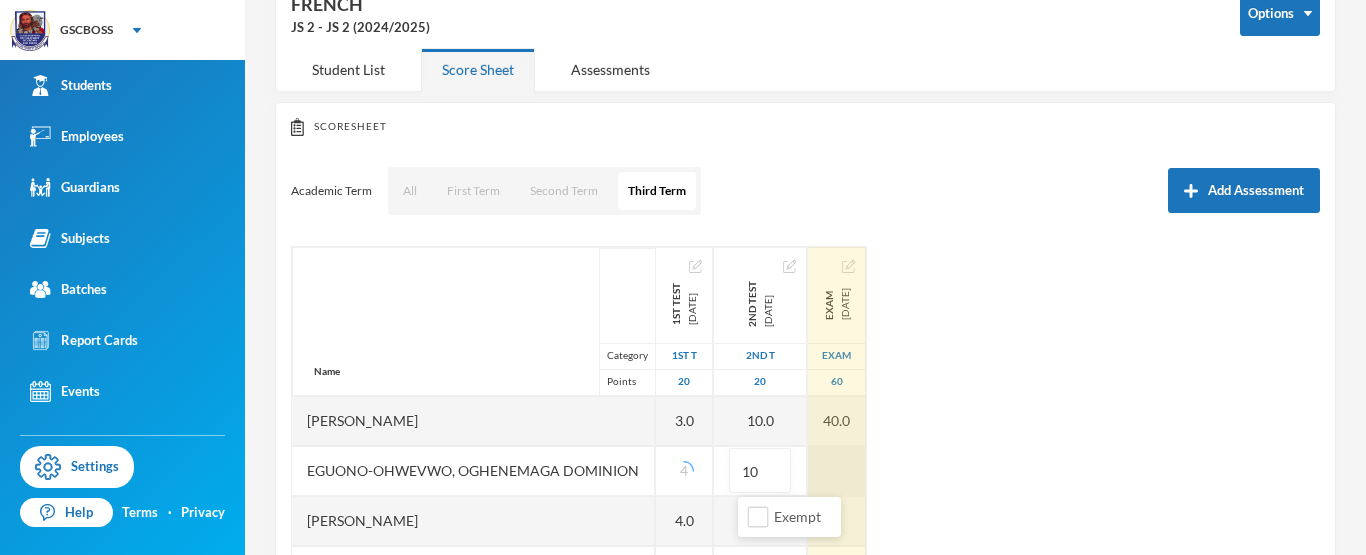 click at bounding box center (837, 471) 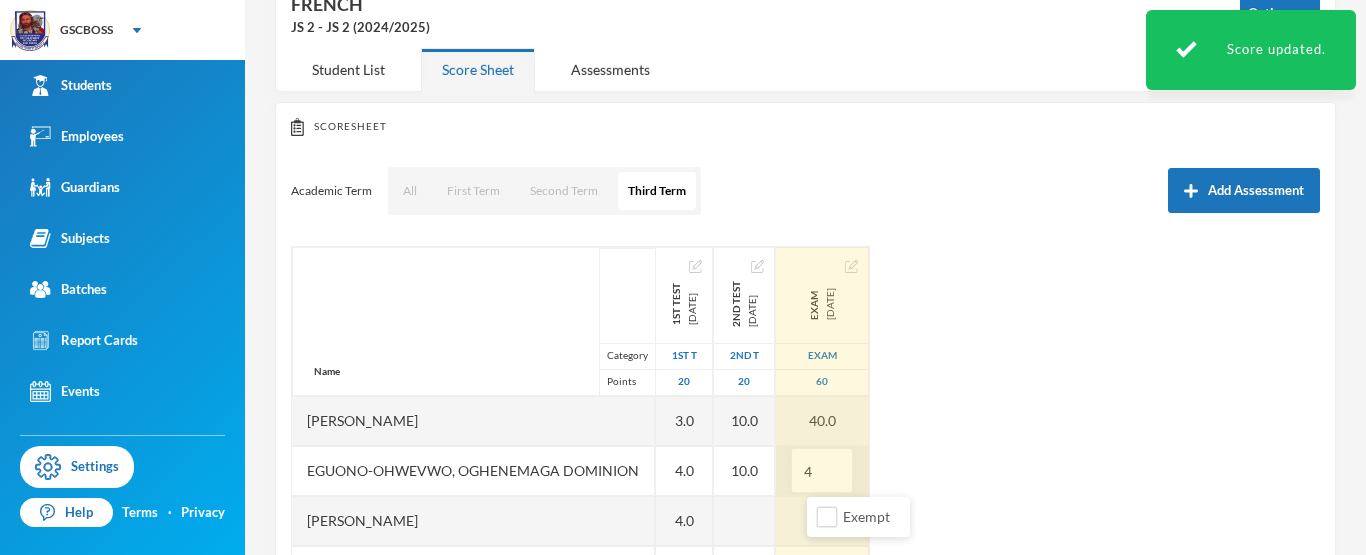 type on "40" 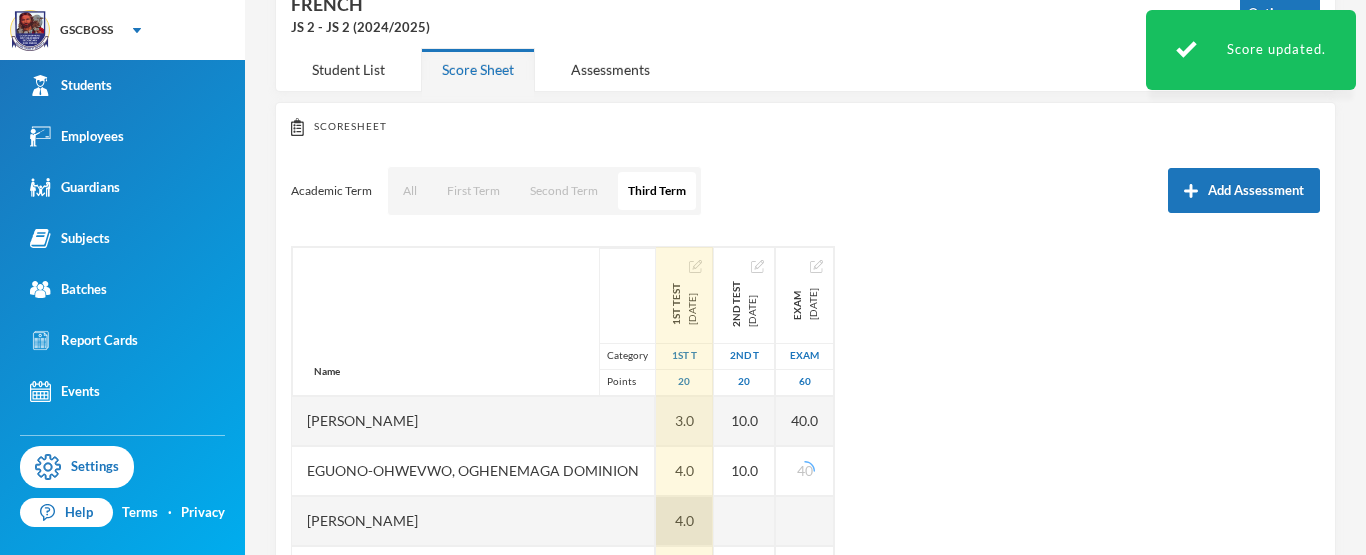 click on "4.0" at bounding box center (684, 521) 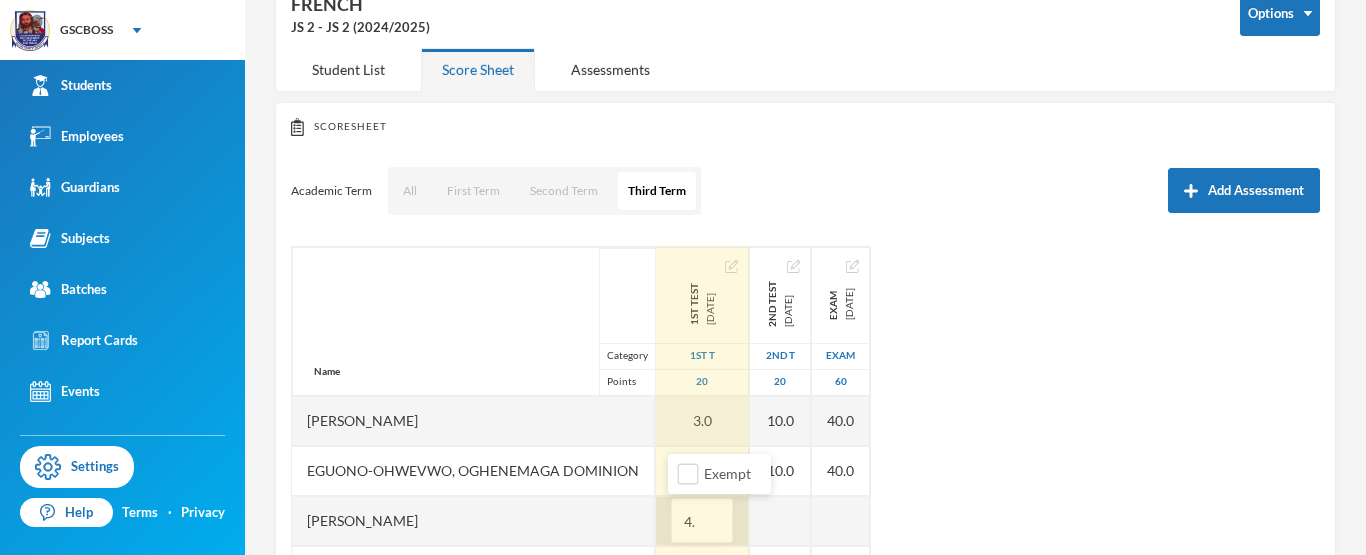 type on "4" 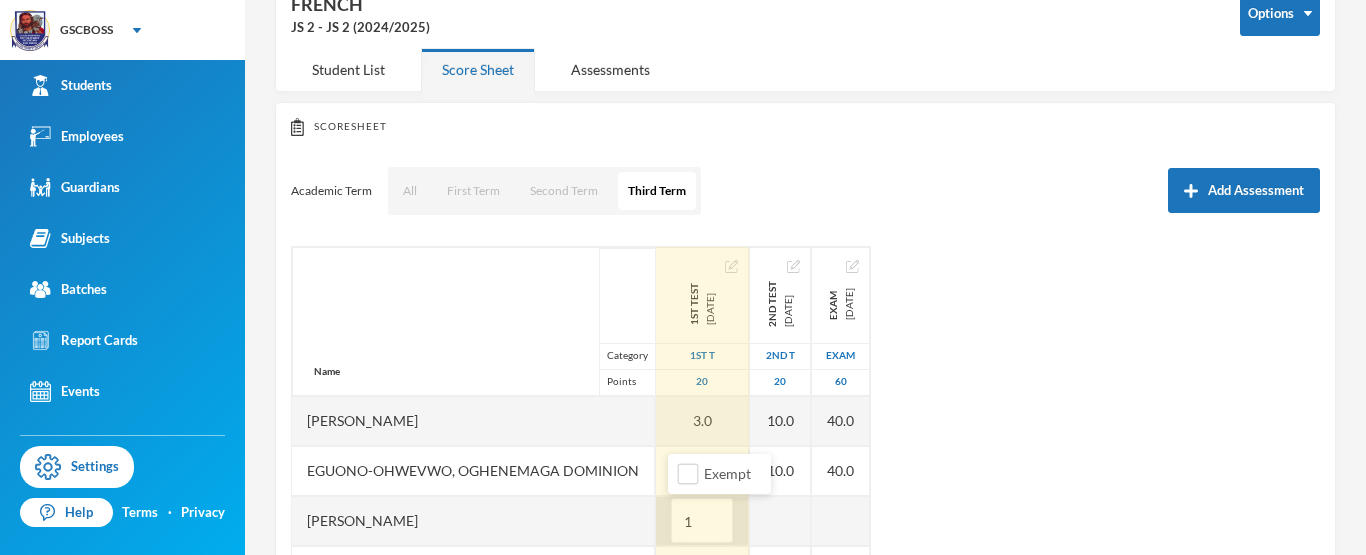 type on "12" 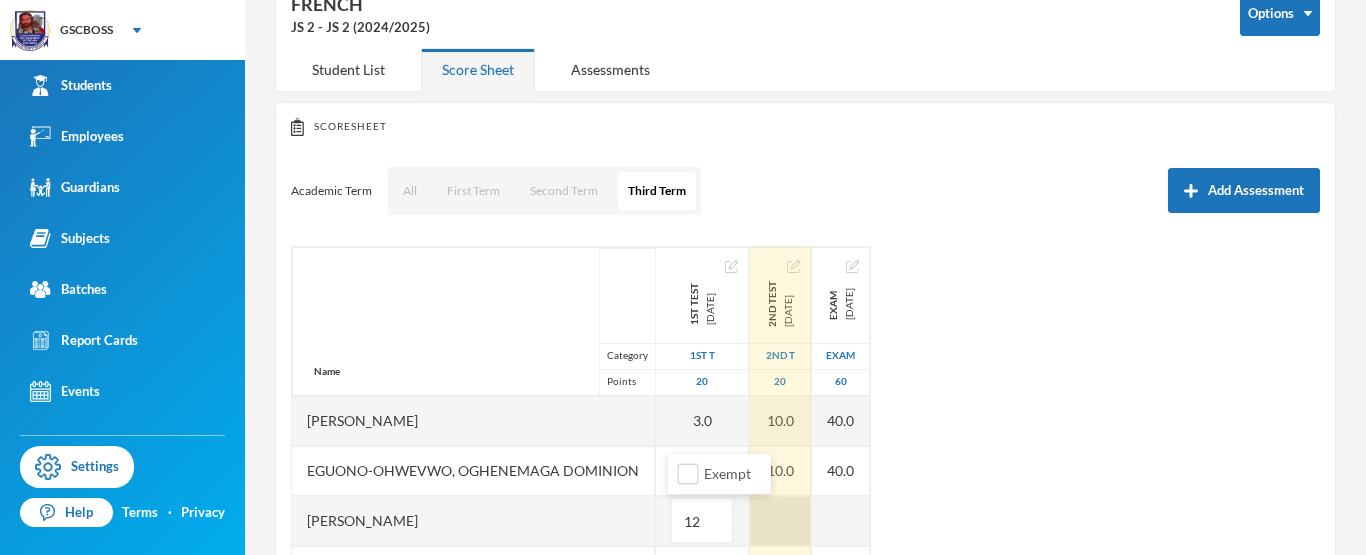 click at bounding box center [780, 521] 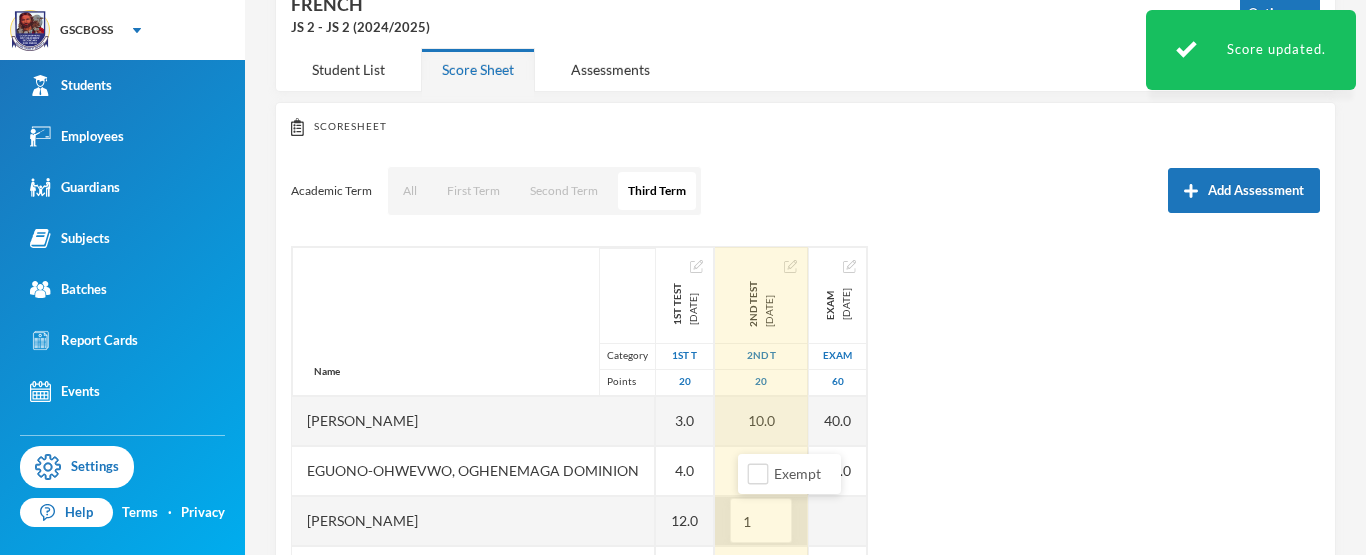 type on "16" 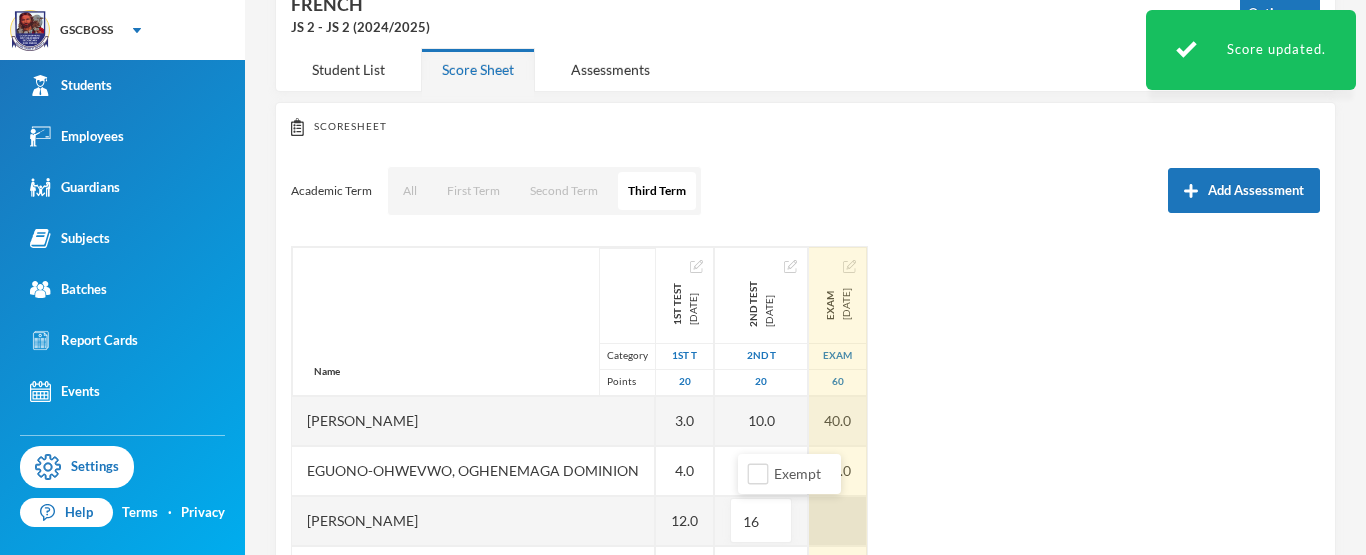 click at bounding box center [838, 521] 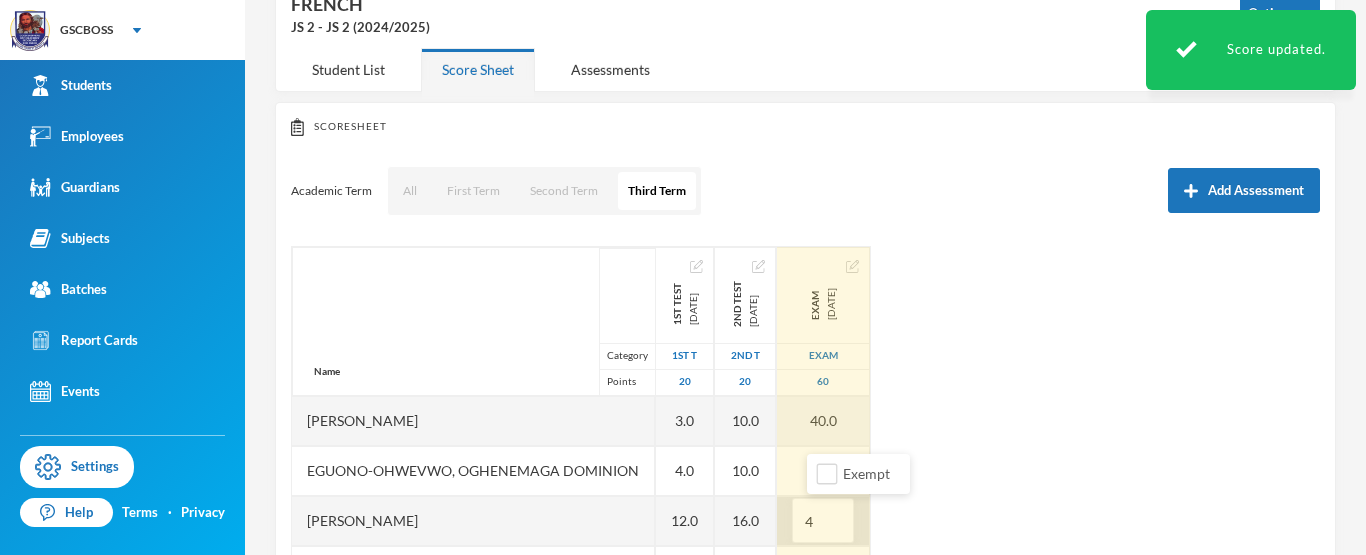 type on "40" 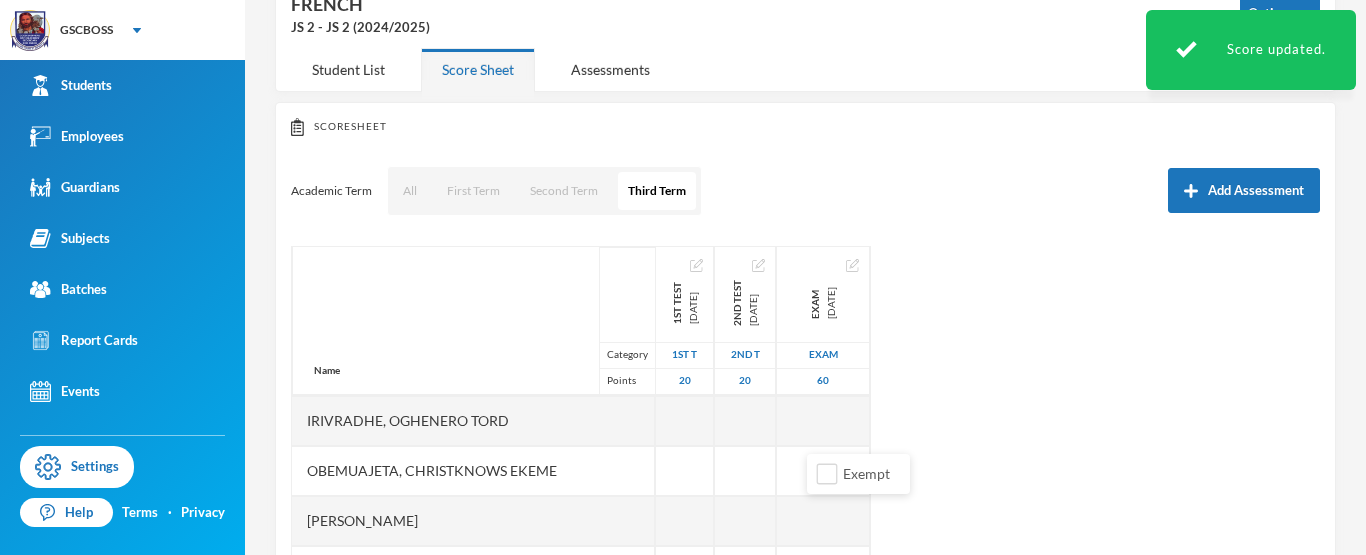 scroll, scrollTop: 0, scrollLeft: 0, axis: both 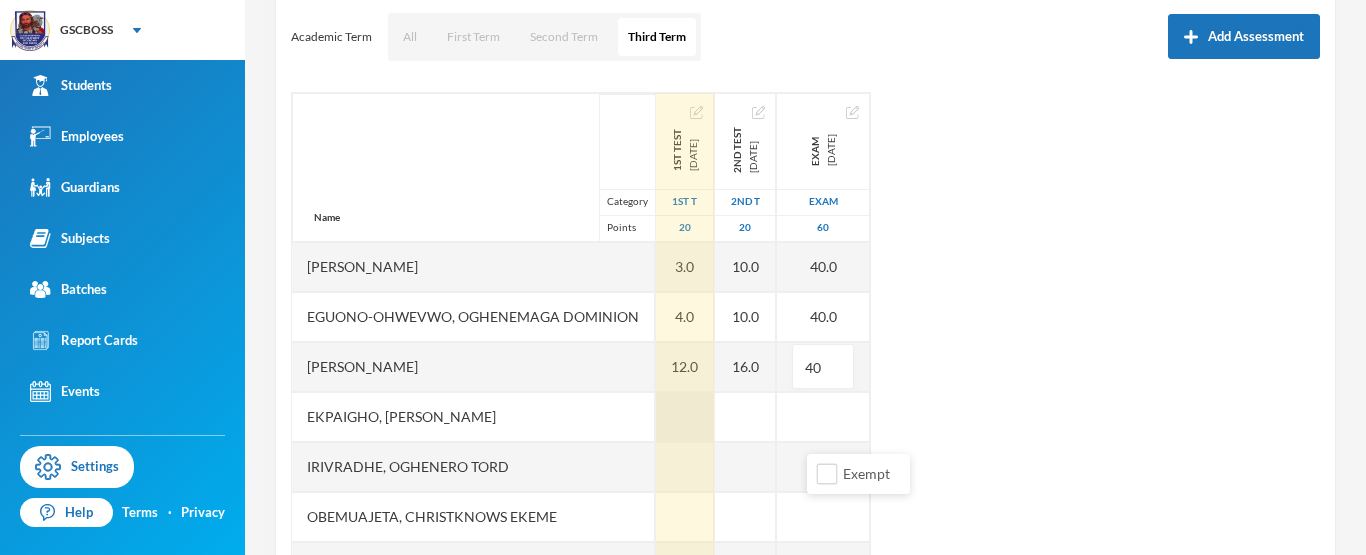 click at bounding box center [685, 417] 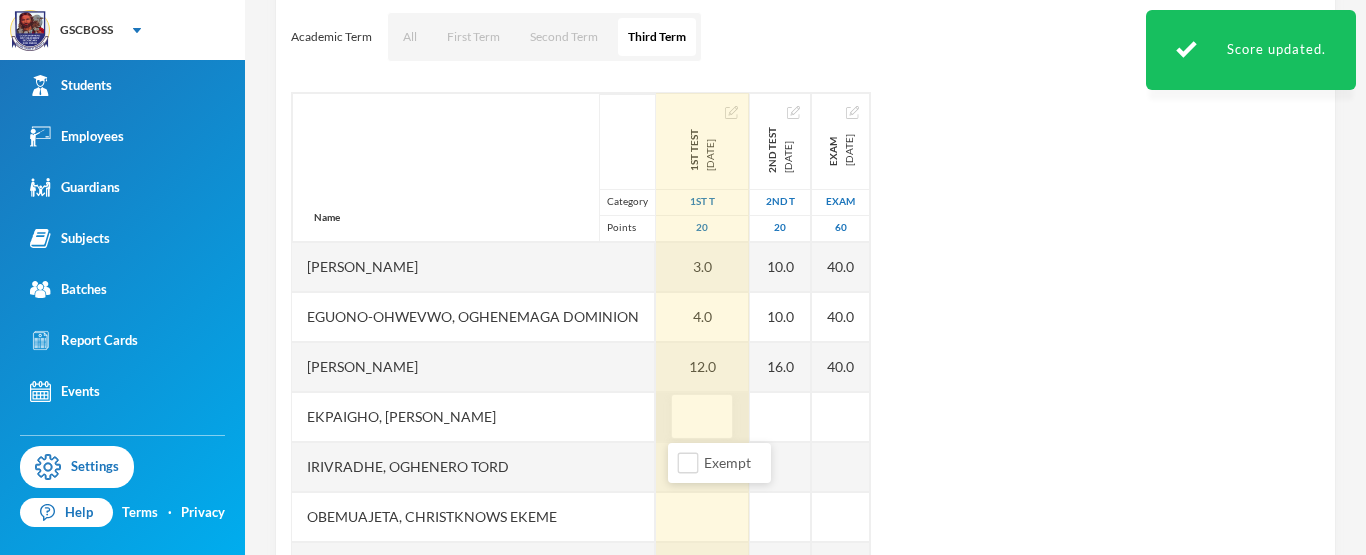 type on "1" 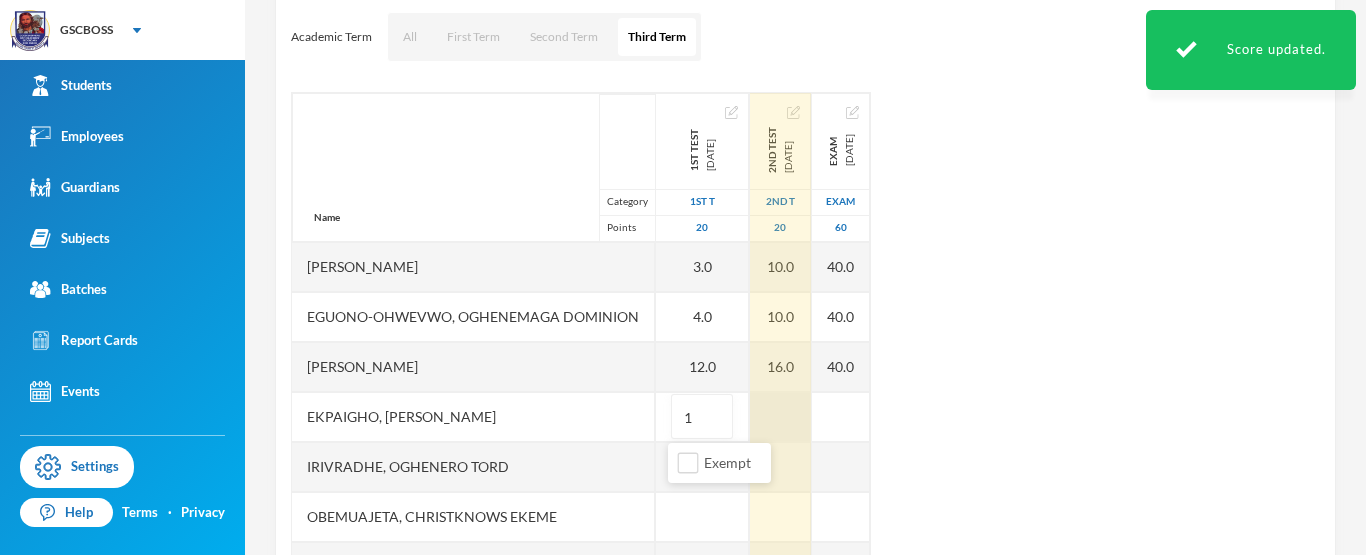 click at bounding box center [780, 417] 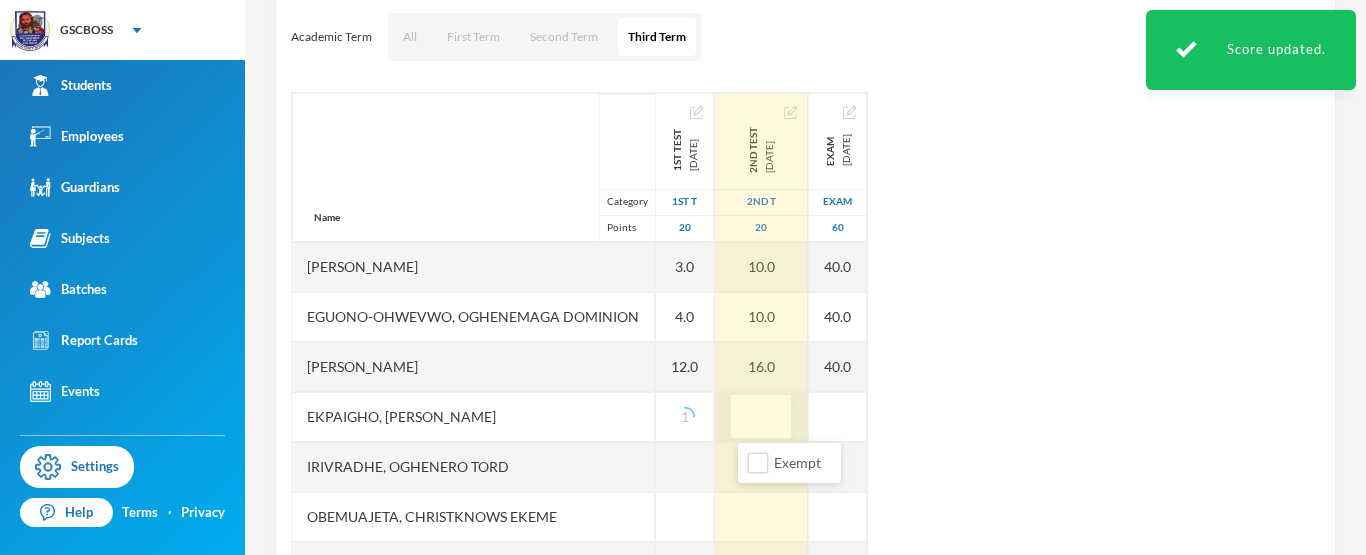 type on "6" 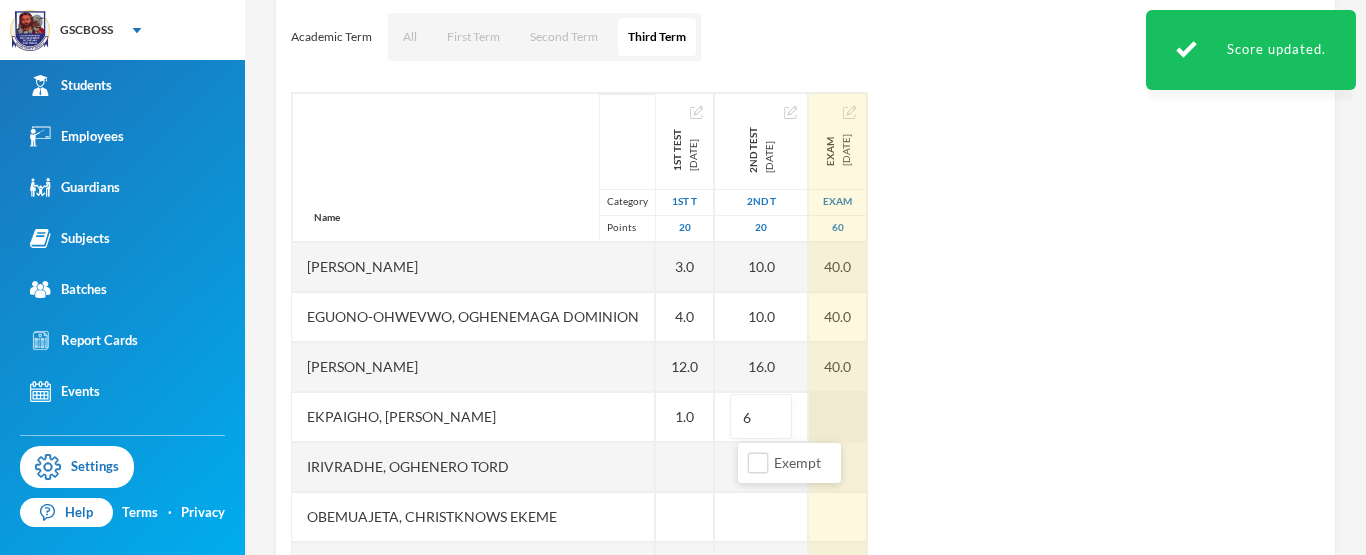 click at bounding box center (838, 417) 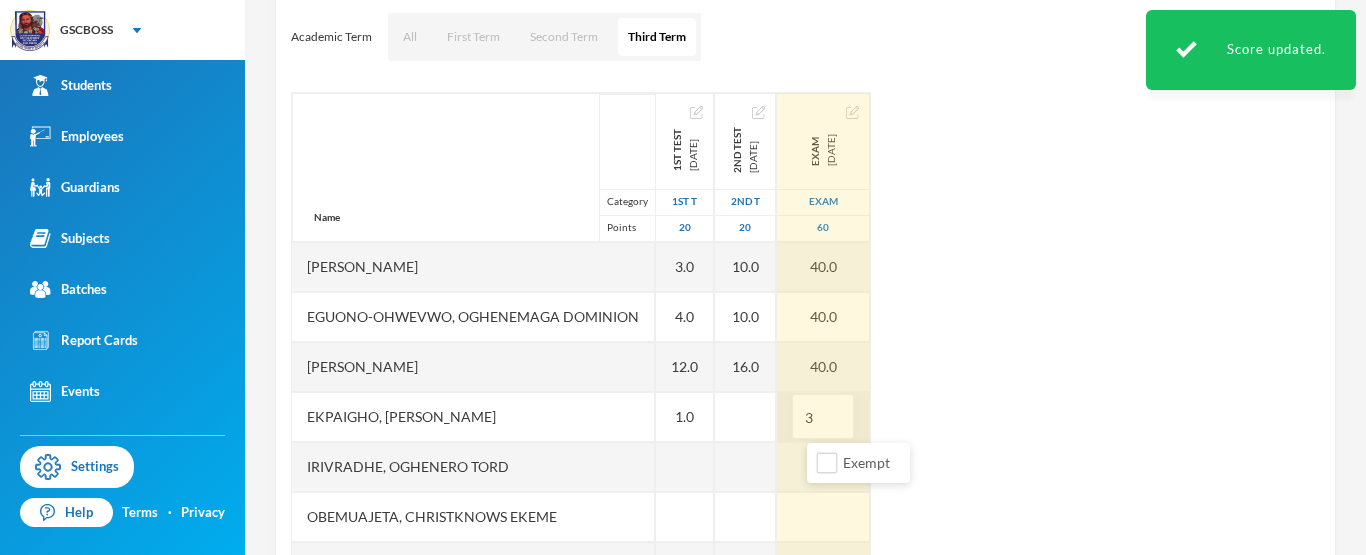 type on "31" 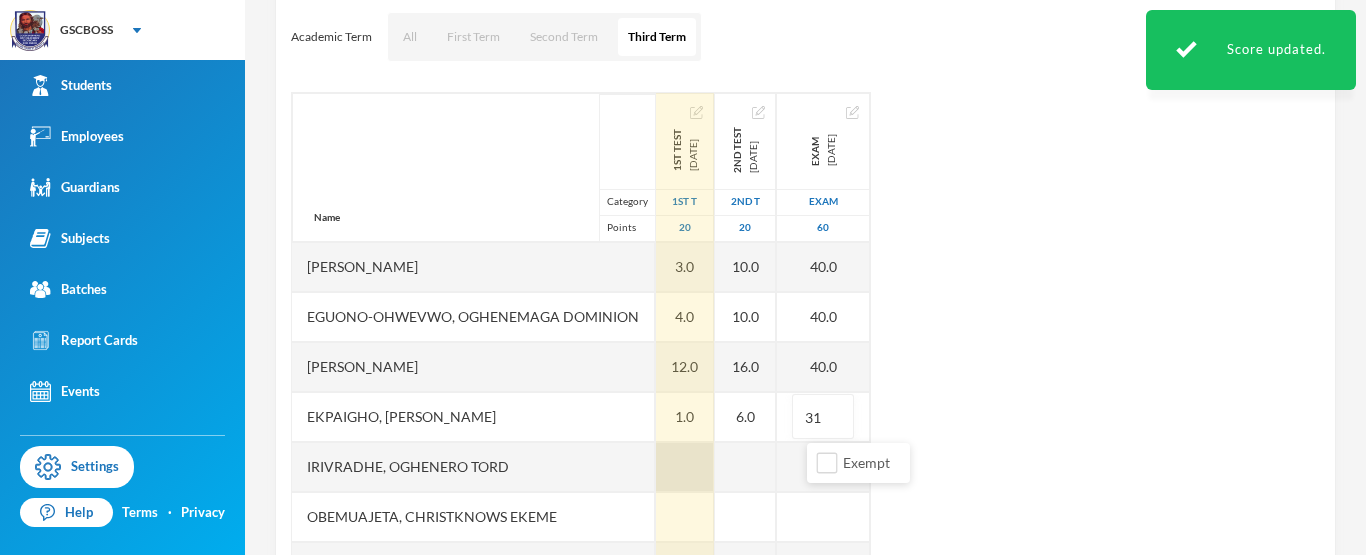 click at bounding box center [685, 467] 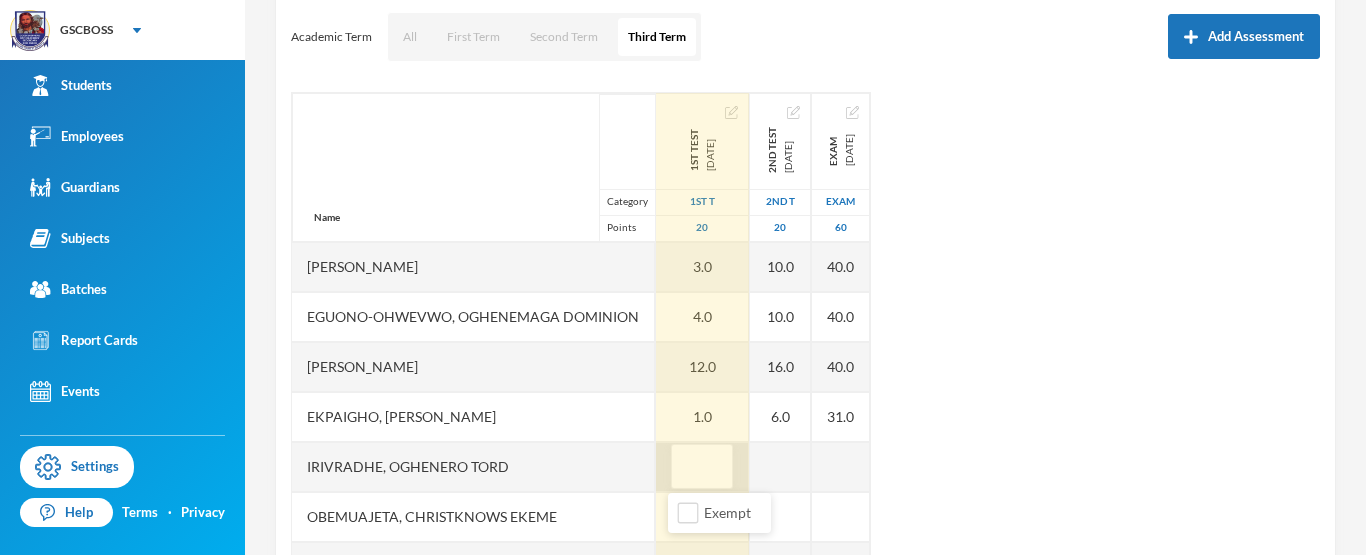 type on "6" 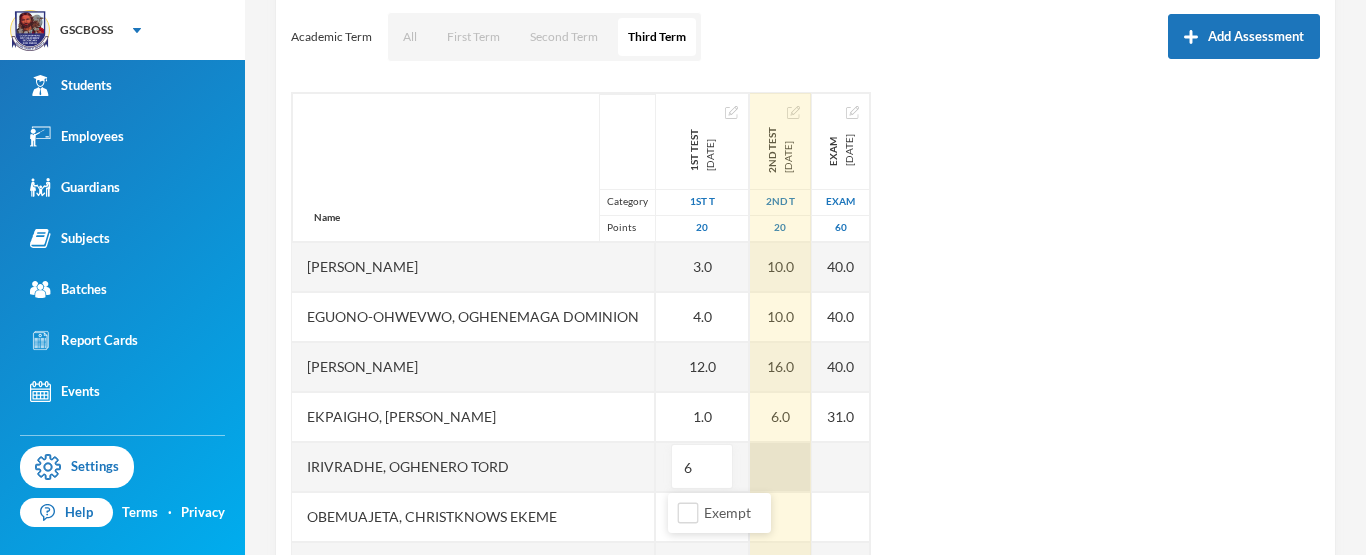 click at bounding box center [780, 467] 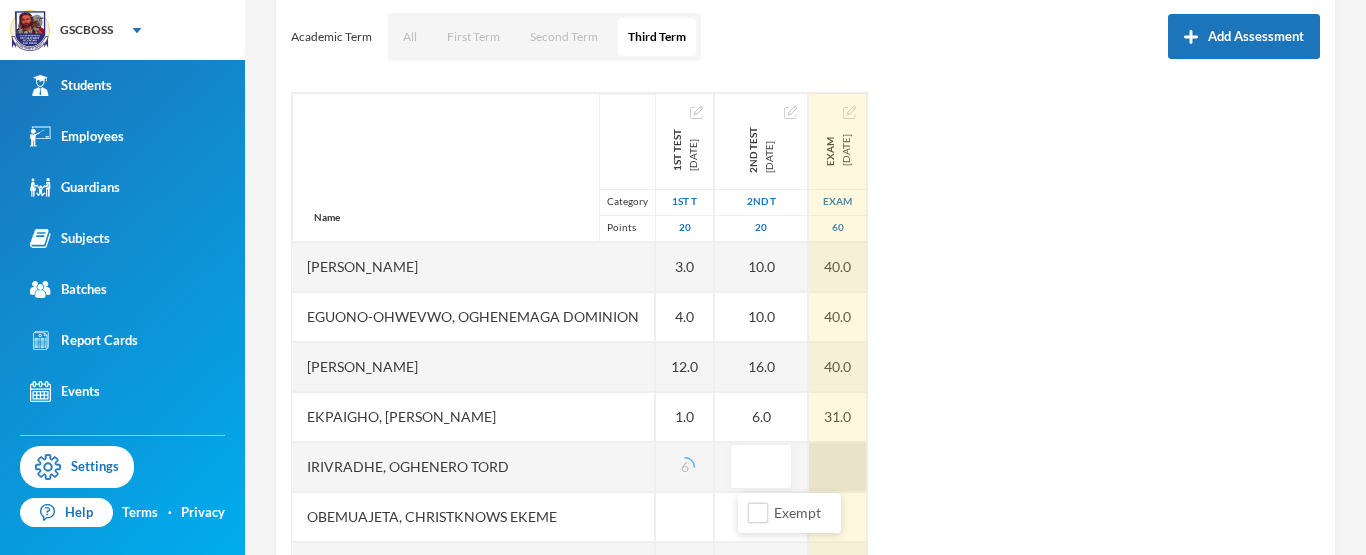 type on "8" 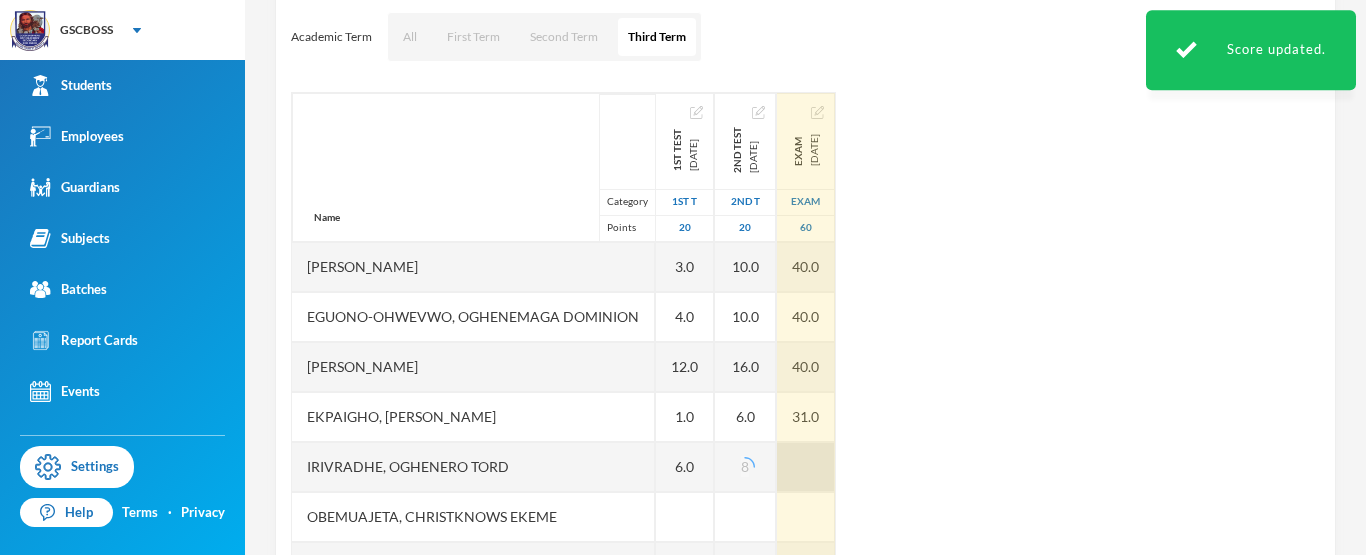 click at bounding box center [806, 467] 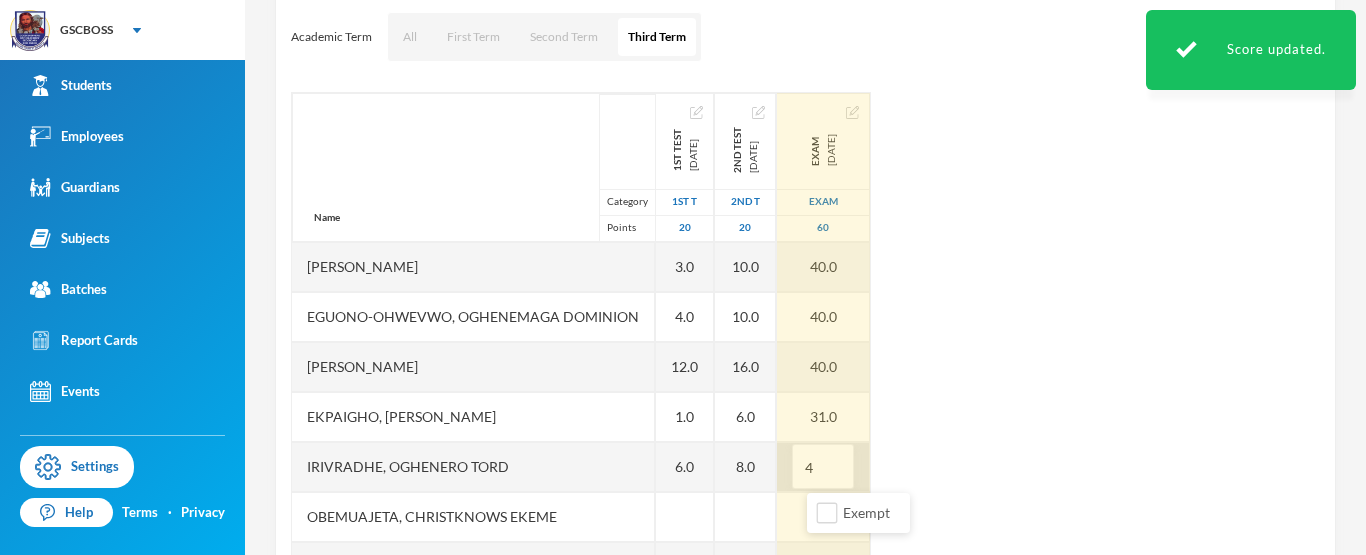 type on "43" 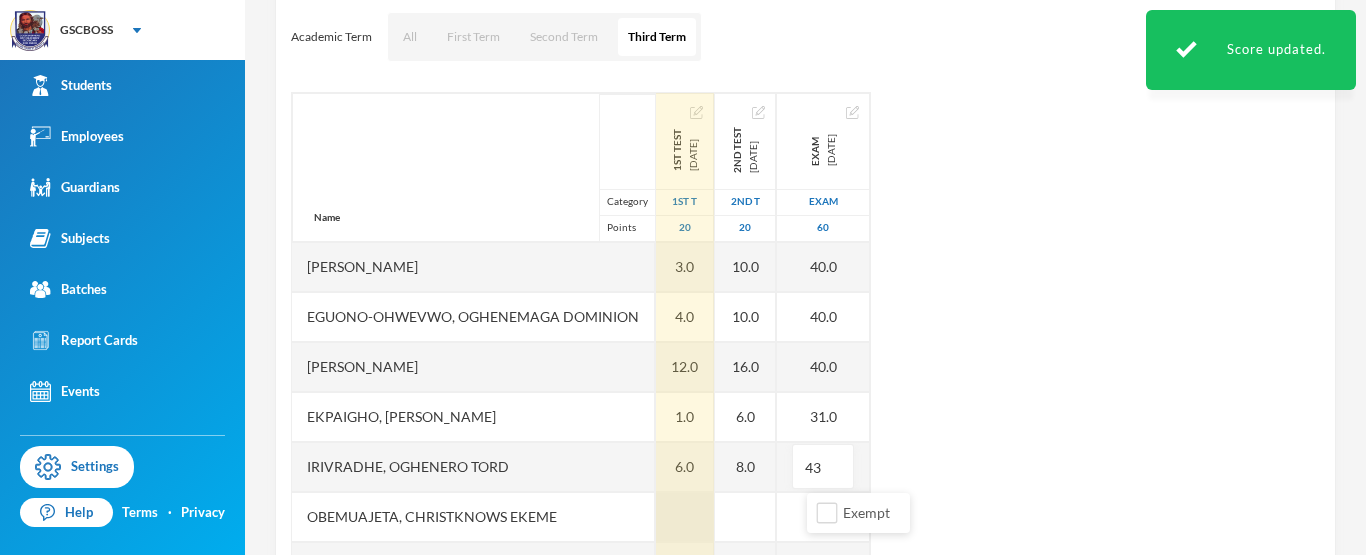 click at bounding box center [685, 517] 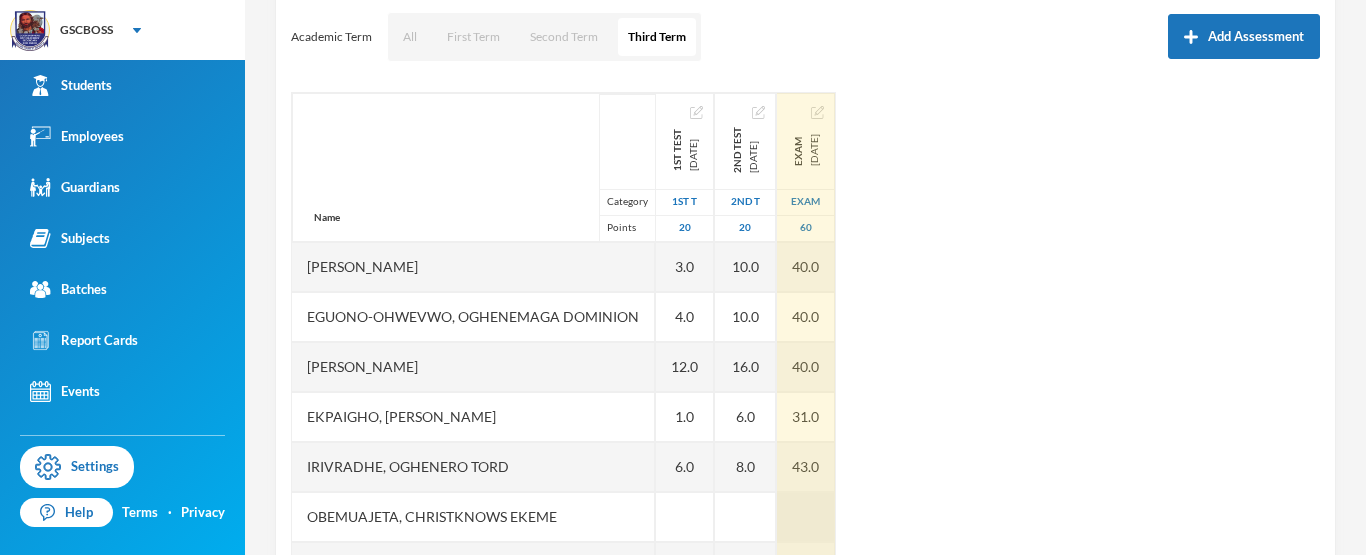 click at bounding box center [806, 517] 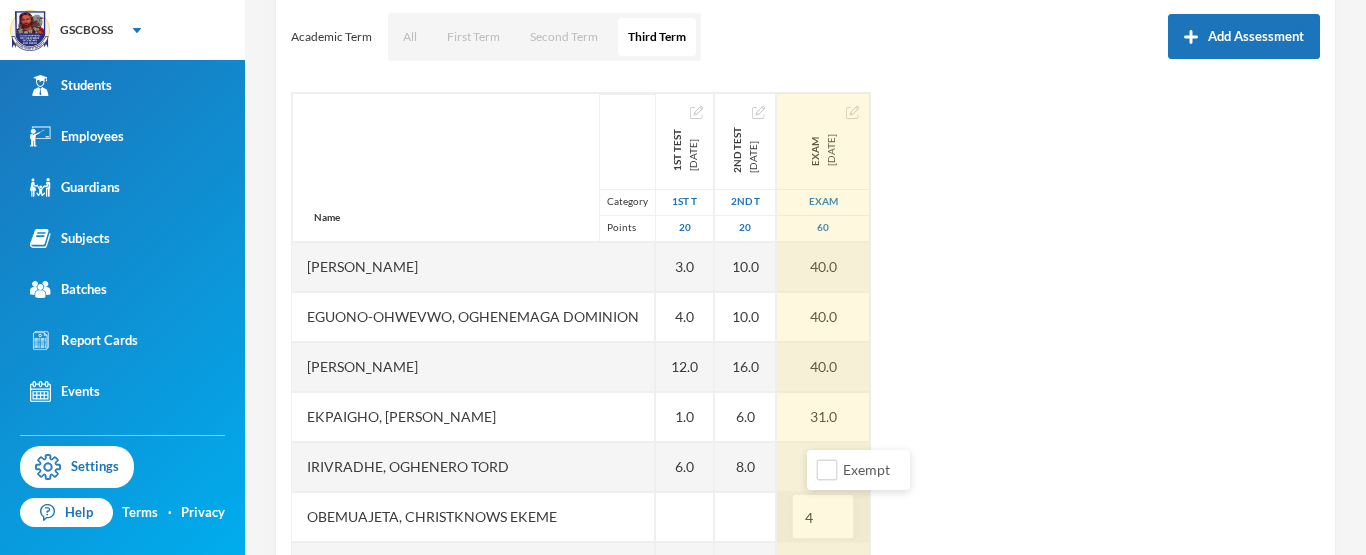 type on "40" 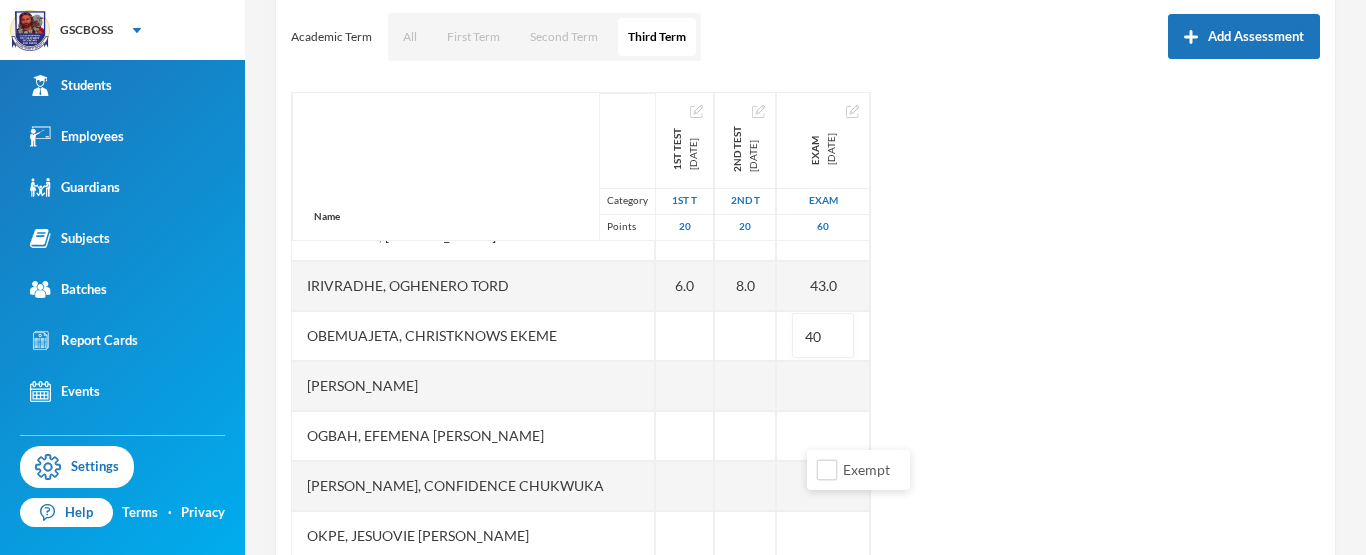 scroll, scrollTop: 202, scrollLeft: 0, axis: vertical 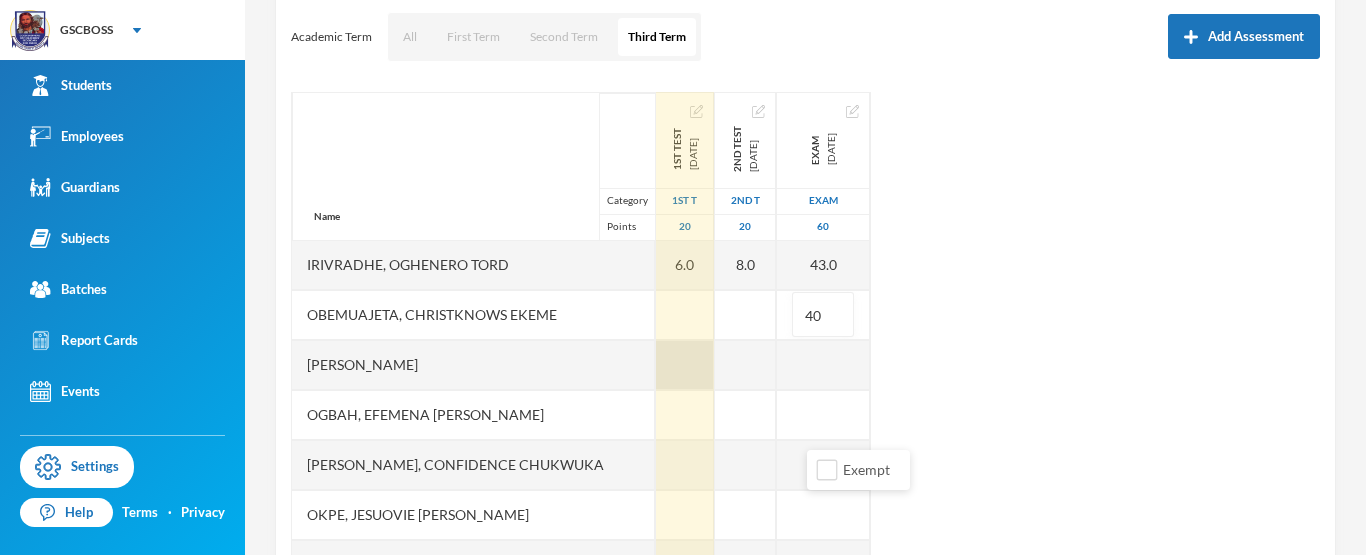 click at bounding box center [685, 365] 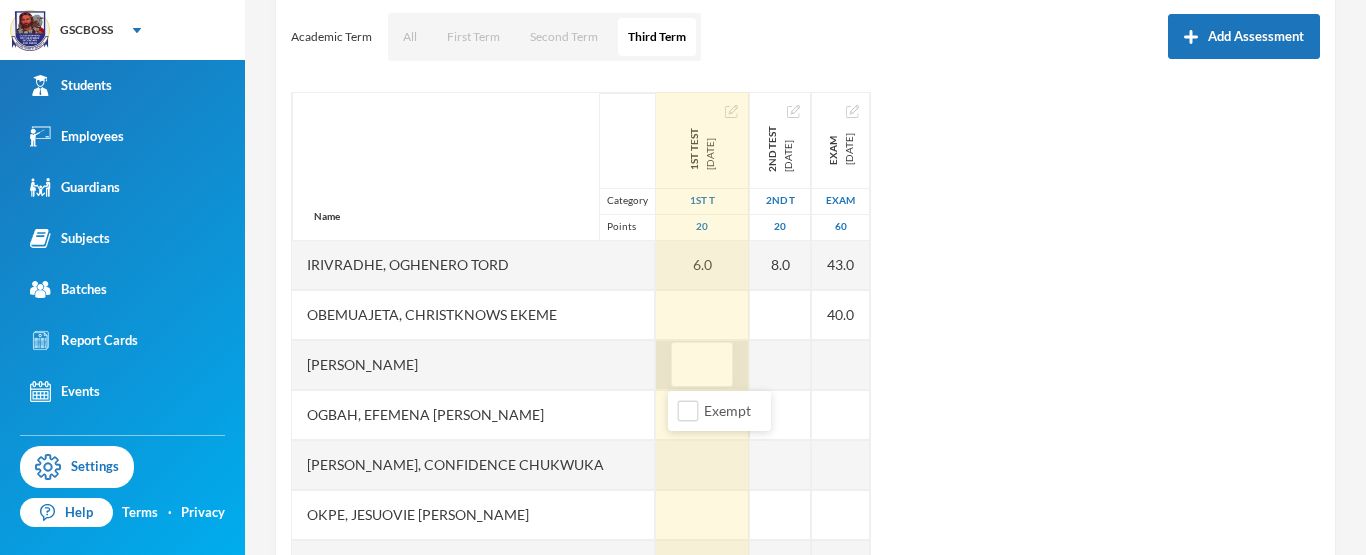 click at bounding box center [702, 365] 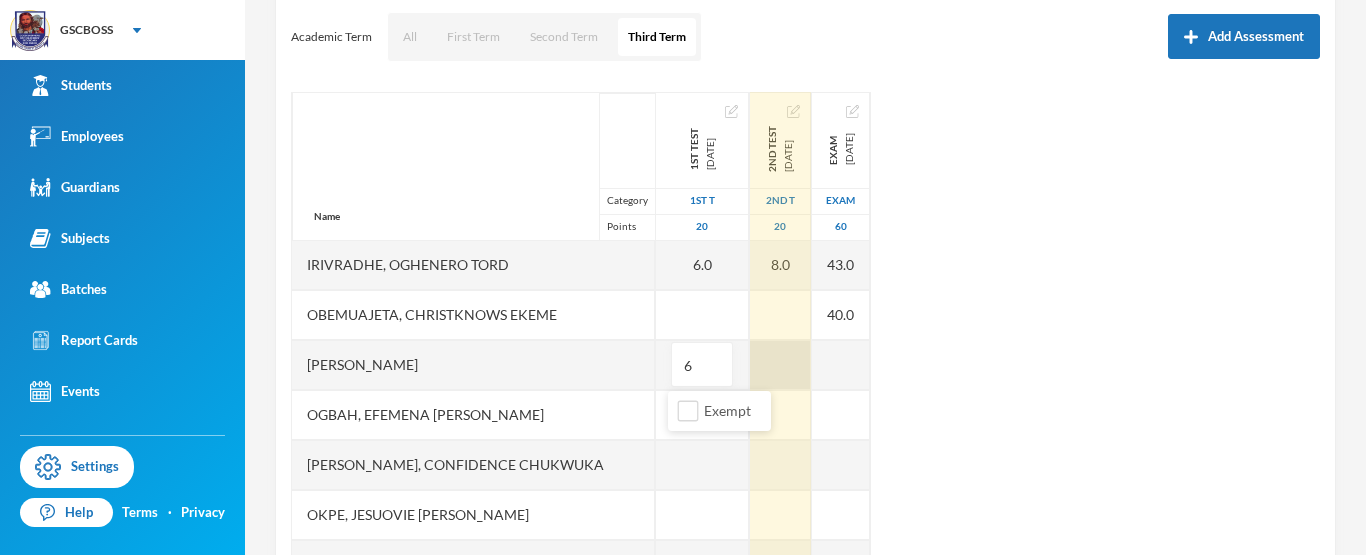 click at bounding box center (780, 365) 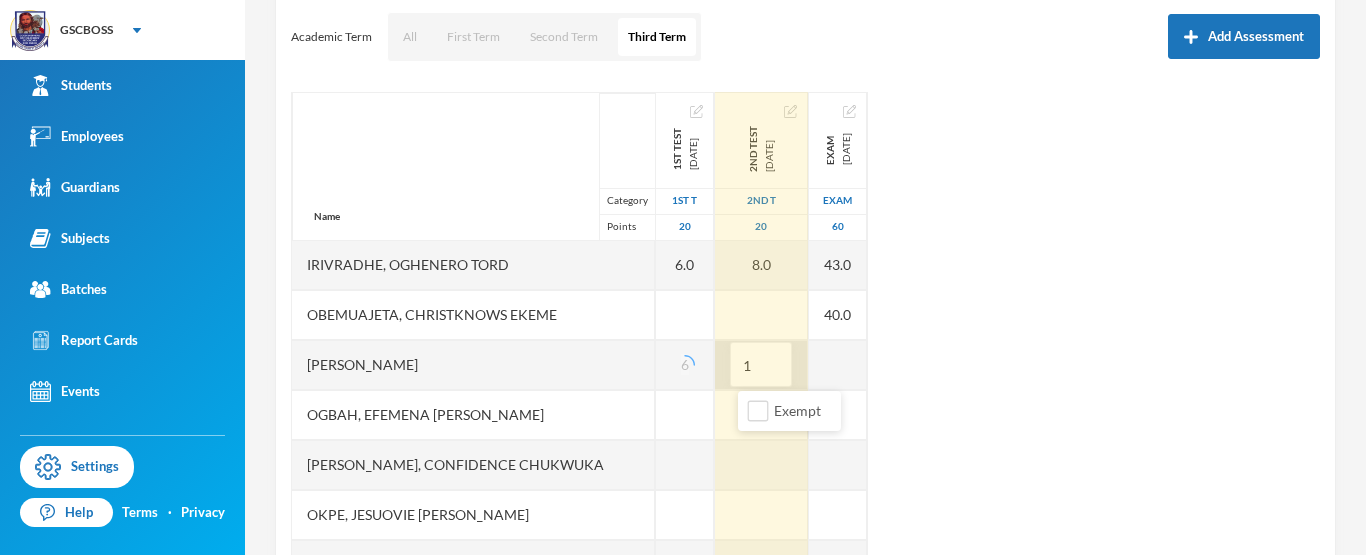 type on "14" 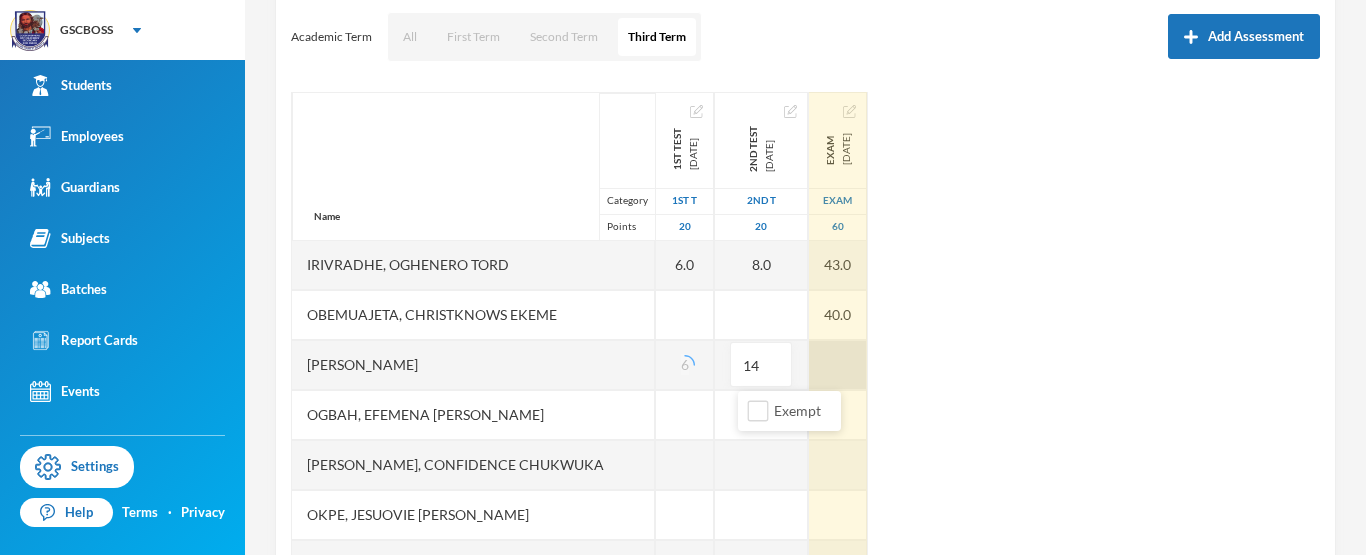 click at bounding box center (838, 365) 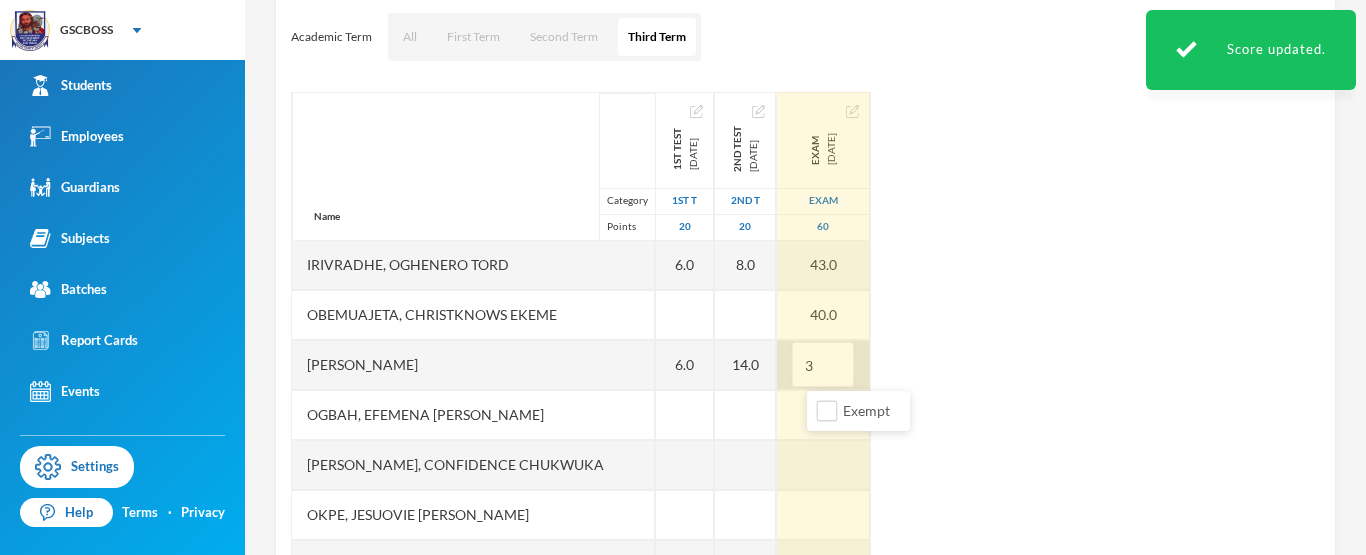 type on "32" 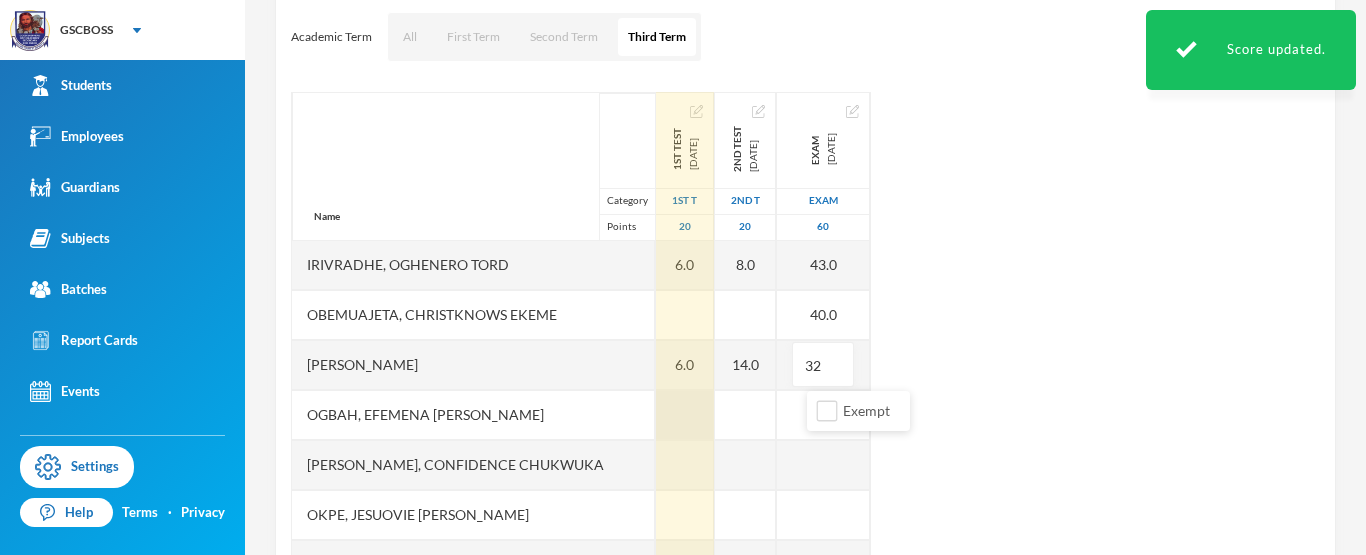 click at bounding box center [685, 415] 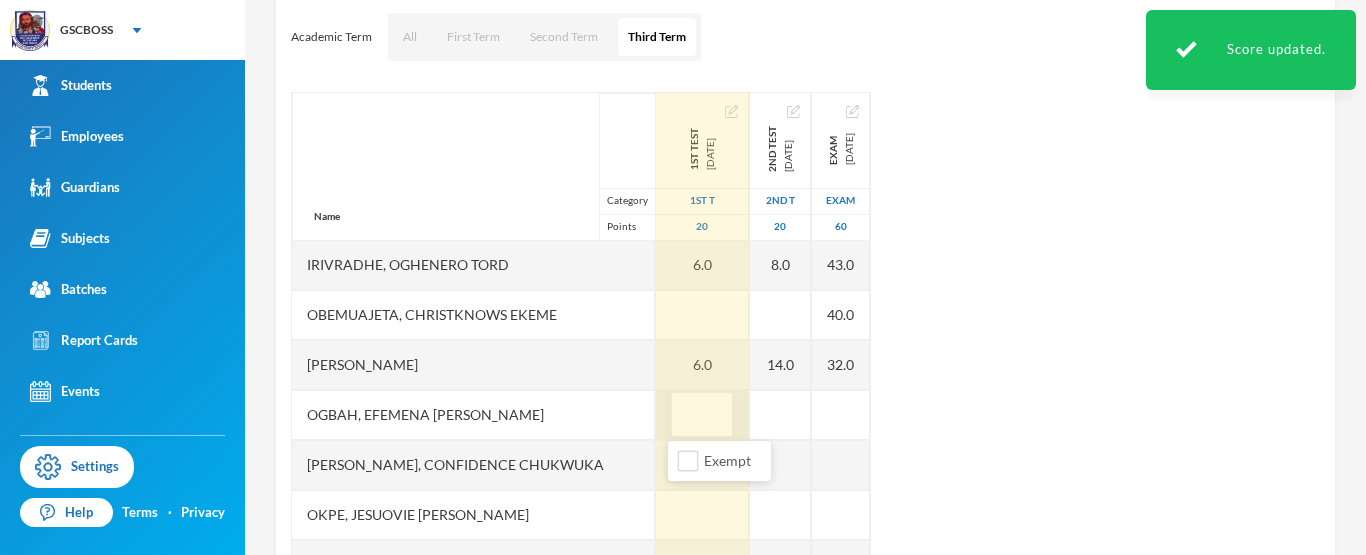 type on "1" 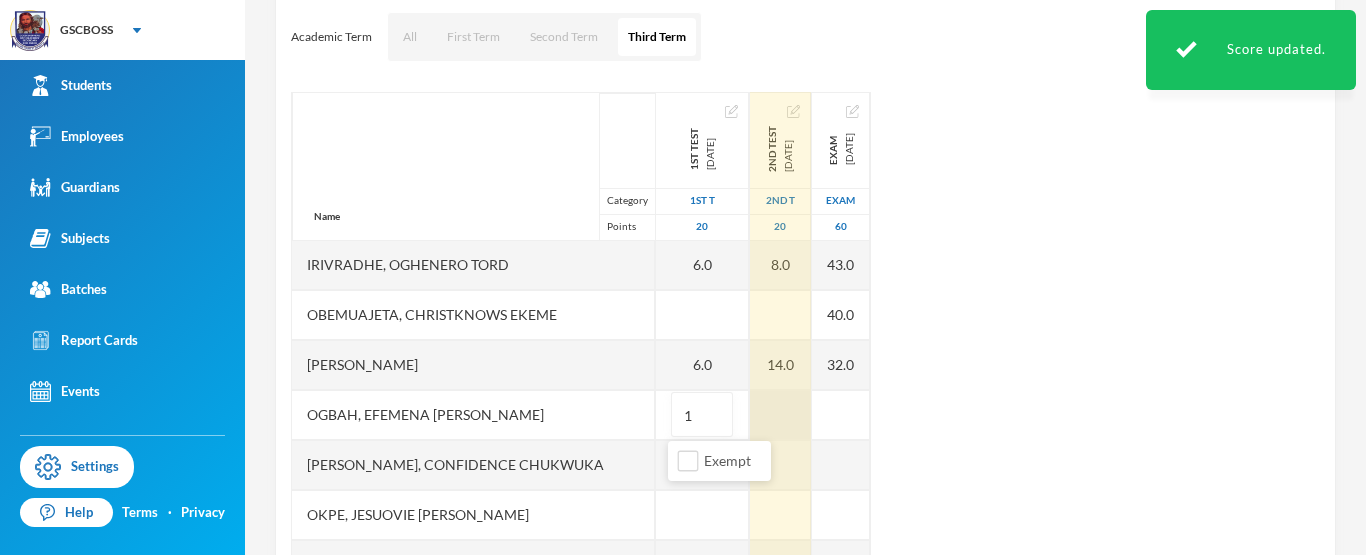 click at bounding box center (780, 415) 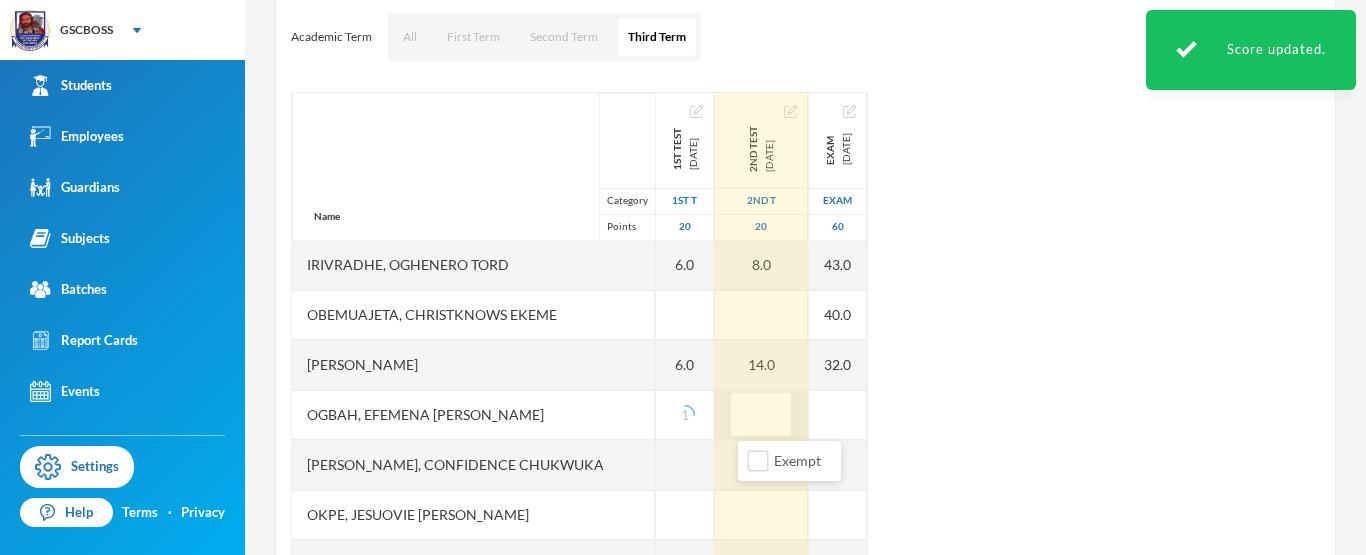 type on "6" 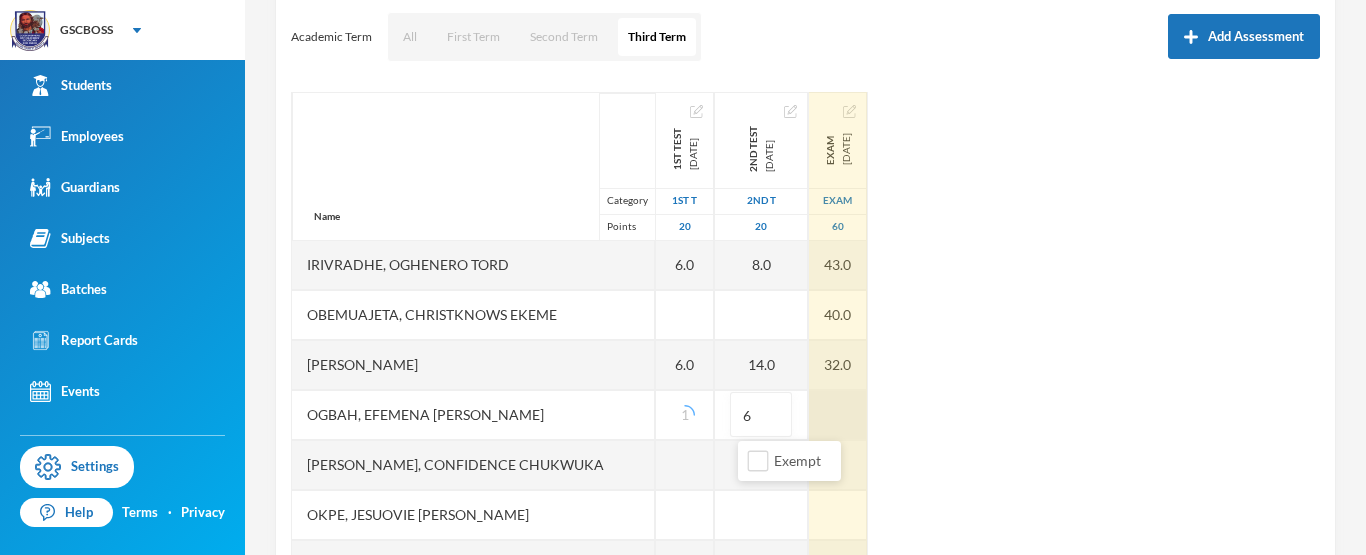 click at bounding box center [838, 415] 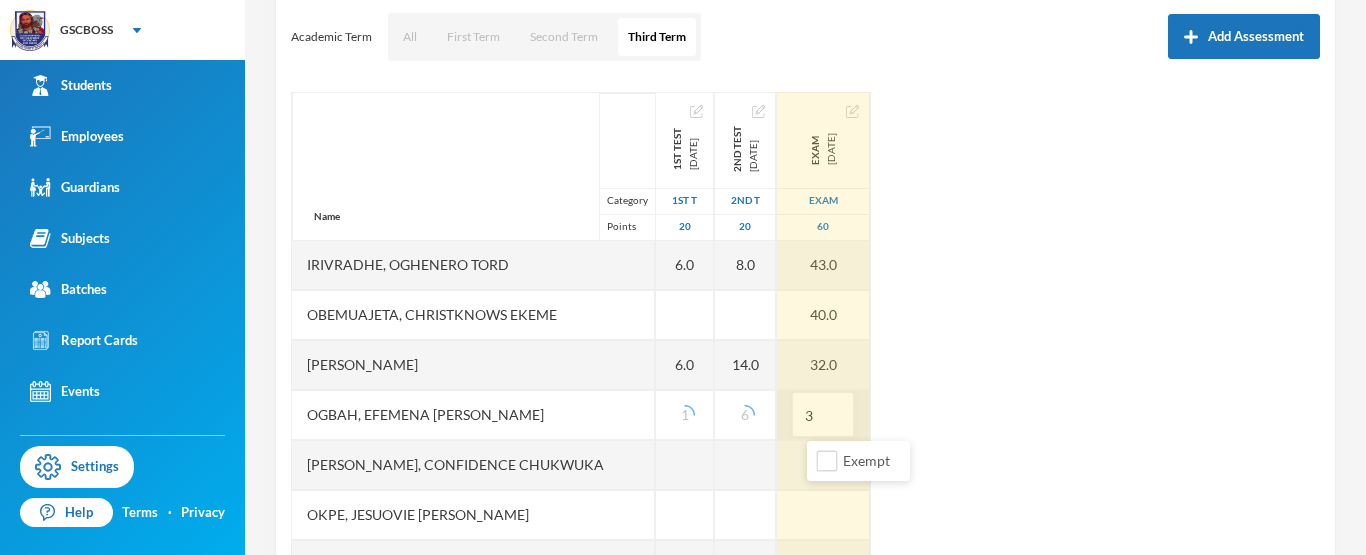 type on "34" 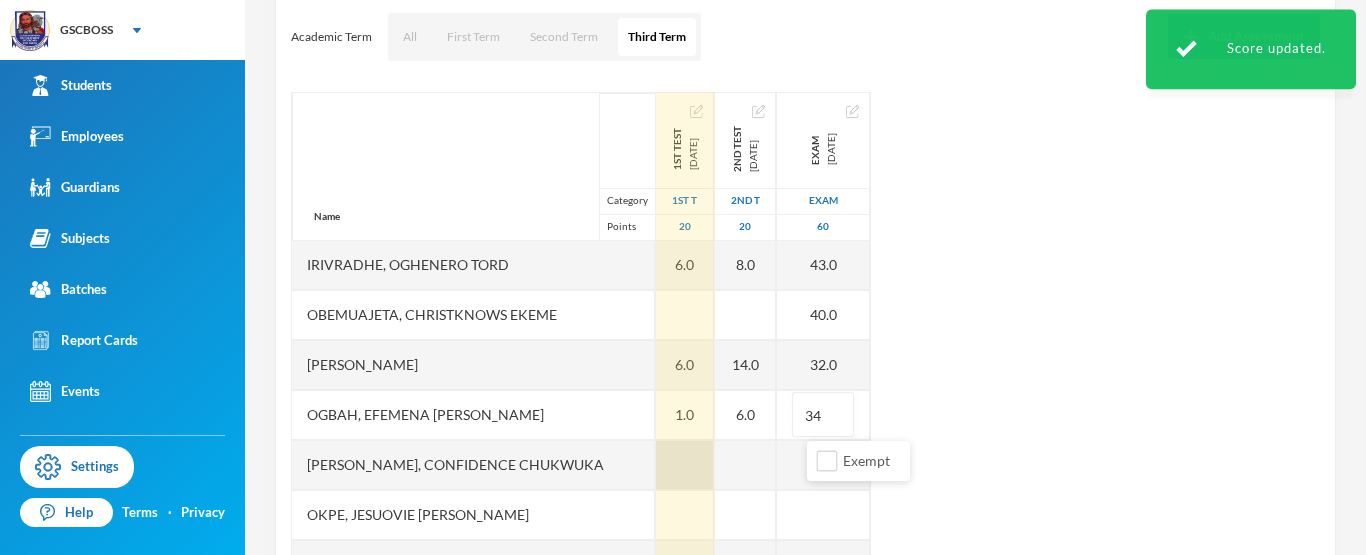 click at bounding box center (685, 465) 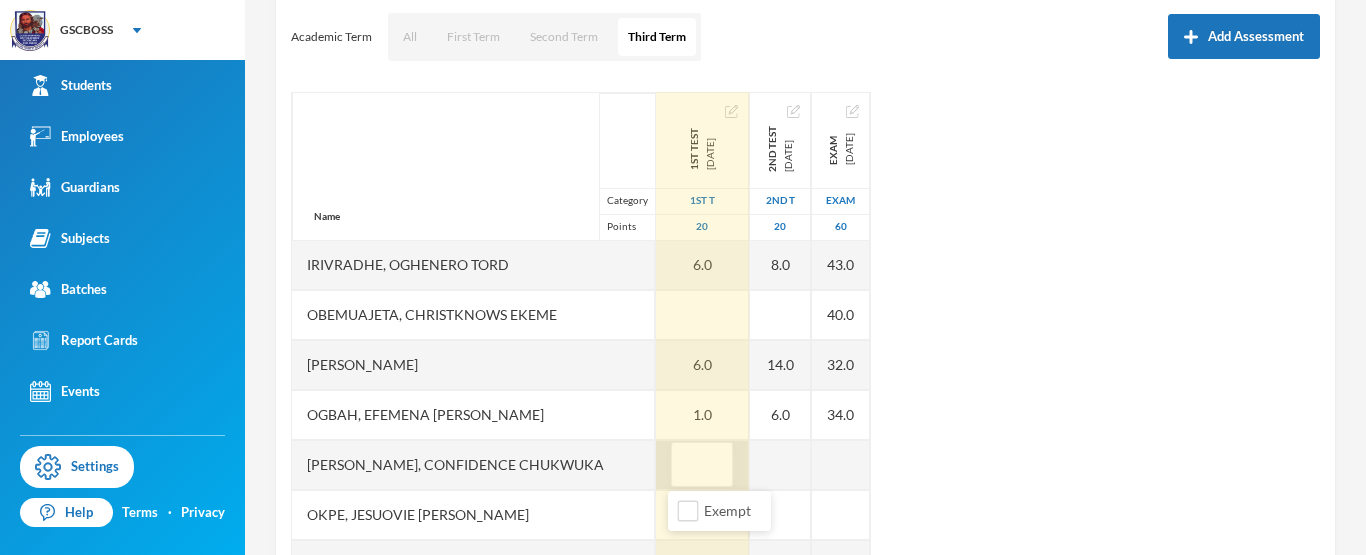 type on "4" 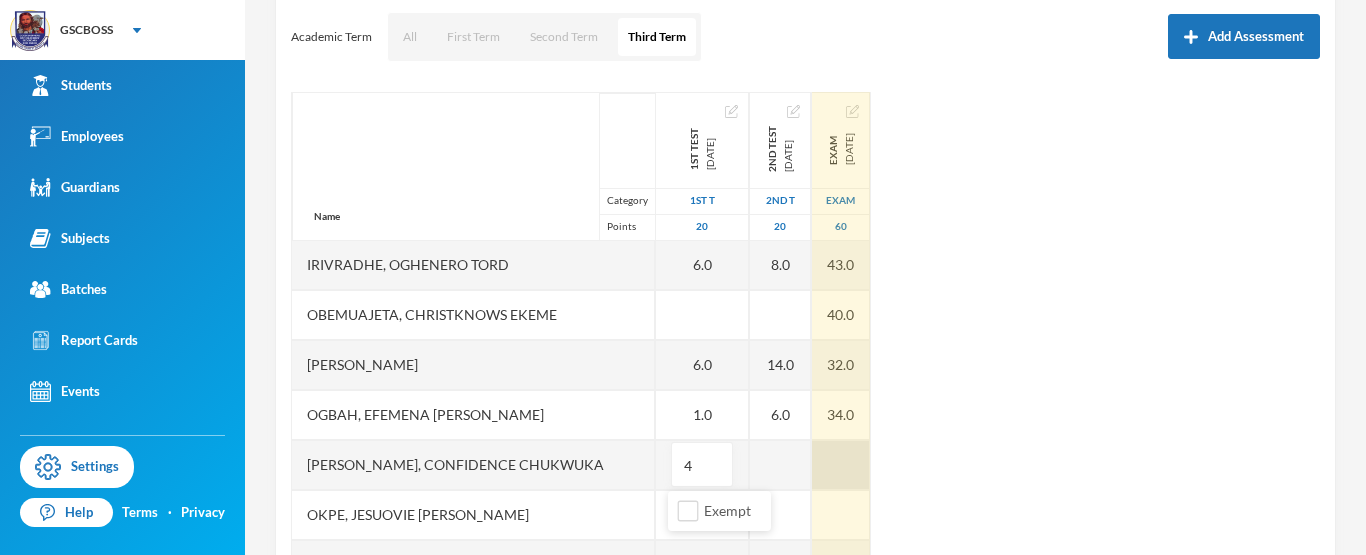 click at bounding box center (780, 465) 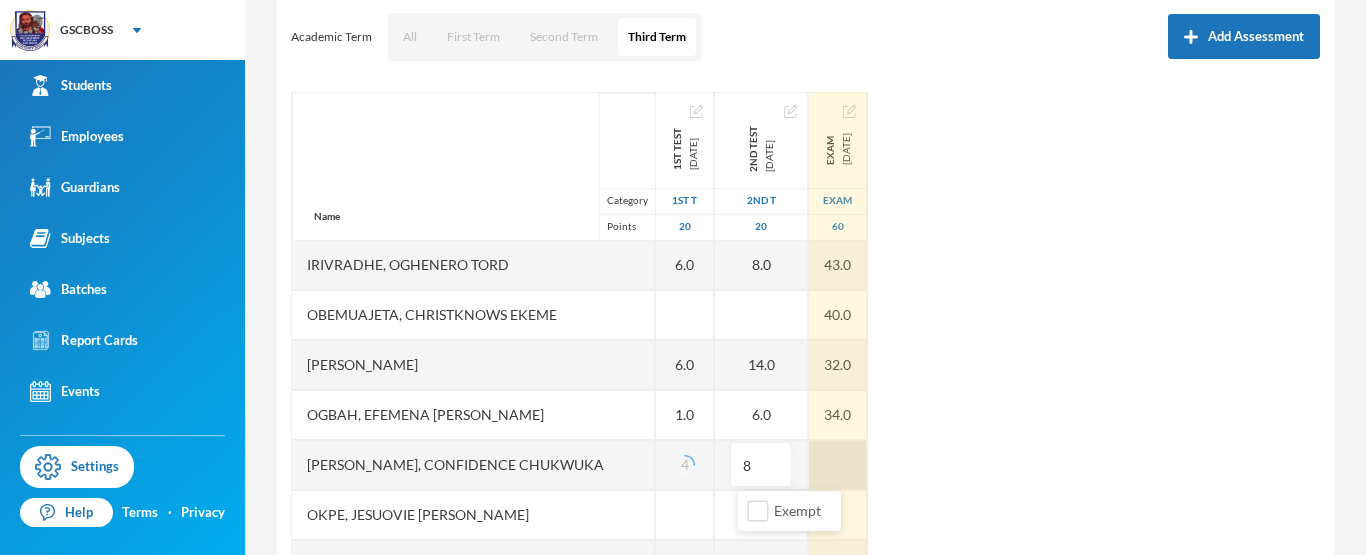click at bounding box center [838, 465] 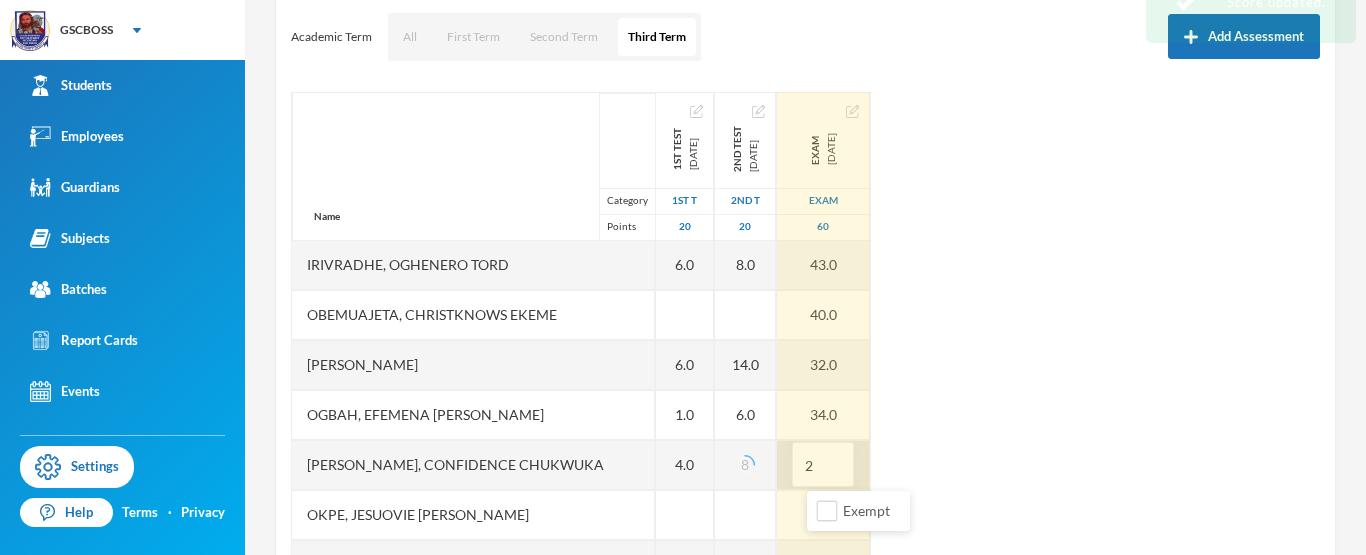 type on "28" 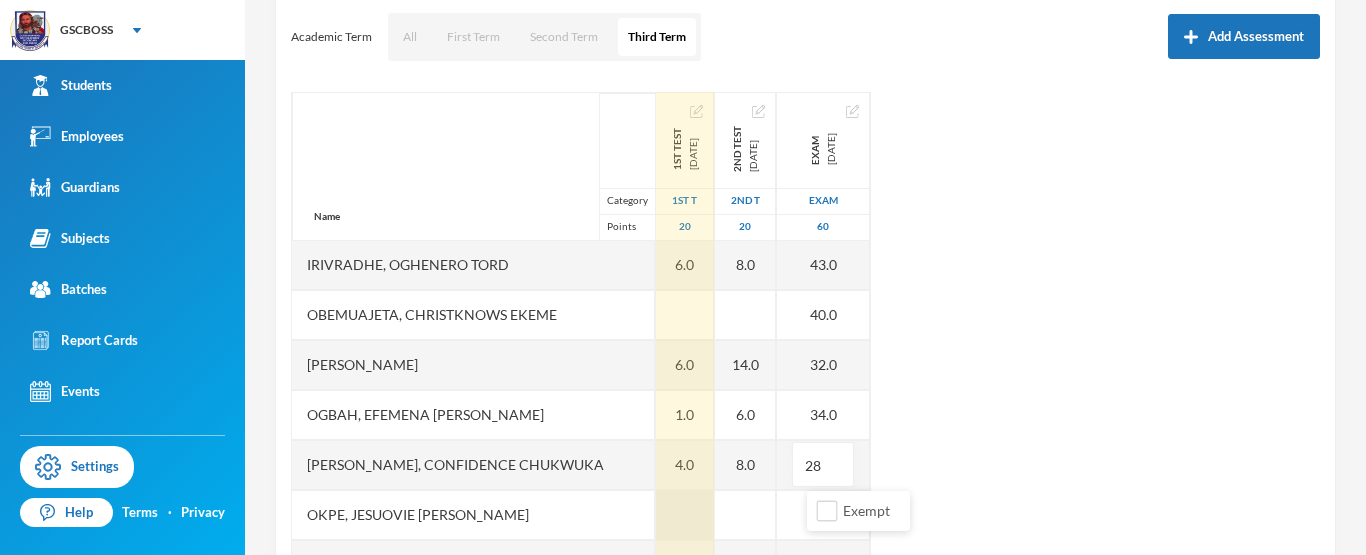 click at bounding box center [685, 515] 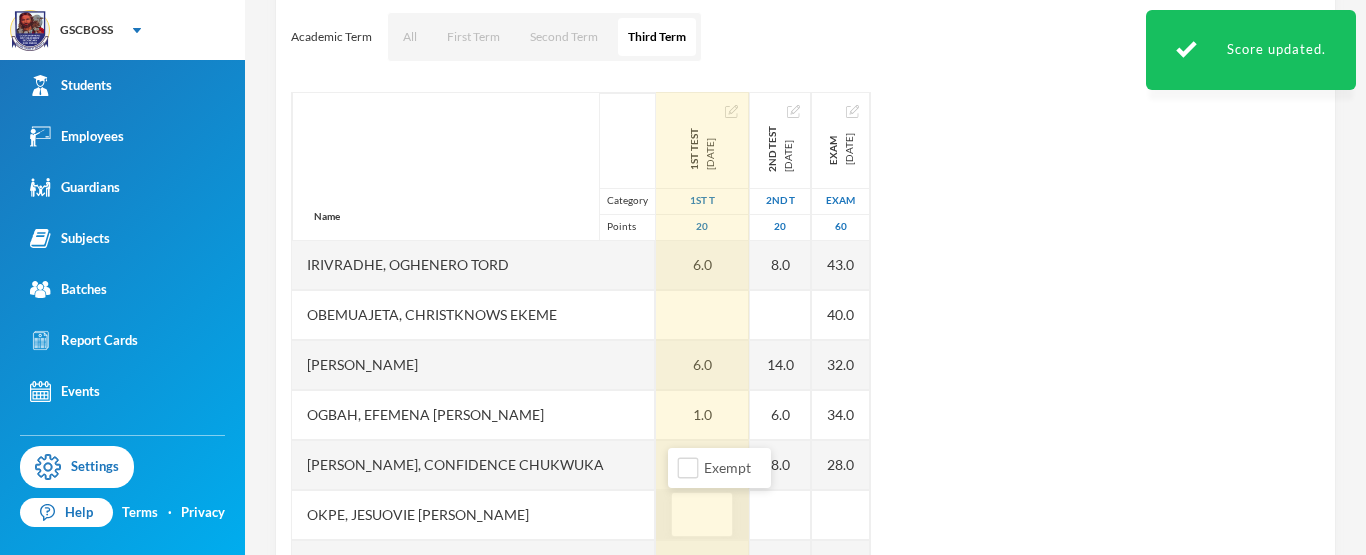 type on "5" 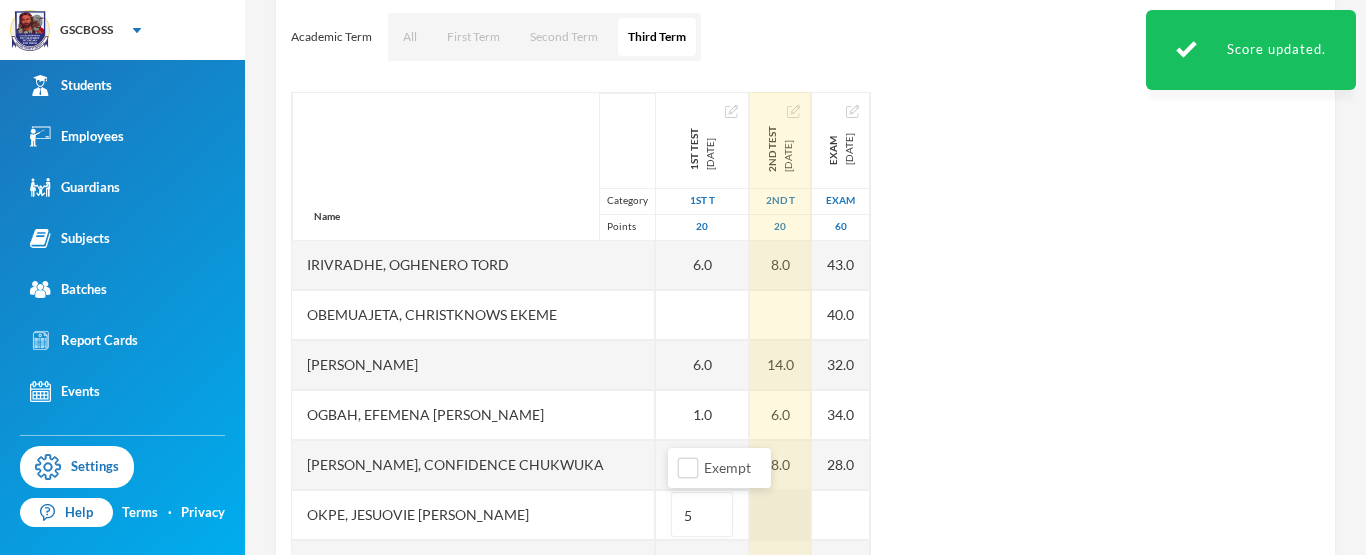 click at bounding box center (780, 515) 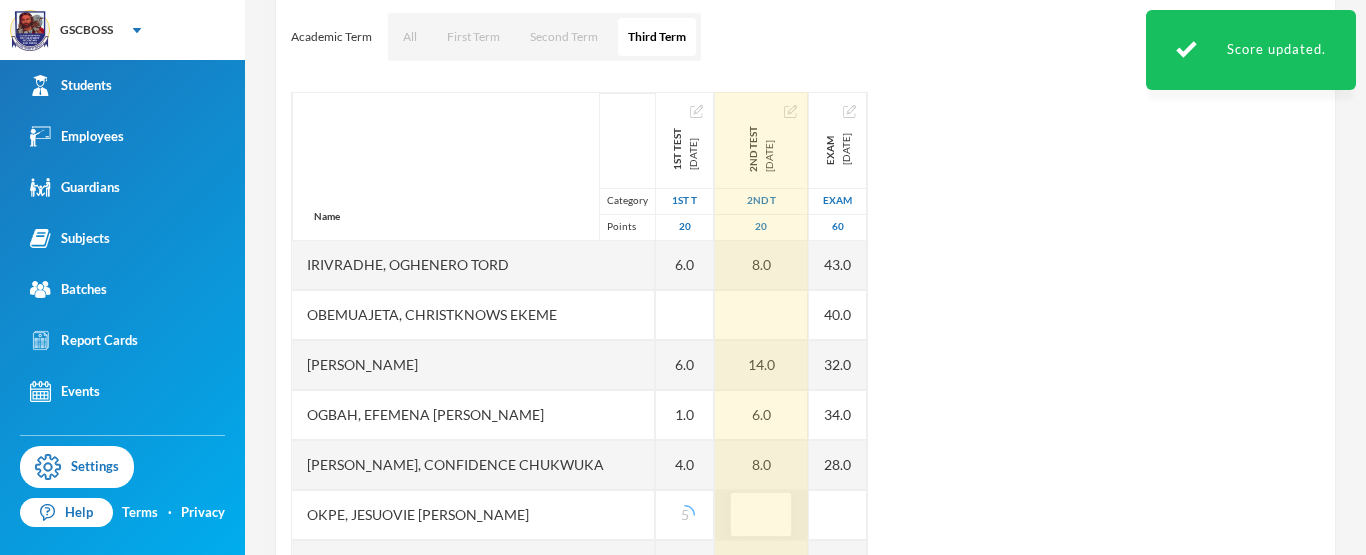 type on "6" 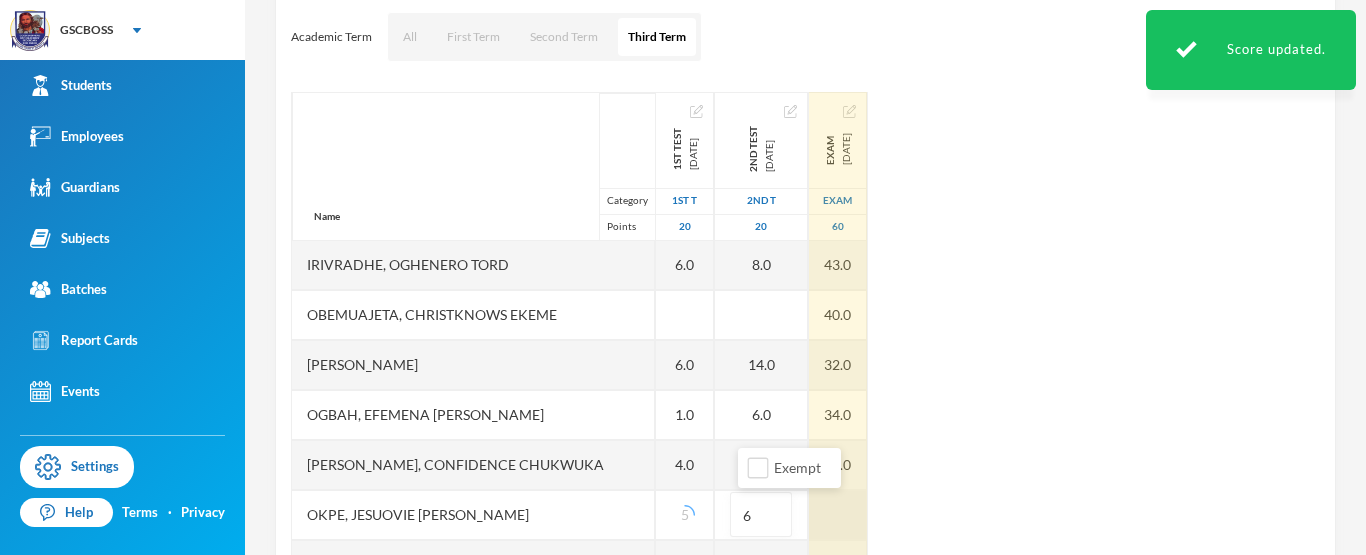 click at bounding box center (838, 515) 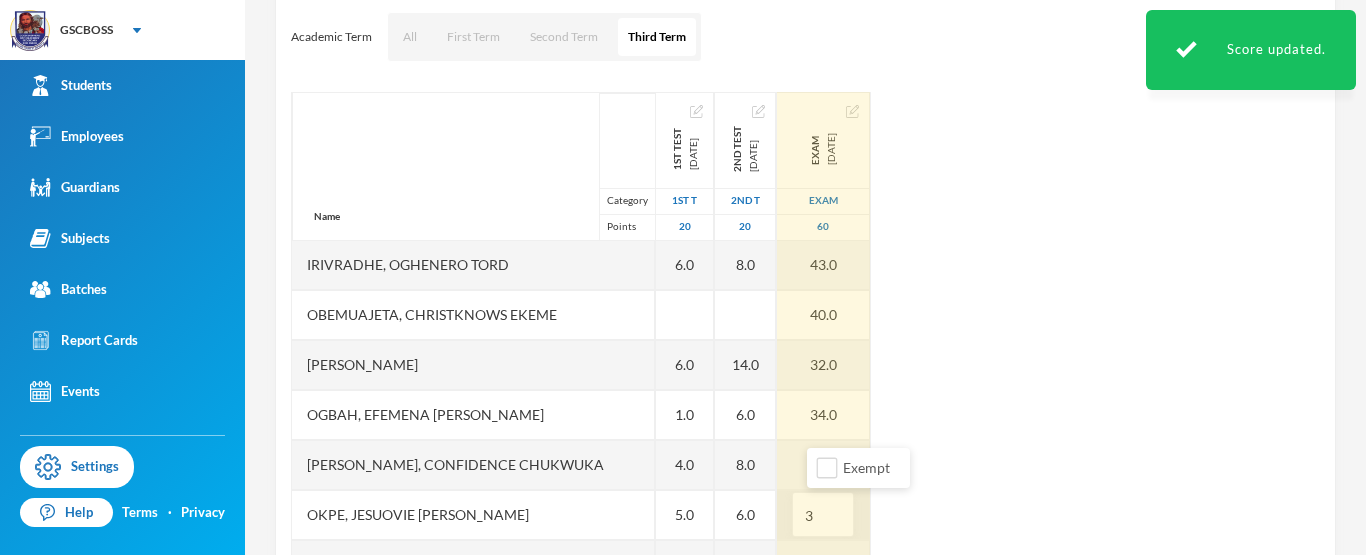type on "30" 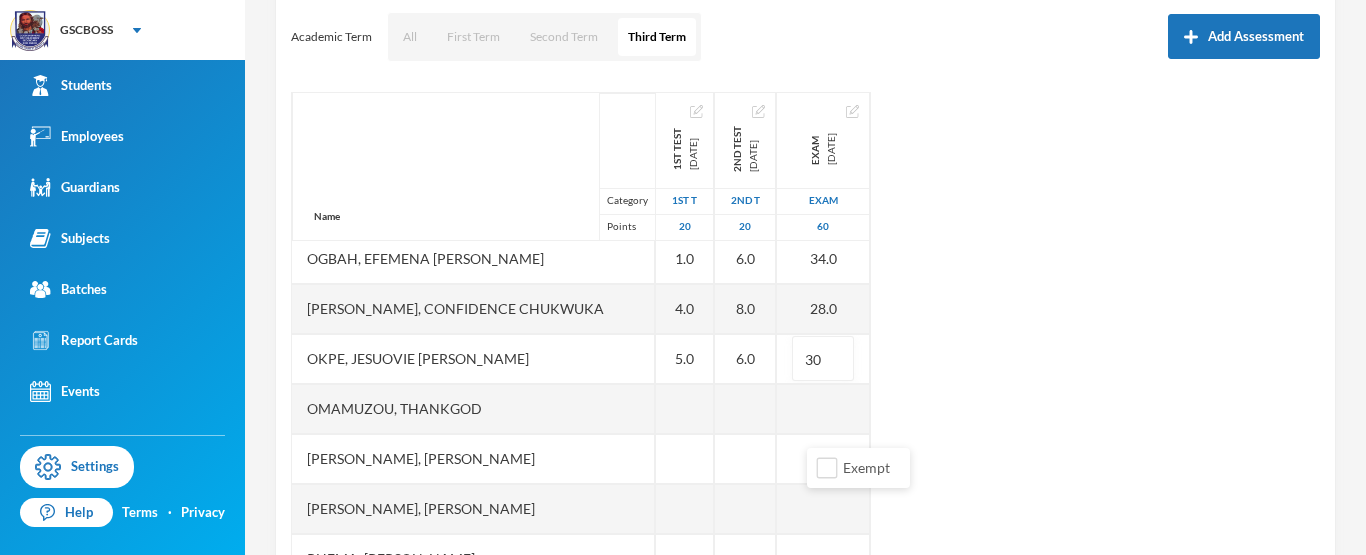 scroll, scrollTop: 370, scrollLeft: 0, axis: vertical 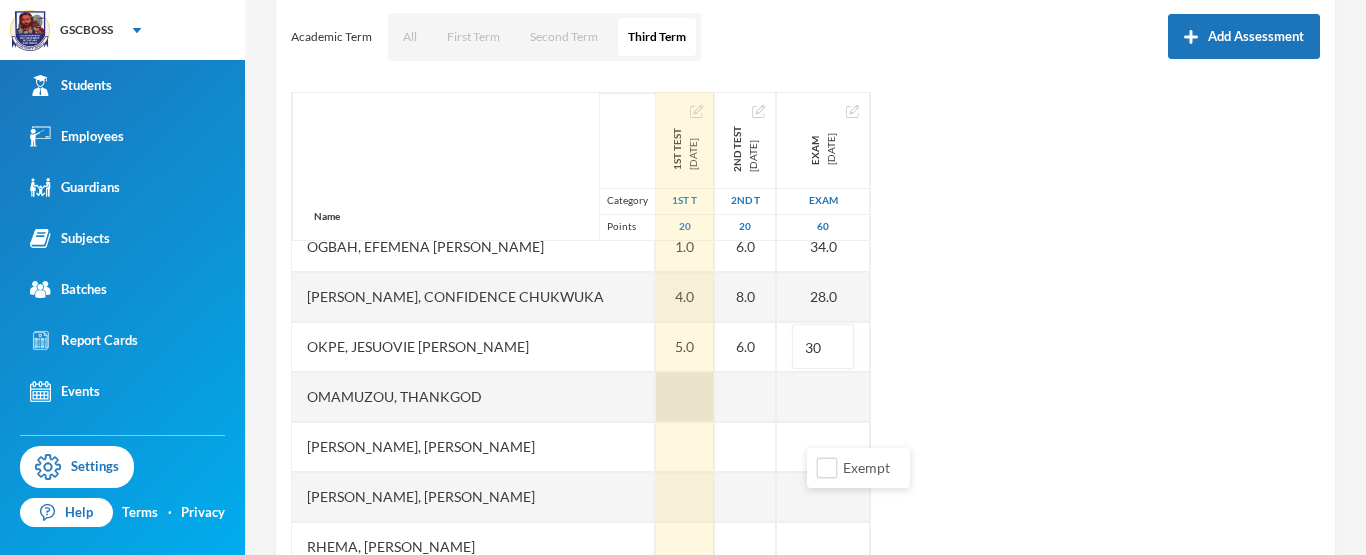 click at bounding box center (685, 397) 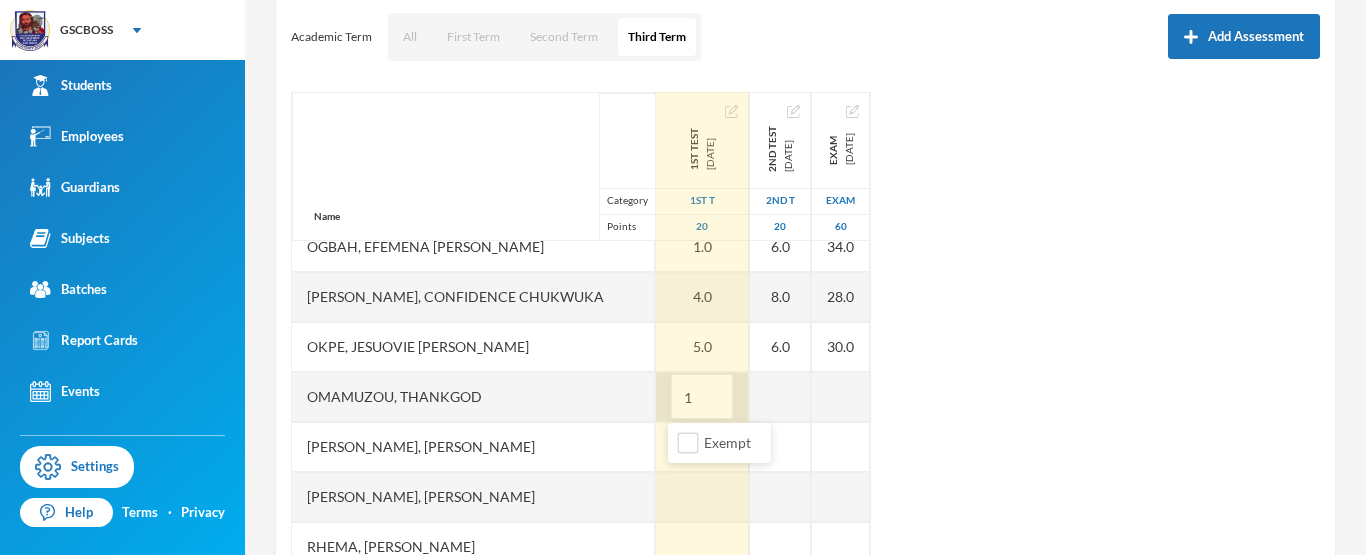 type on "10" 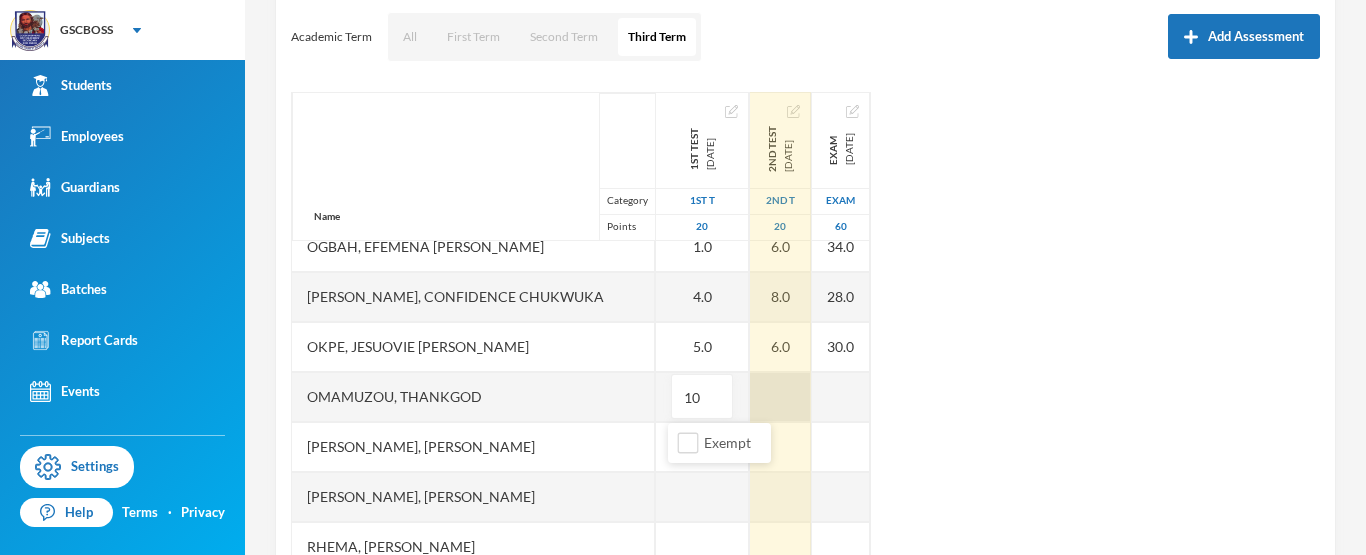 click at bounding box center [780, 397] 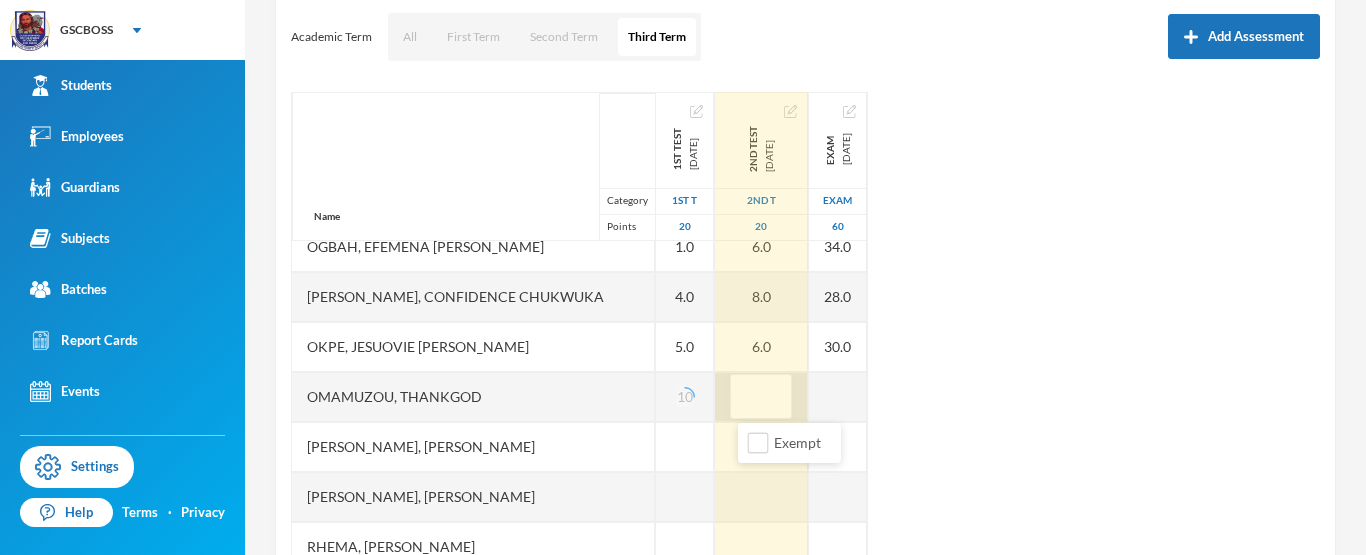 type on "8" 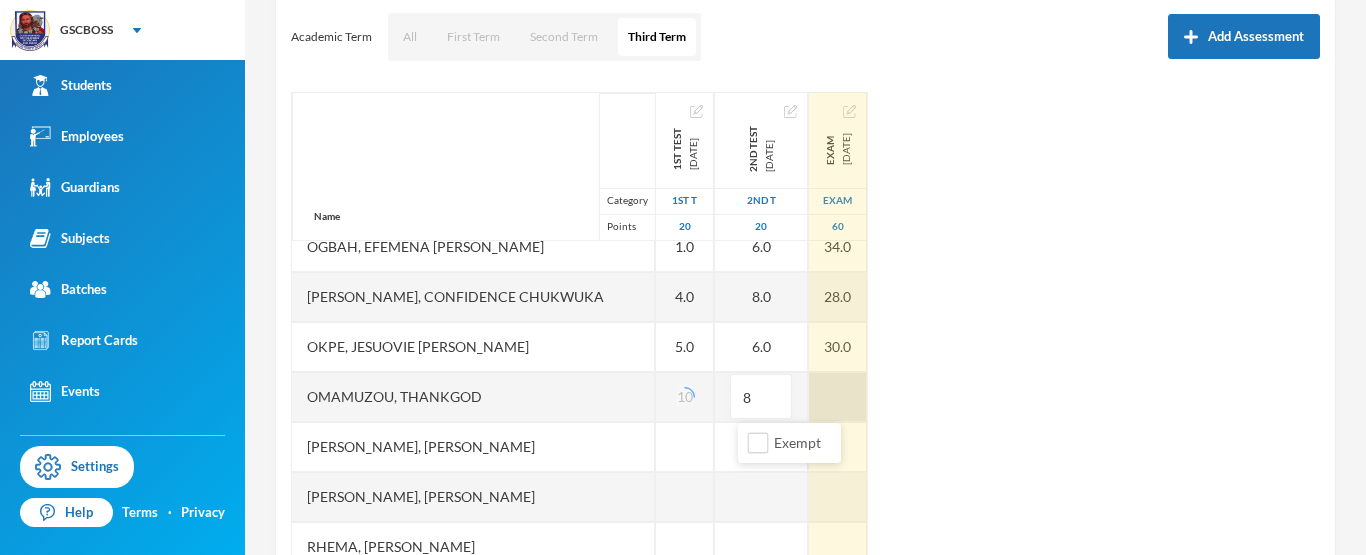 click at bounding box center [838, 397] 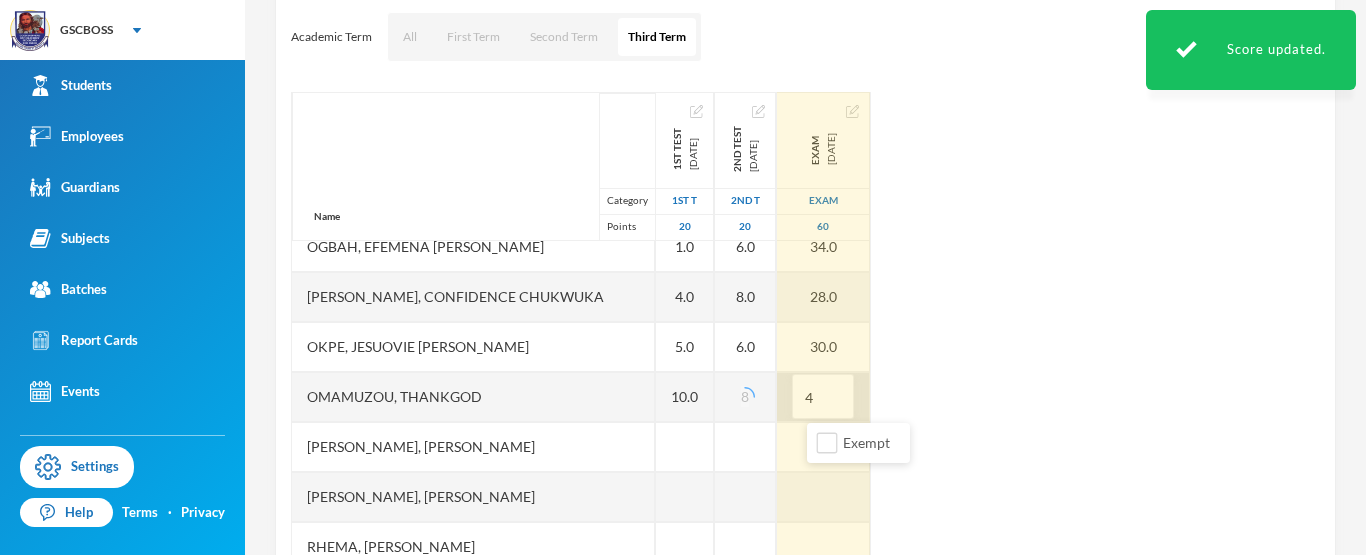 type on "40" 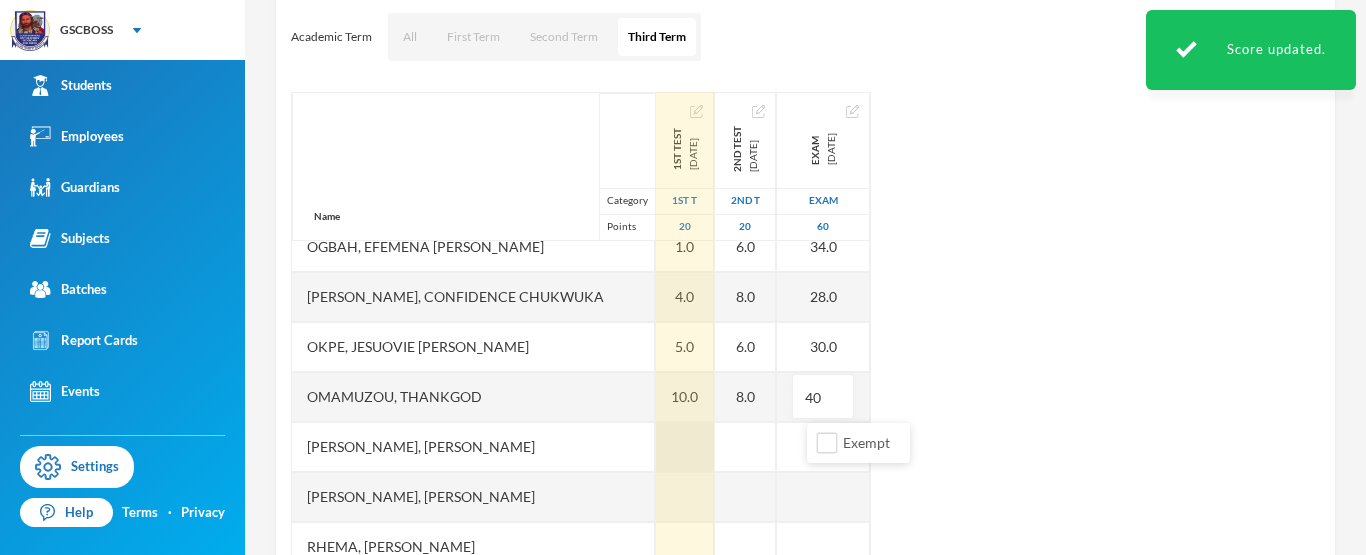 click at bounding box center [685, 447] 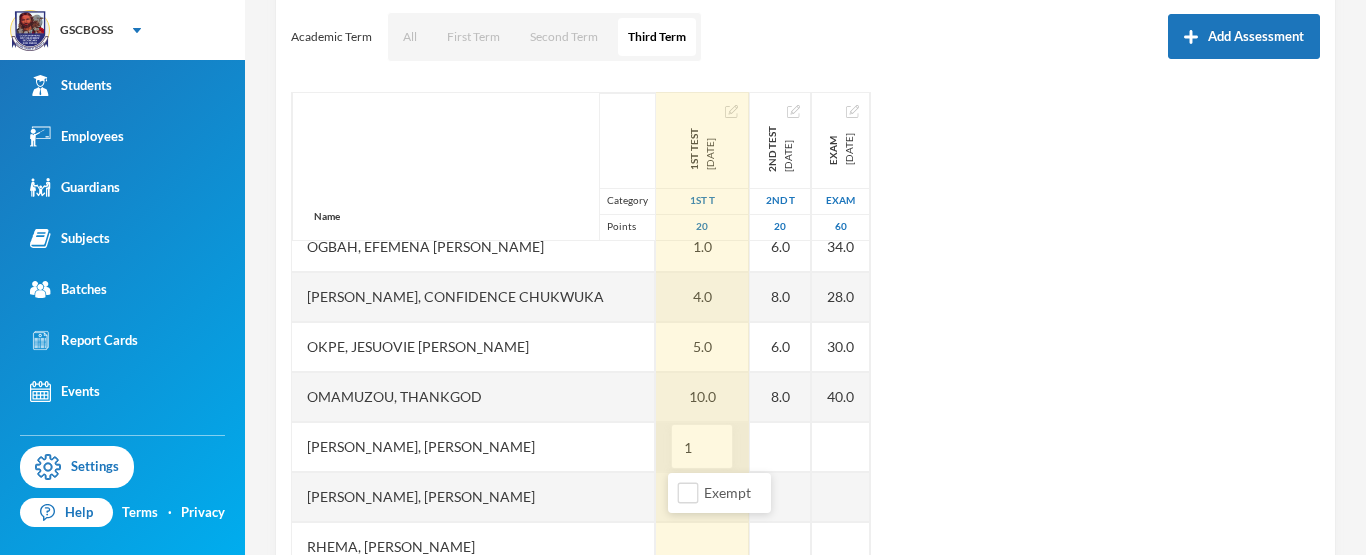 type on "11" 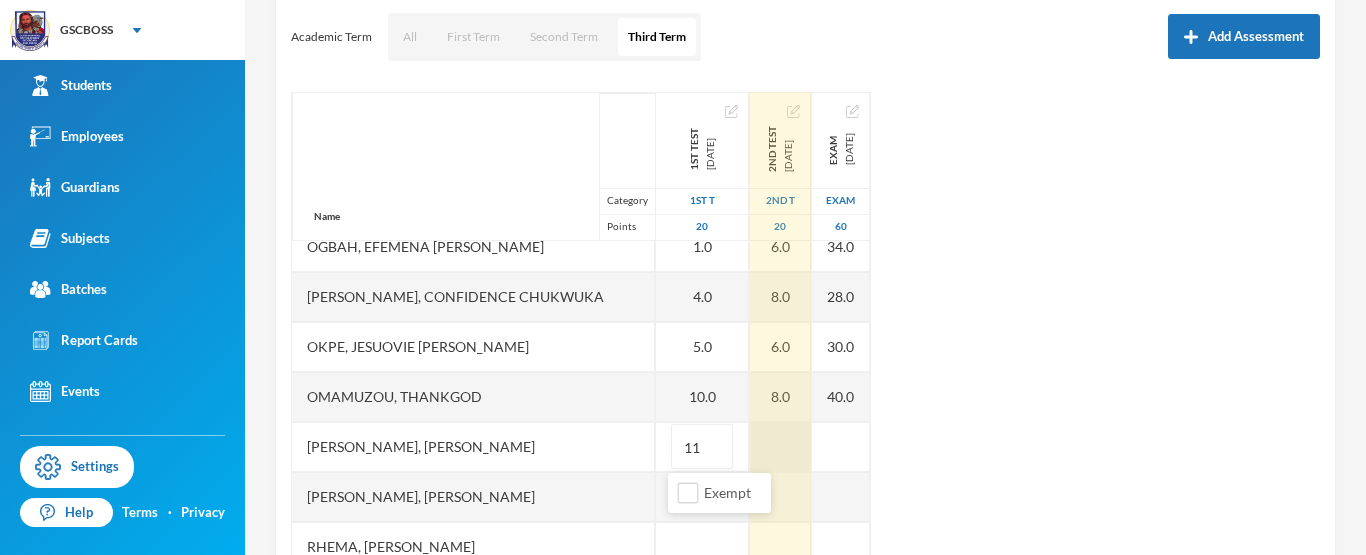 click at bounding box center [780, 447] 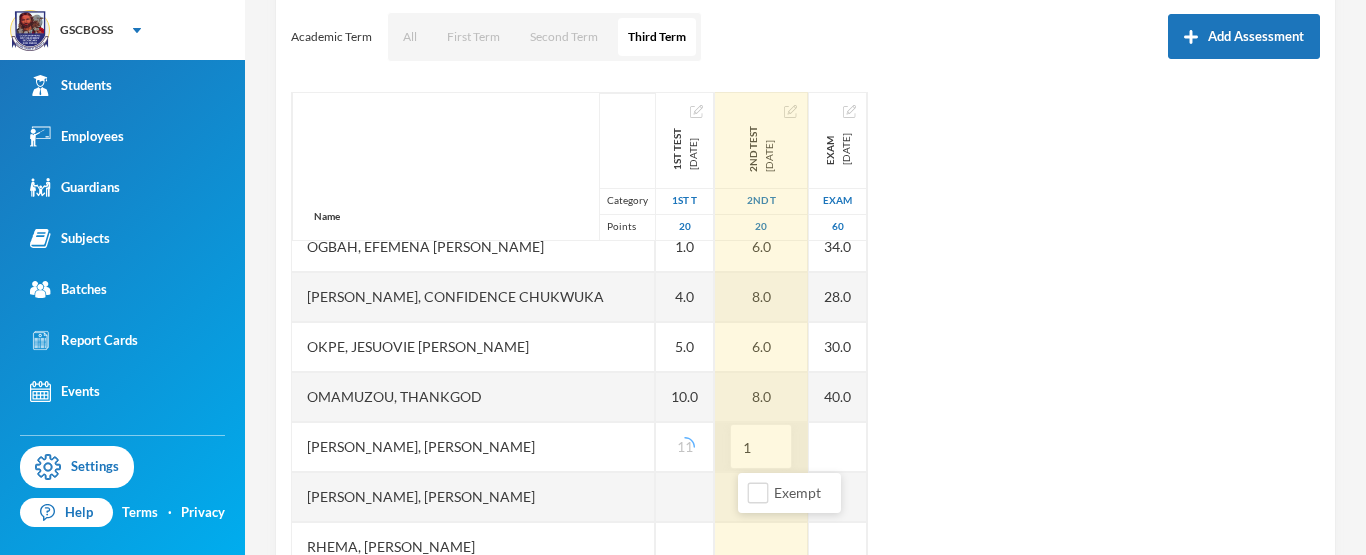 type on "14" 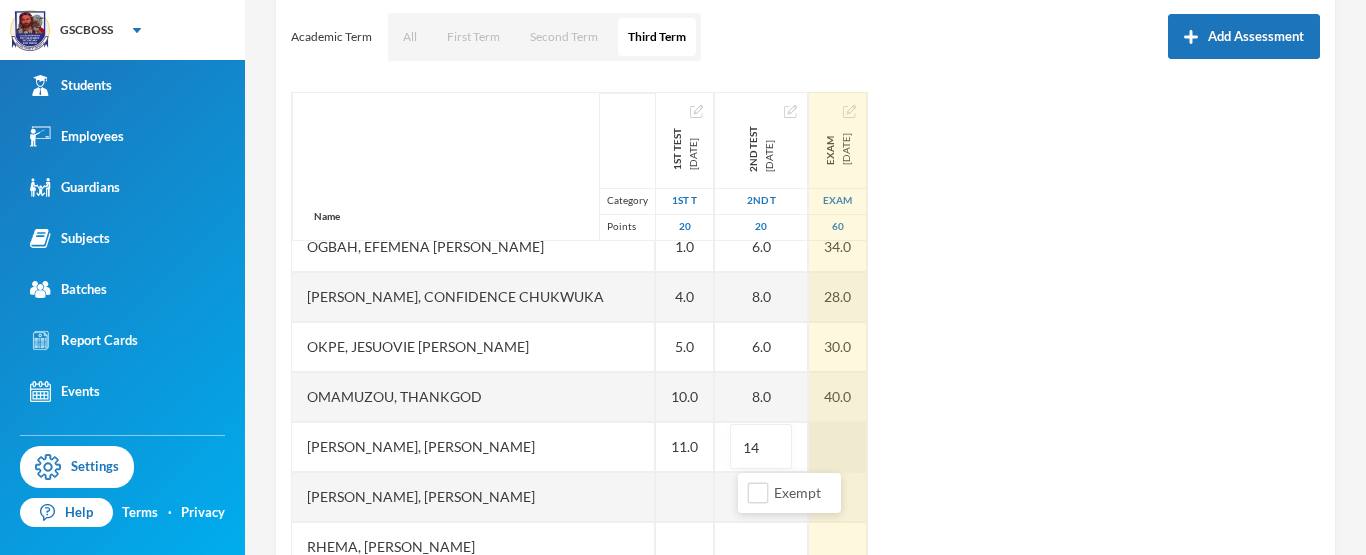 click on "Name   Category Points Chukwumah, Johnmark Eguono-ohwevwo, Oghenemaga Dominion Ejike-obi, Emmanuel Onyedikachi Ekpaigho, Emmagold Oghenerabome Irivradhe, Oghenero Tord Obemuajeta, Christknows Ekeme Oboh, Edward Ejiro Ogbah, Efemena Kelvin Ogene, Confidence Chukwuka Okpe, Jesuovie Jeffery Omamuzou, Thankgod Osiobe, Desmond Akpevweoghene Osuya, Chukwuyenum Ryan Rhema, Nelson Omamuozo Udju, Augustine Oghenevwogaga Udolu, Daniel Oghenefegor Urhude, Edison Mitedjere Urhude, Elliot Ogheneochuko 1st Test 2025-05-22 1st T 20 3.0 4.0 12.0 1.0 6.0 6.0 1.0 4.0 5.0 10.0 11.0 2nd Test 2025-06-24 2nd T 20 10.0 10.0 16.0 6.0 8.0 14.0 6.0 8.0 6.0 8.0 14 Exam 2025-07-04 Exam 60 40.0 40.0 40.0 31.0 43.0 40.0 32.0 34.0 28.0 30.0 40.0" at bounding box center (805, 342) 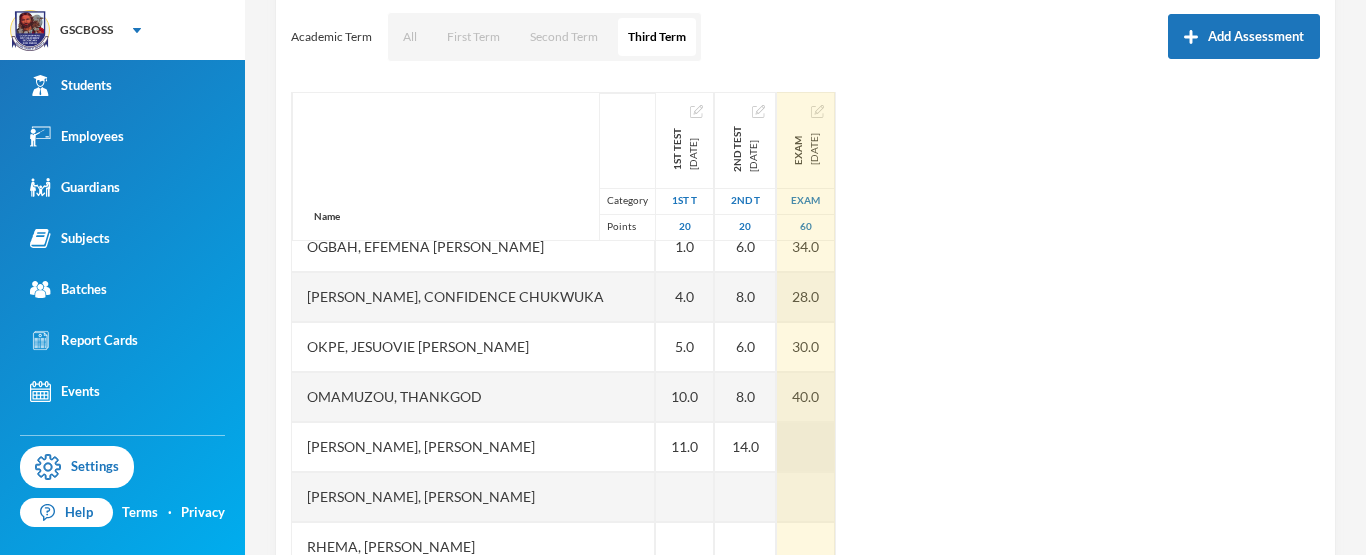 click at bounding box center [806, 447] 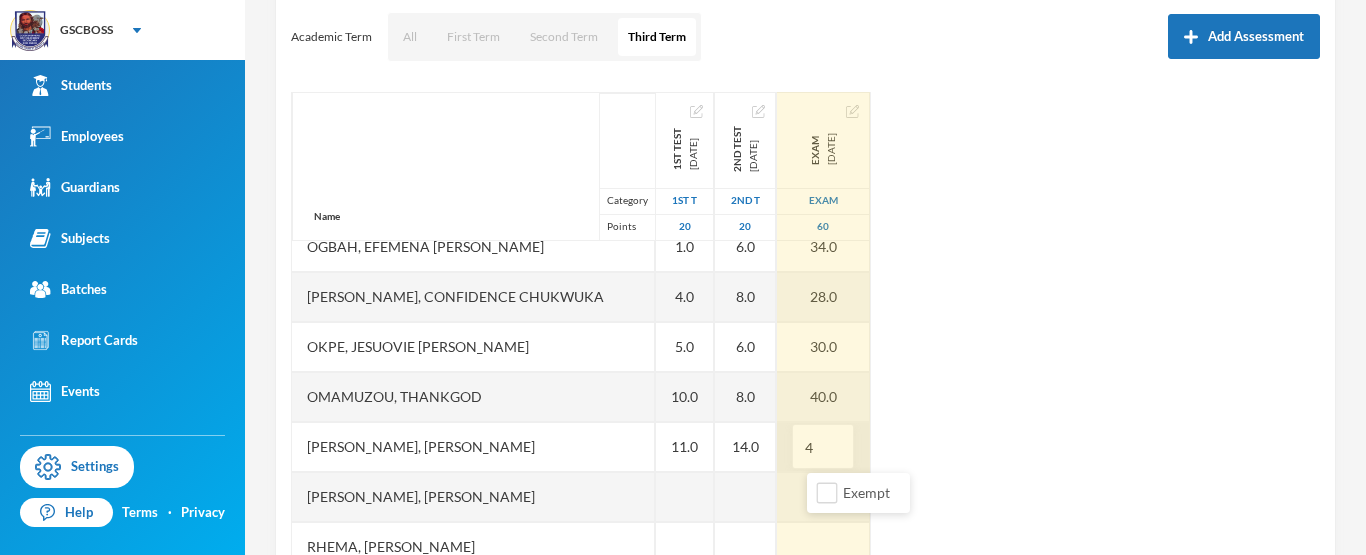 type on "40" 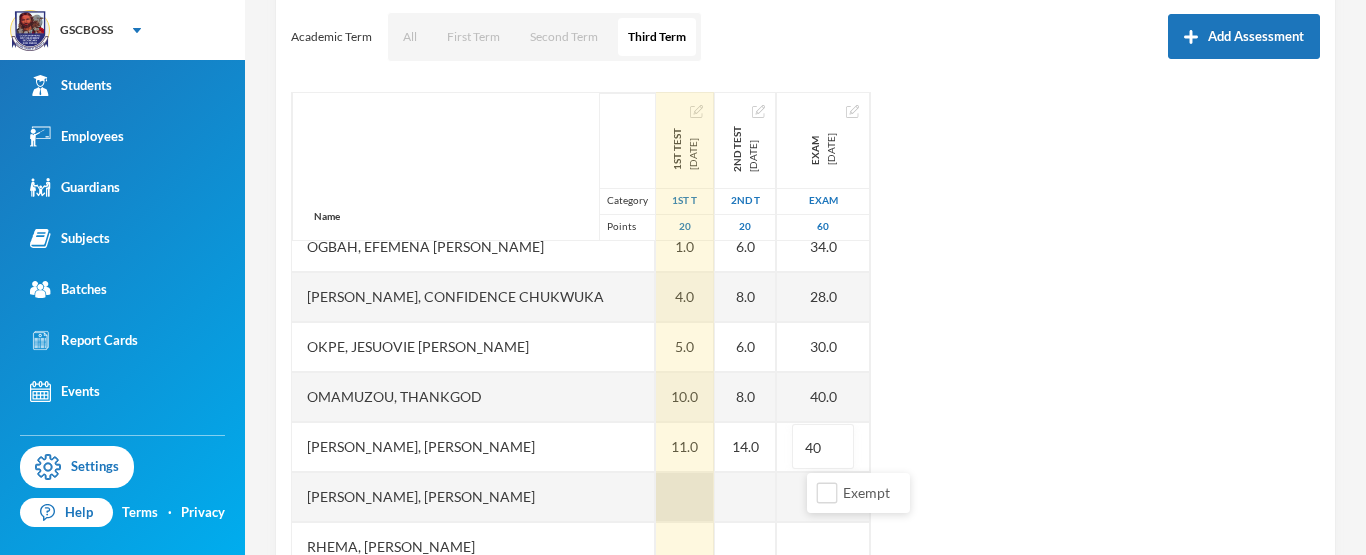 click at bounding box center (685, 497) 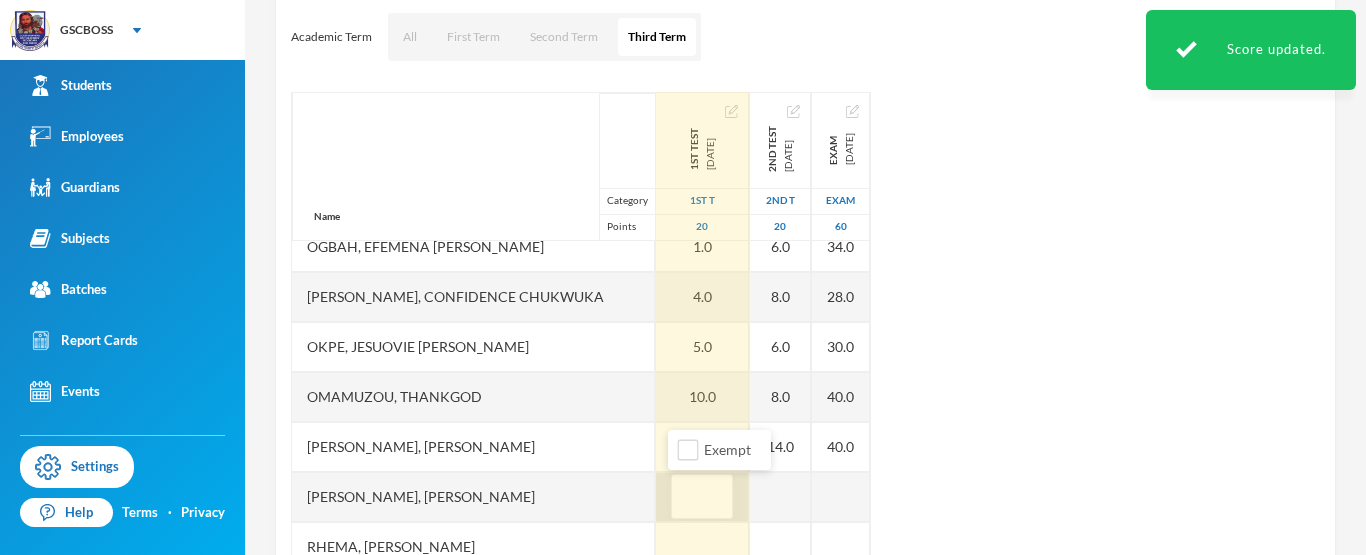 type on "1" 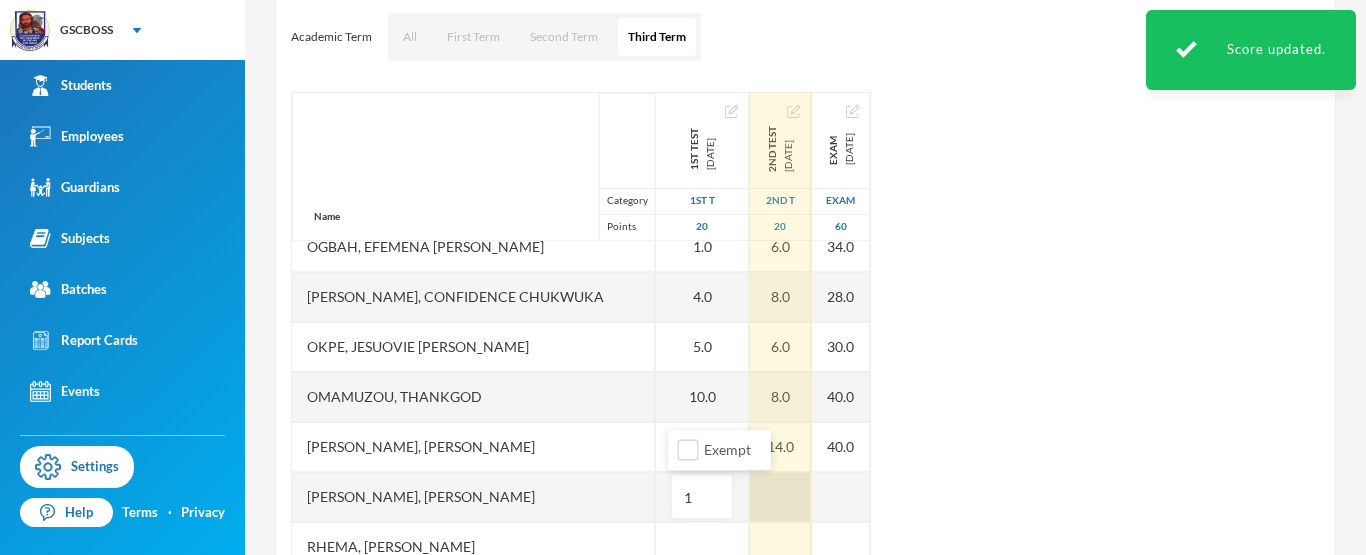click at bounding box center (780, 497) 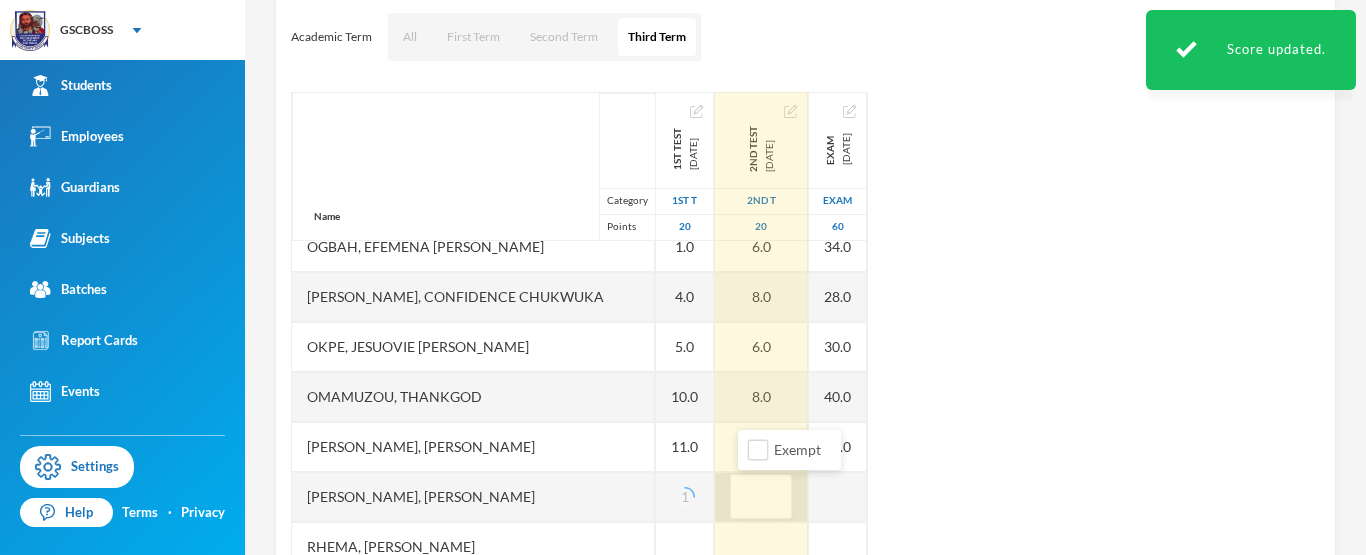 type on "3" 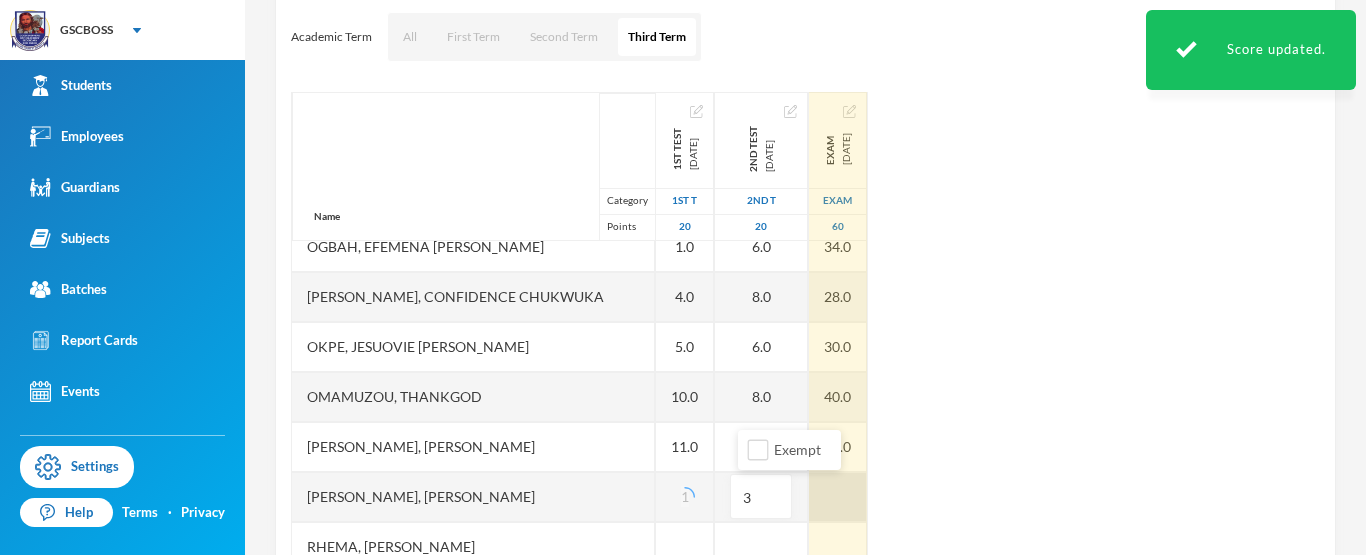 click at bounding box center [838, 497] 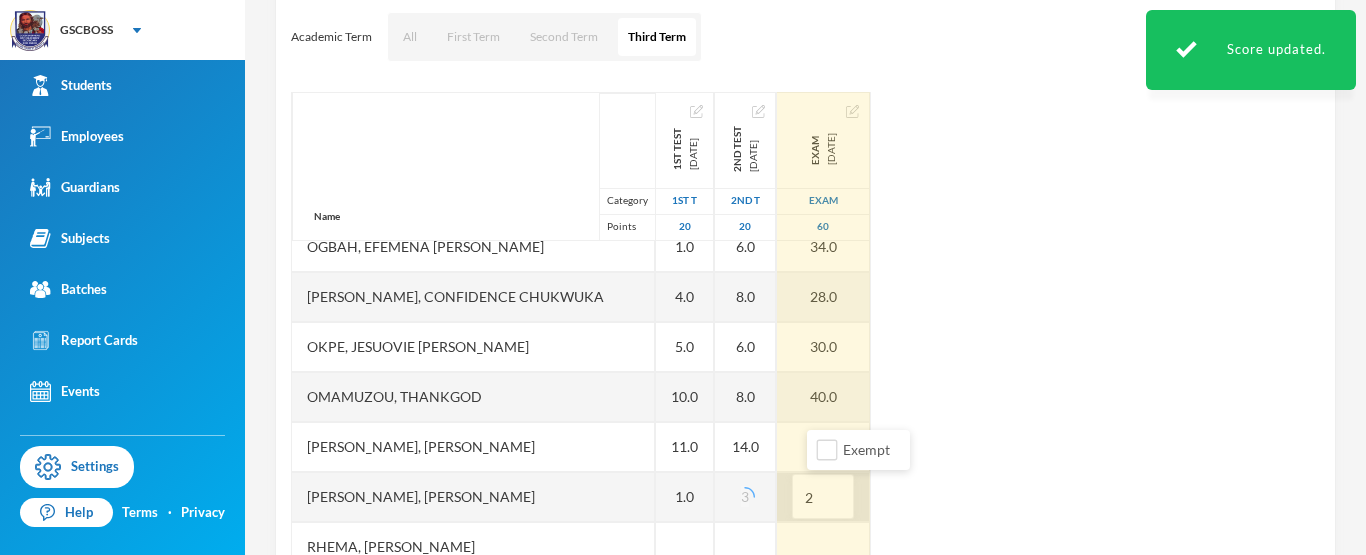 type on "24" 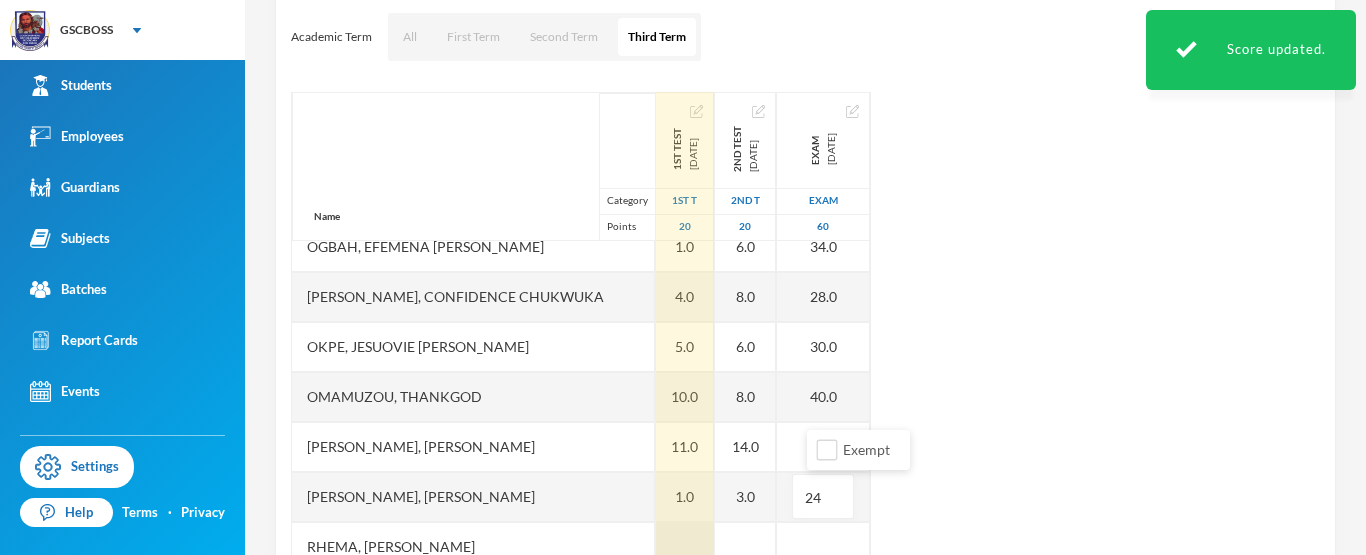 click at bounding box center [685, 547] 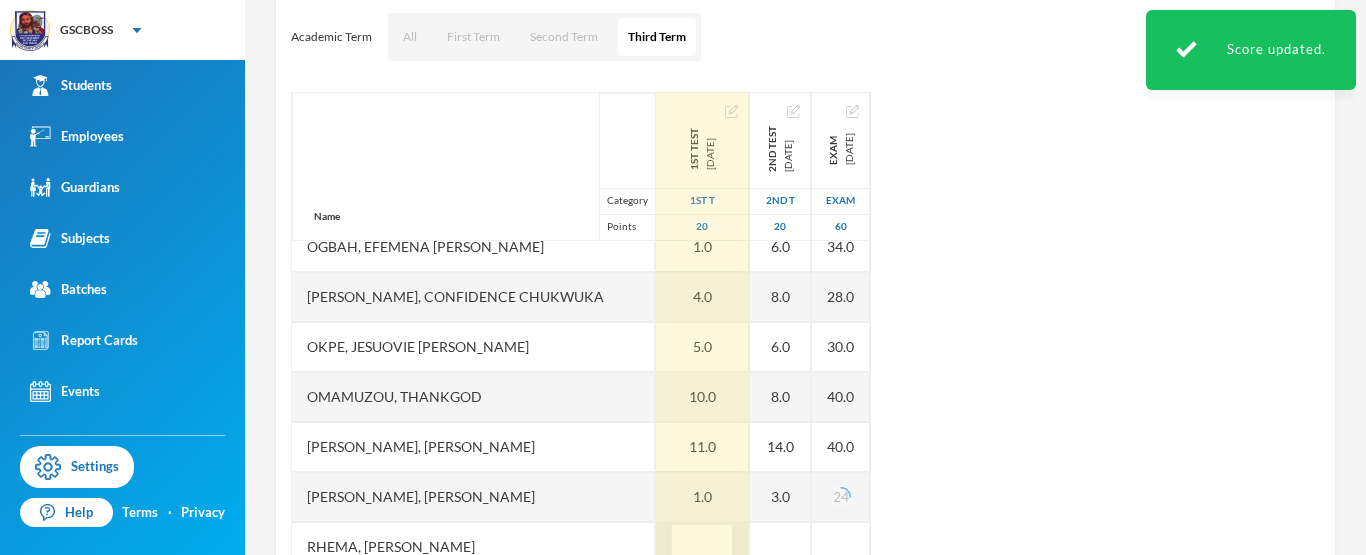 scroll, scrollTop: 289, scrollLeft: 0, axis: vertical 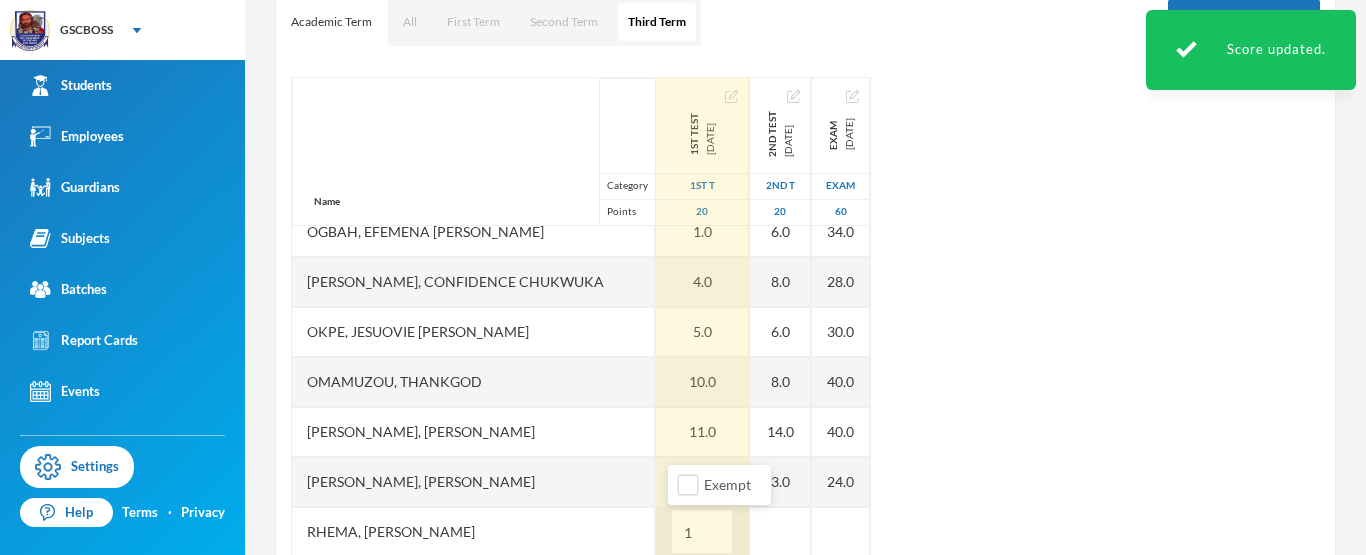 type on "11" 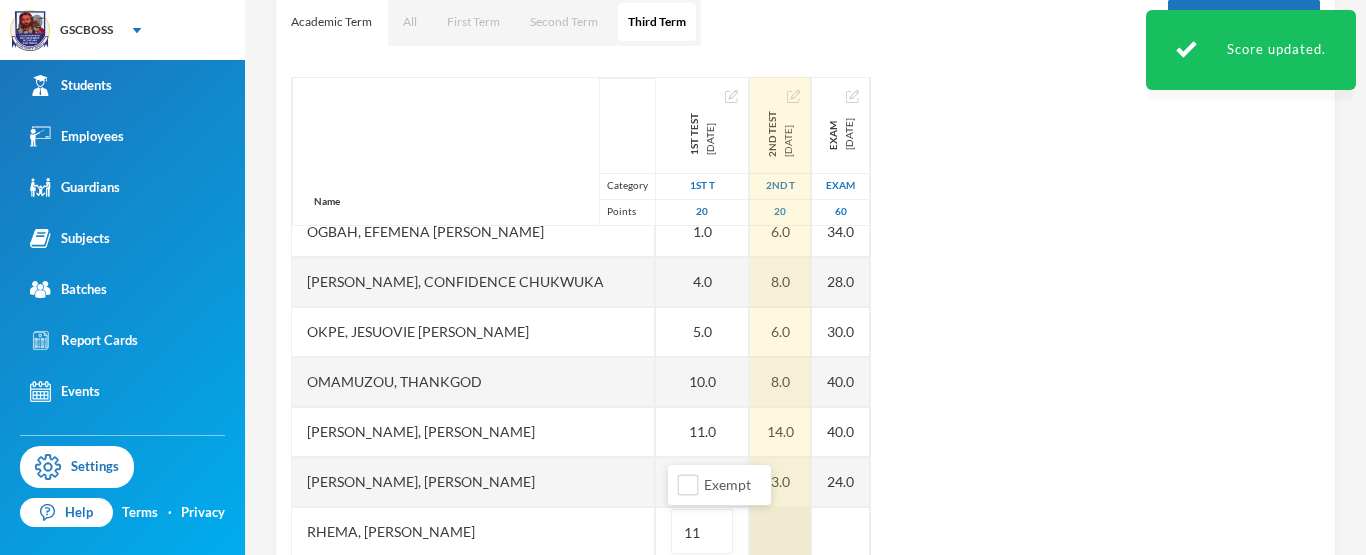 click at bounding box center [780, 532] 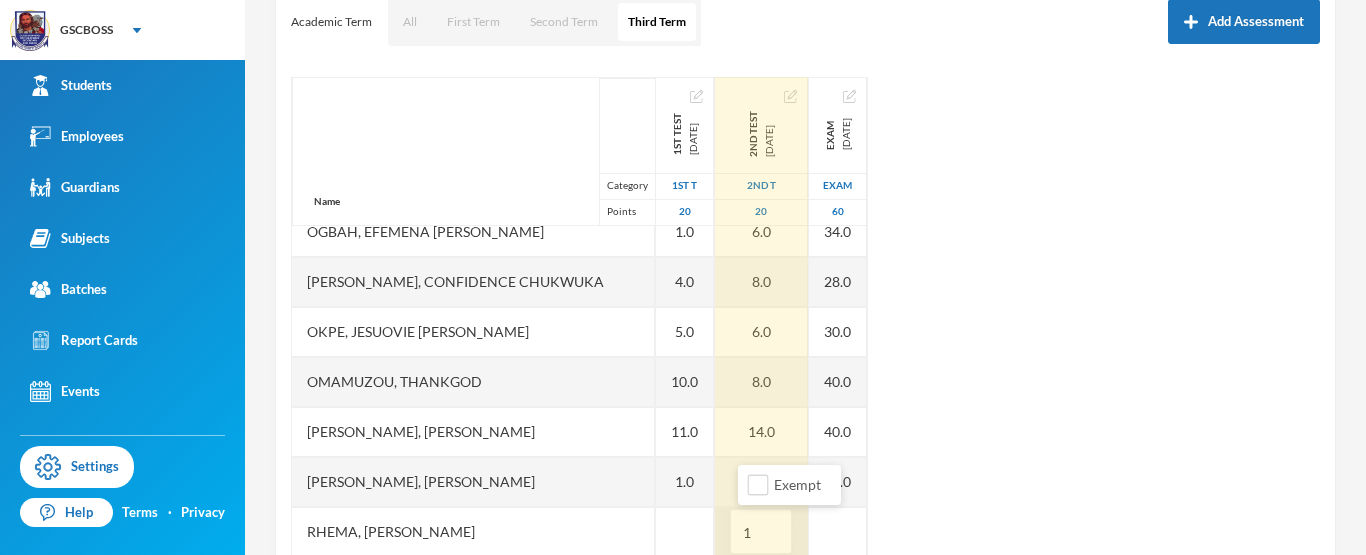 type on "14" 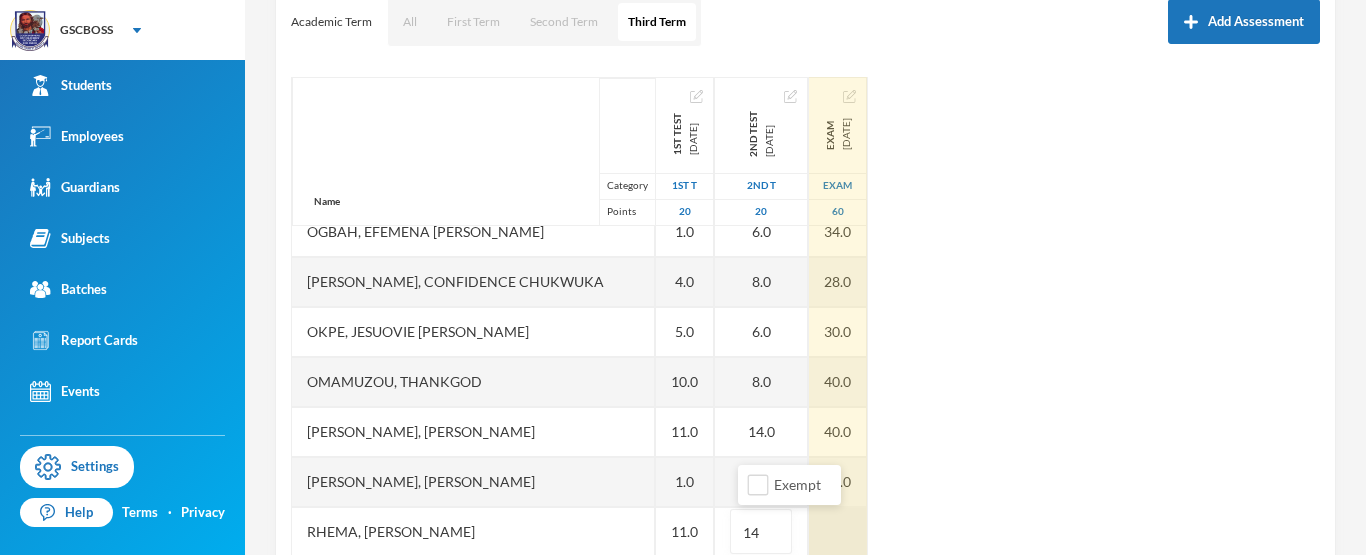 click at bounding box center [838, 532] 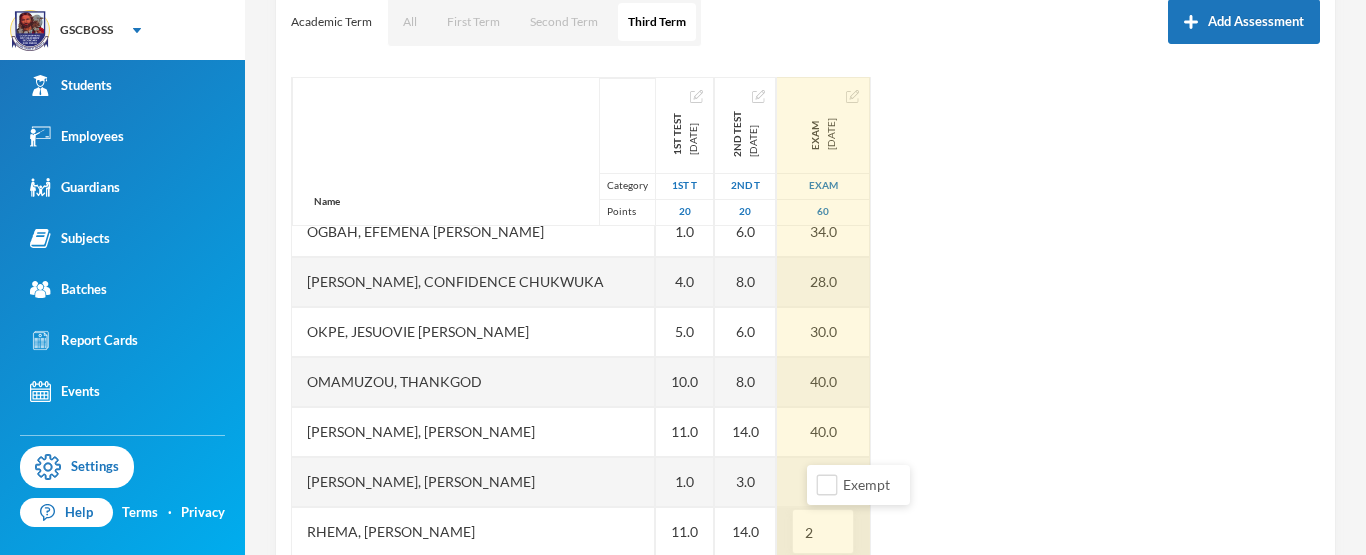 type on "28" 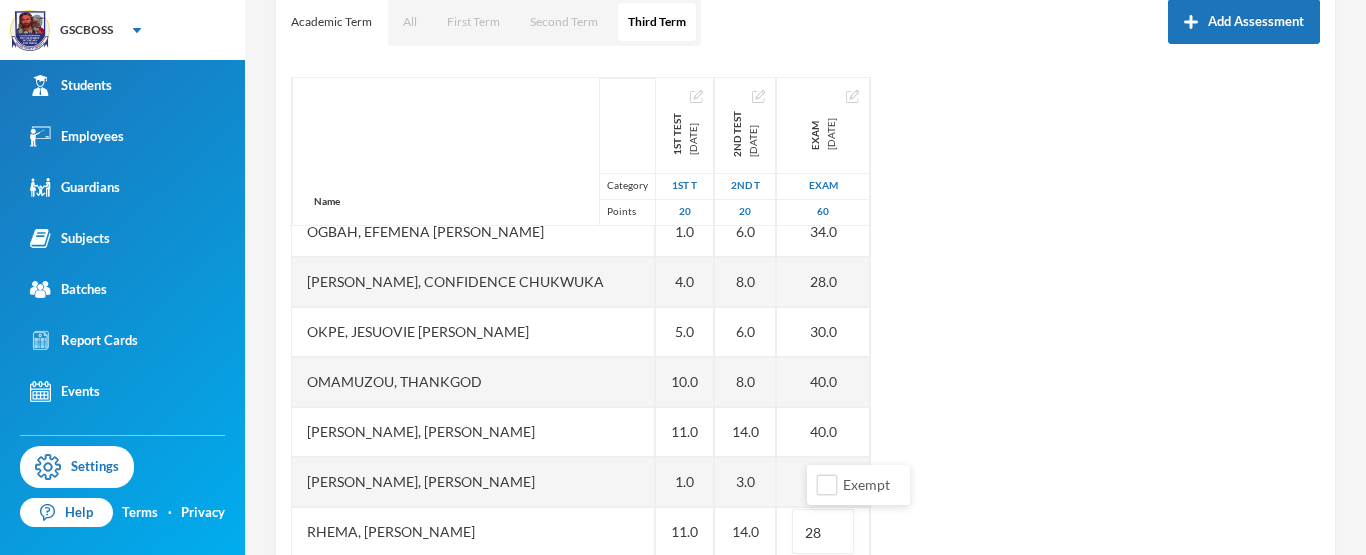 scroll, scrollTop: 470, scrollLeft: 0, axis: vertical 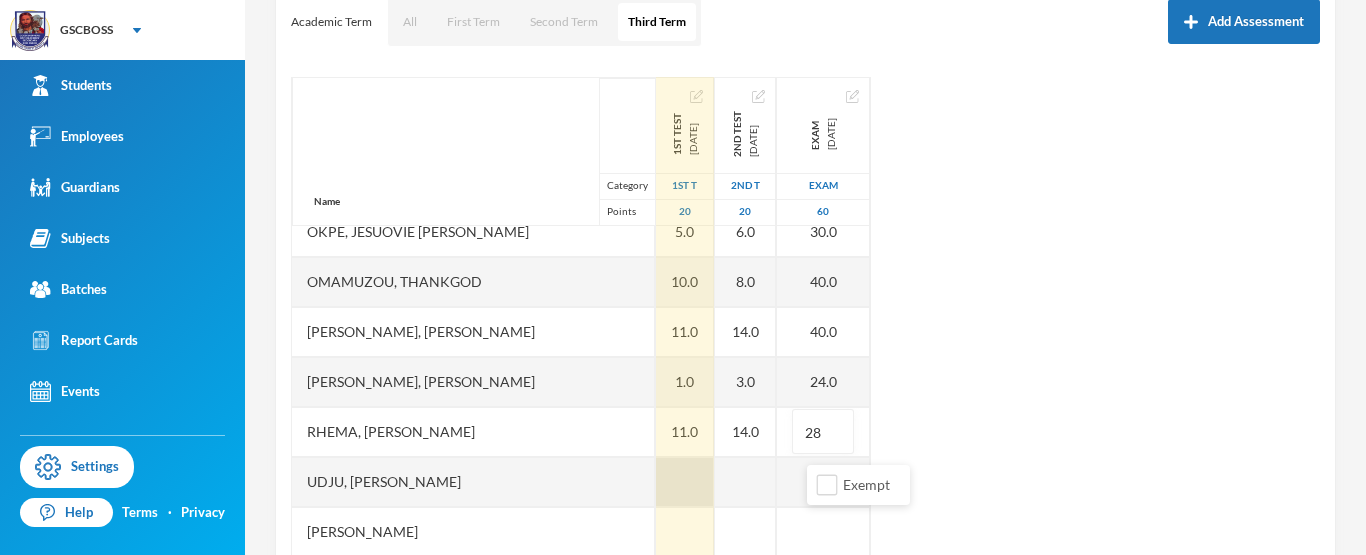 click at bounding box center [685, 482] 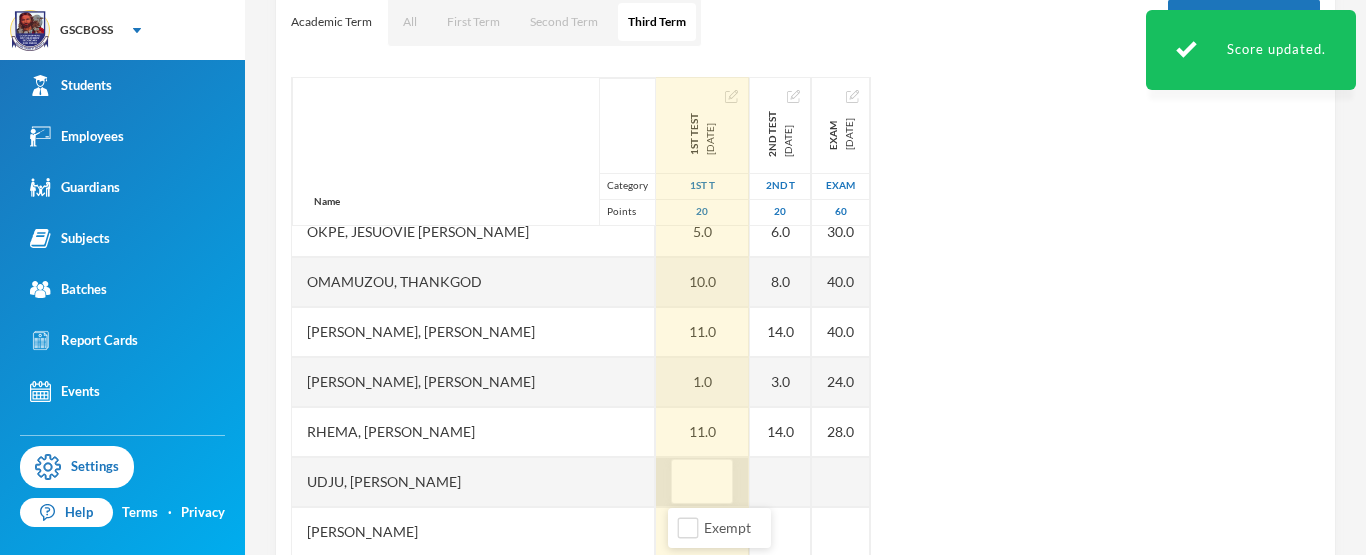 type on "8" 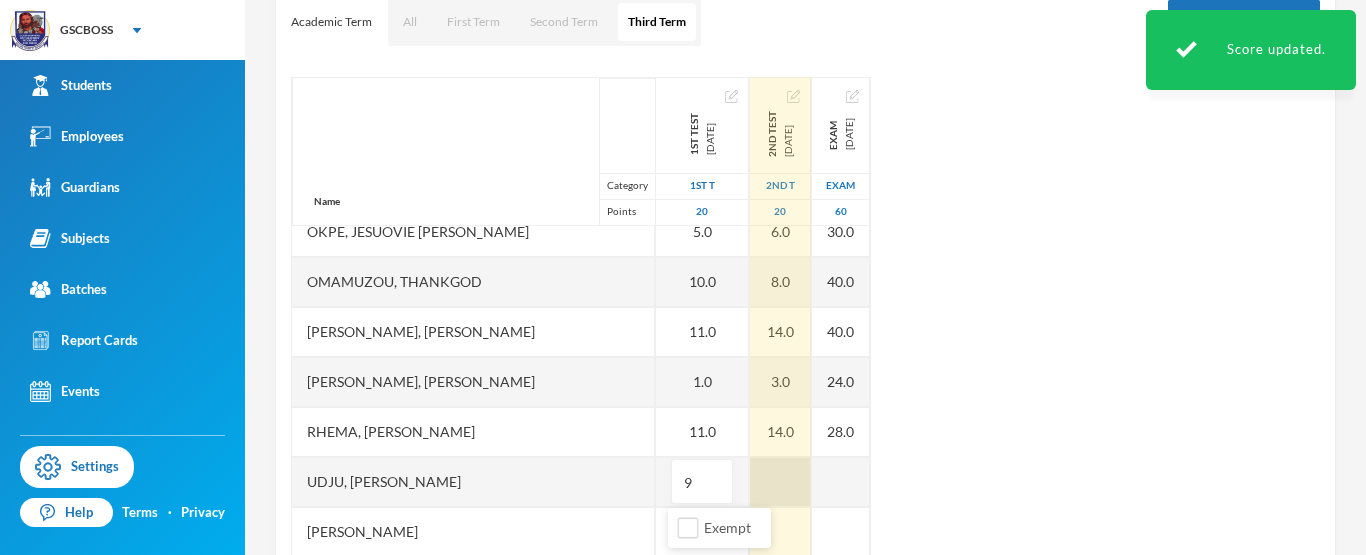 click at bounding box center (780, 482) 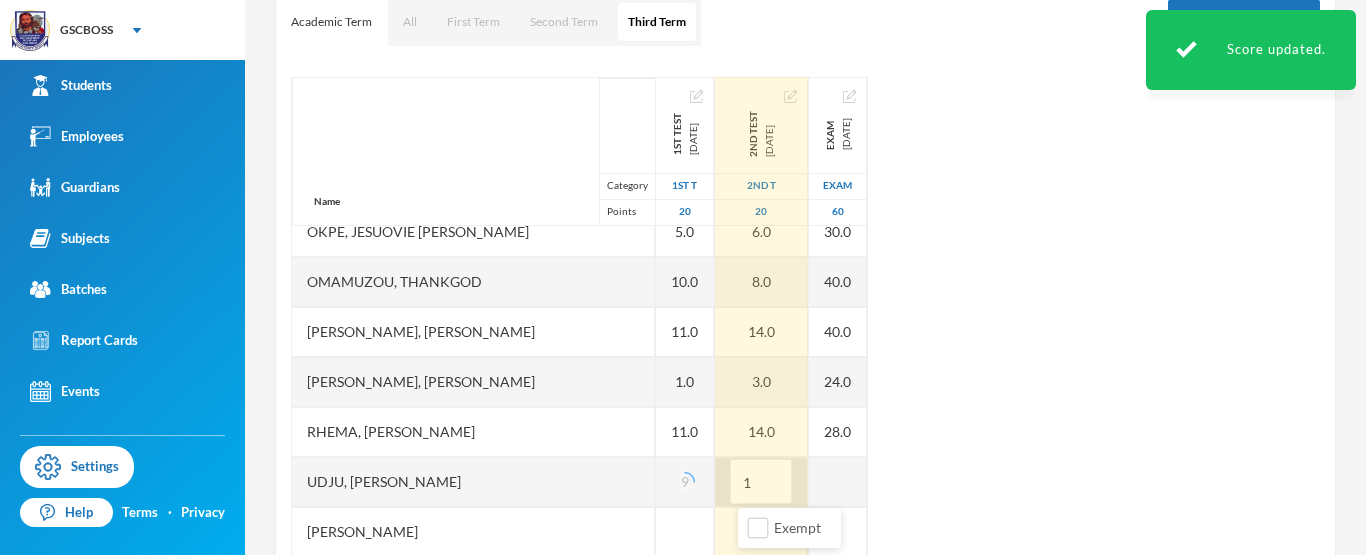 type on "12" 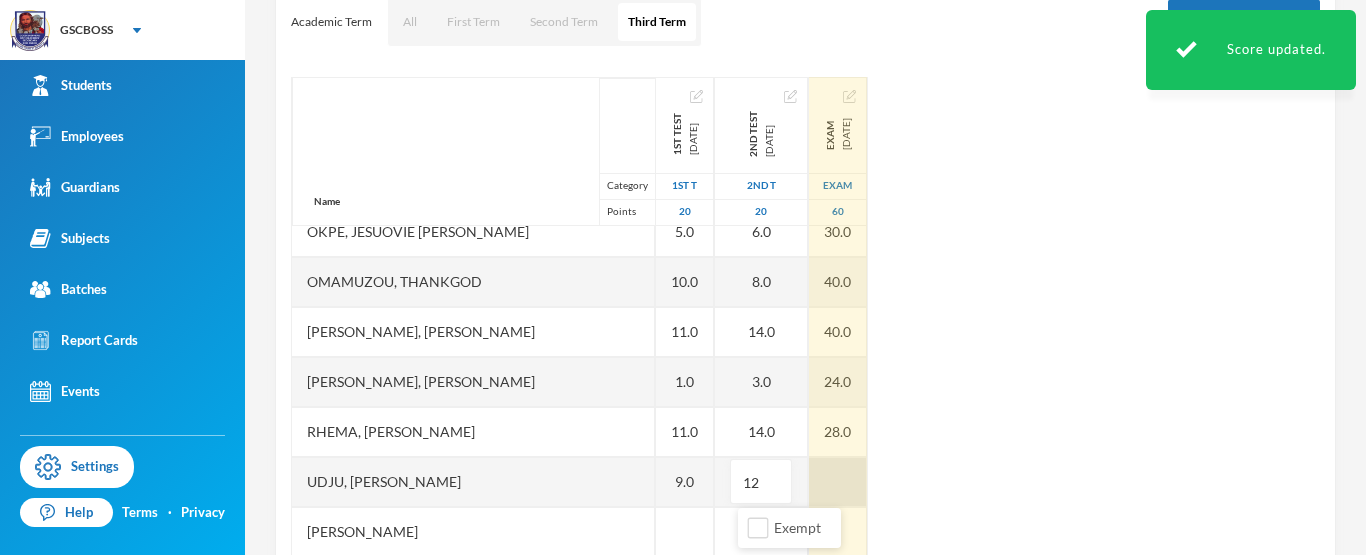 click at bounding box center (838, 482) 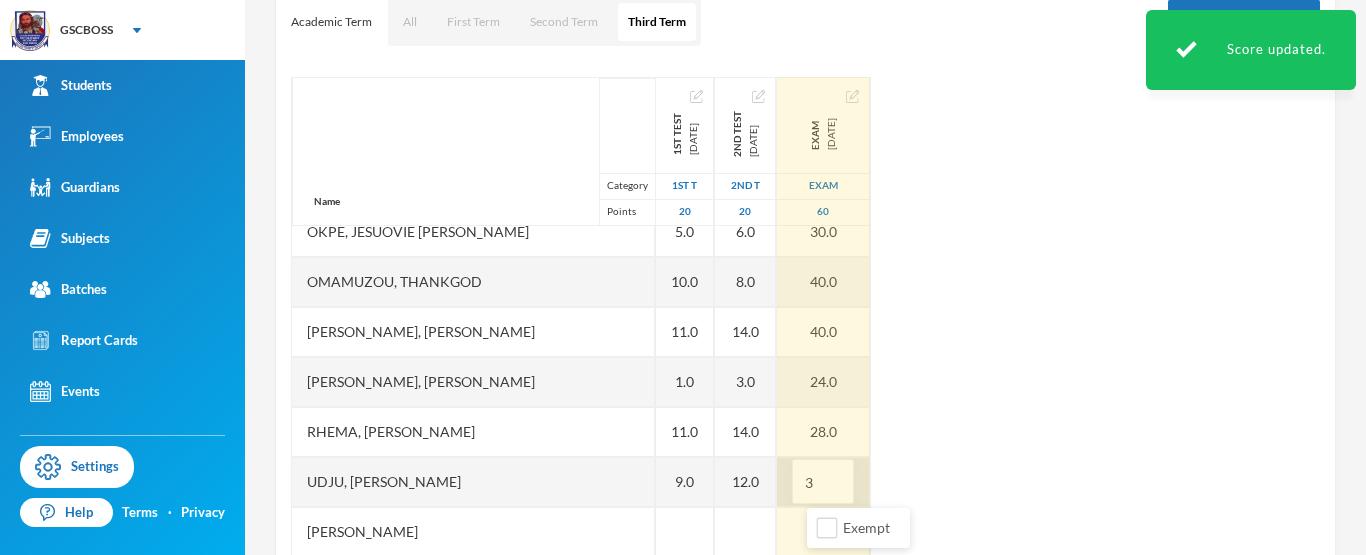 type on "32" 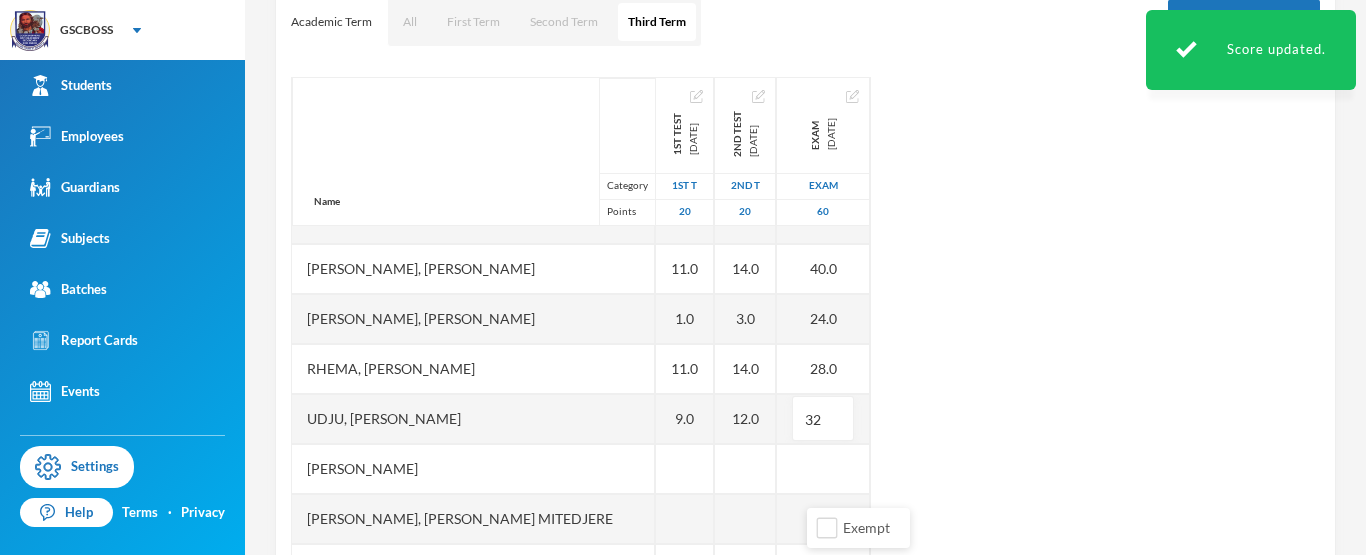 scroll, scrollTop: 551, scrollLeft: 0, axis: vertical 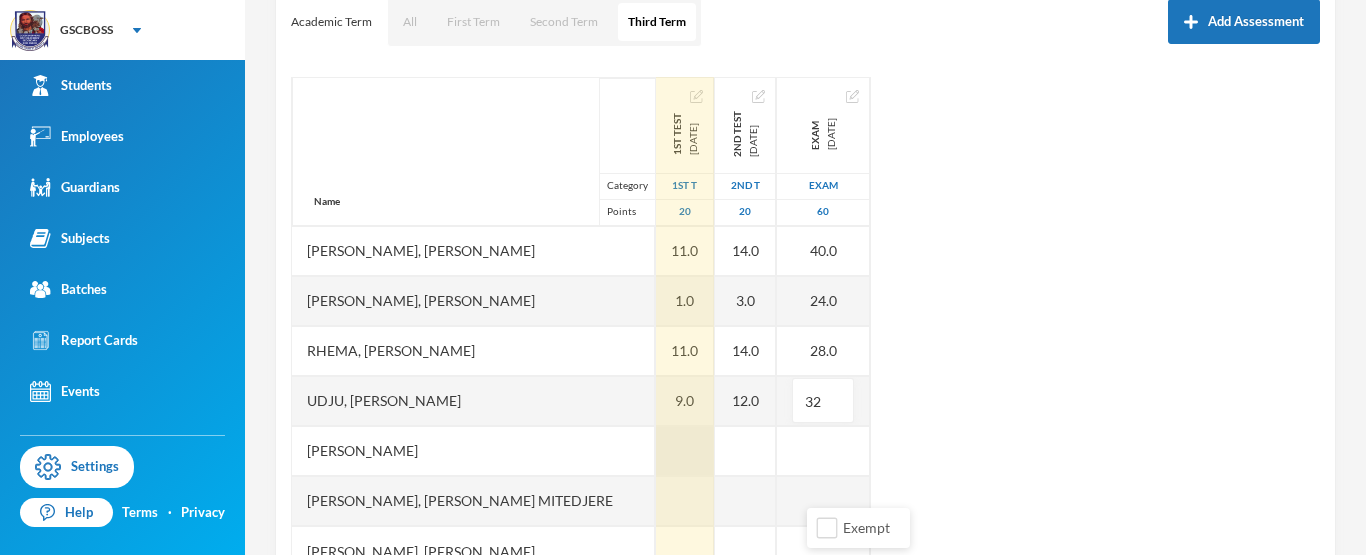 click at bounding box center [685, 451] 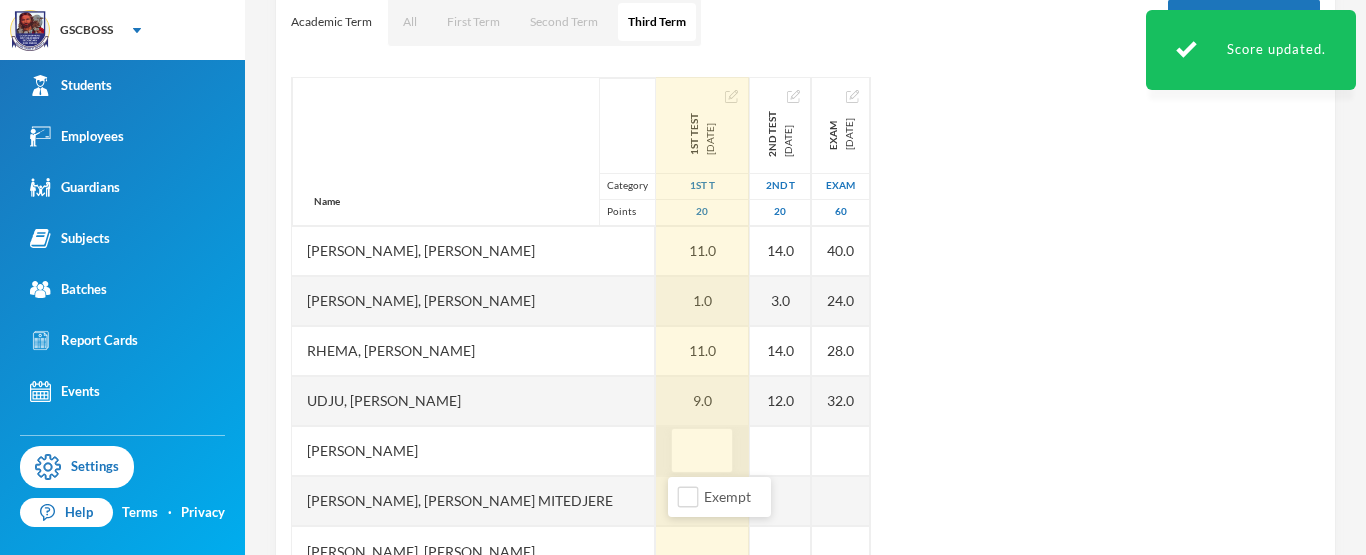 type on "4" 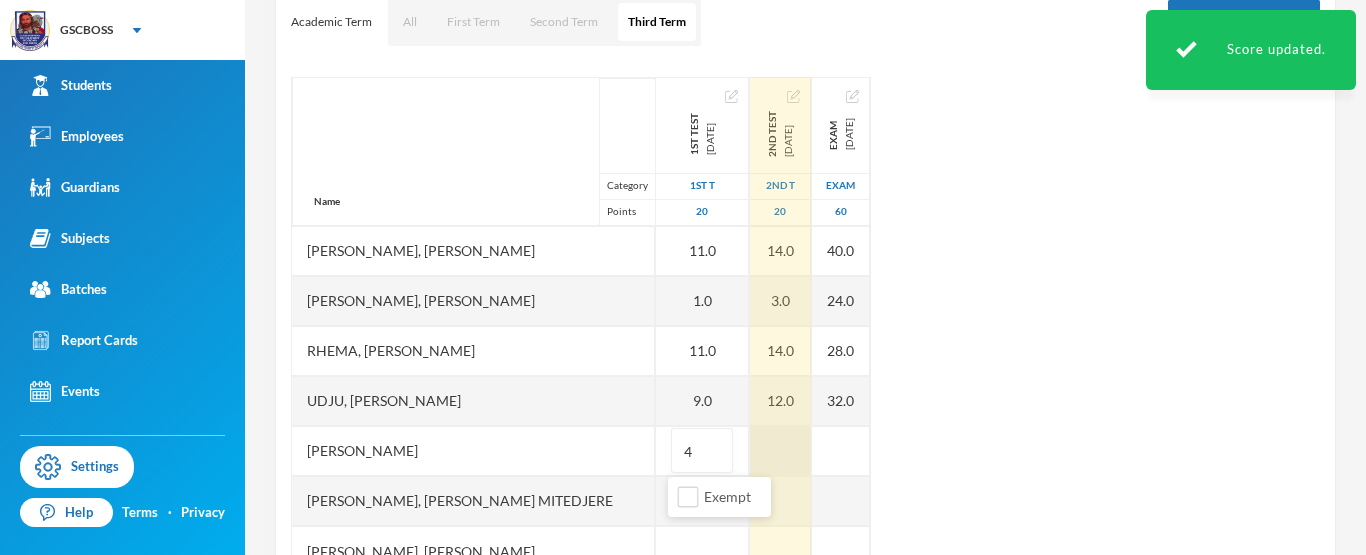 click at bounding box center (780, 451) 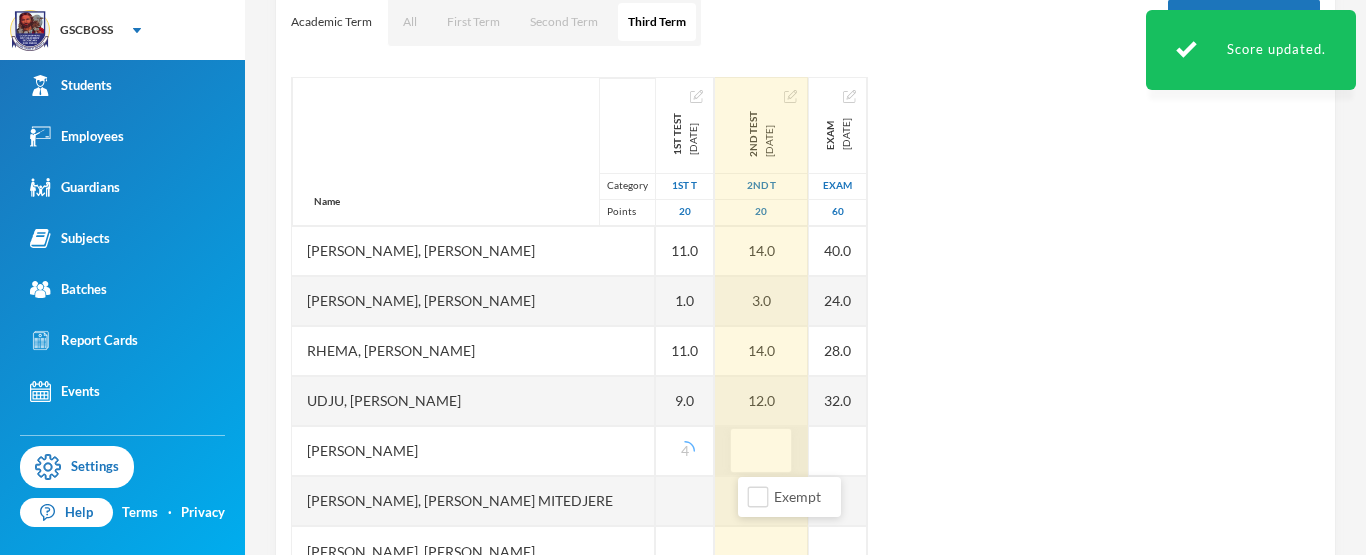 type on "8" 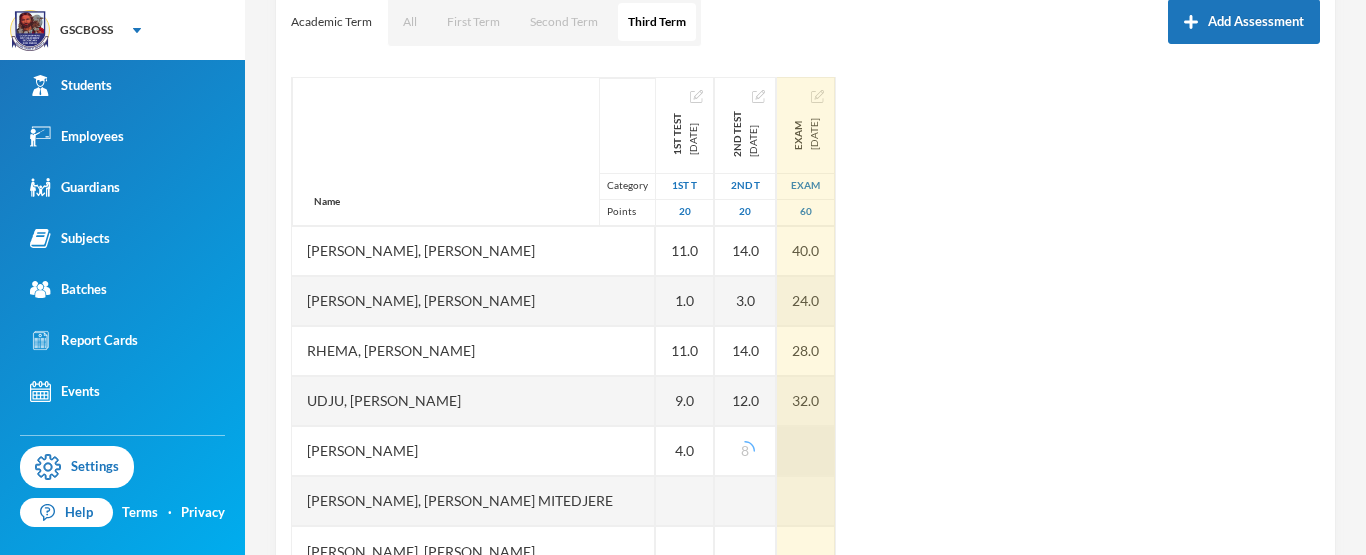 click at bounding box center [806, 451] 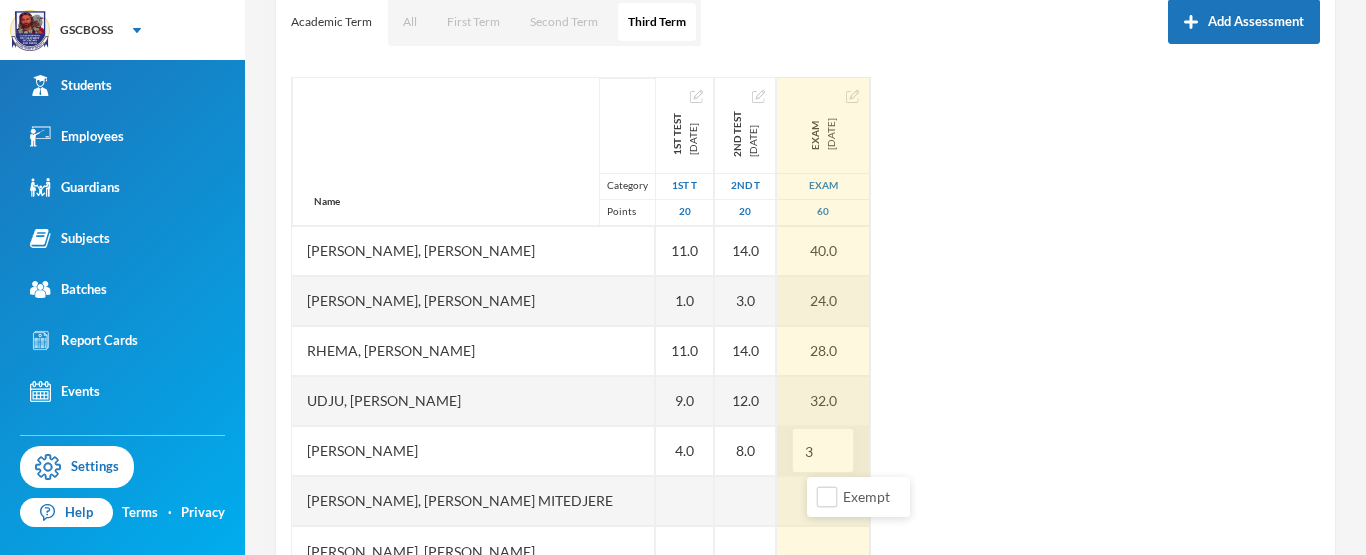 type on "30" 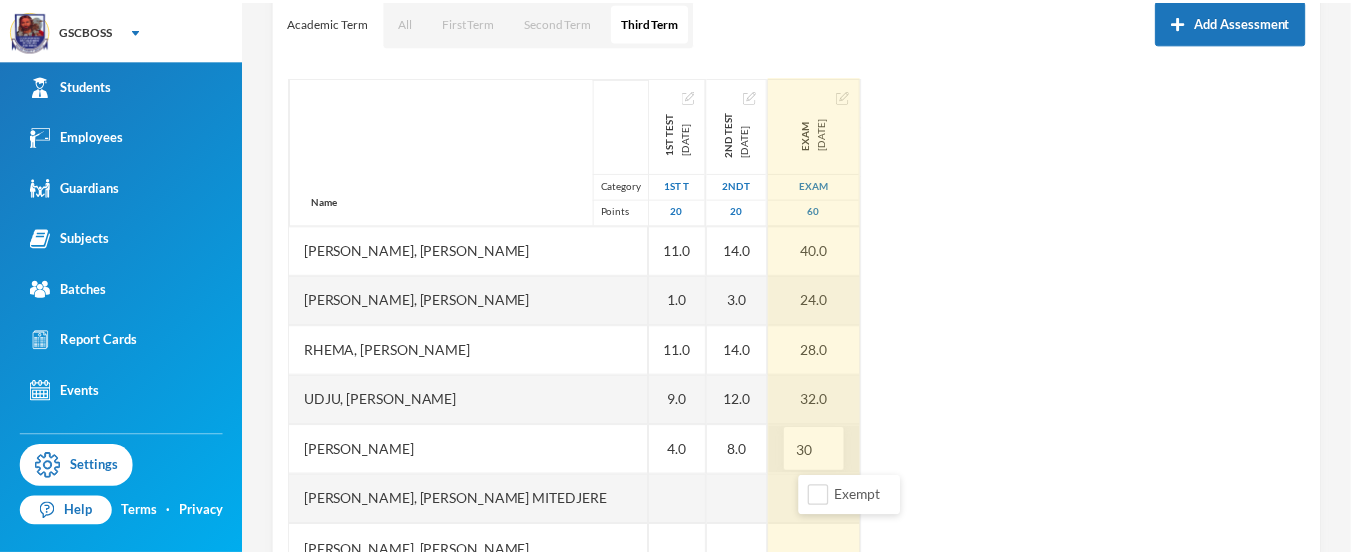 scroll, scrollTop: 357, scrollLeft: 0, axis: vertical 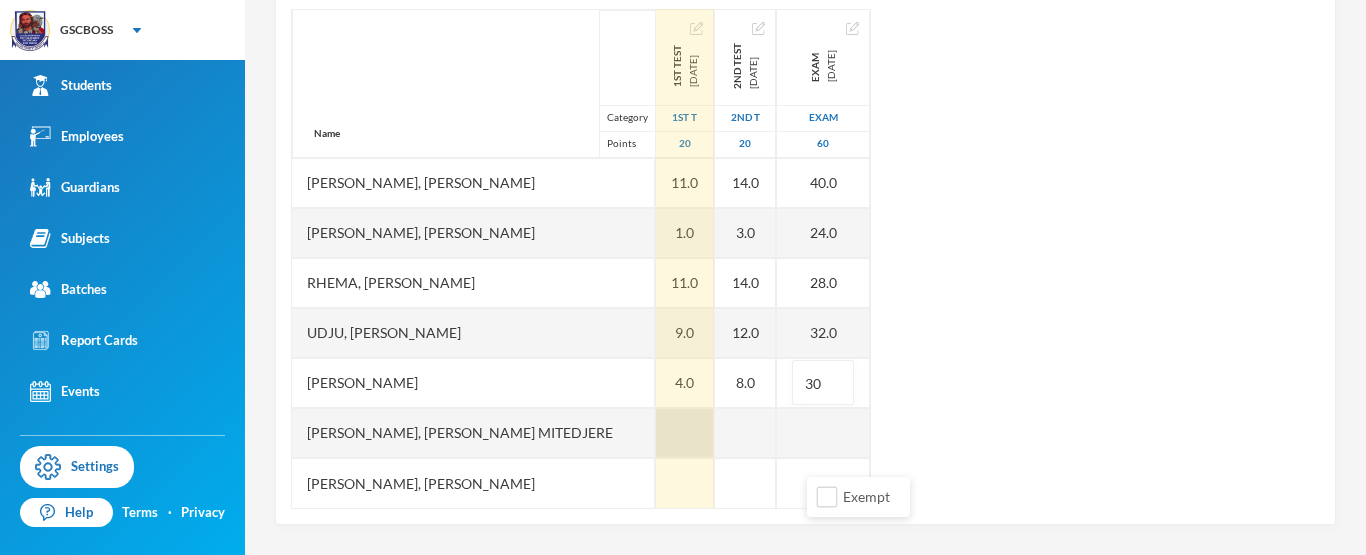 click at bounding box center [685, 433] 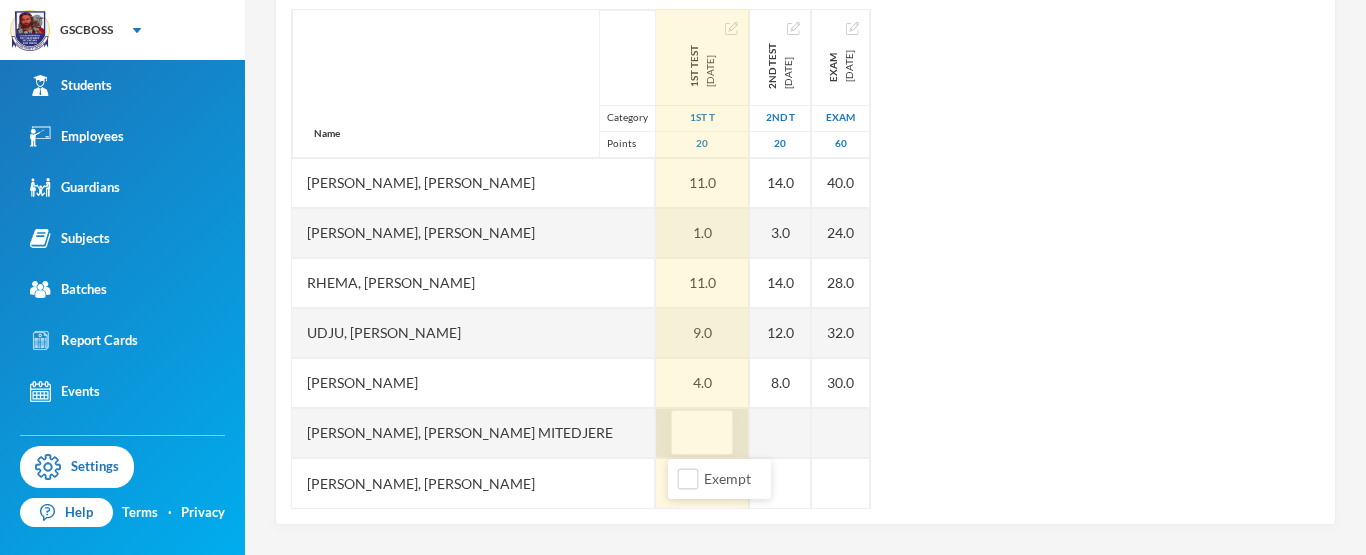type on "6" 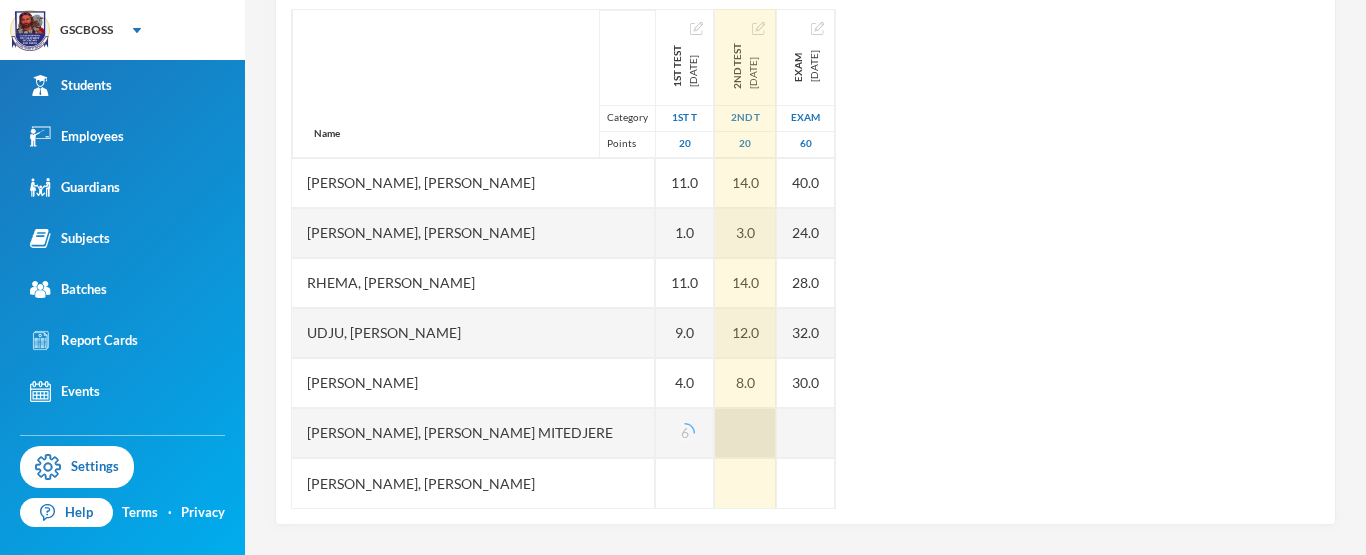 click at bounding box center (745, 433) 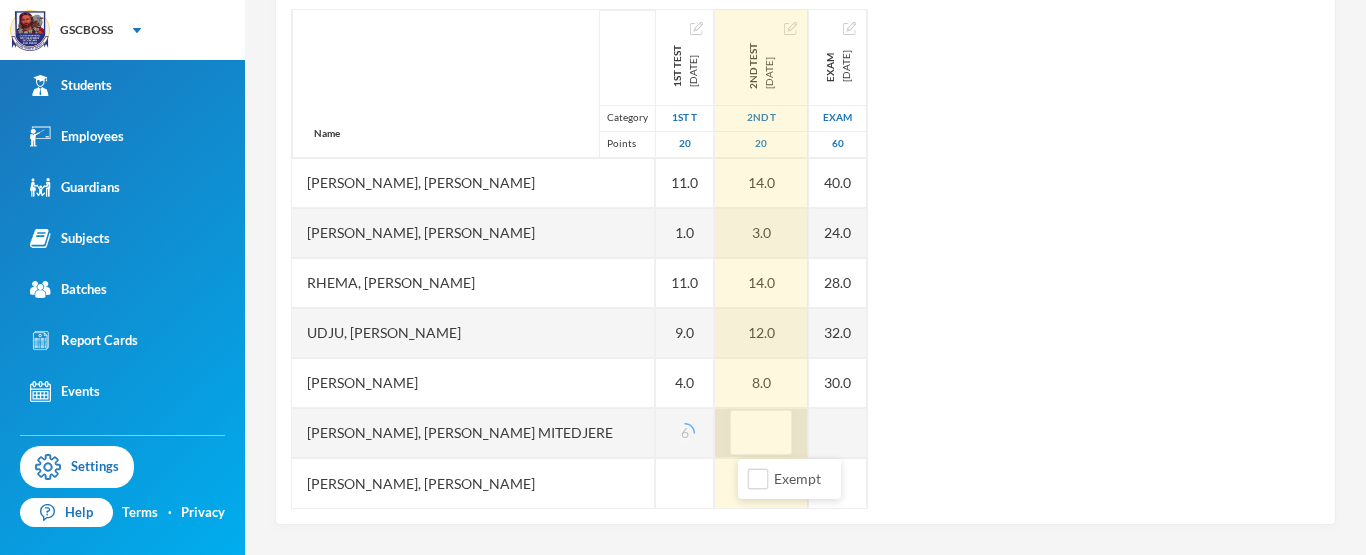 type on "8" 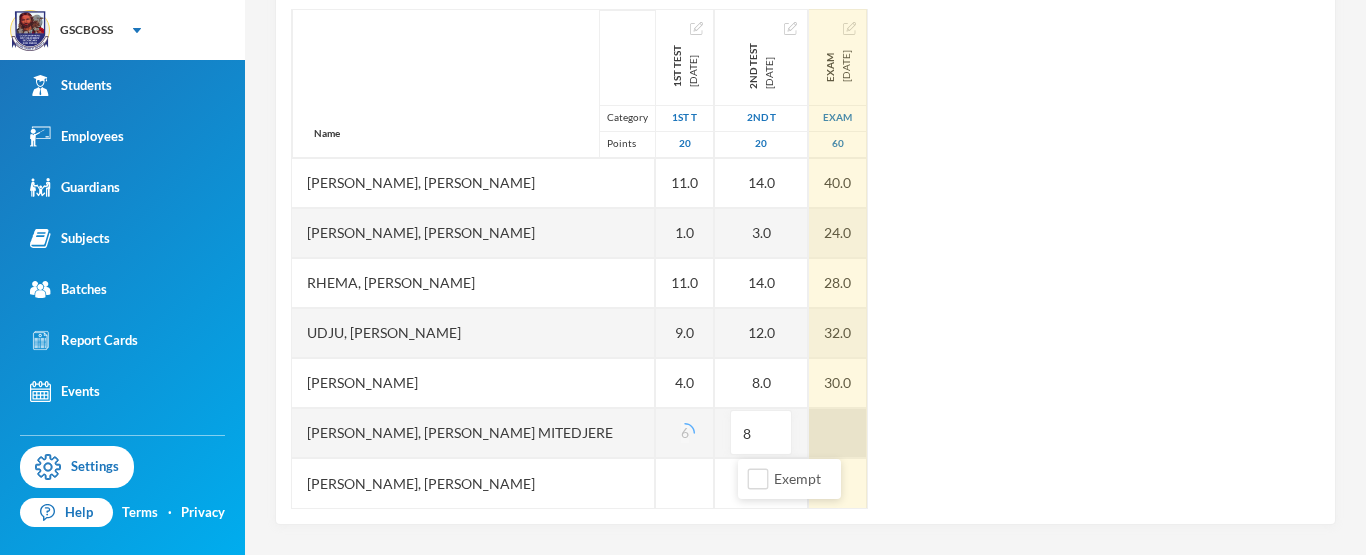 click at bounding box center (838, 433) 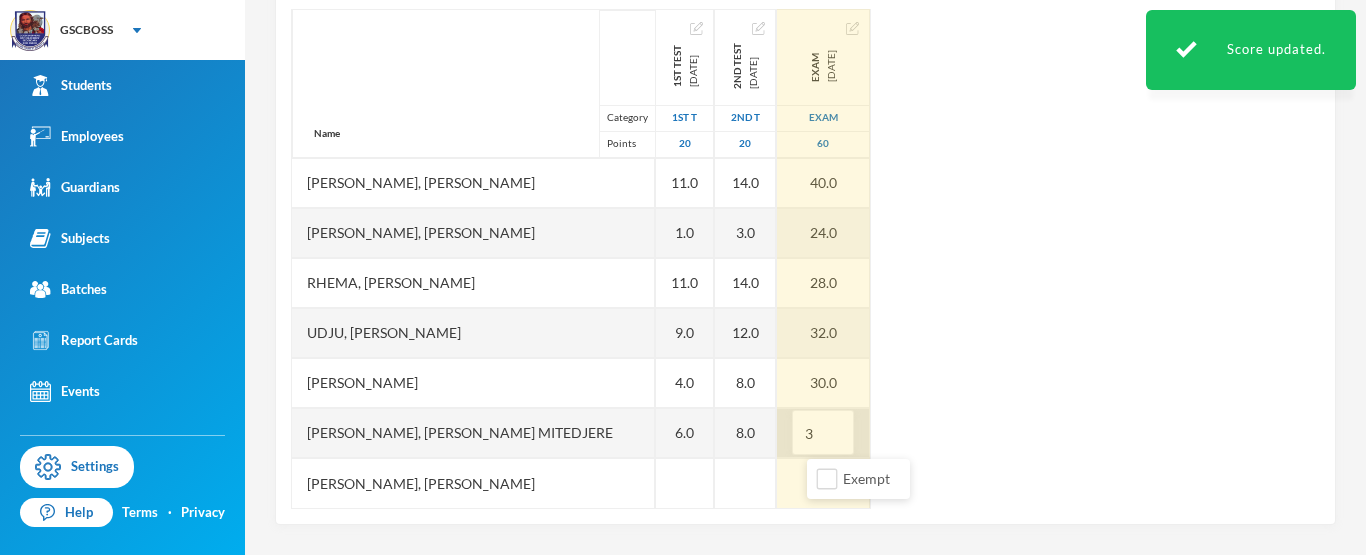 type on "36" 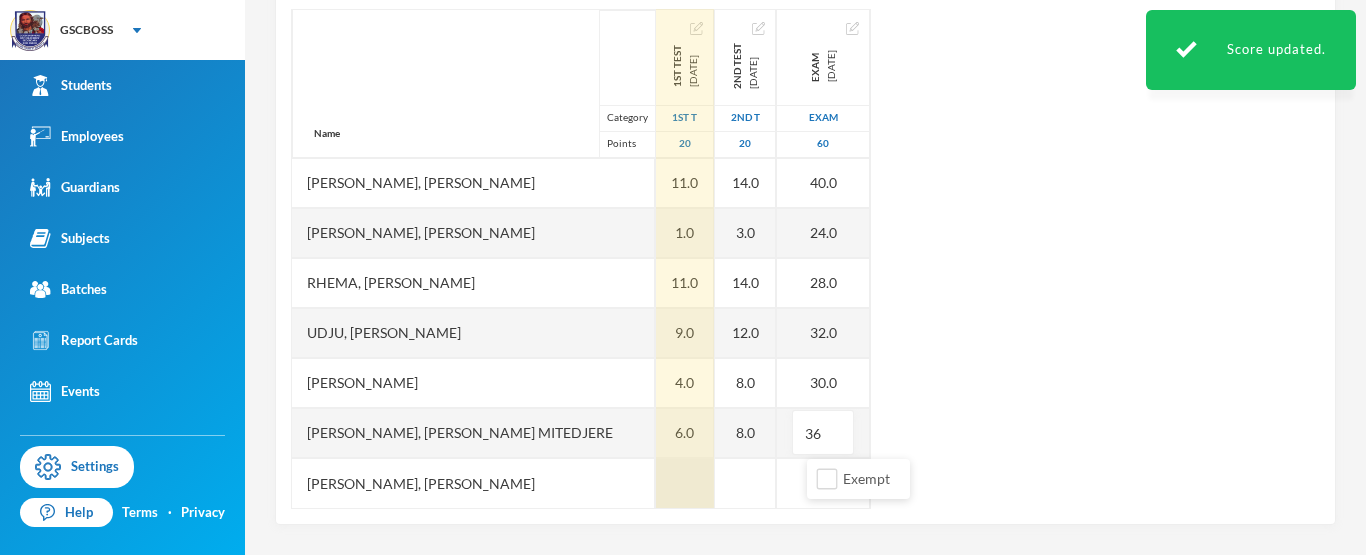 click at bounding box center (685, 483) 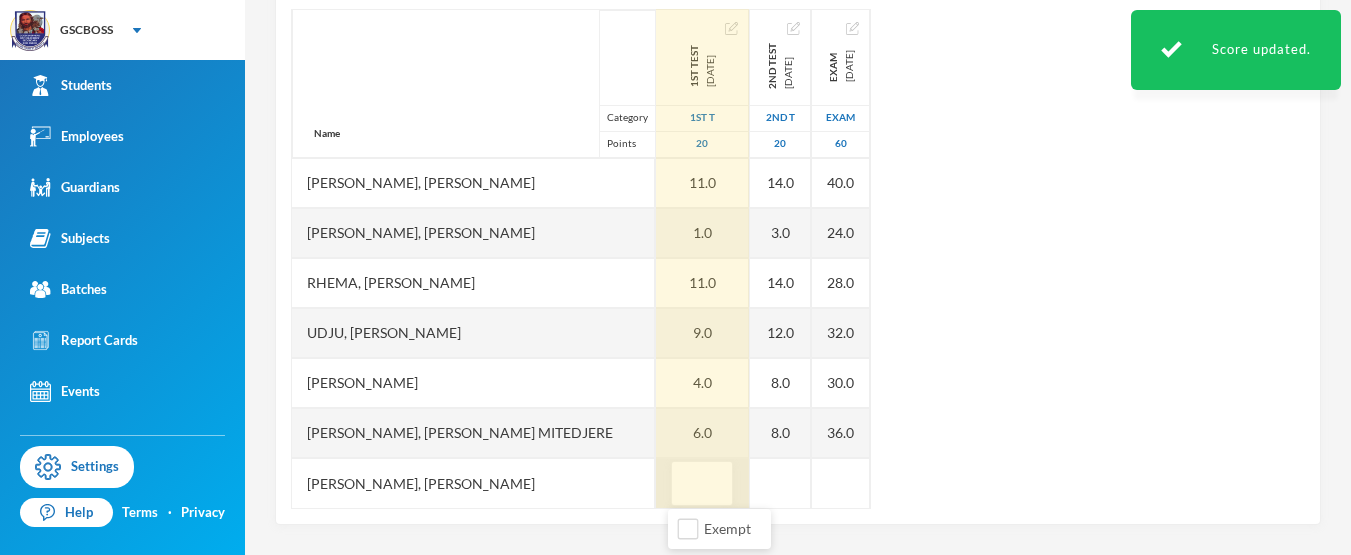 type on "6" 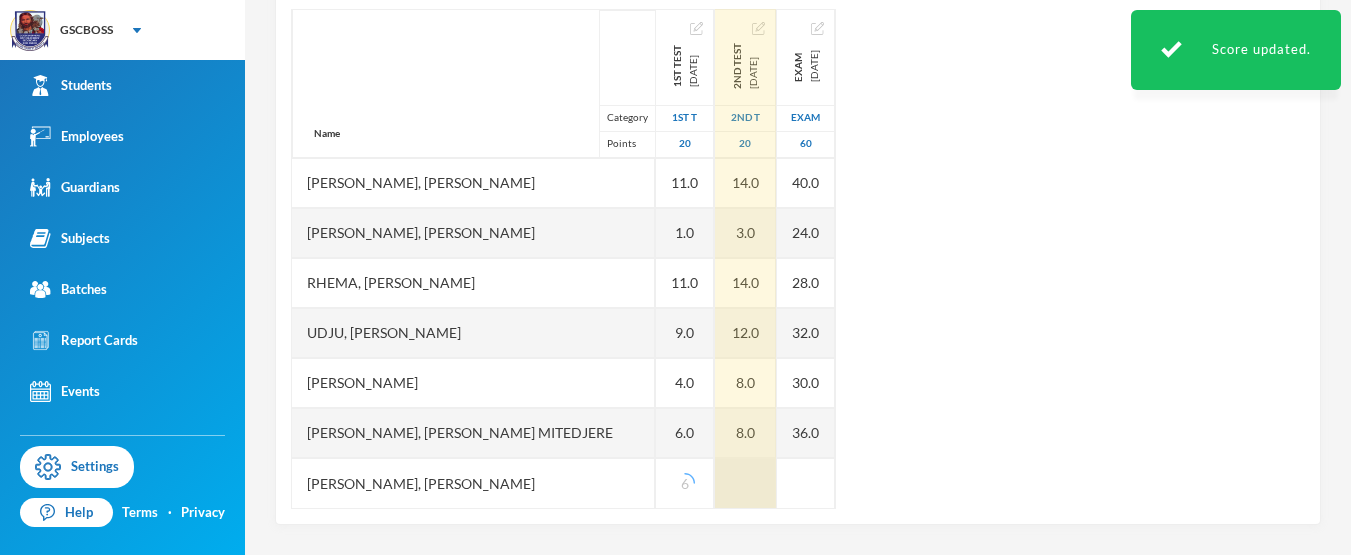 click at bounding box center [745, 483] 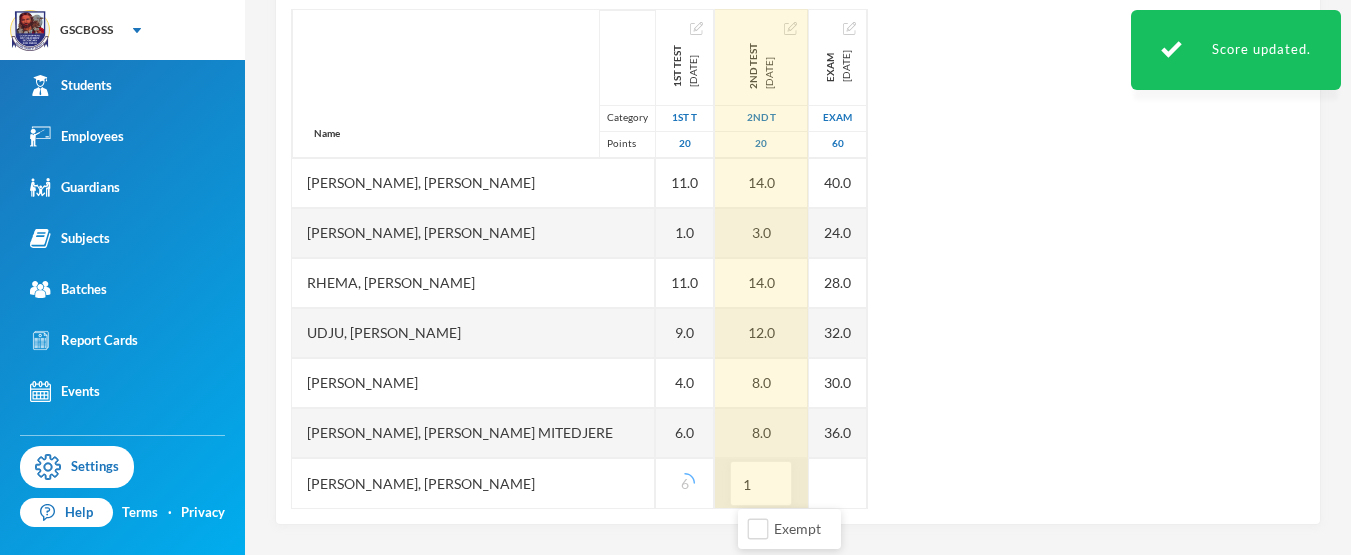 type on "10" 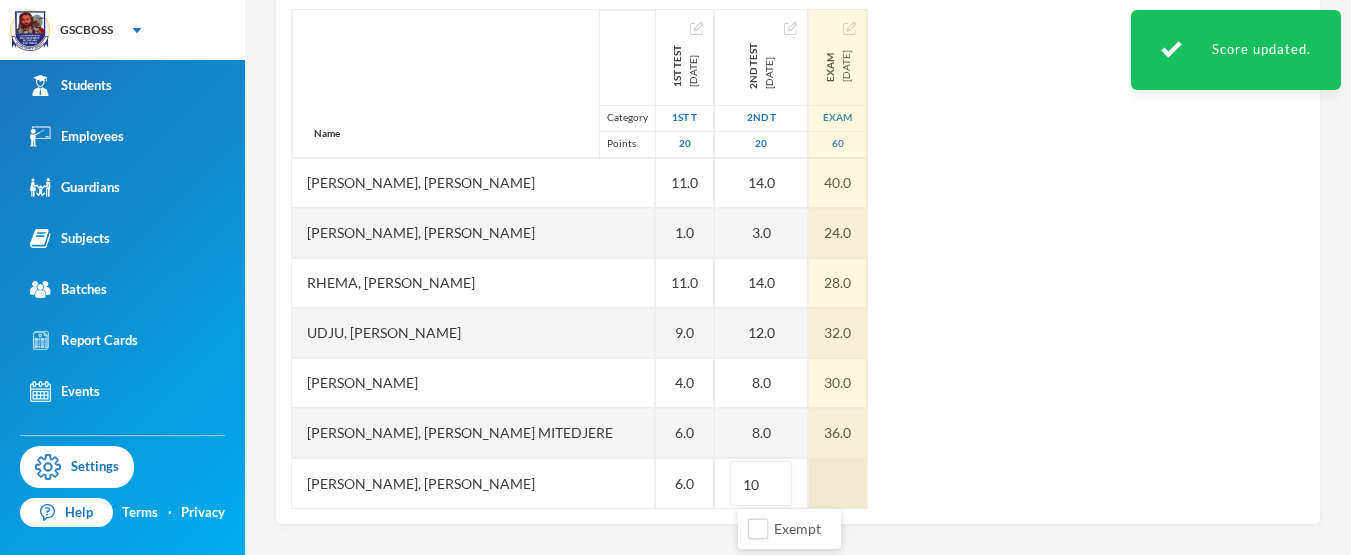 click at bounding box center [838, 483] 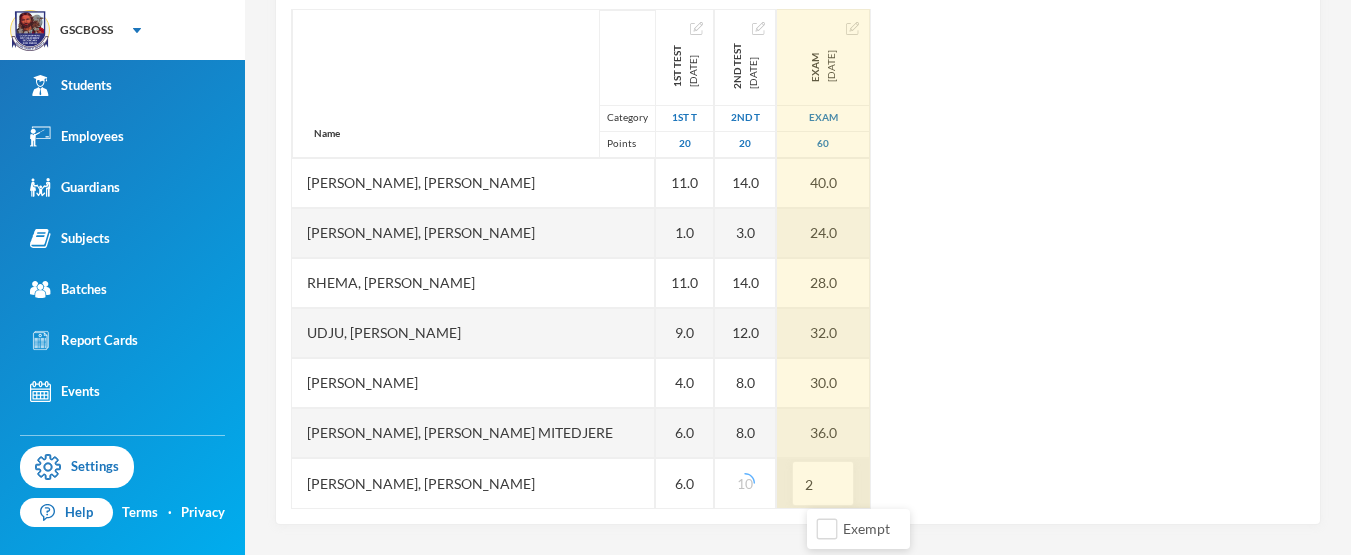 type on "22" 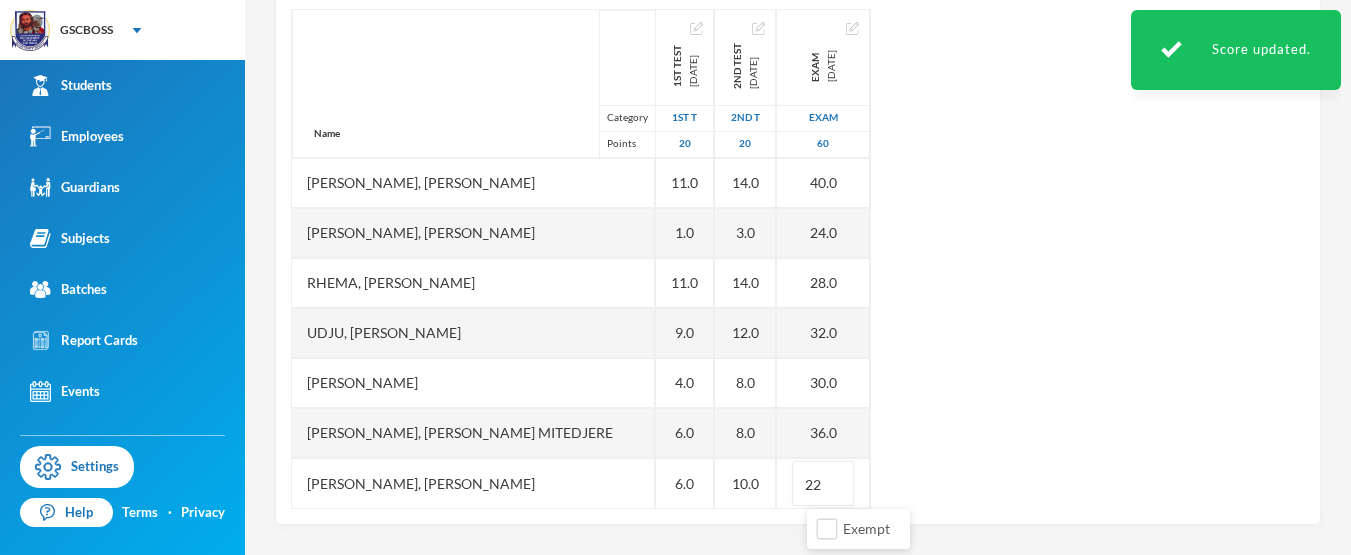 scroll, scrollTop: 1, scrollLeft: 0, axis: vertical 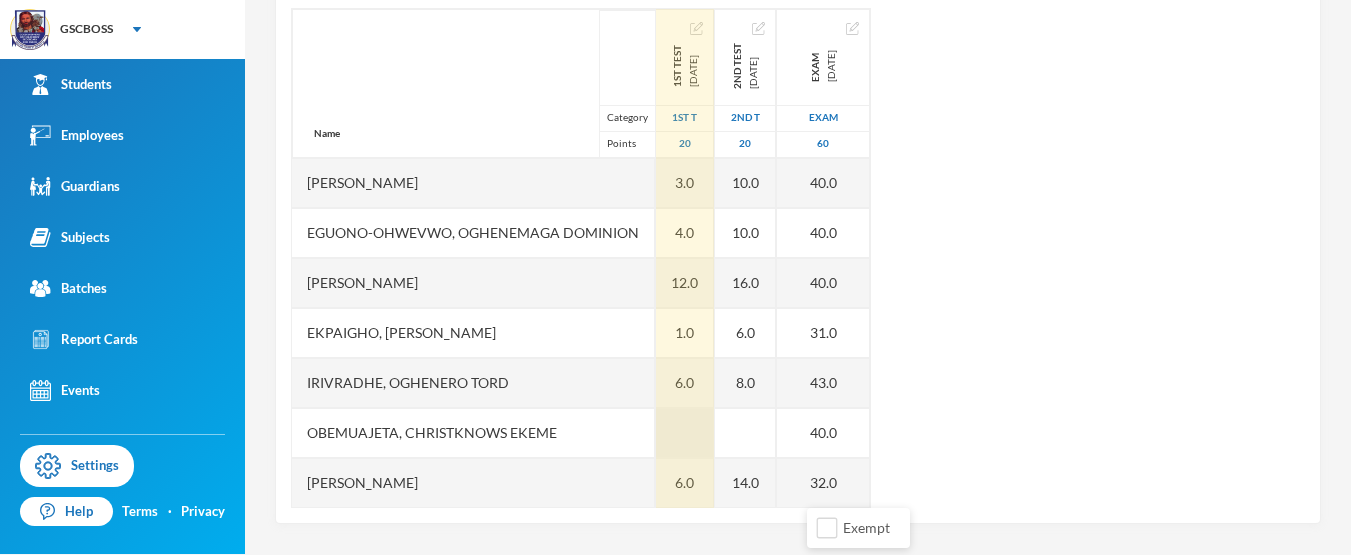 click at bounding box center (685, 433) 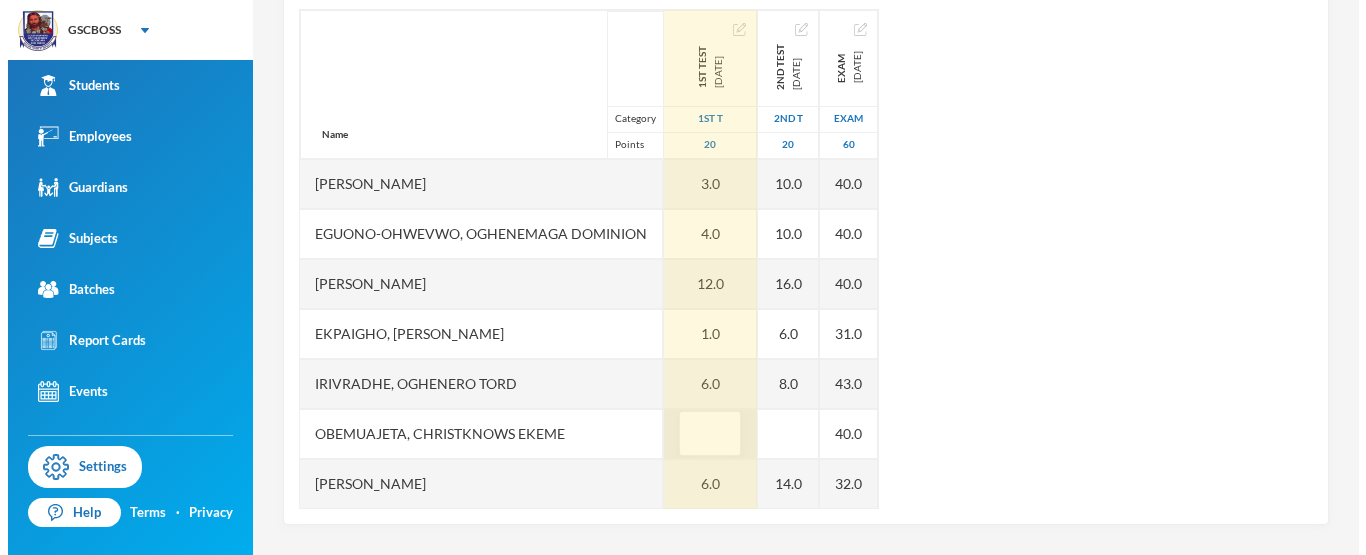 scroll, scrollTop: 0, scrollLeft: 0, axis: both 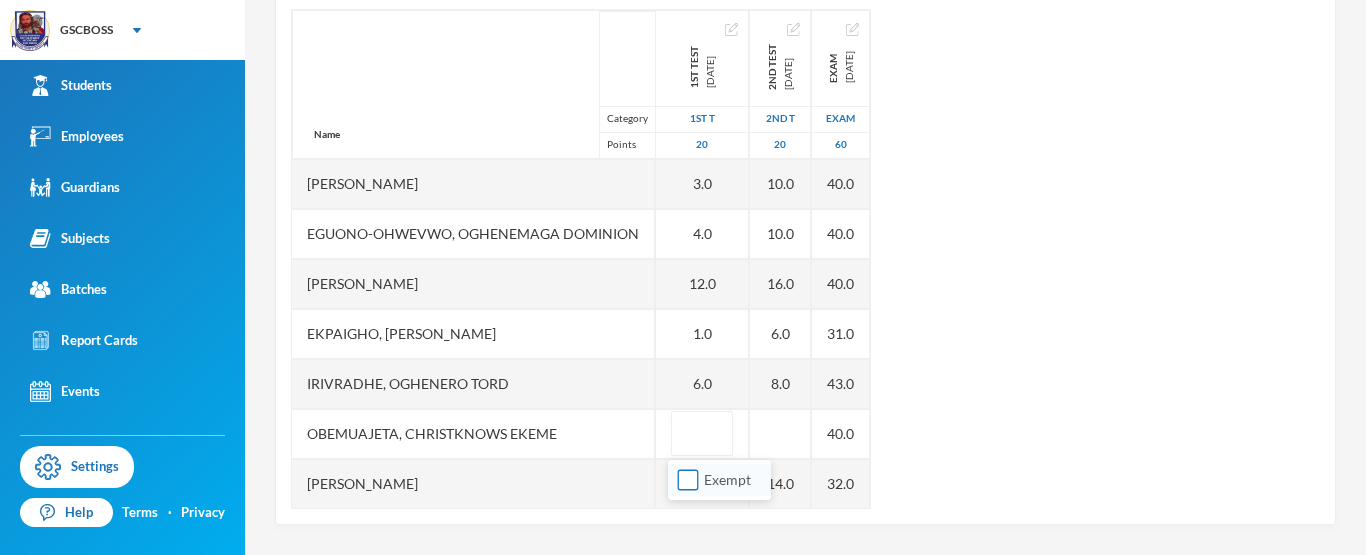 click on "Exempt" at bounding box center [688, 480] 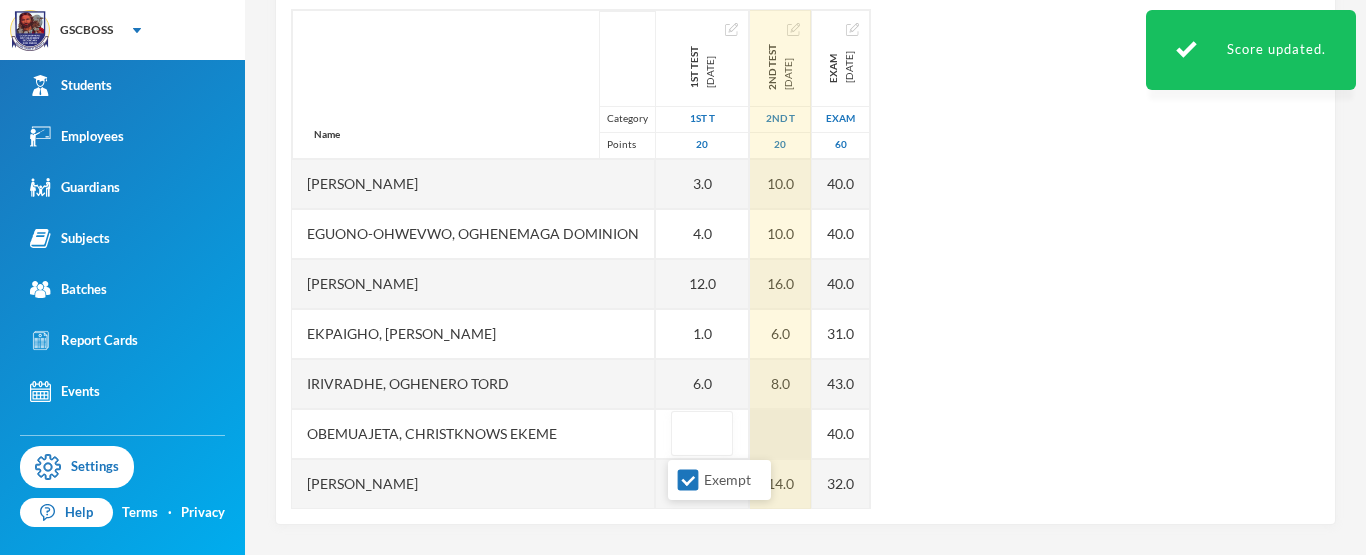 click at bounding box center [780, 434] 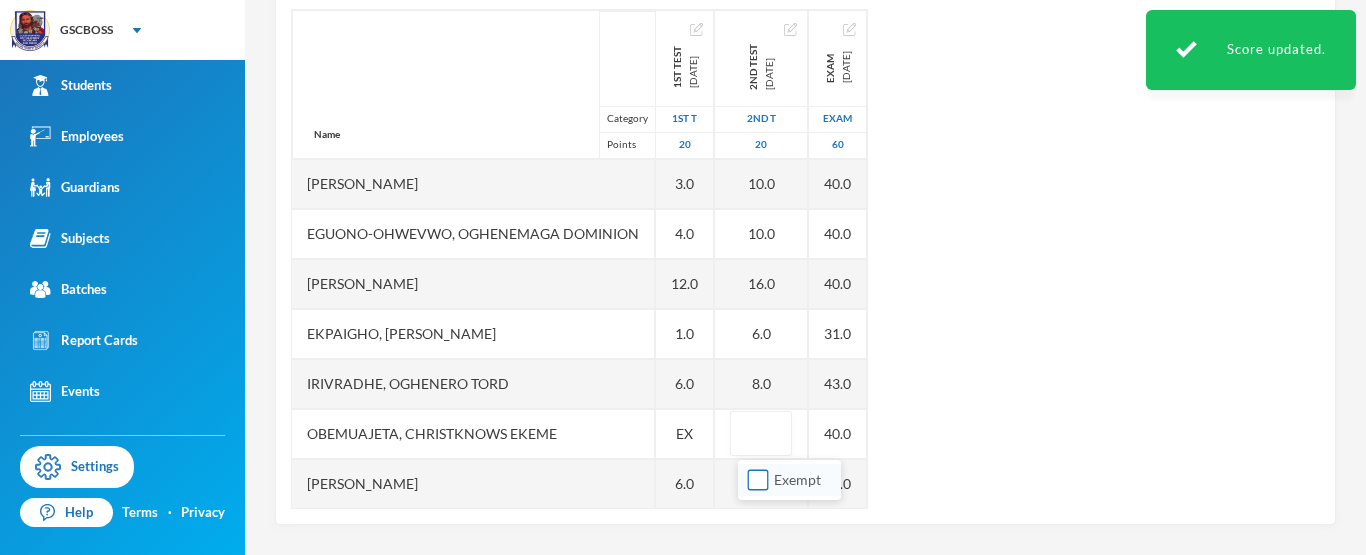 click on "Exempt" at bounding box center (758, 480) 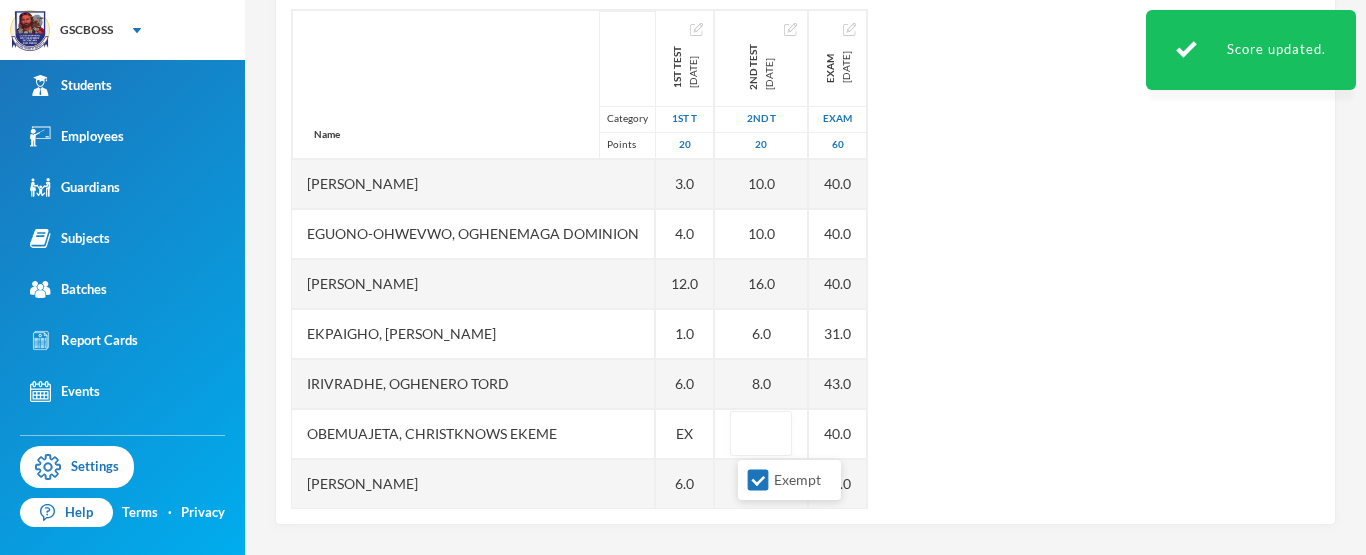 click on "Name   Category Points Chukwumah, Johnmark Eguono-ohwevwo, Oghenemaga Dominion Ejike-obi, Emmanuel Onyedikachi Ekpaigho, Emmagold Oghenerabome Irivradhe, Oghenero Tord Obemuajeta, Christknows Ekeme Oboh, Edward Ejiro Ogbah, Efemena Kelvin Ogene, Confidence Chukwuka Okpe, Jesuovie Jeffery Omamuzou, Thankgod Osiobe, Desmond Akpevweoghene Osuya, Chukwuyenum Ryan Rhema, Nelson Omamuozo Udju, Augustine Oghenevwogaga Udolu, Daniel Oghenefegor Urhude, Edison Mitedjere Urhude, Elliot Ogheneochuko 1st Test 2025-05-22 1st T 20 3.0 4.0 12.0 1.0 6.0 EX 6.0 1.0 4.0 5.0 10.0 11.0 1.0 11.0 9.0 4.0 6.0 6.0 2nd Test 2025-06-24 2nd T 20 10.0 10.0 16.0 6.0 8.0 14.0 6.0 8.0 6.0 8.0 14.0 3.0 14.0 12.0 8.0 8.0 10.0 Exam 2025-07-04 Exam 60 40.0 40.0 40.0 31.0 43.0 40.0 32.0 34.0 28.0 30.0 40.0 40.0 24.0 28.0 32.0 30.0 36.0 22.0" at bounding box center (805, 259) 